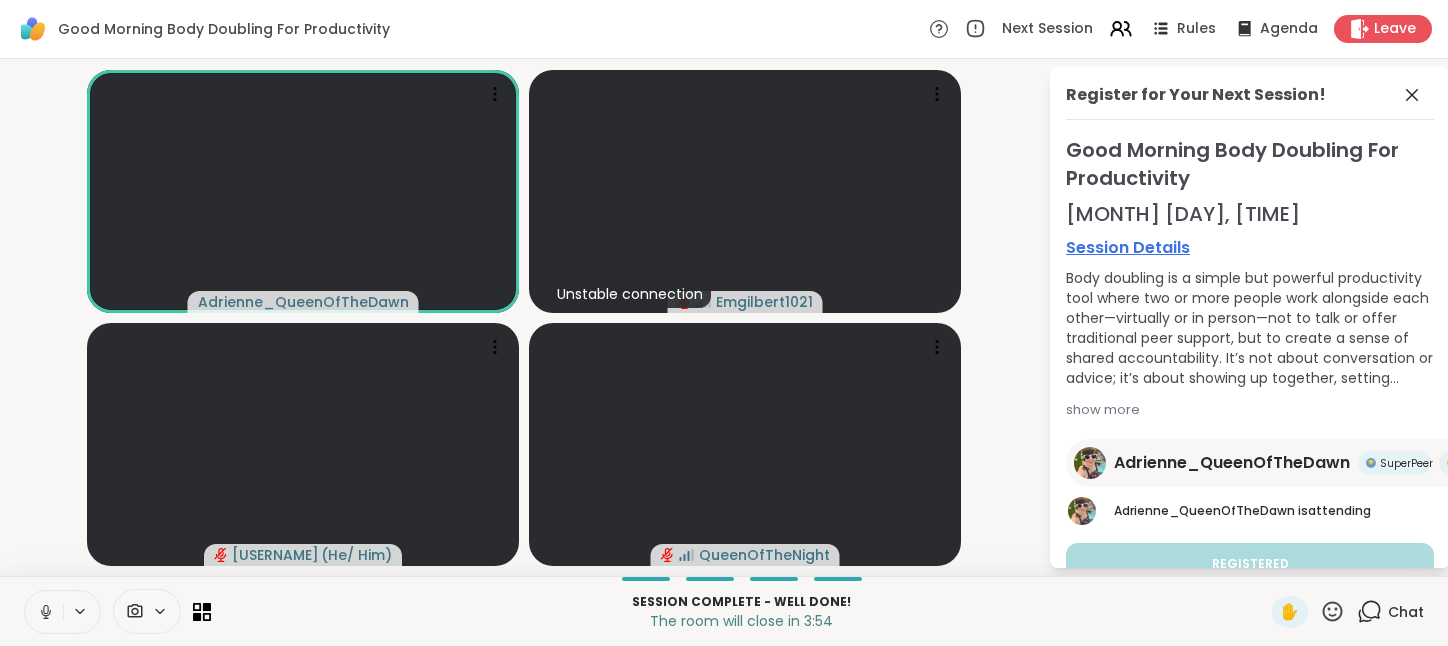 scroll, scrollTop: 0, scrollLeft: 0, axis: both 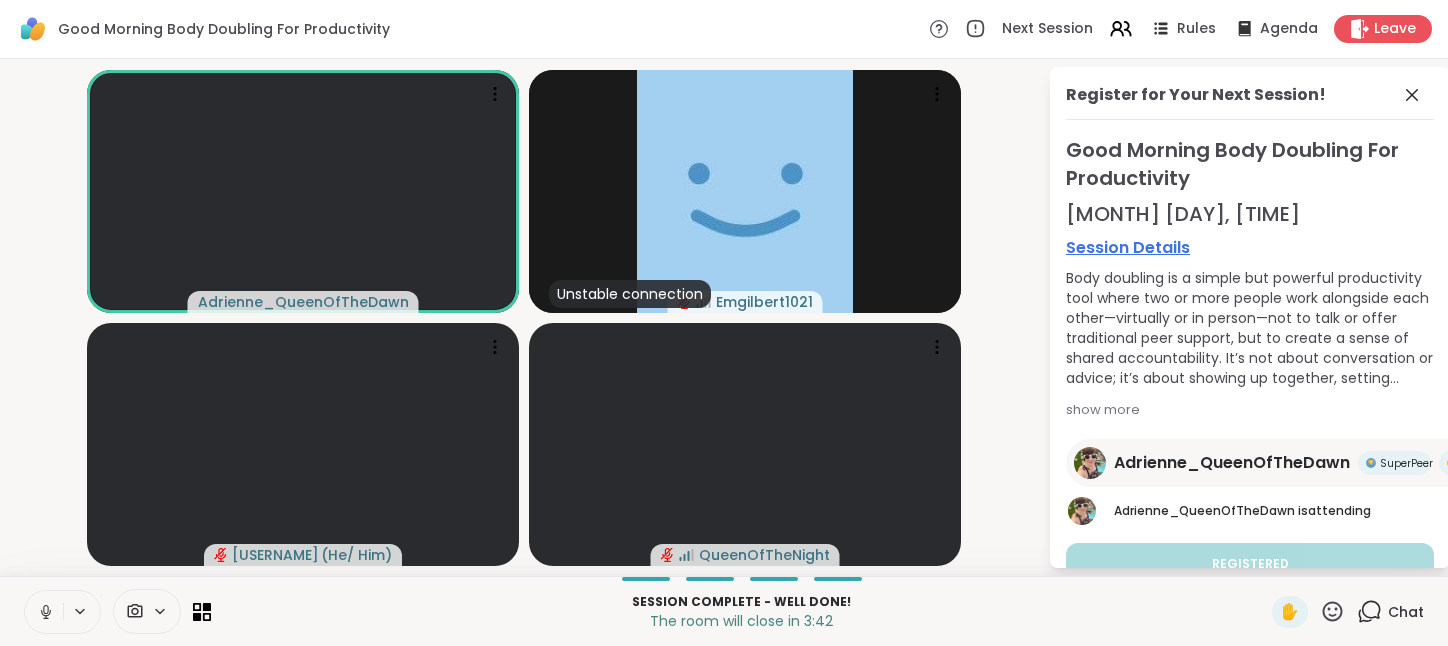 type 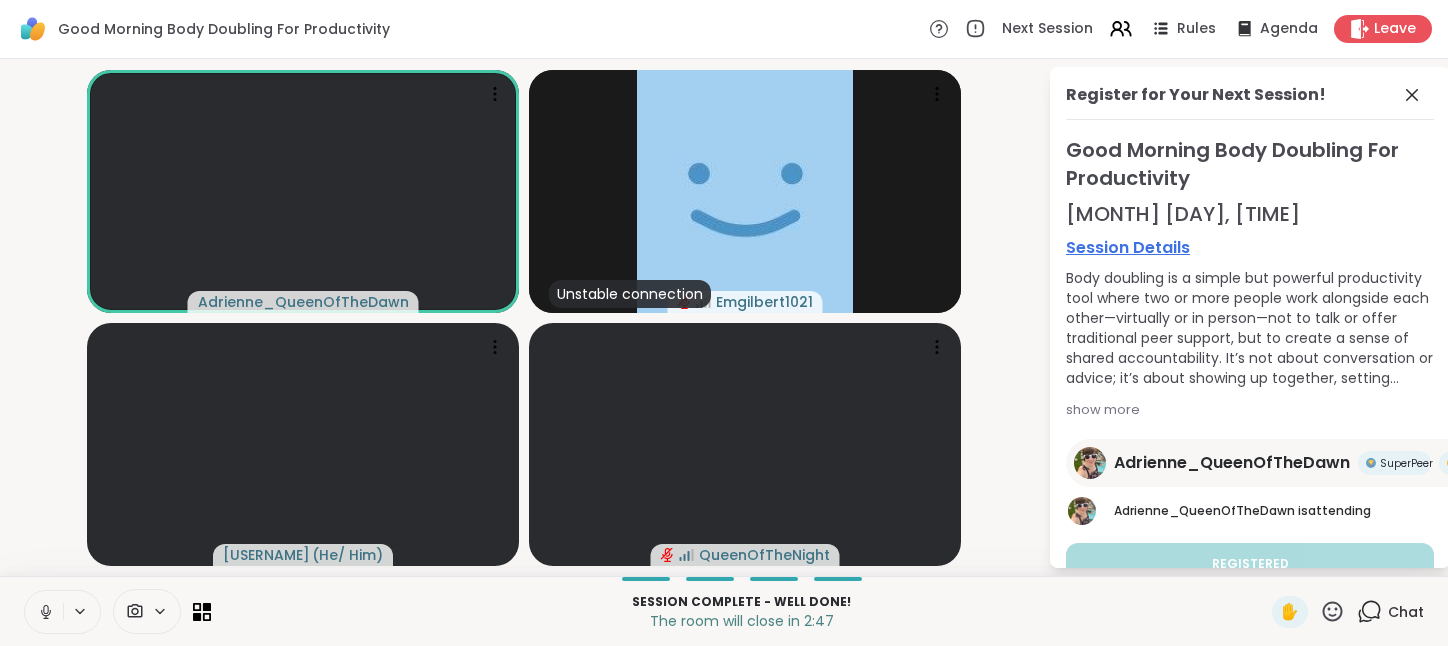 click on "Adrienne_QueenOfTheDawn Unstable connection Emgilbert1021 BRandom502 ( He/ Him ) QueenOfTheNight Register for Your Next Session! Good Morning Body Doubling For Productivity Aug 12, 8:00 AM Session Details Body doubling is a simple but powerful productivity tool where two or more people work alongside each other—virtually or in person—not to talk or offer traditional peer support, but to create a sense of shared accountability. It’s not about conversation or advice; it’s about showing up together, setting intentions, and quietly getting things done. Whether it’s tackling chores, emails, or personal projects, body doubling helps break through inertia by offering structure, presence, and a gentle reminder that you’re not doing it alone.
show more Adrienne_QueenOfTheDawn SuperPeer SuperHost Adrienne_QueenOfTheDawn   is  attending Registered" at bounding box center (724, 317) 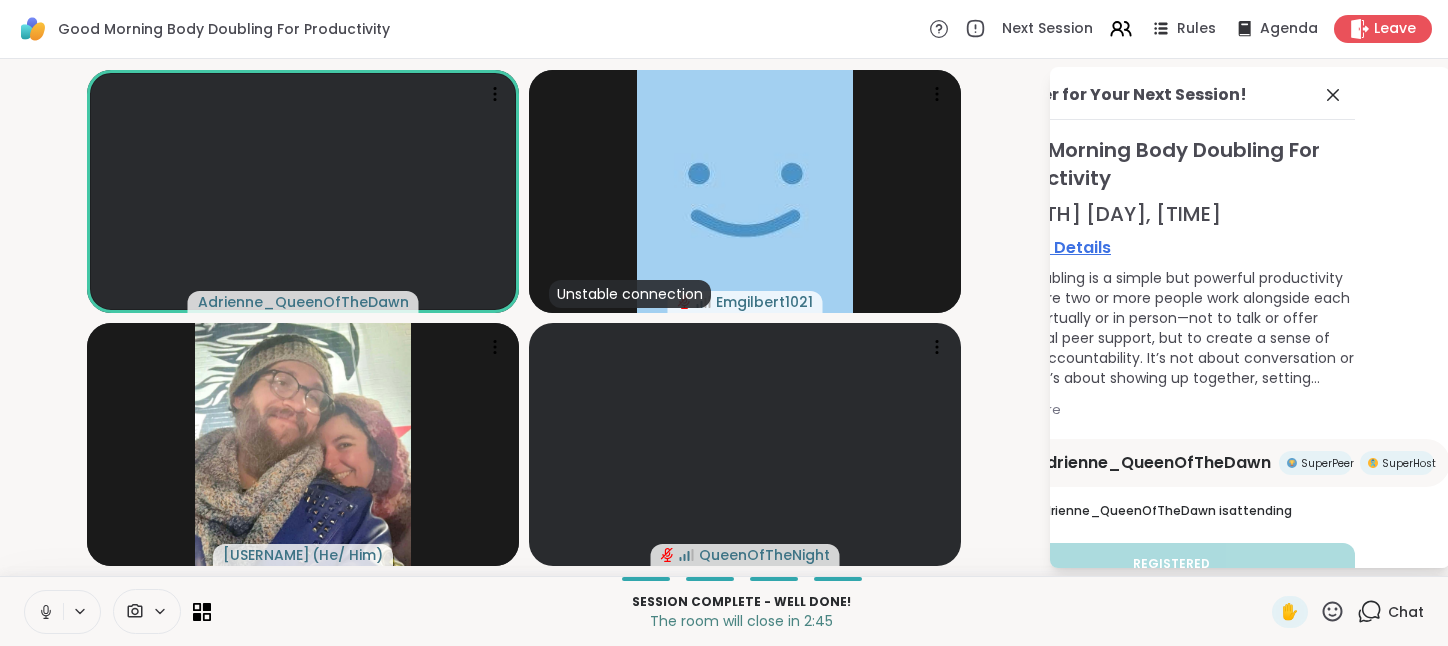 scroll, scrollTop: 0, scrollLeft: 87, axis: horizontal 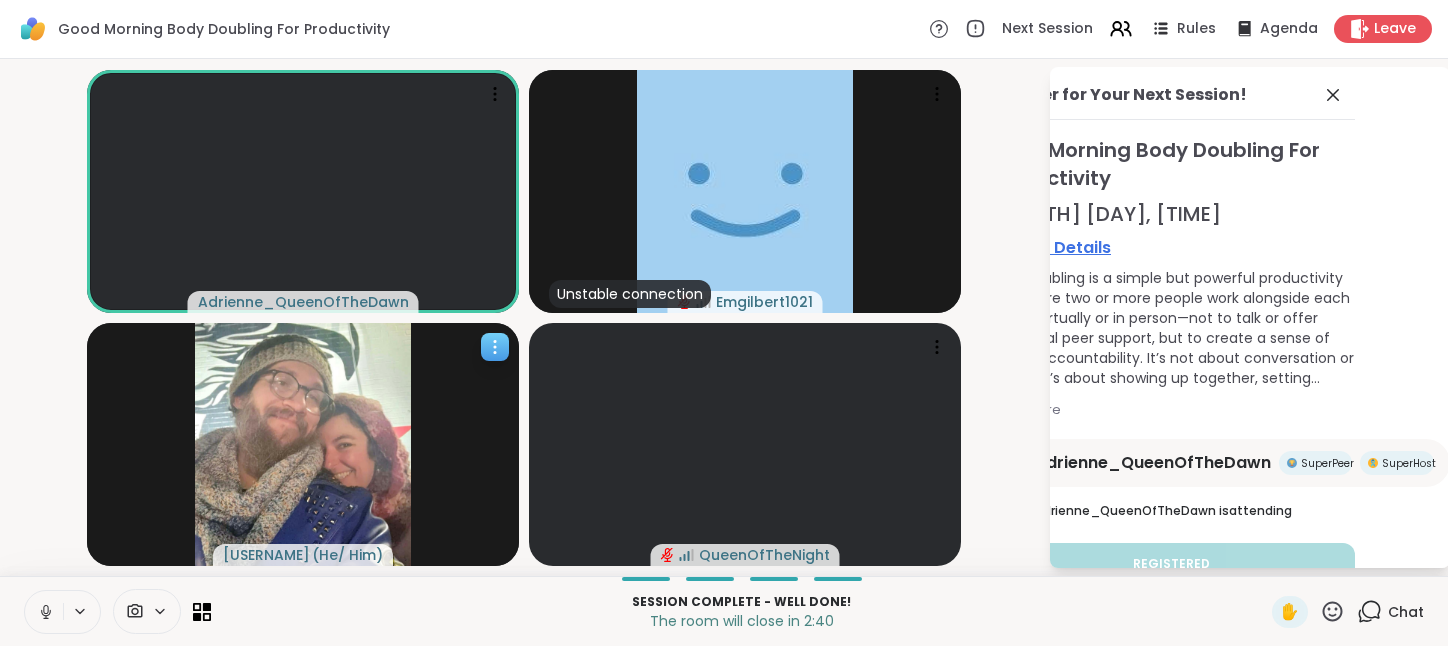 click at bounding box center [303, 444] 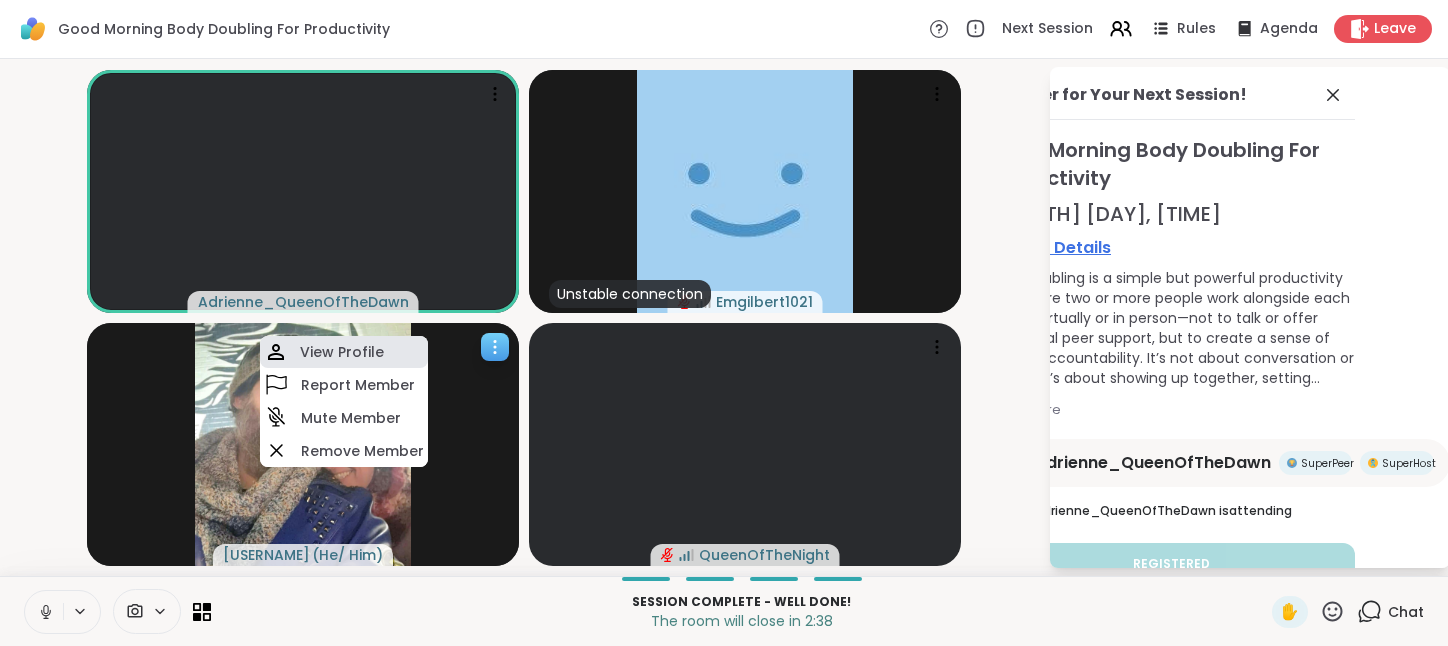click on "View Profile" at bounding box center [342, 352] 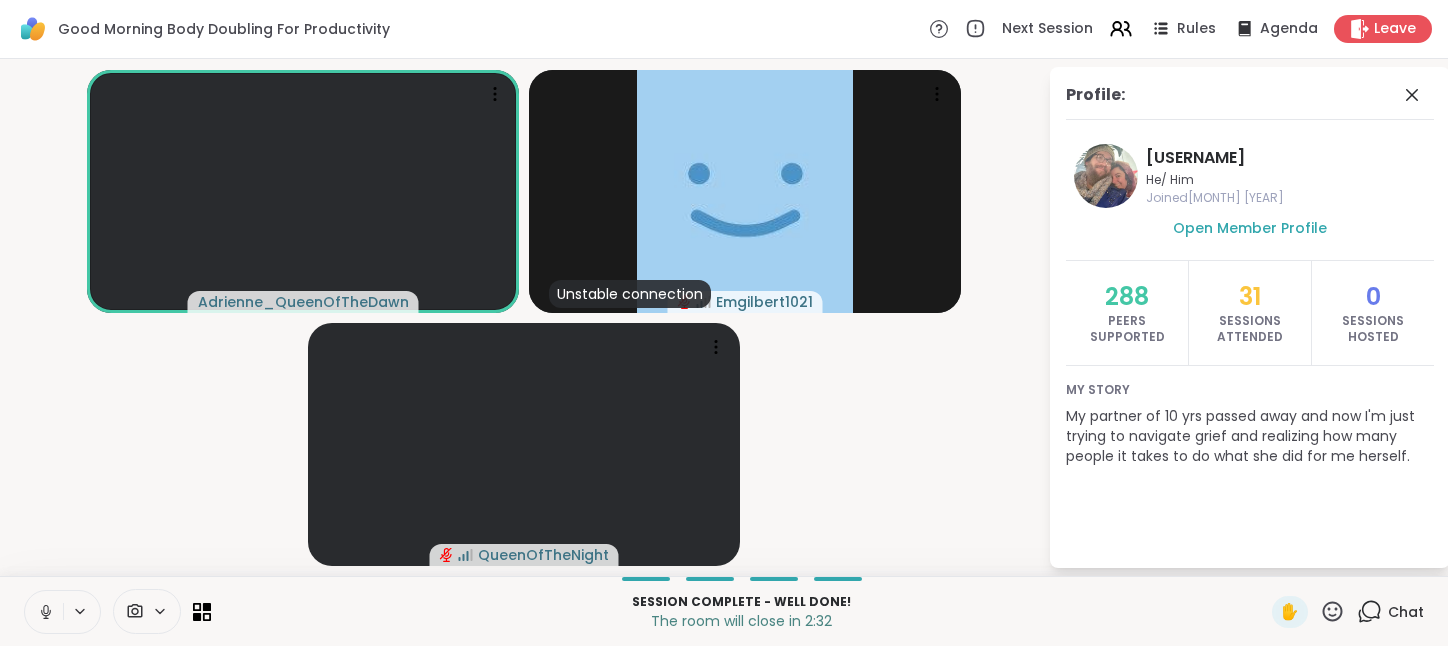 click on "BRandom502" at bounding box center (1286, 158) 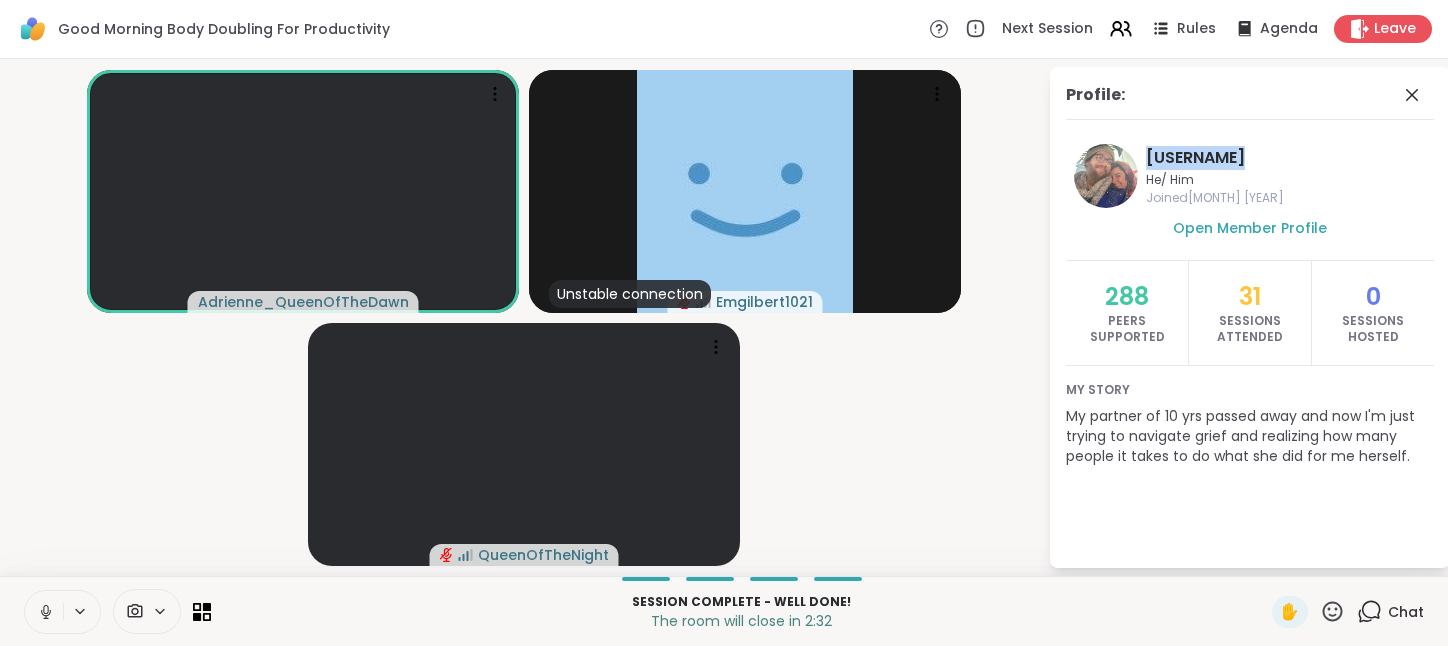 click on "BRandom502" at bounding box center [1286, 158] 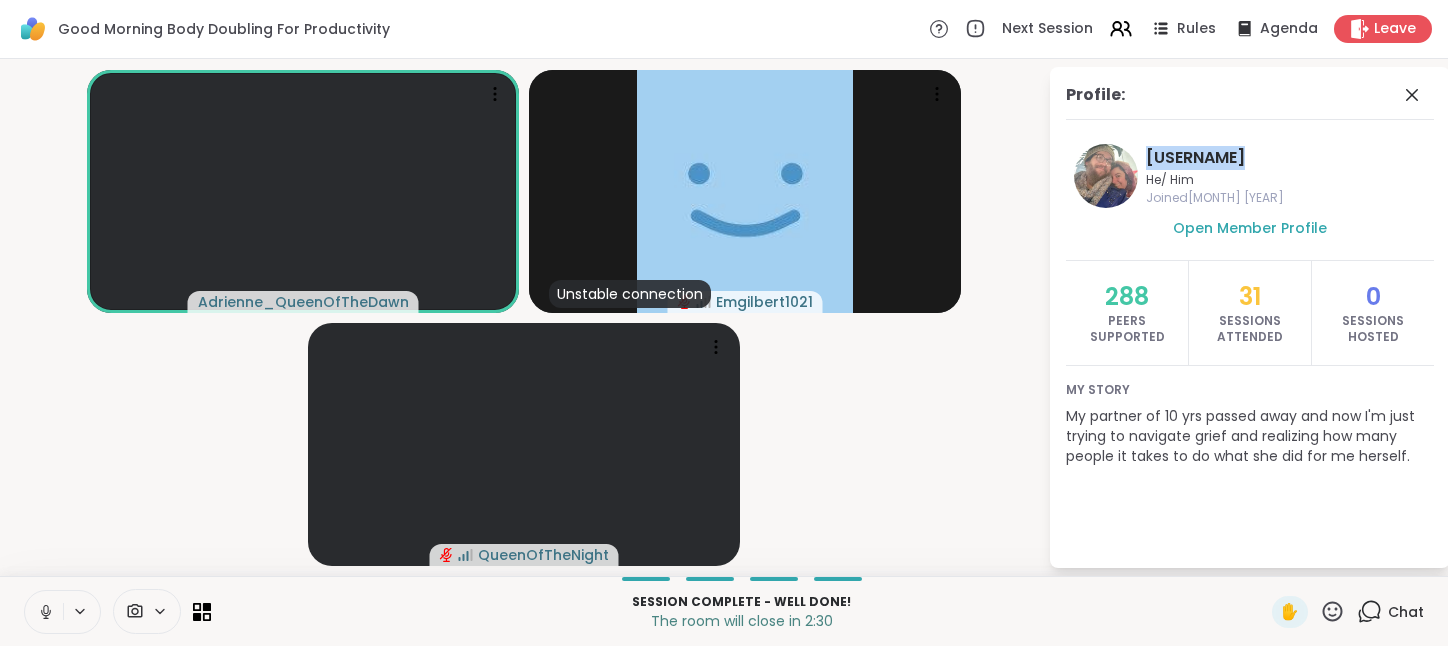 copy on "BRandom502" 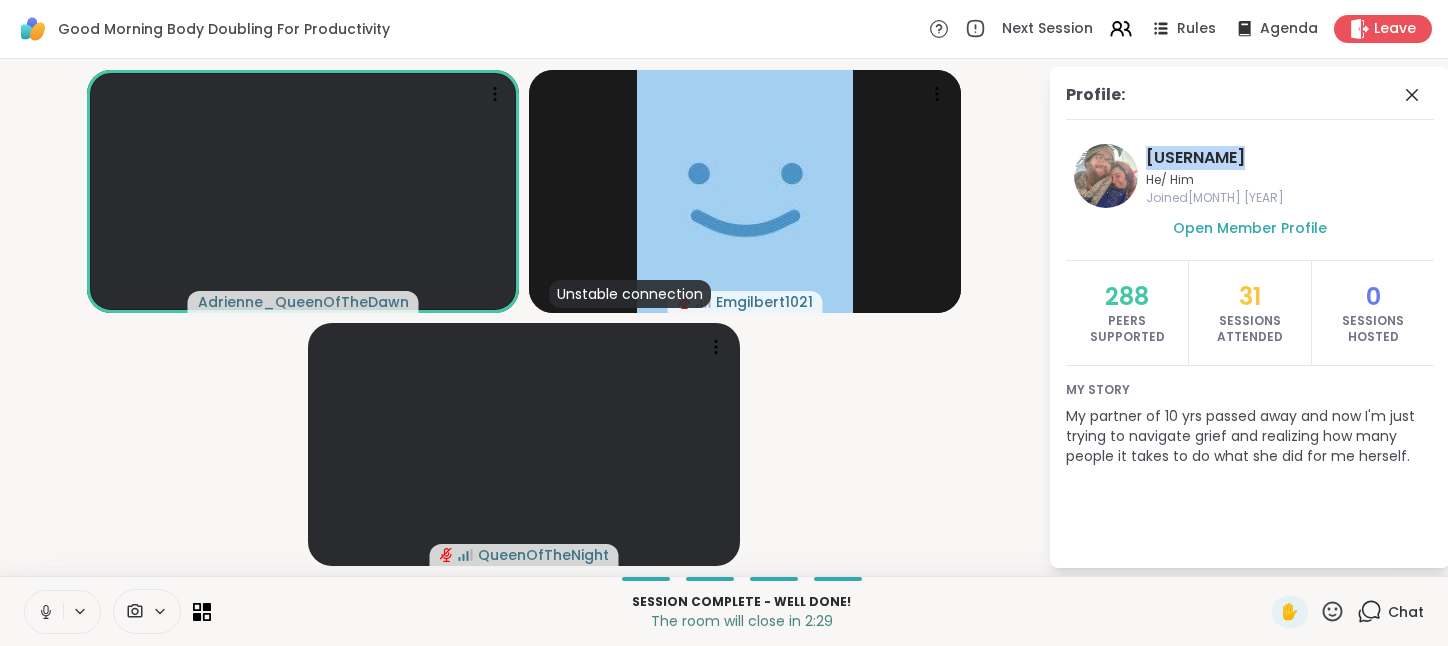 click on "BRandom502" at bounding box center [1286, 158] 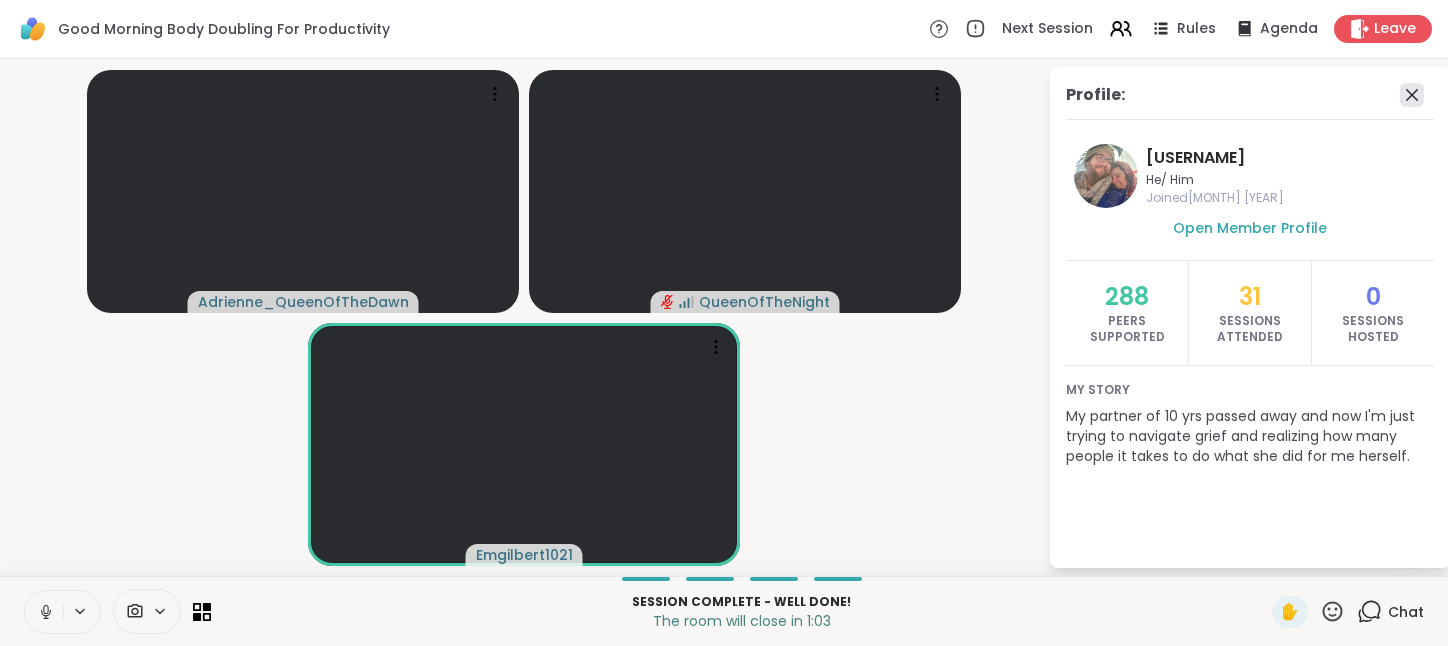 click 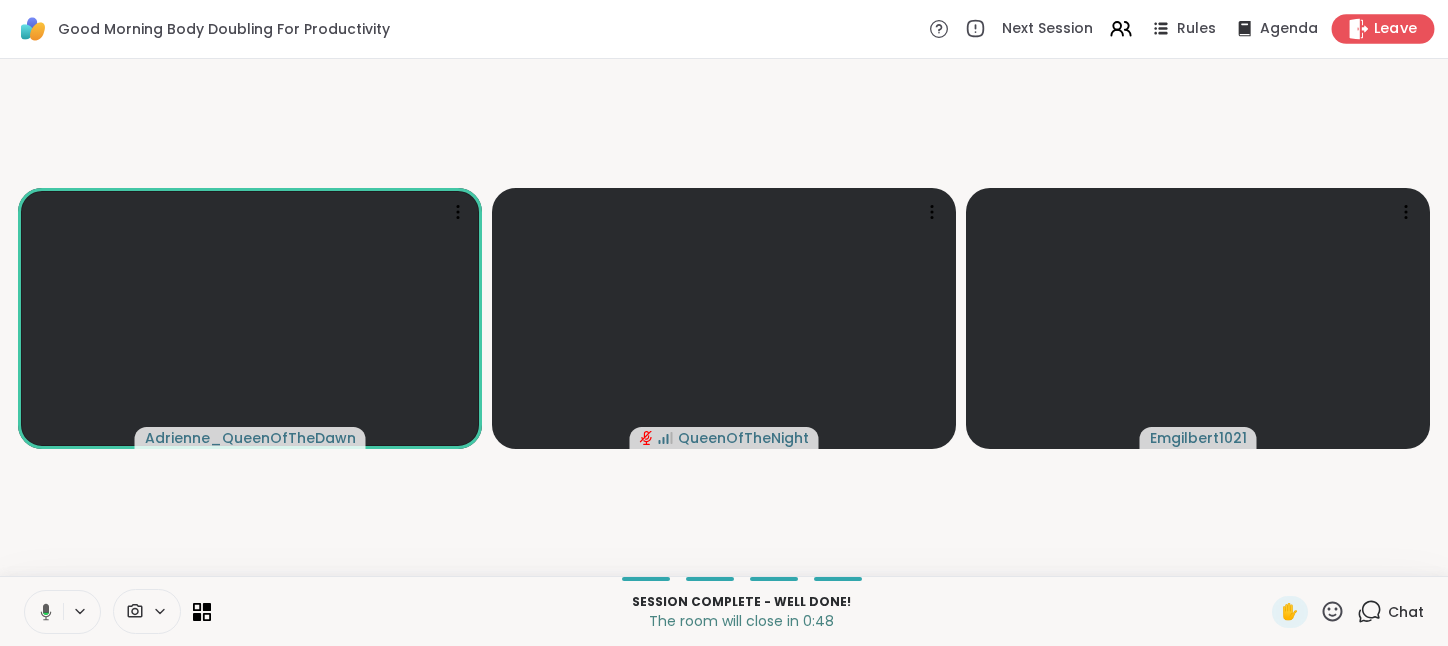 click on "Leave" at bounding box center [1396, 29] 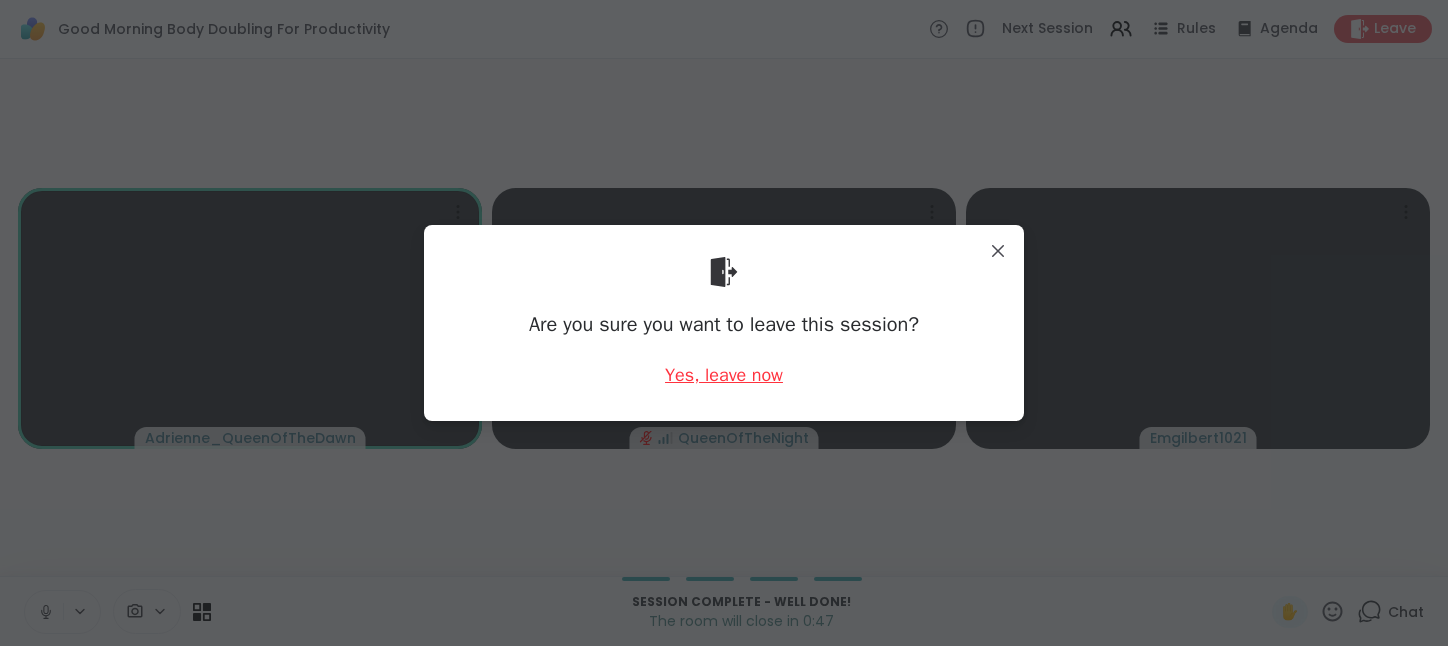 click on "Yes, leave now" at bounding box center [724, 375] 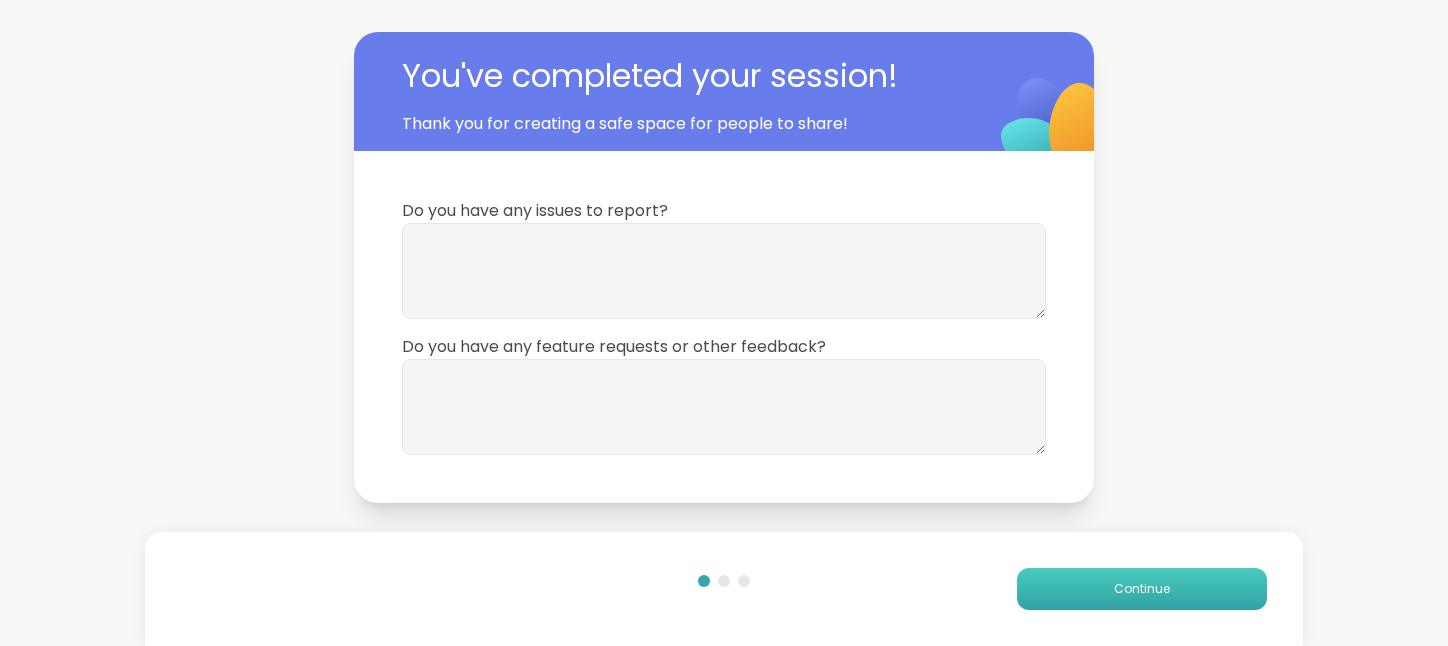 click on "Continue" at bounding box center (1142, 589) 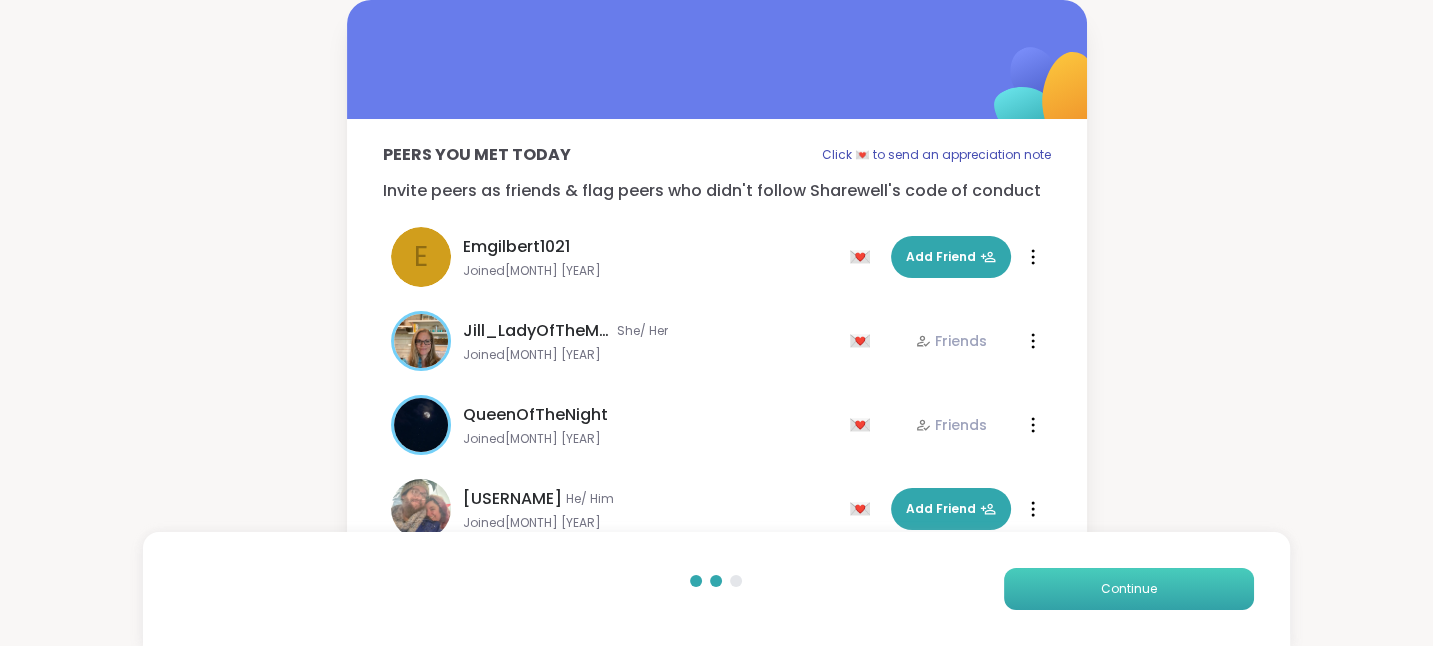 click on "Continue" at bounding box center (1129, 589) 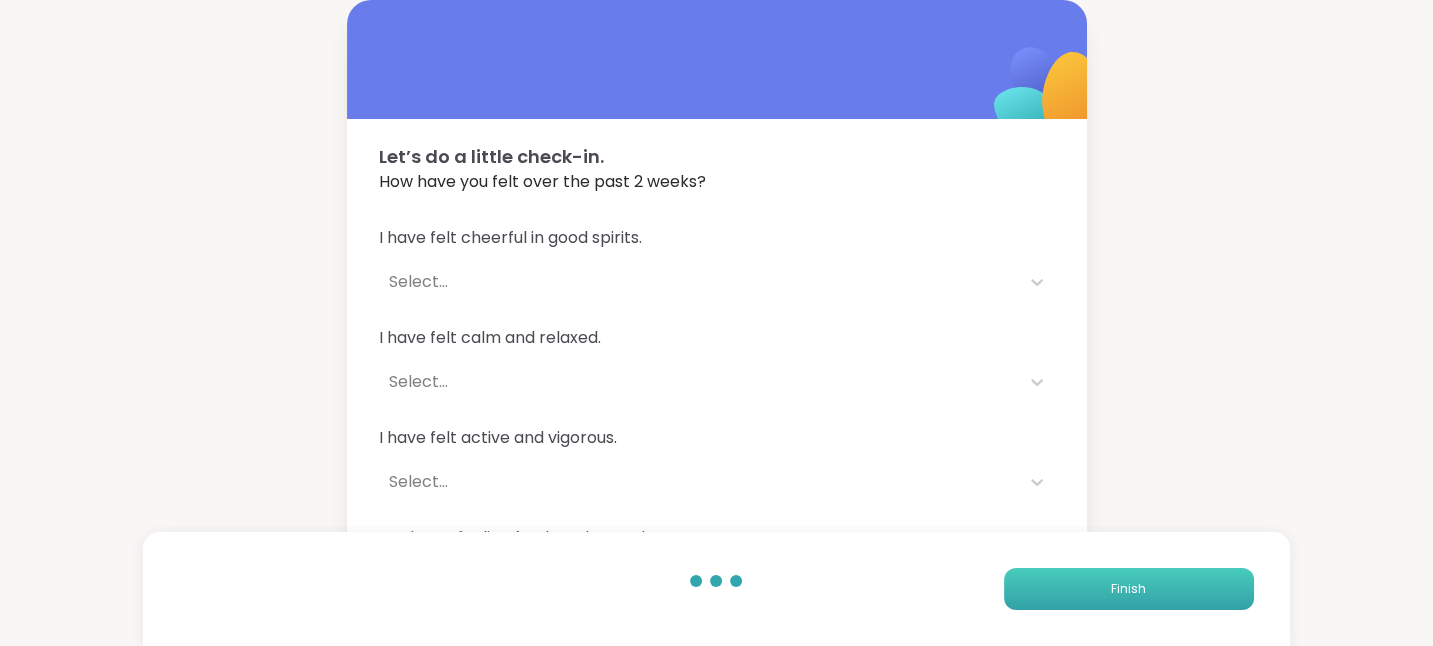 click on "Finish" at bounding box center (1129, 589) 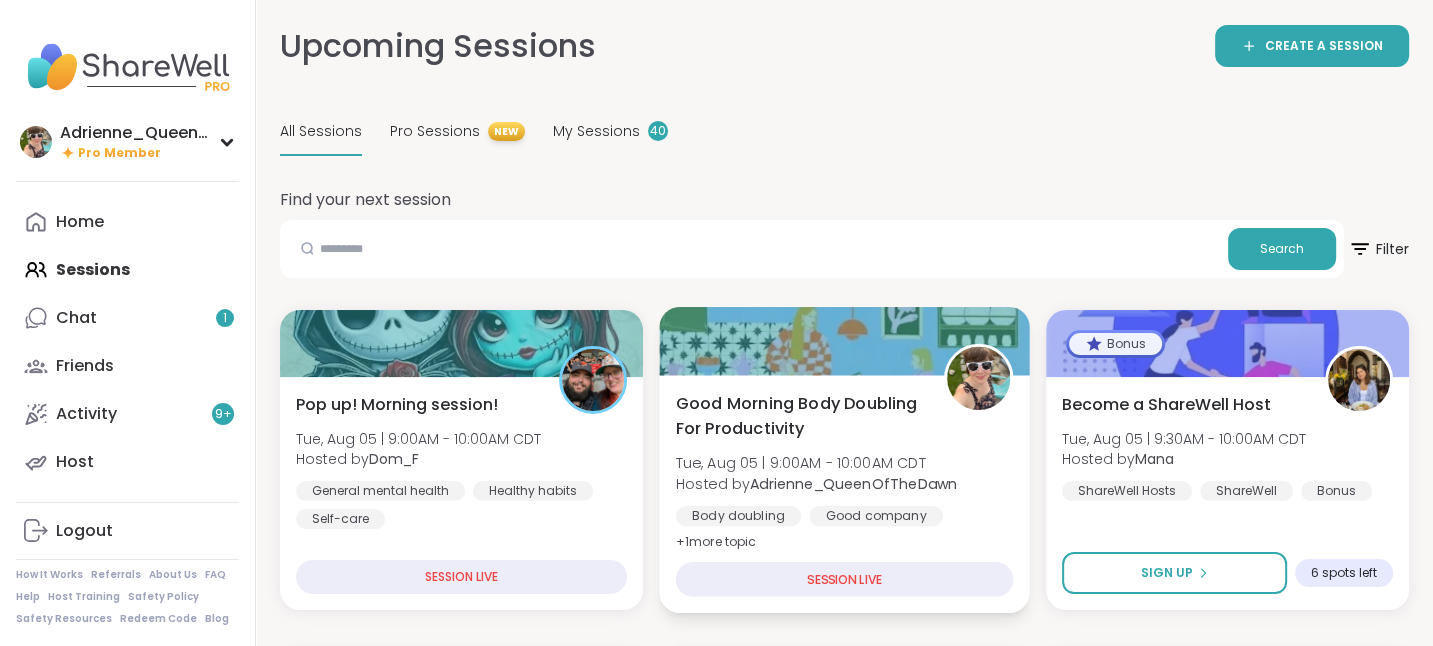 click on "Body doubling Good company Goal-setting" at bounding box center (845, 530) 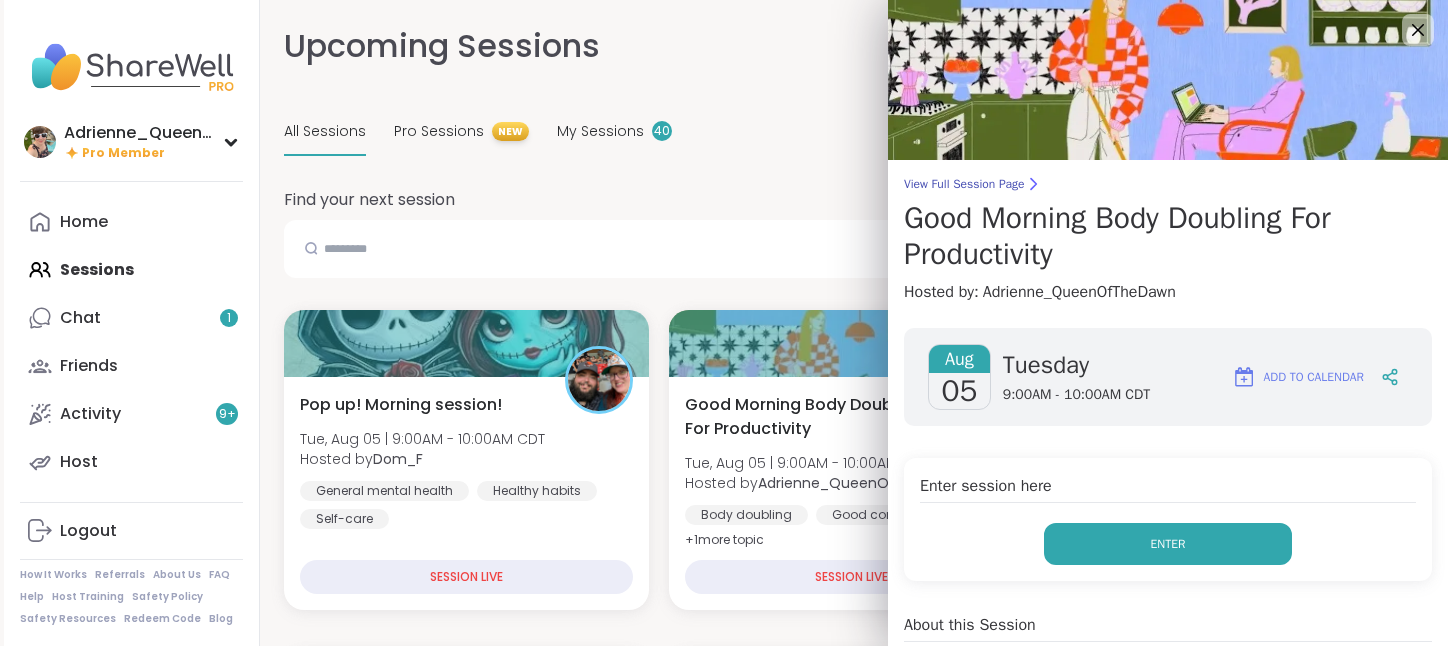 click on "Enter" at bounding box center [1168, 544] 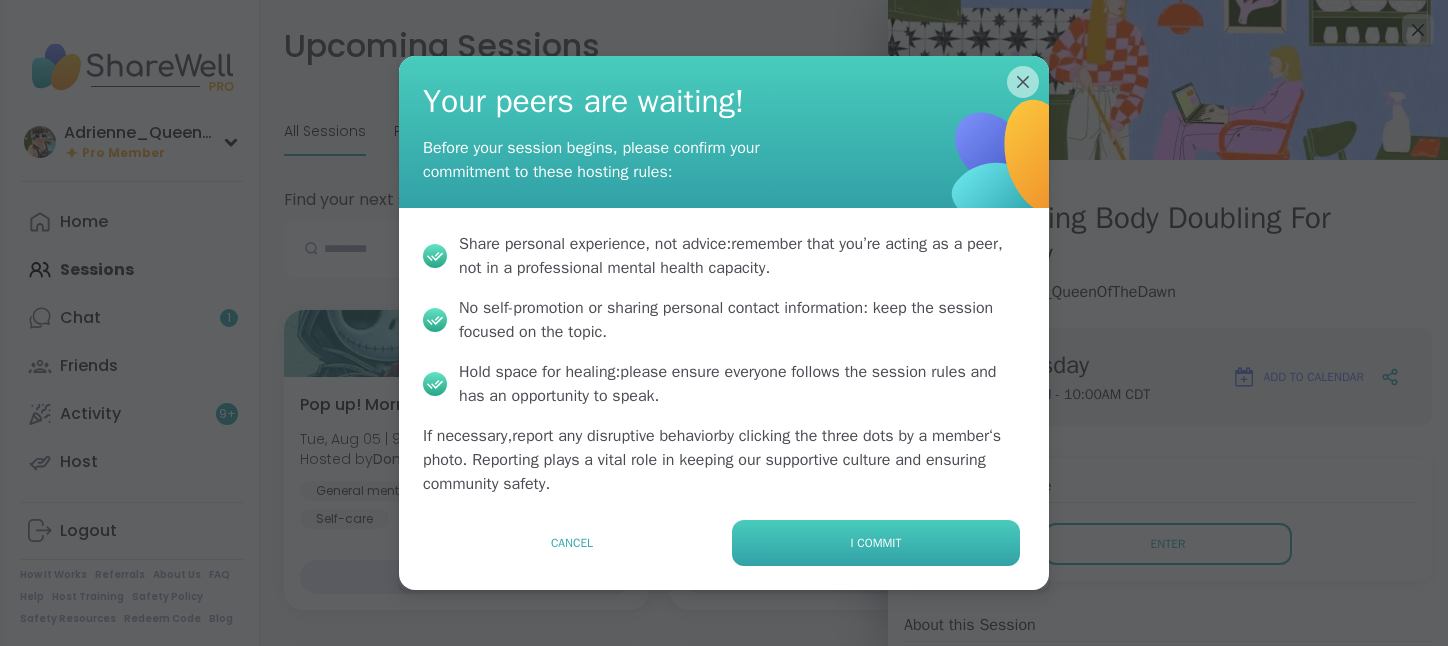 click on "I commit" at bounding box center (876, 543) 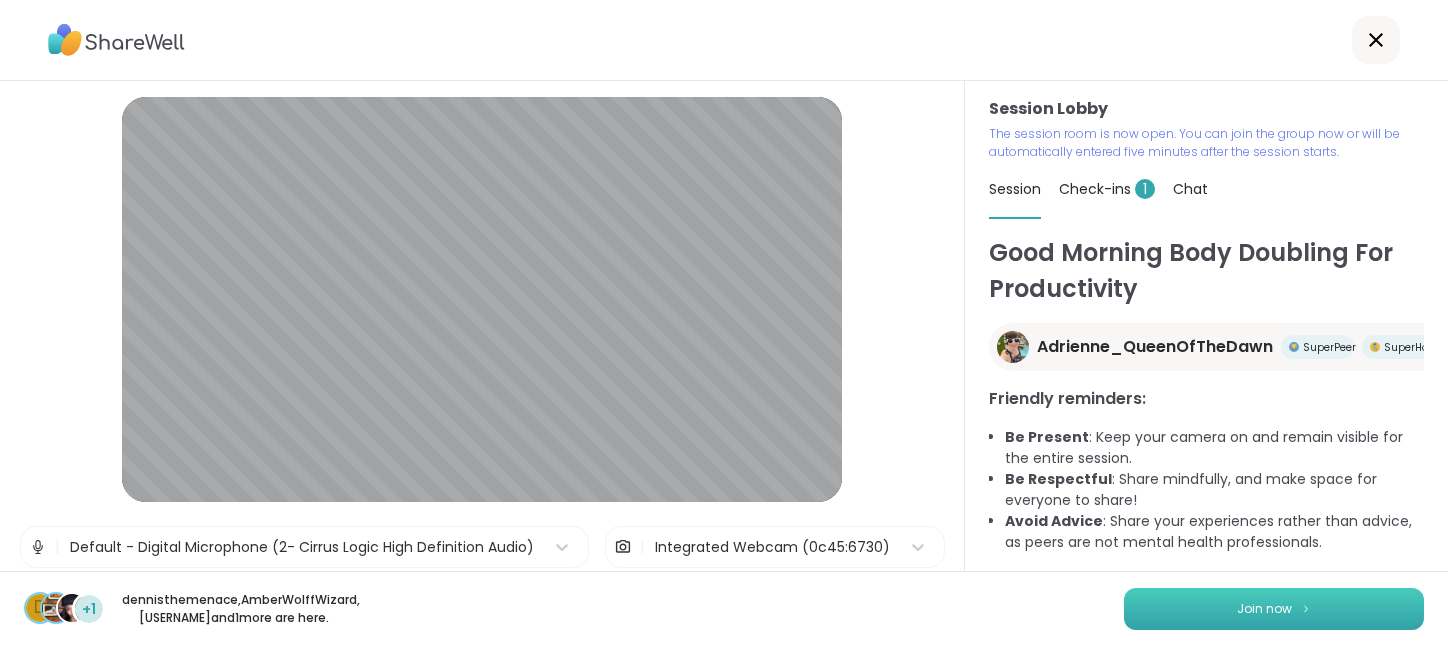 click on "Join now" at bounding box center [1274, 609] 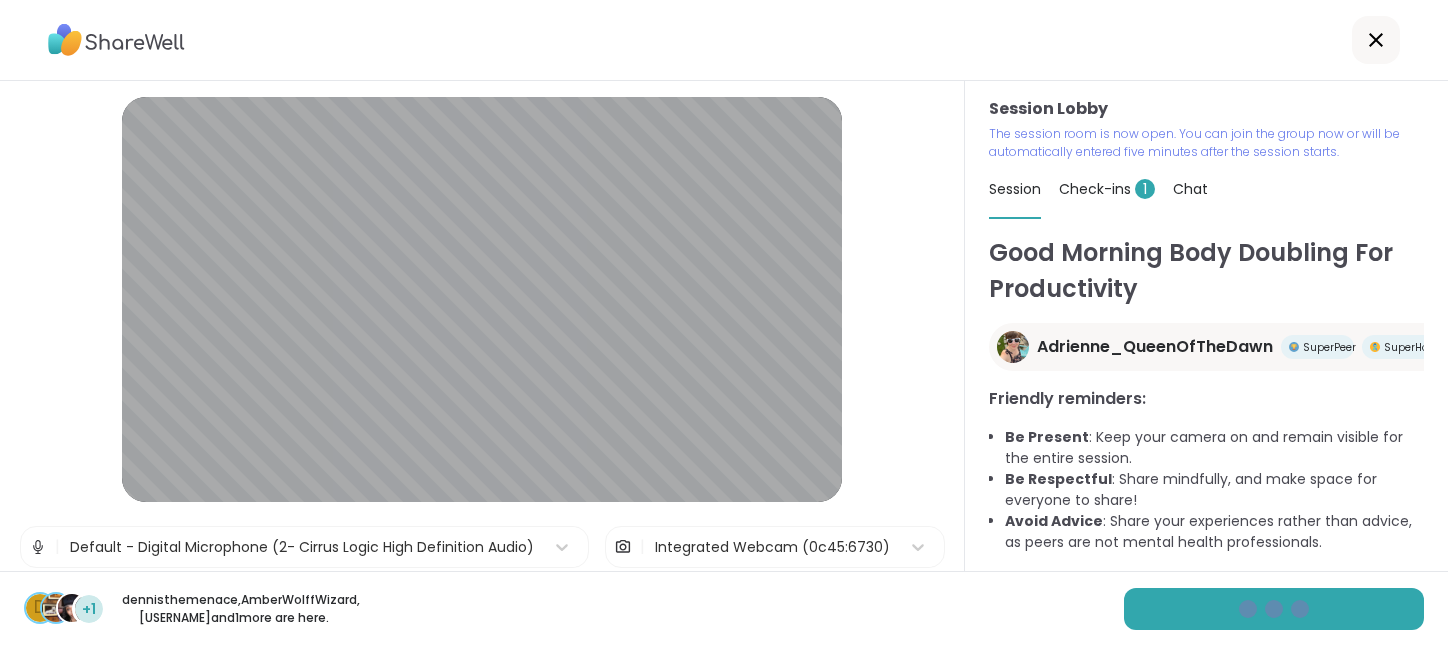 click on "Check-ins 1" at bounding box center [1107, 189] 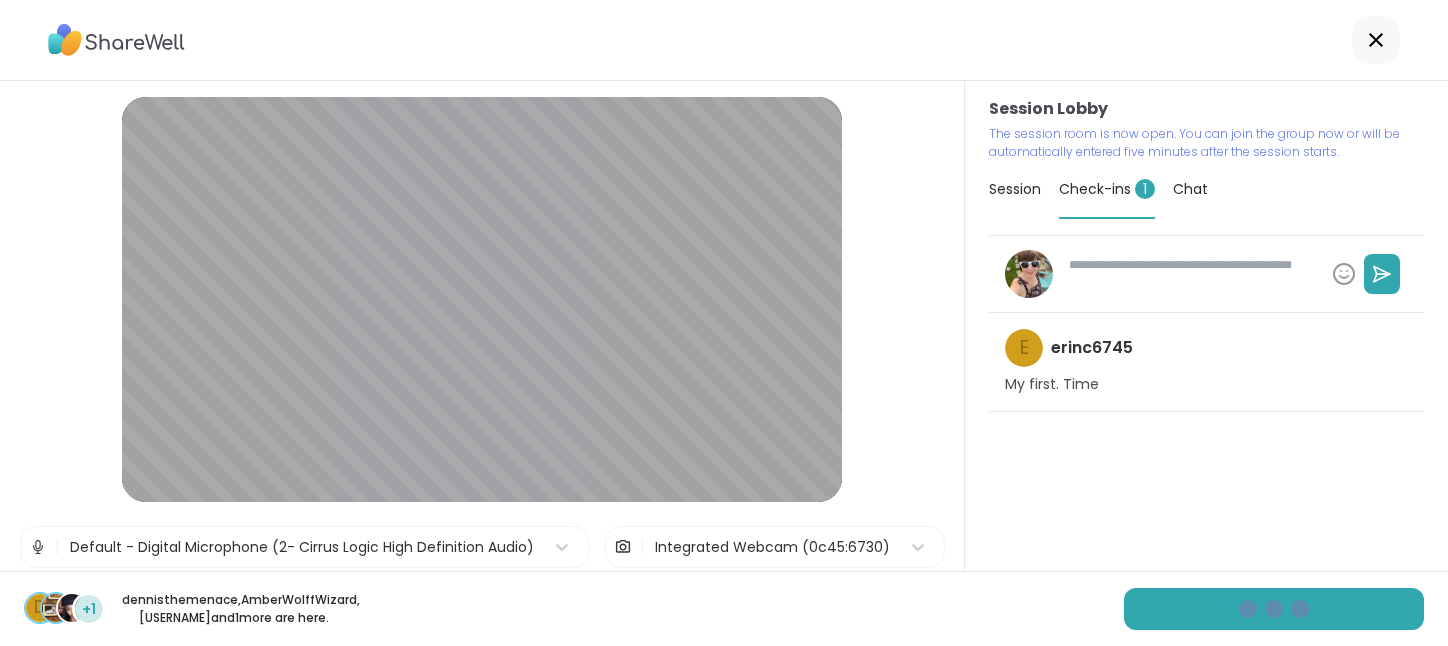 type on "*" 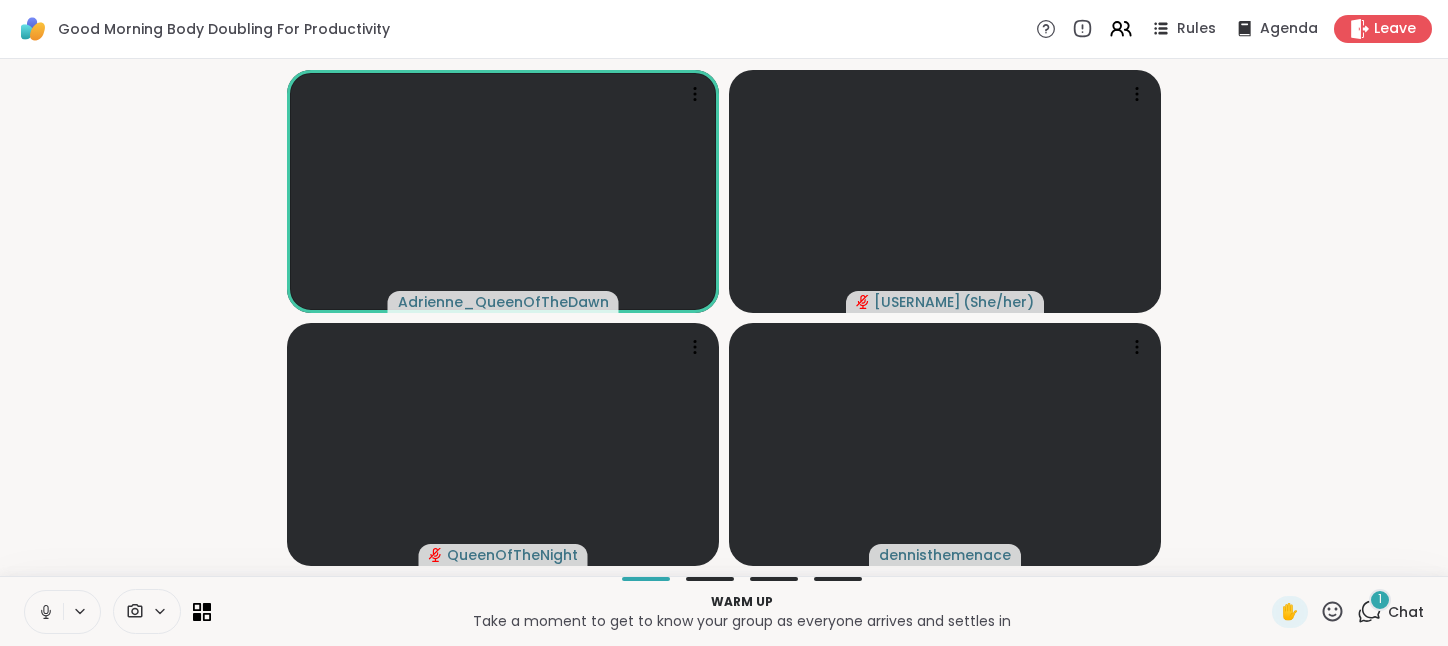 click on "Chat" at bounding box center [1406, 612] 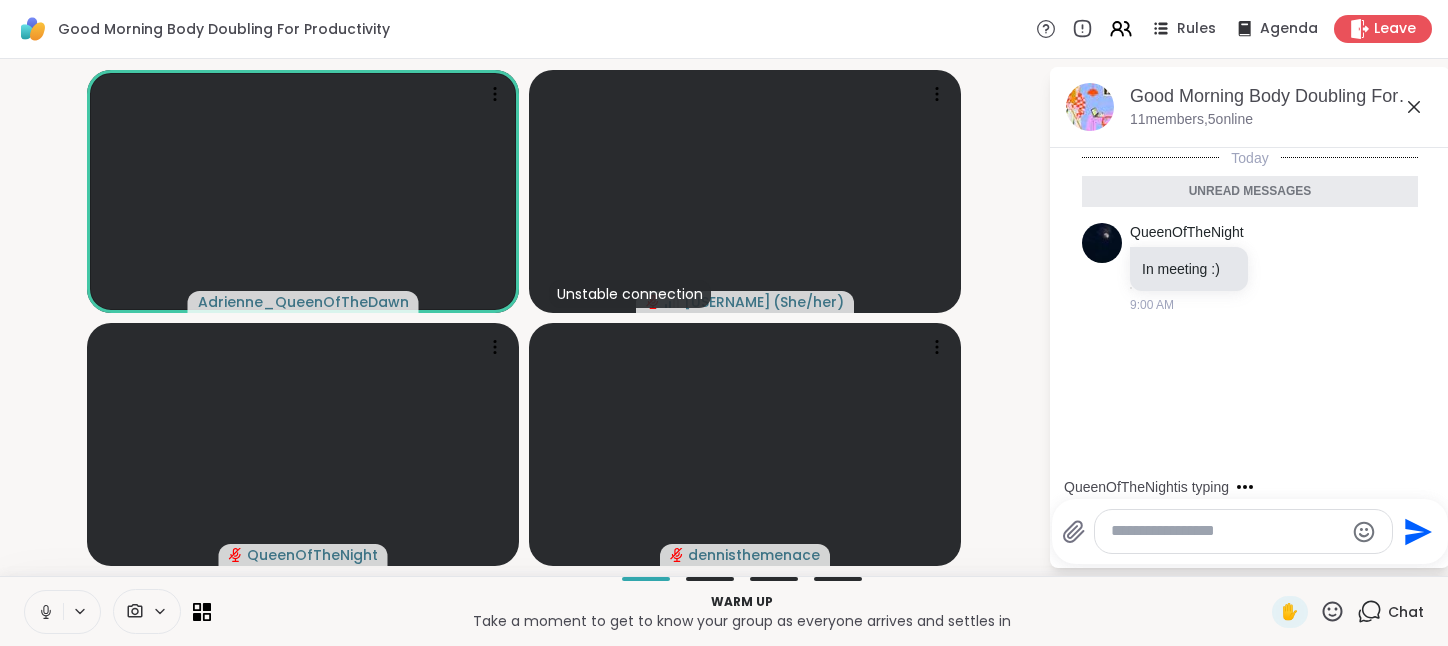 click on "Today Unread messages QueenOfTheNight In meeting :) 9:00 AM QueenOfTheNight  is typing" at bounding box center (1250, 317) 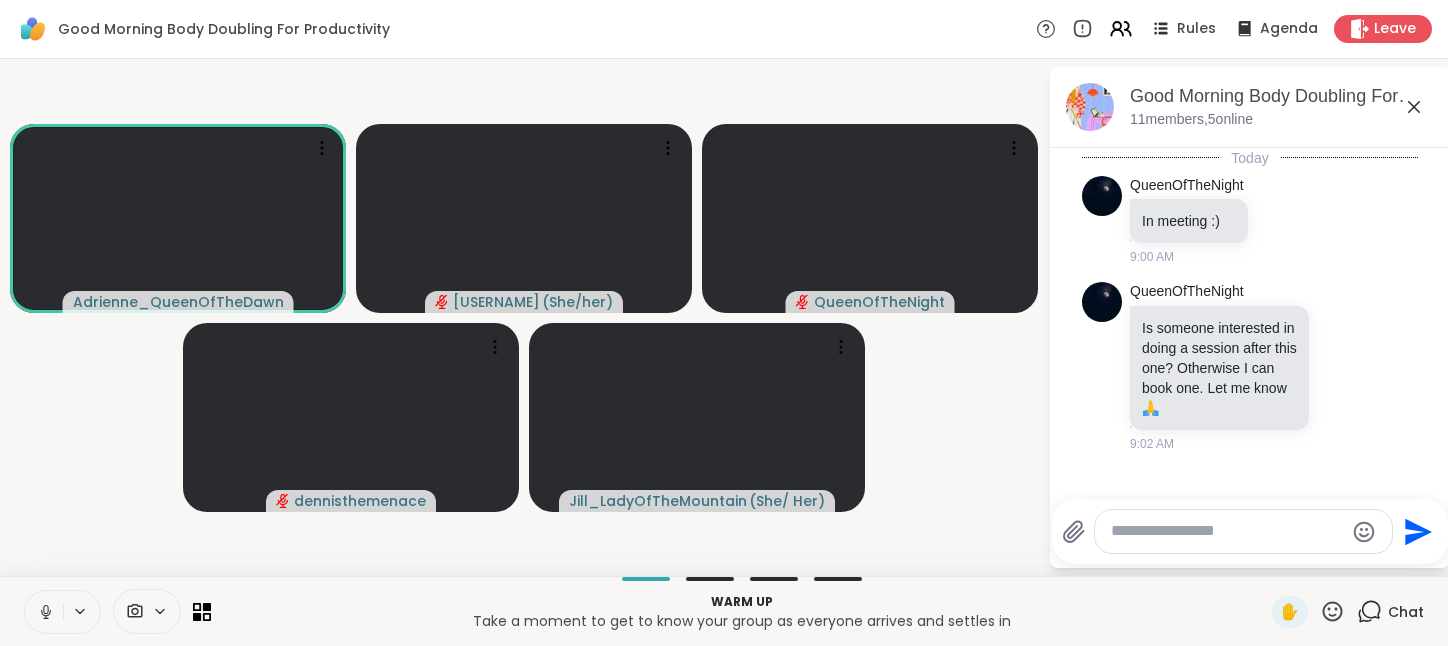 scroll, scrollTop: 0, scrollLeft: 0, axis: both 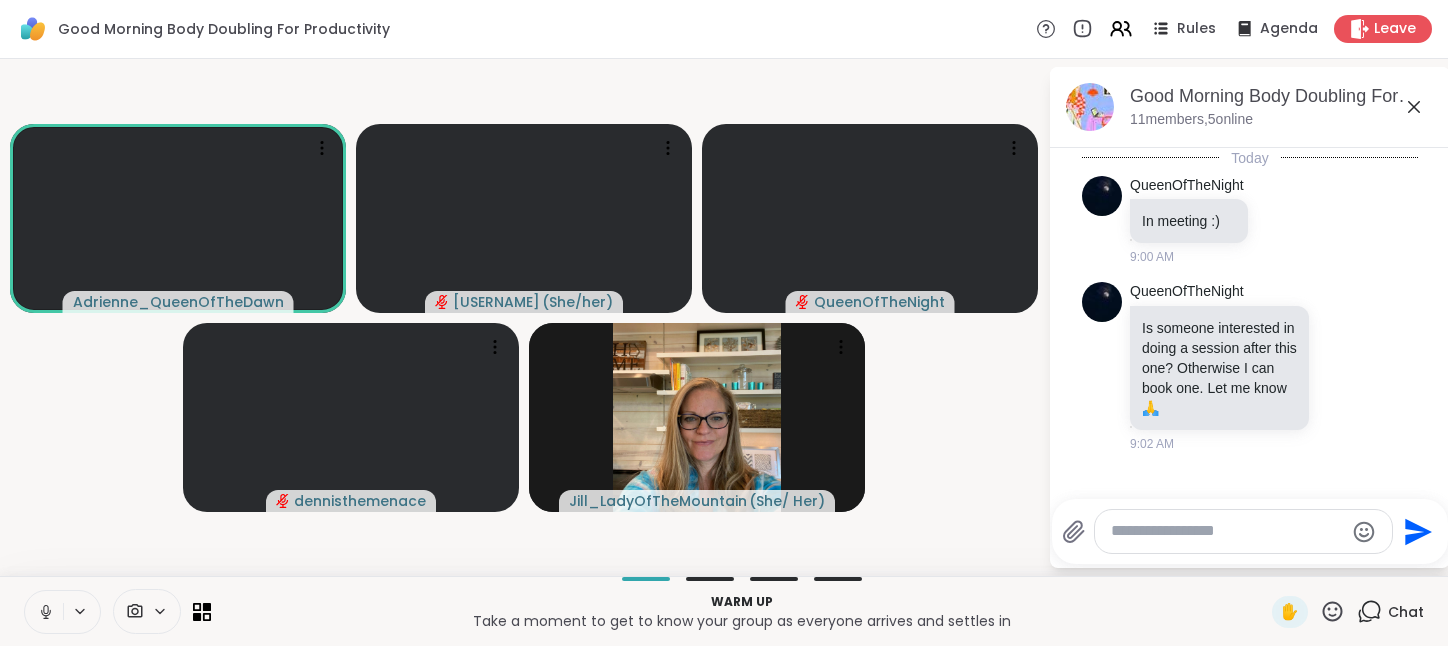 click at bounding box center (1227, 531) 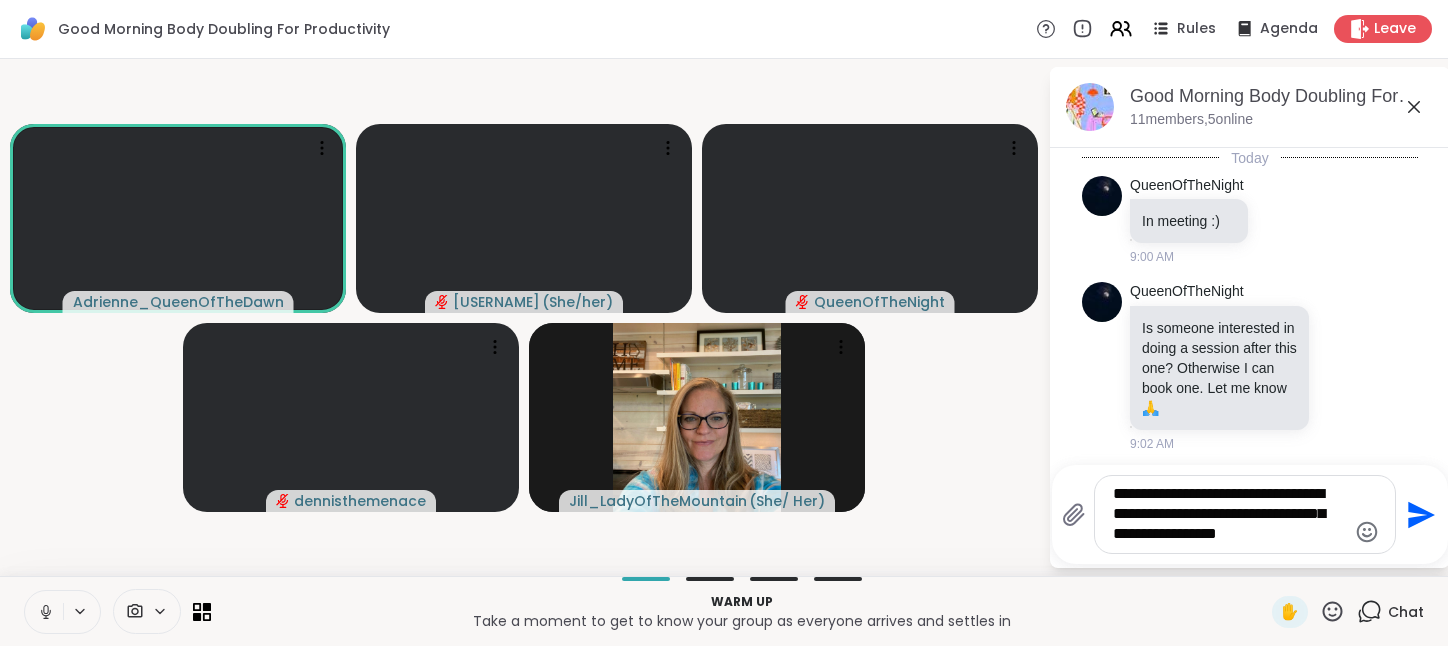 type on "**********" 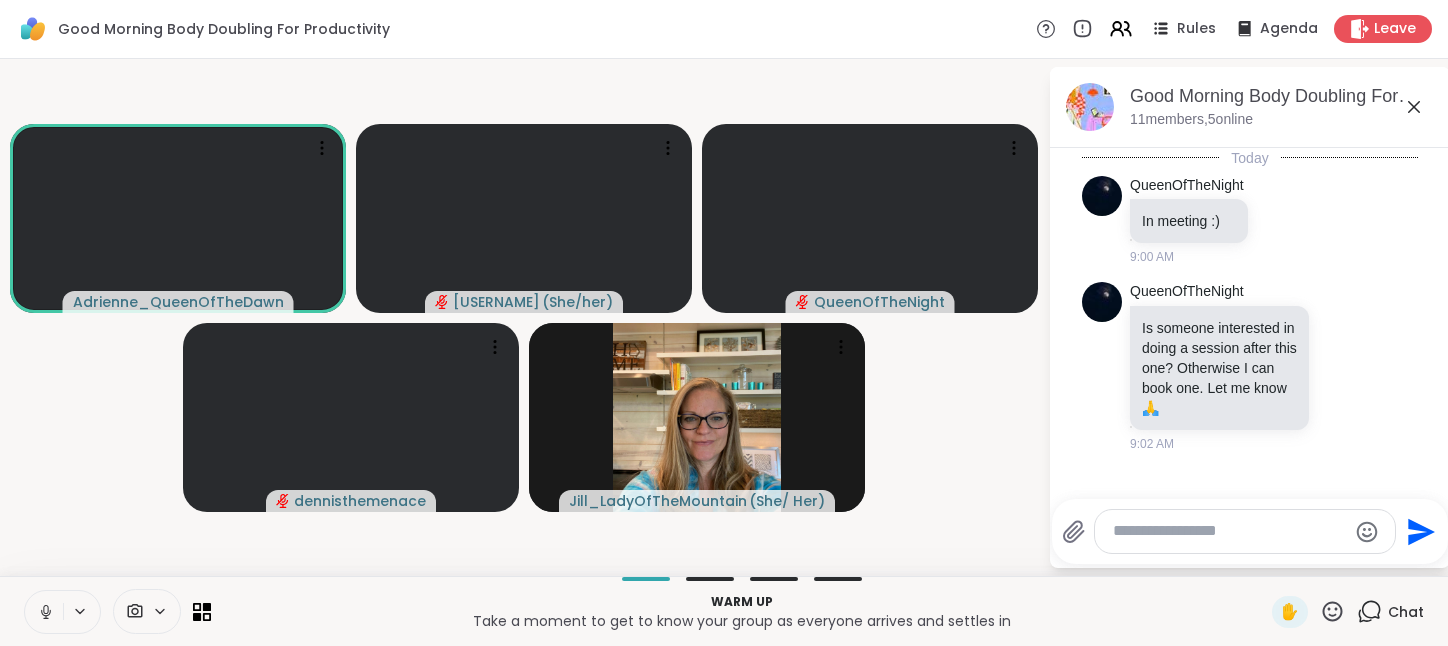 scroll, scrollTop: 177, scrollLeft: 0, axis: vertical 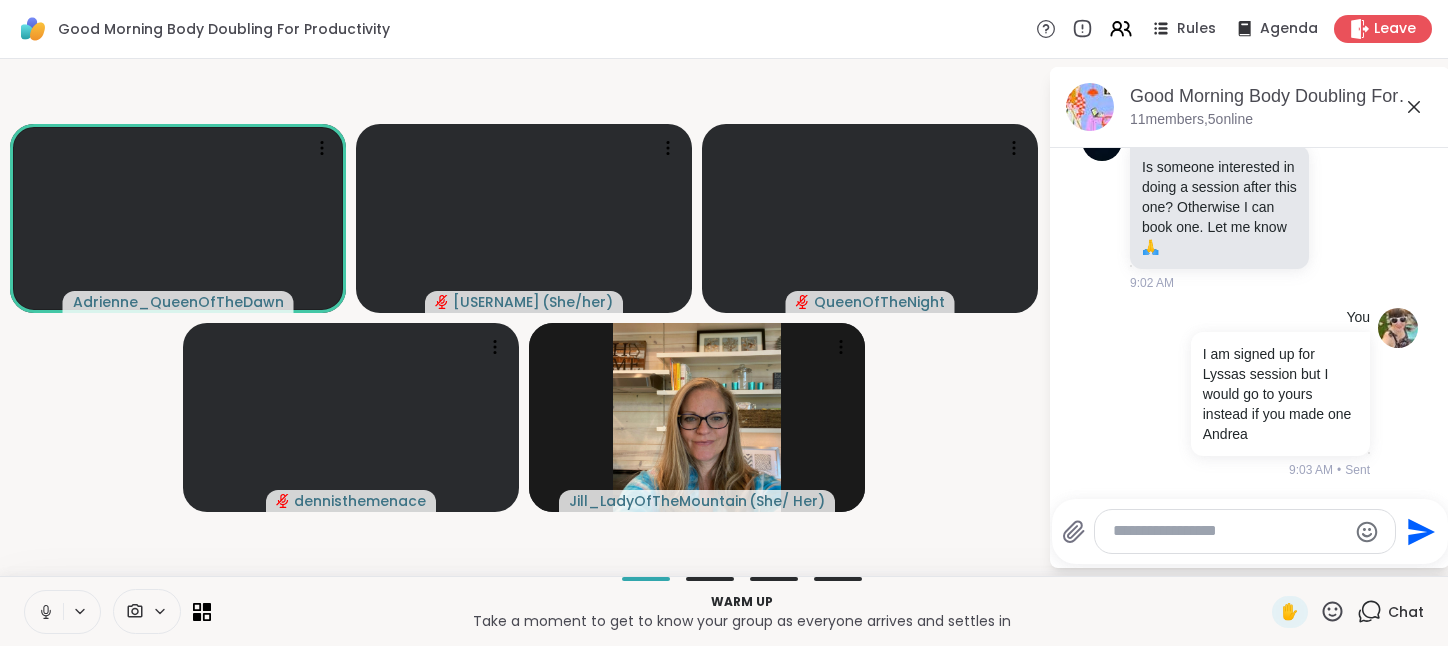 click at bounding box center (1229, 531) 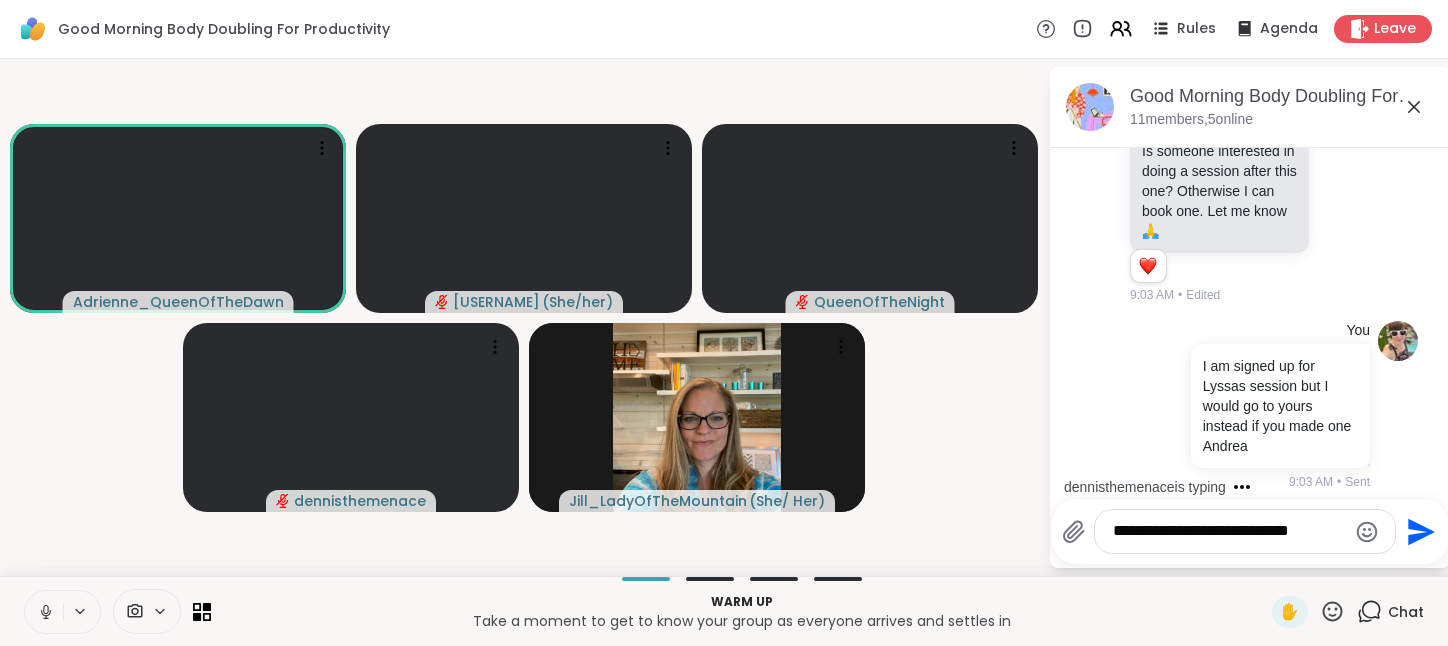 scroll, scrollTop: 235, scrollLeft: 0, axis: vertical 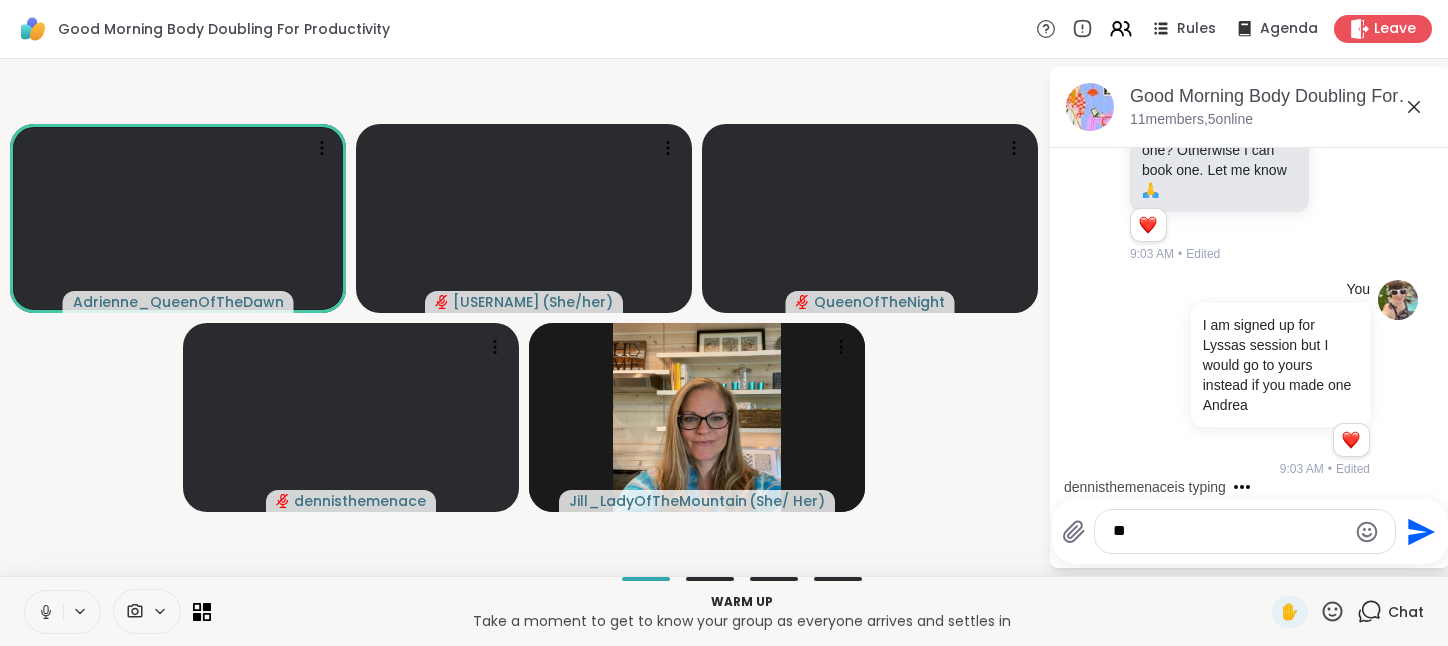 type on "*" 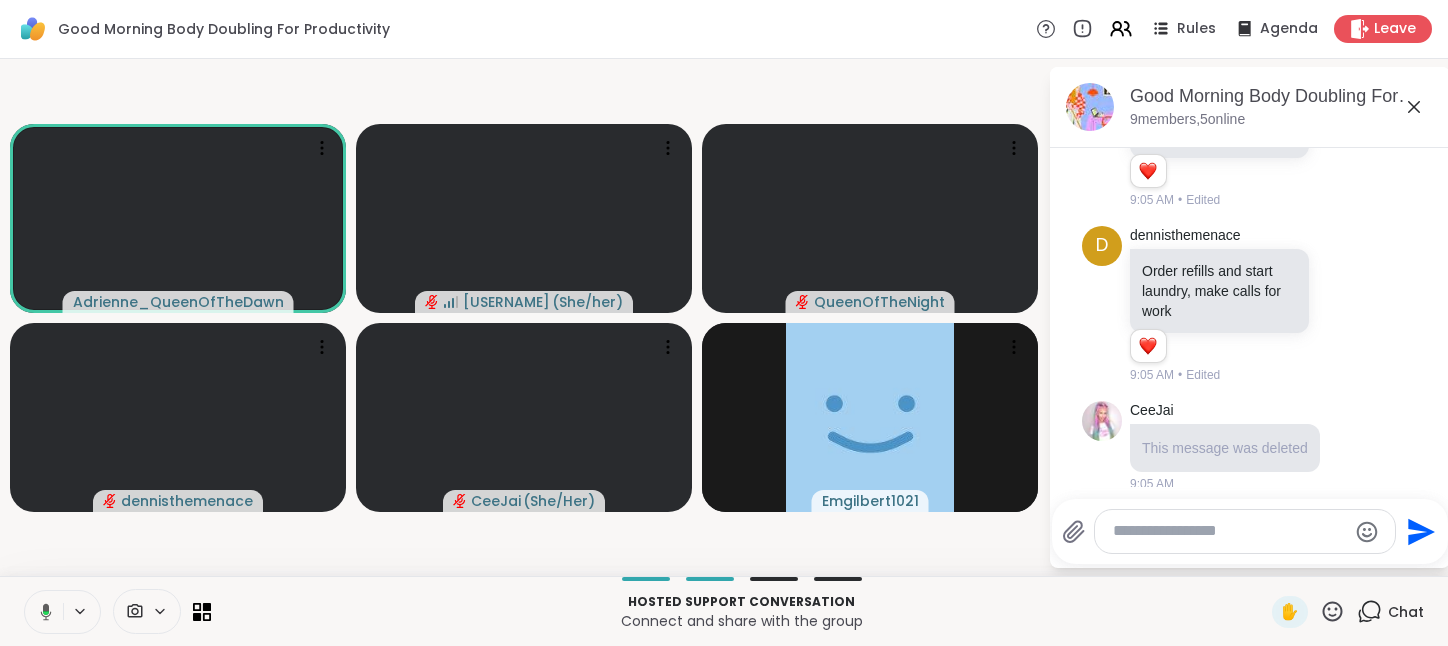 scroll, scrollTop: 944, scrollLeft: 0, axis: vertical 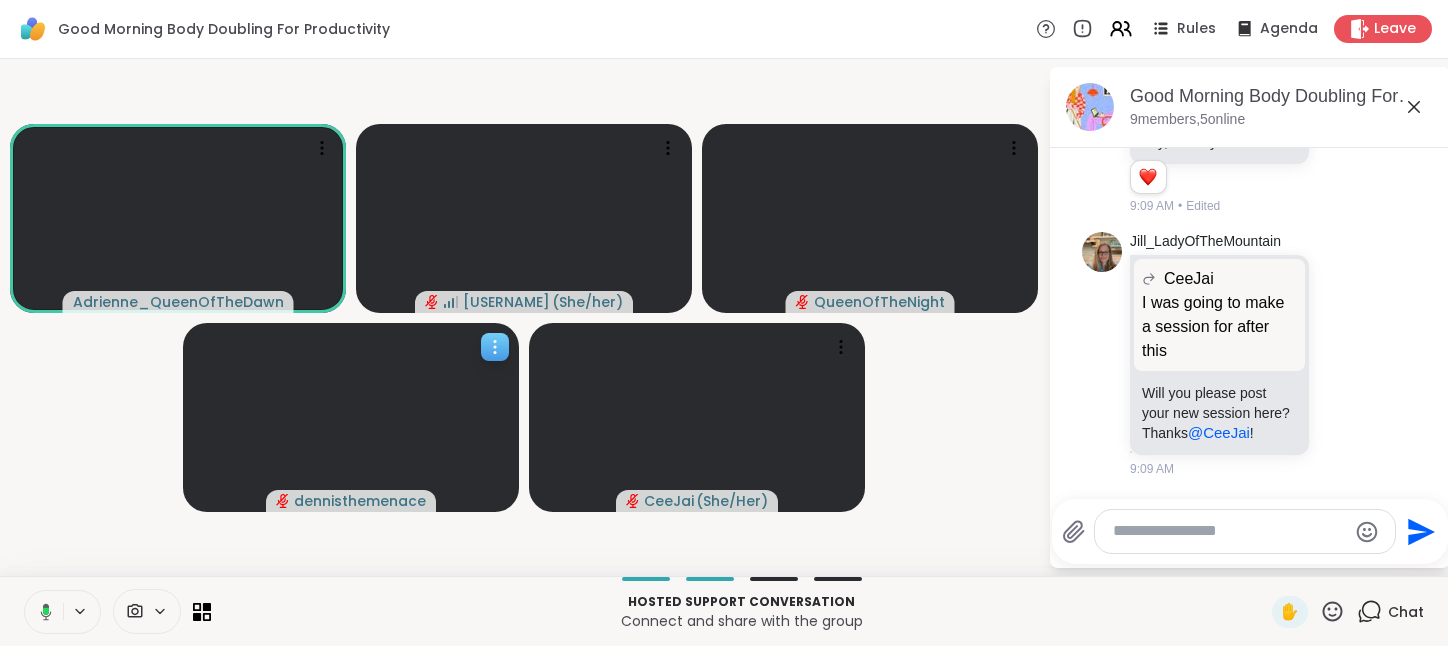 click 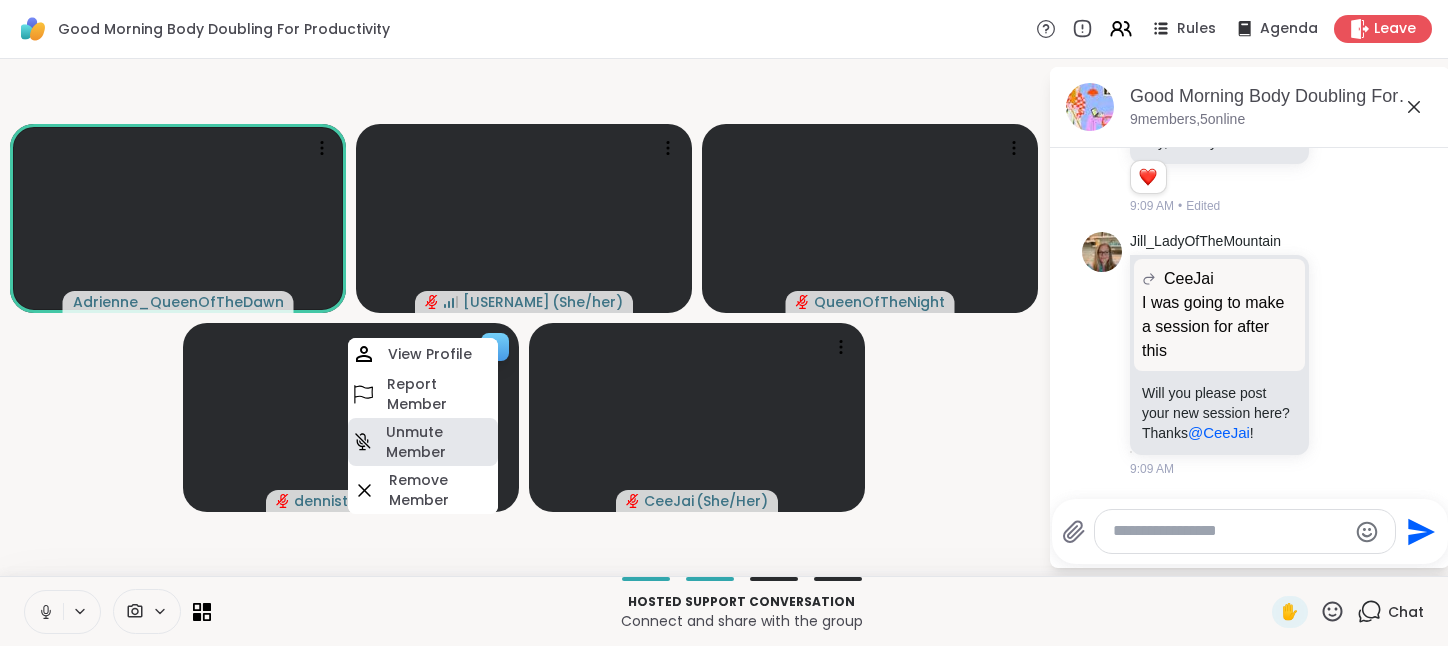 click on "Unmute Member" at bounding box center (440, 442) 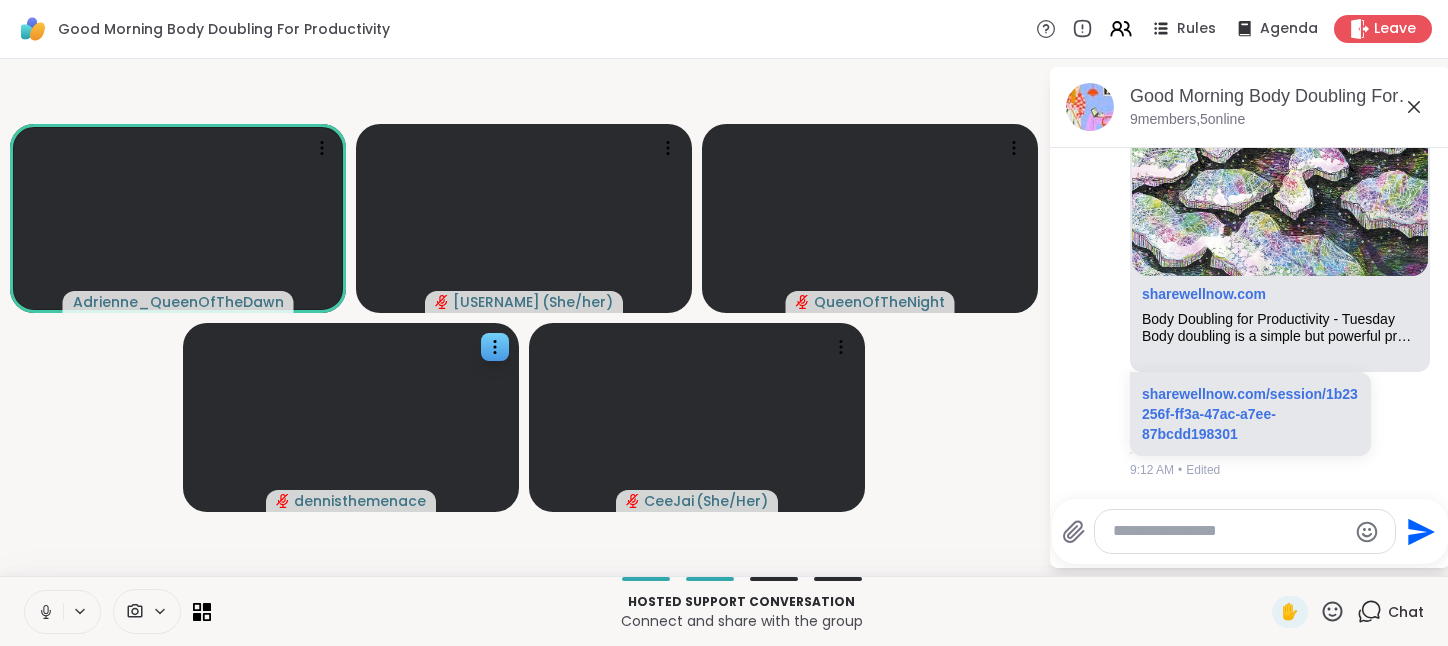 scroll, scrollTop: 1998, scrollLeft: 0, axis: vertical 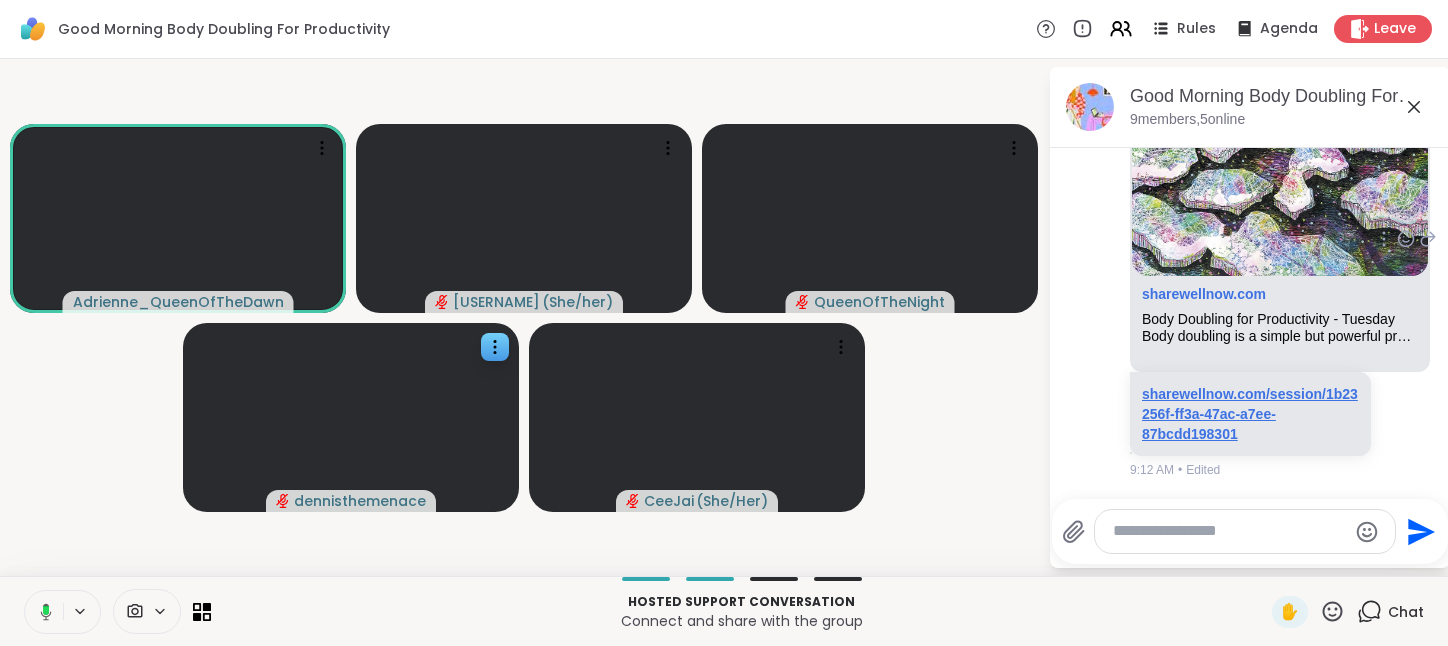 click on "sharewellnow.com/session/1b23256f-ff3a-47ac-a7ee-87bcdd198301" at bounding box center (1250, 414) 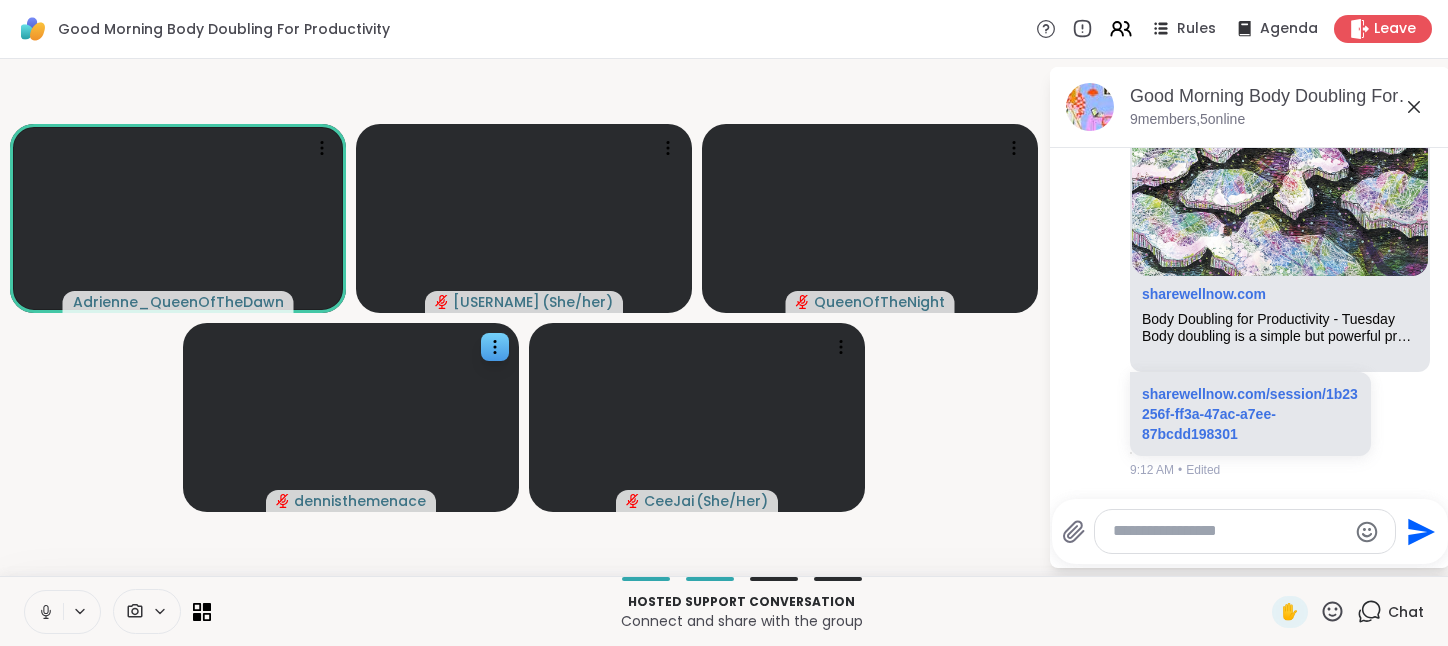 click 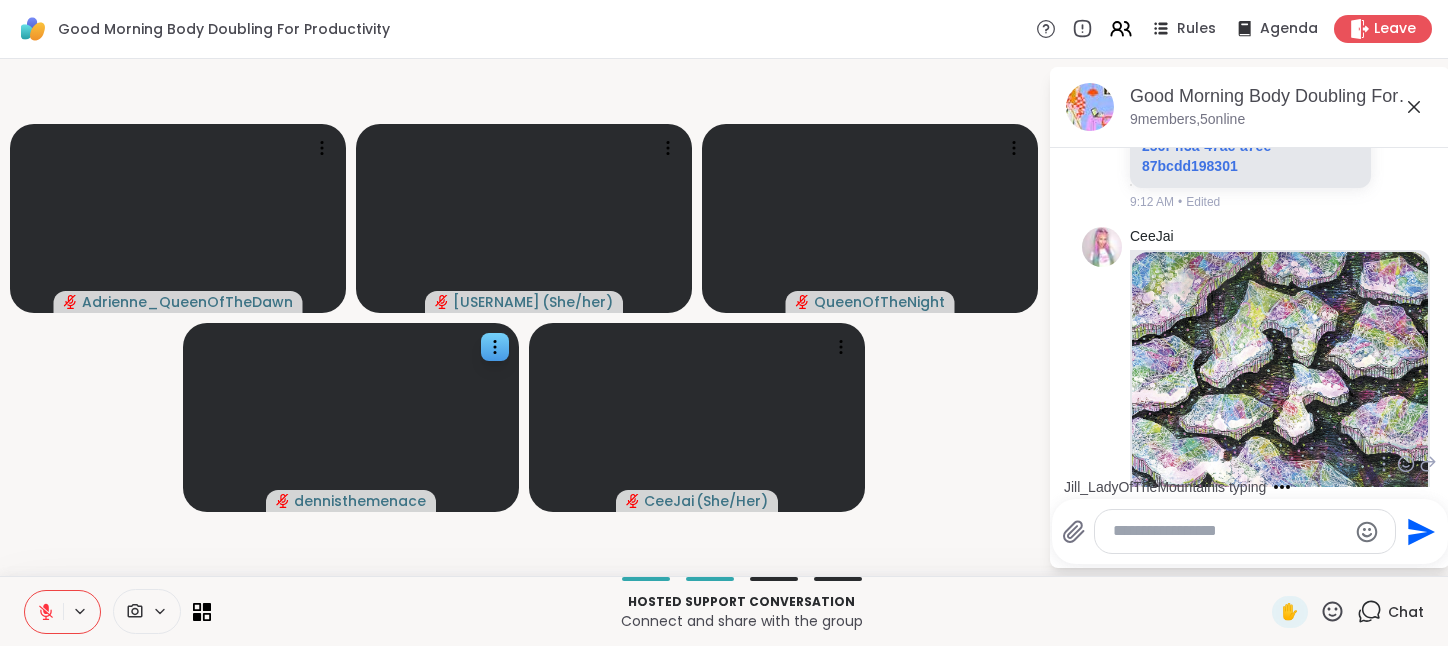 scroll, scrollTop: 2491, scrollLeft: 0, axis: vertical 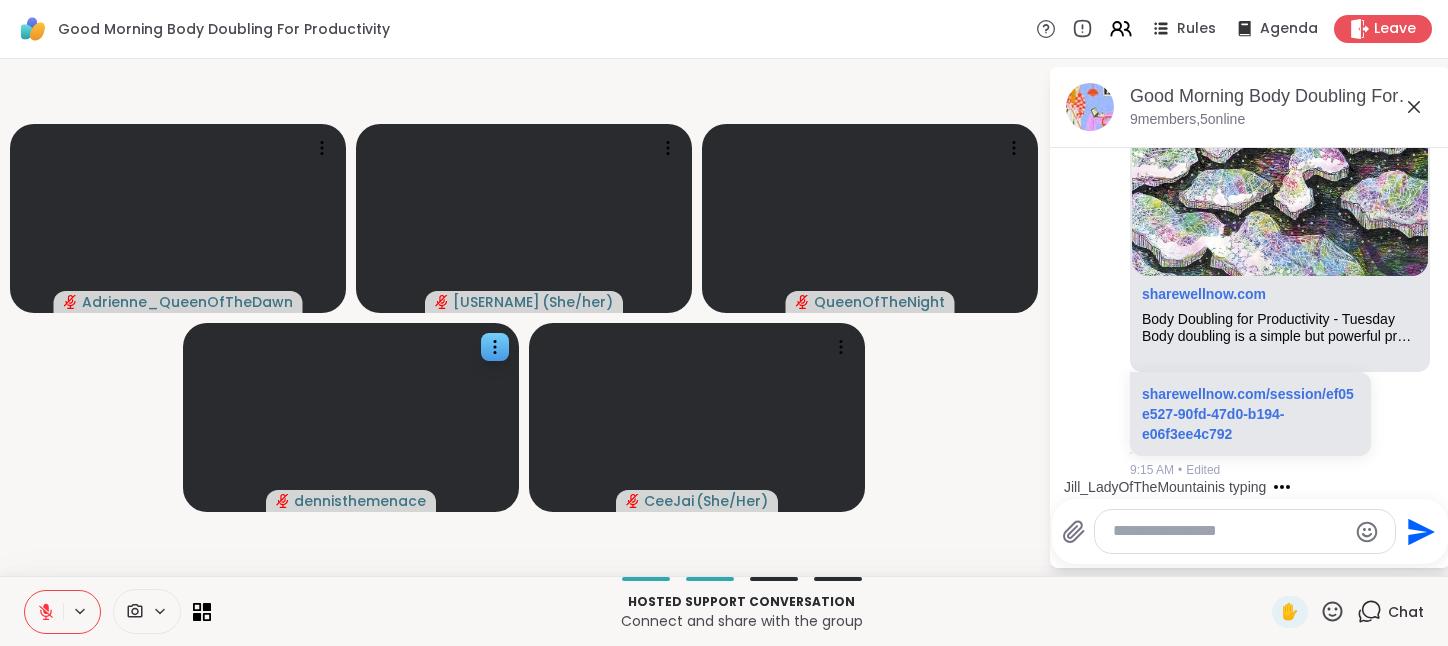 click at bounding box center (1229, 531) 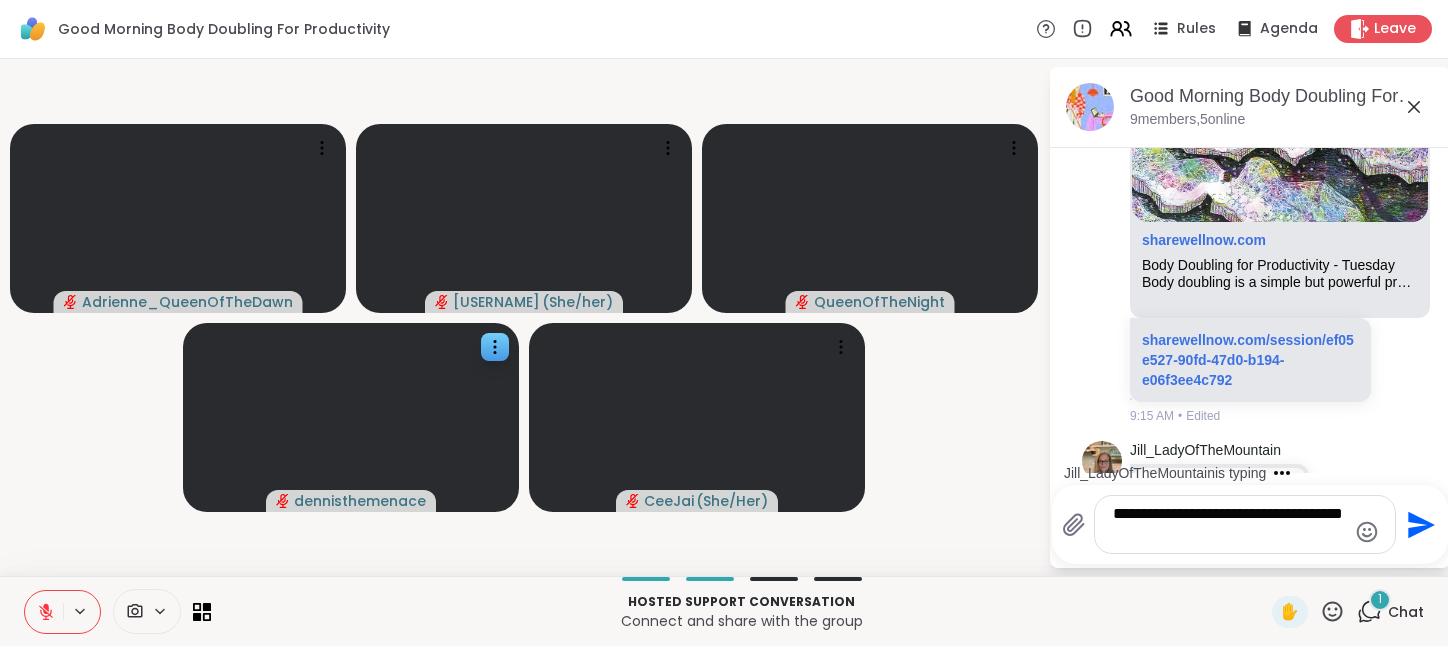 scroll, scrollTop: 3007, scrollLeft: 0, axis: vertical 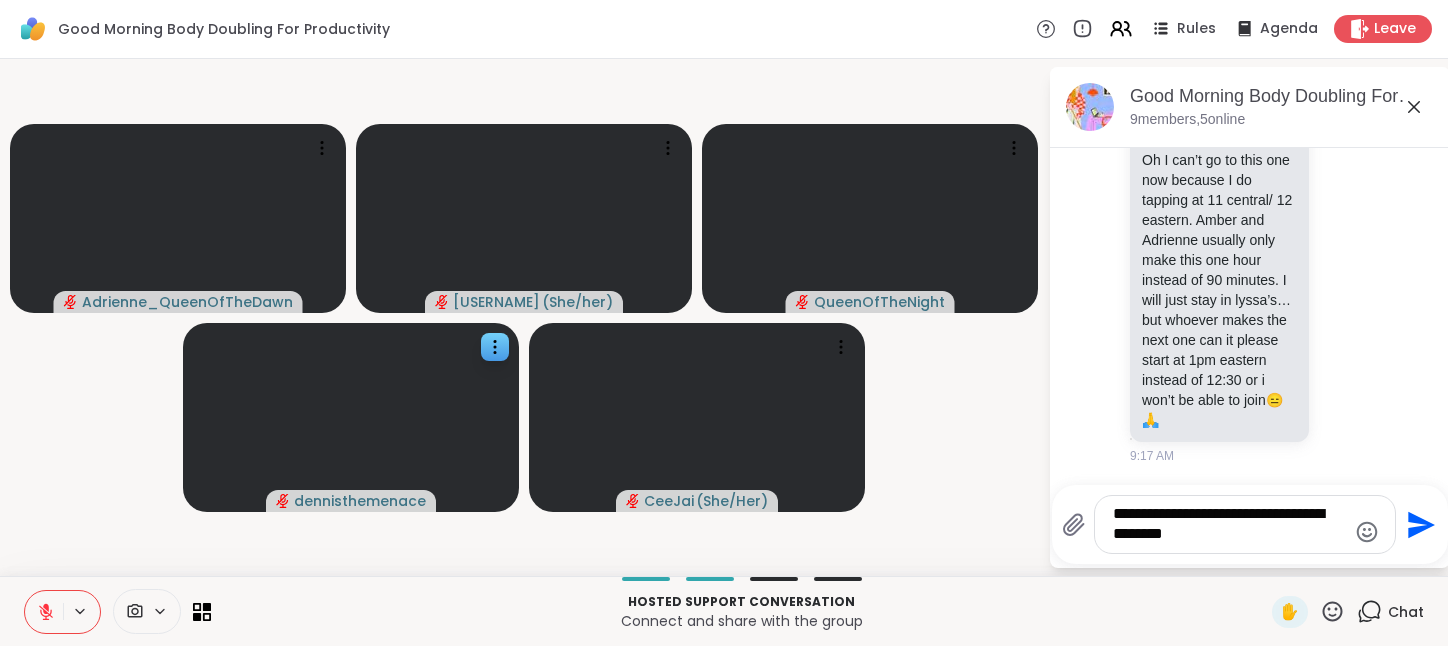 type on "**********" 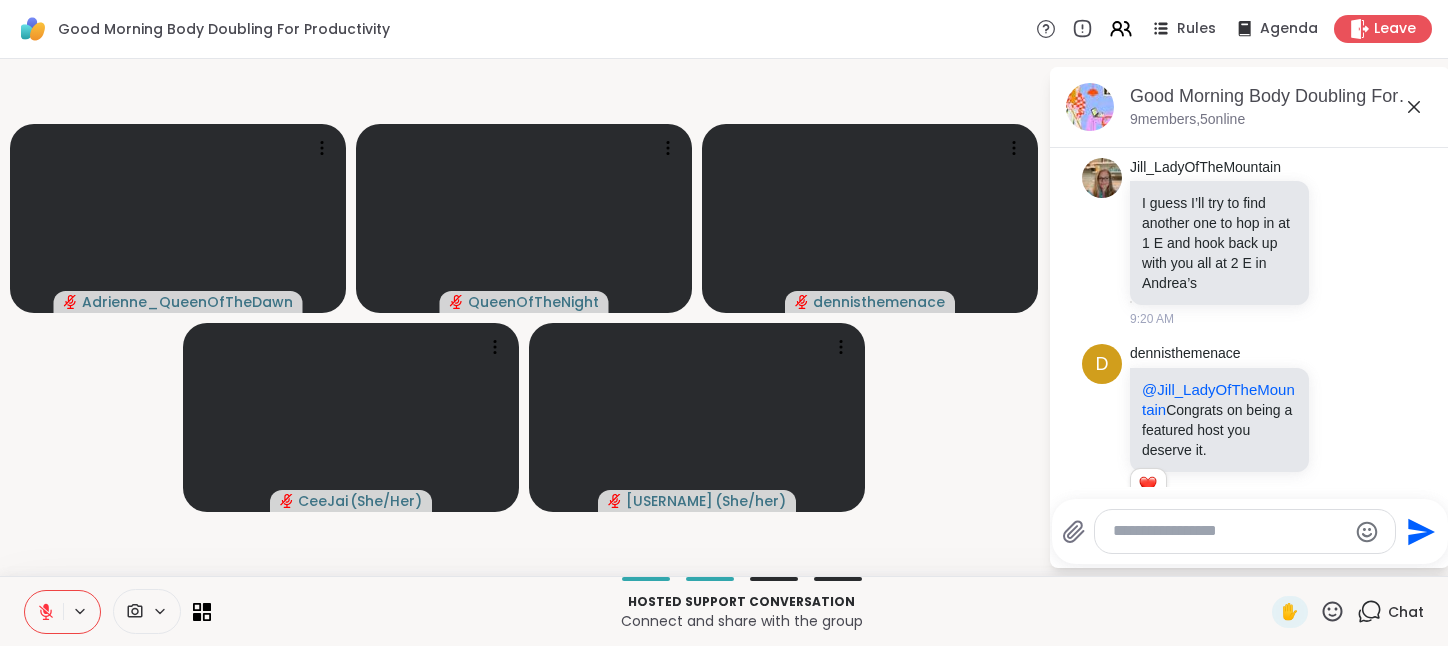 scroll, scrollTop: 3848, scrollLeft: 0, axis: vertical 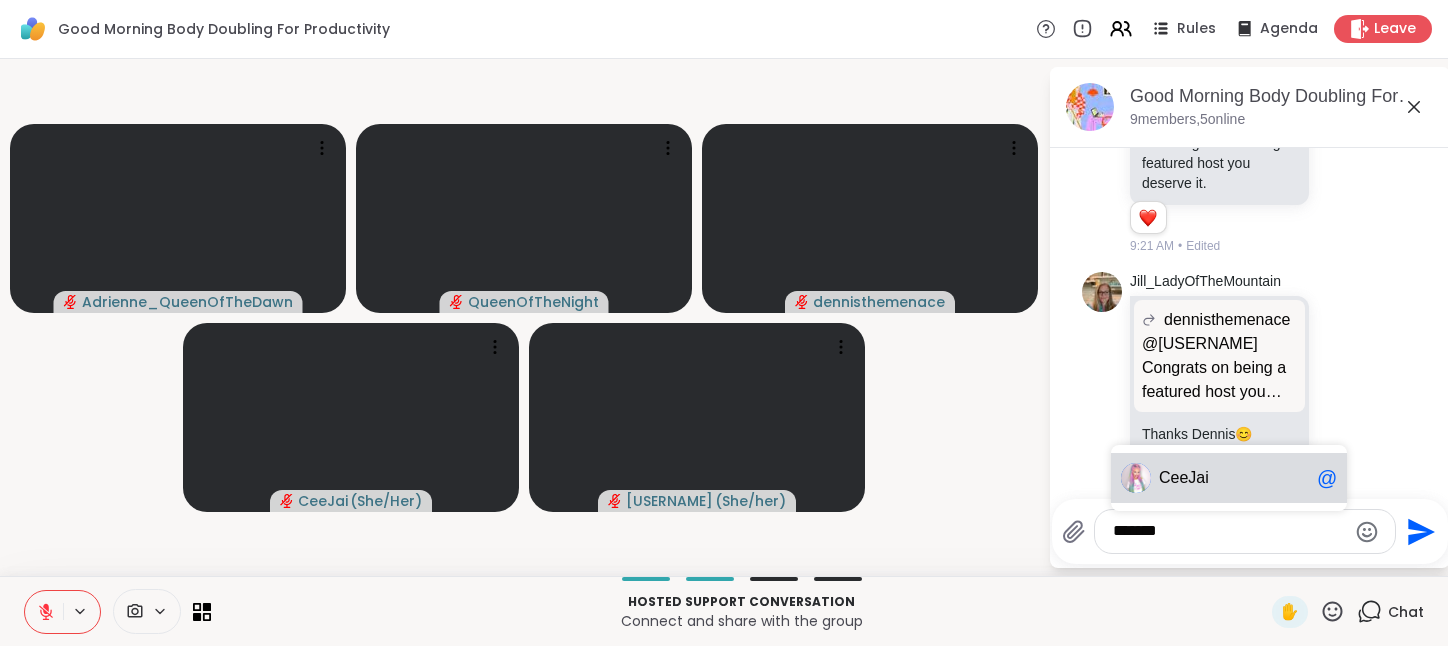 click on "CeeJai @" at bounding box center [1229, 478] 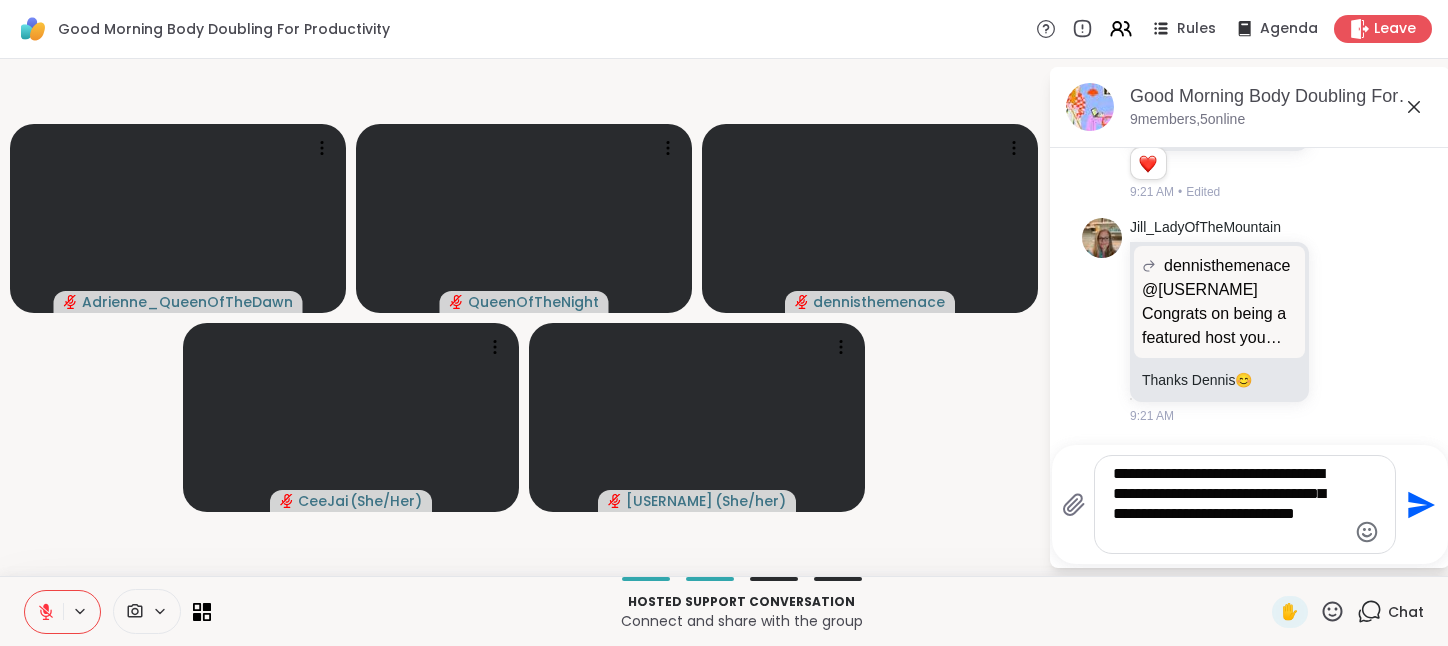type on "**********" 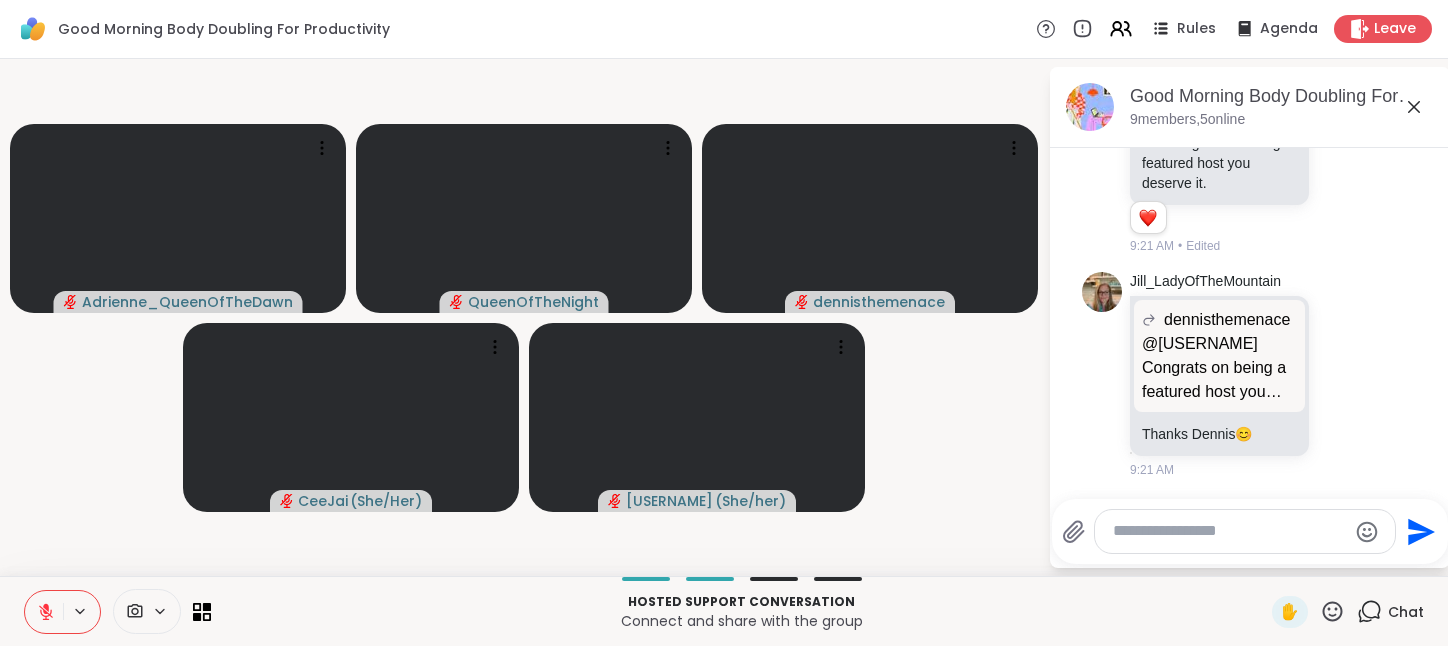 scroll, scrollTop: 4055, scrollLeft: 0, axis: vertical 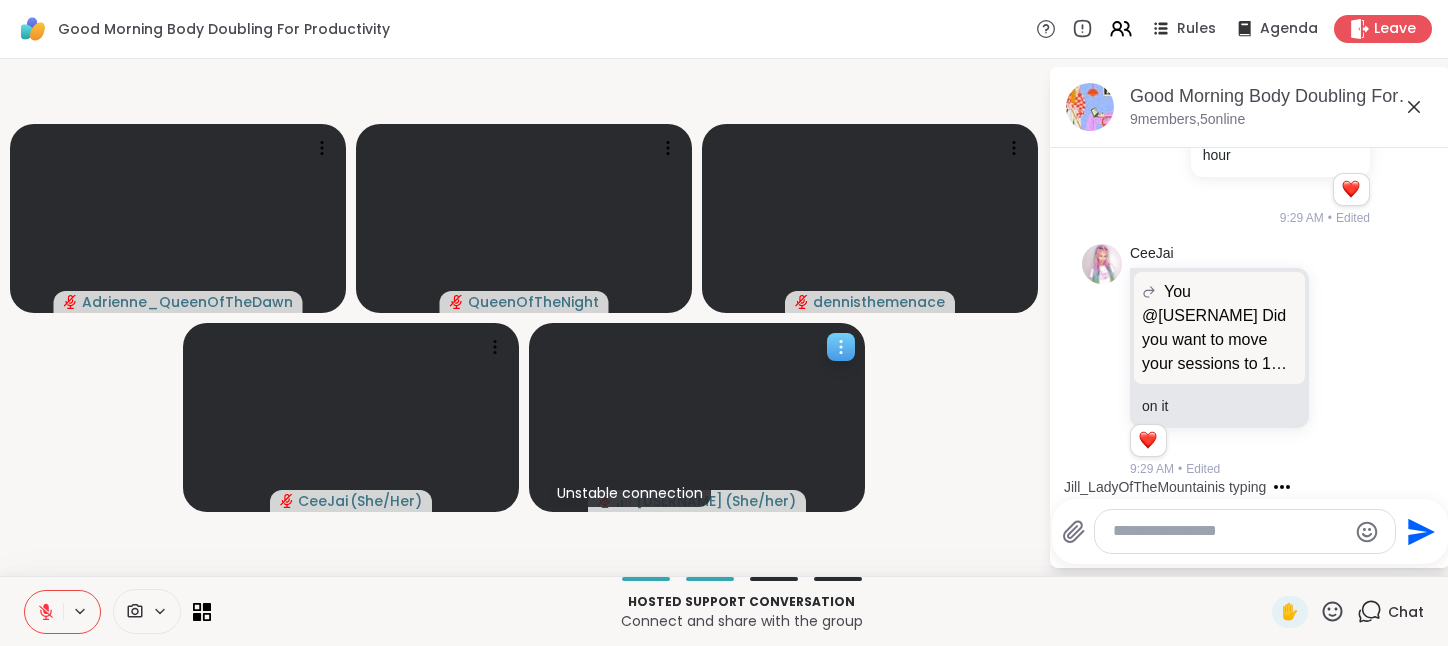 click at bounding box center (697, 417) 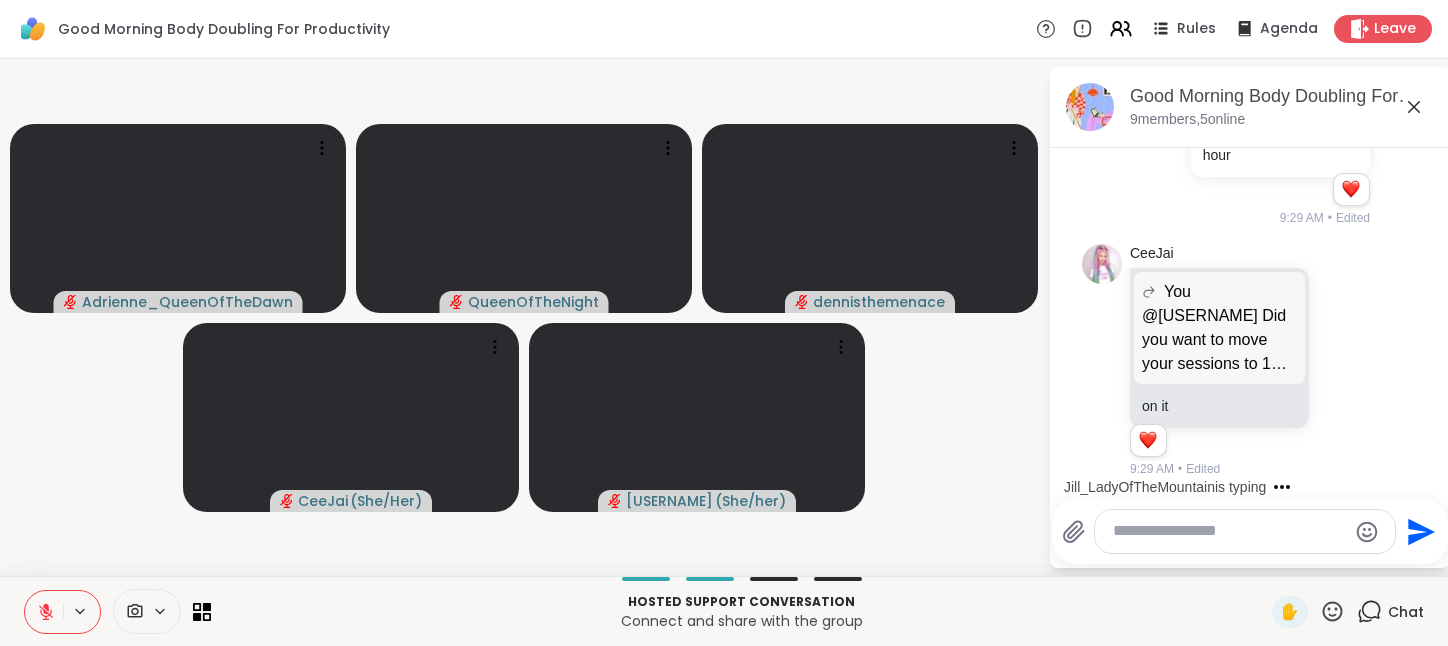 click 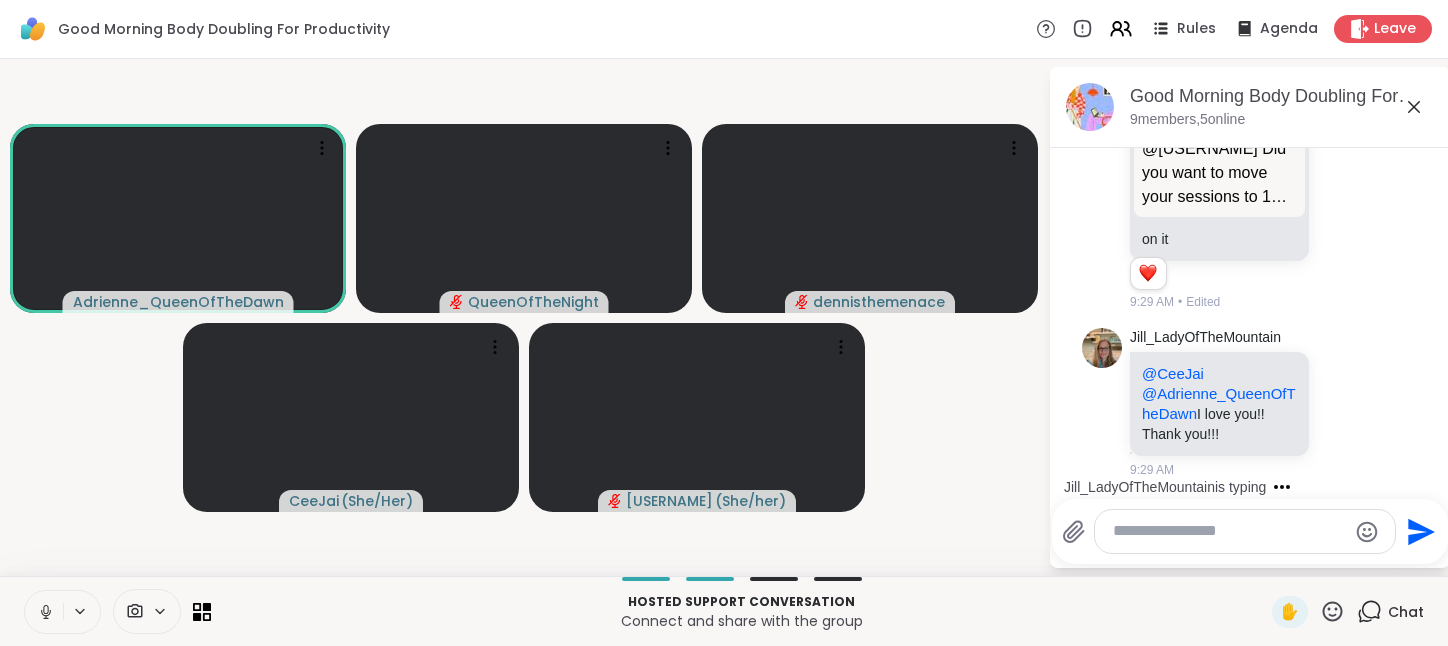 scroll, scrollTop: 4723, scrollLeft: 0, axis: vertical 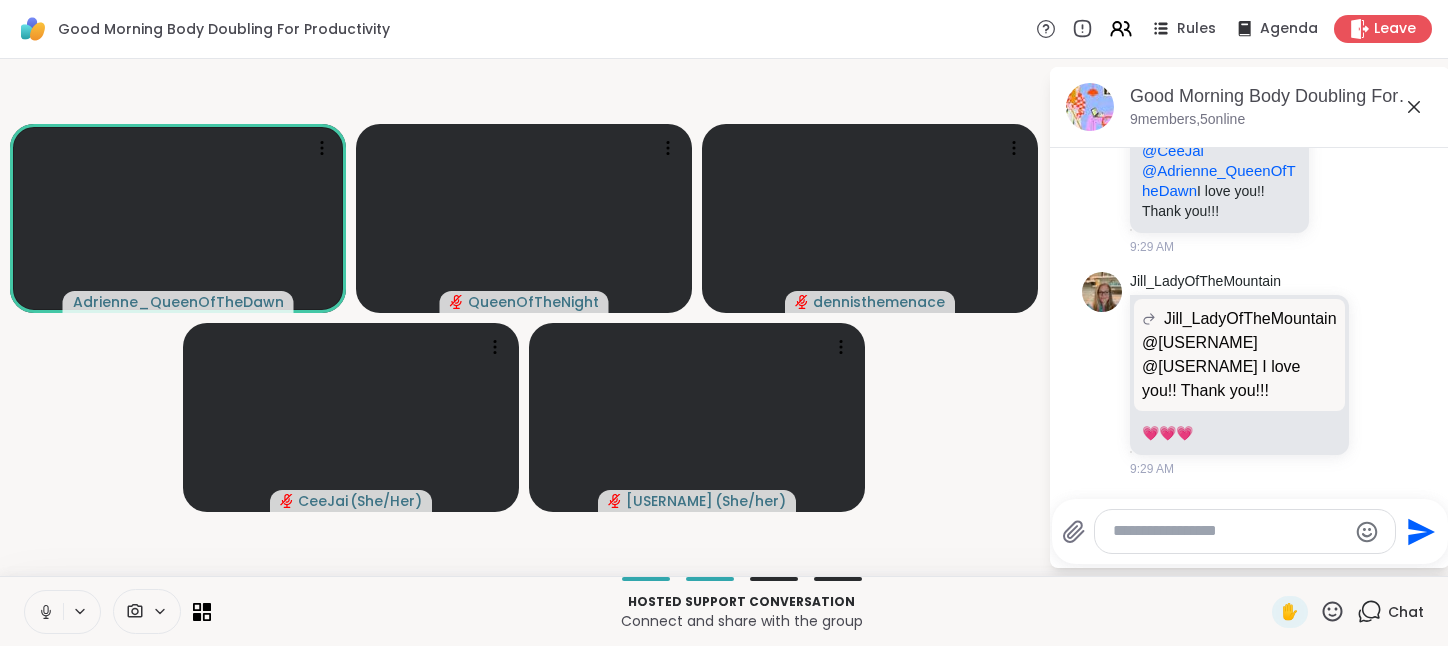 click 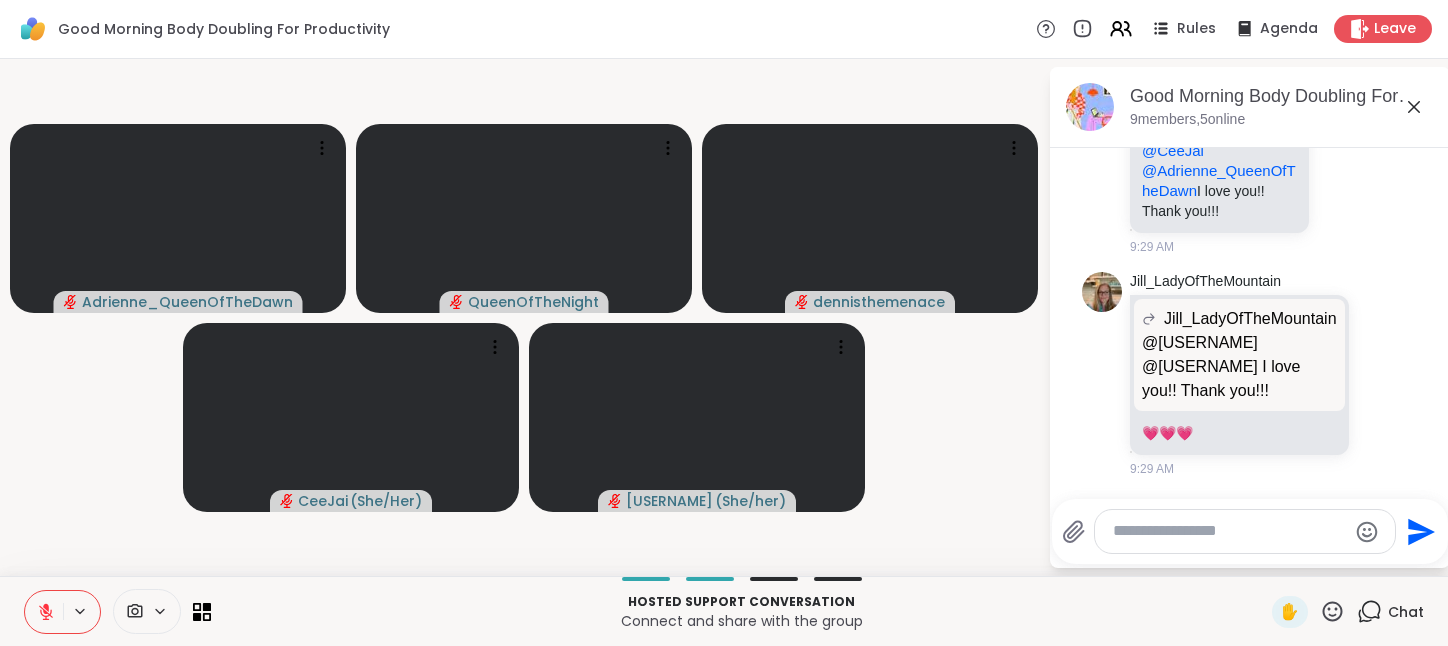 click at bounding box center [1229, 531] 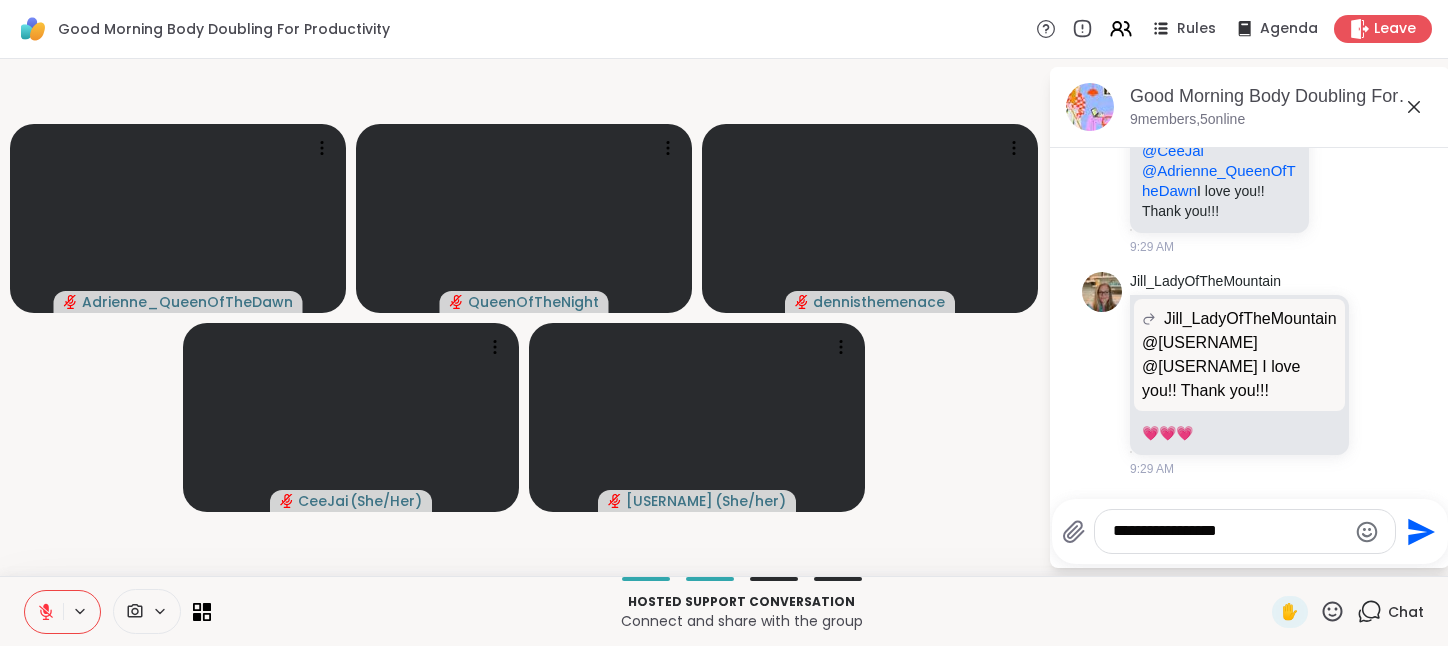 type on "**********" 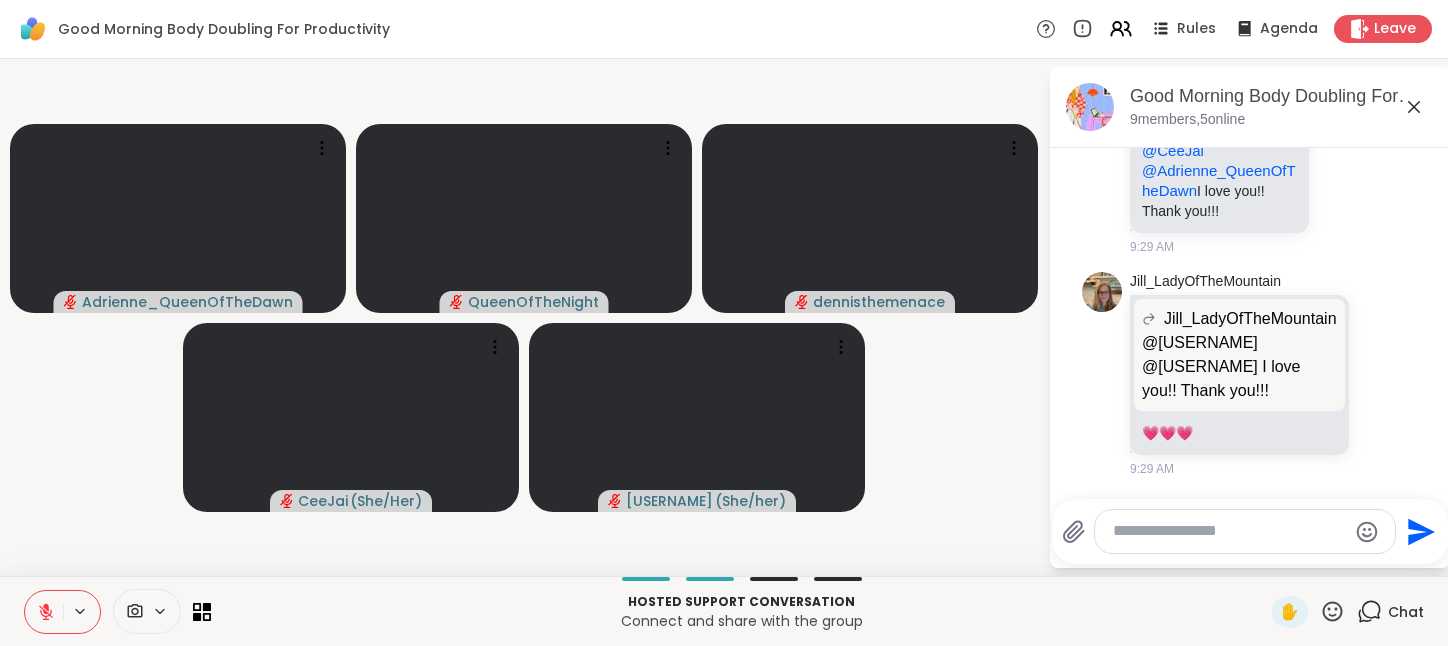 scroll, scrollTop: 4829, scrollLeft: 0, axis: vertical 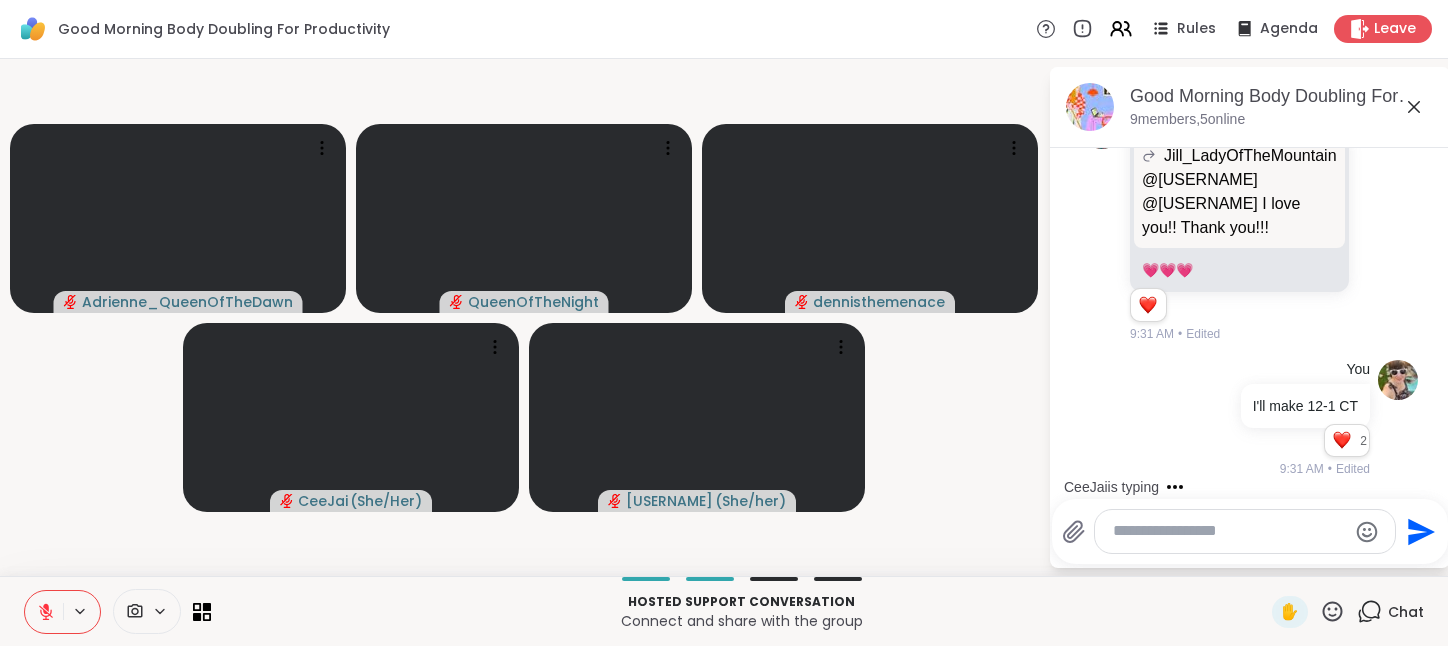 click at bounding box center (1229, 531) 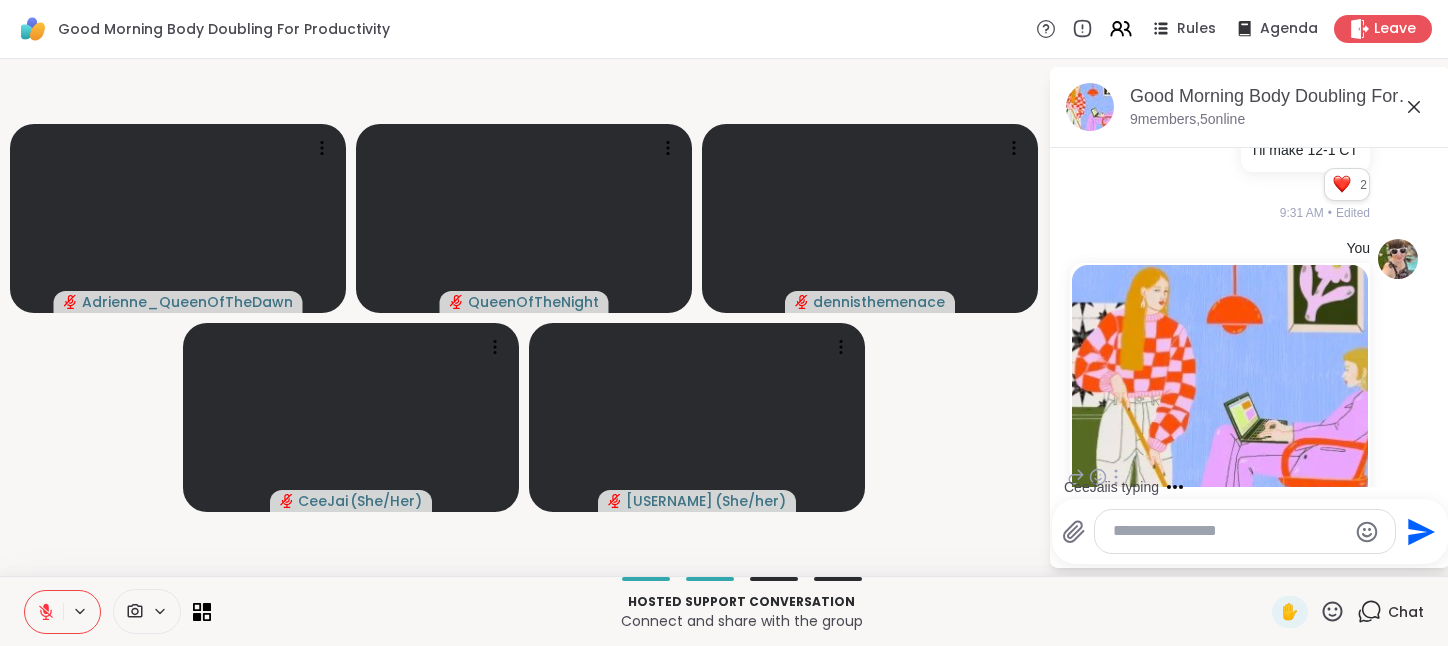 scroll, scrollTop: 5379, scrollLeft: 0, axis: vertical 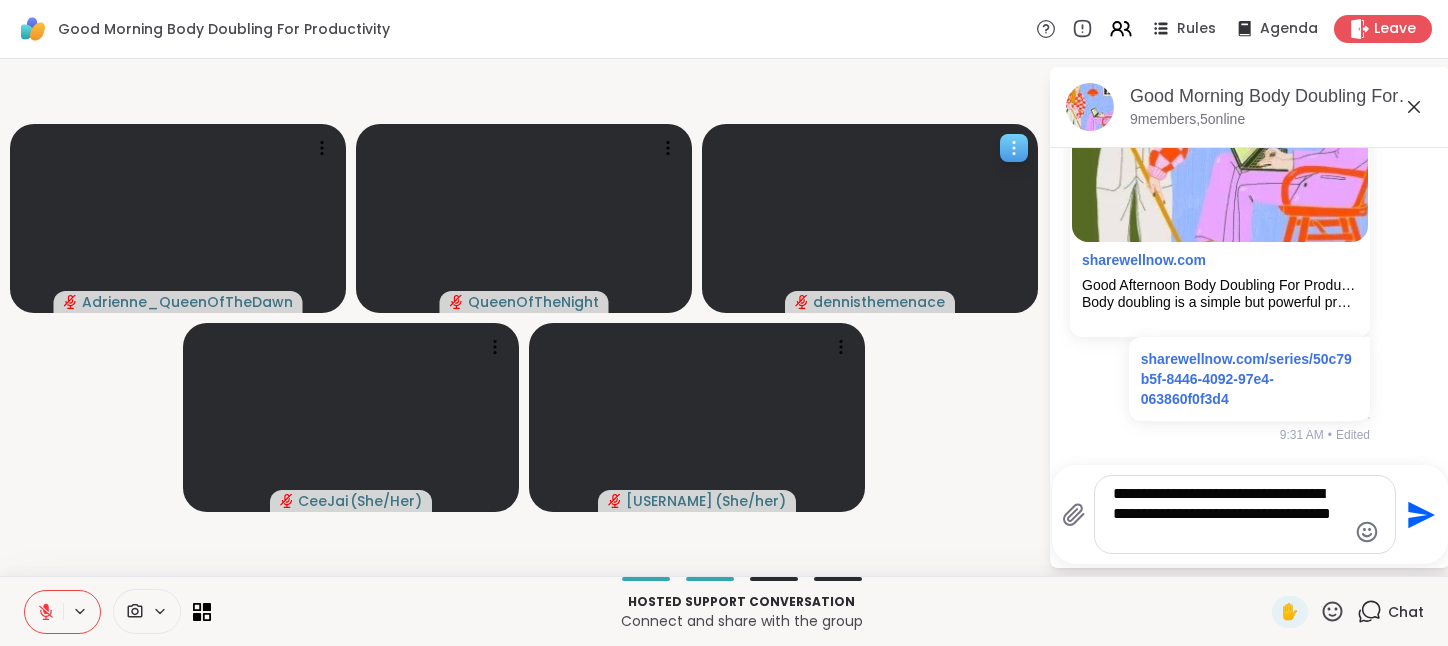 type on "**********" 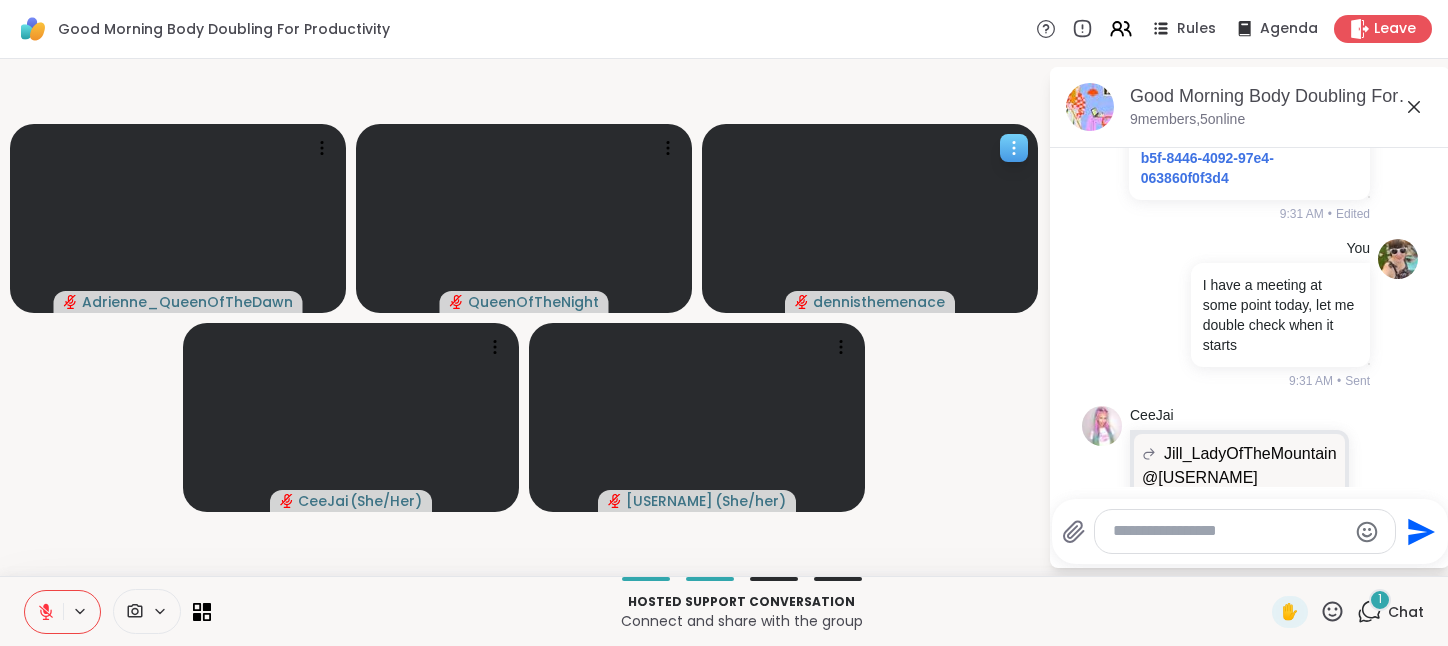 scroll, scrollTop: 5788, scrollLeft: 0, axis: vertical 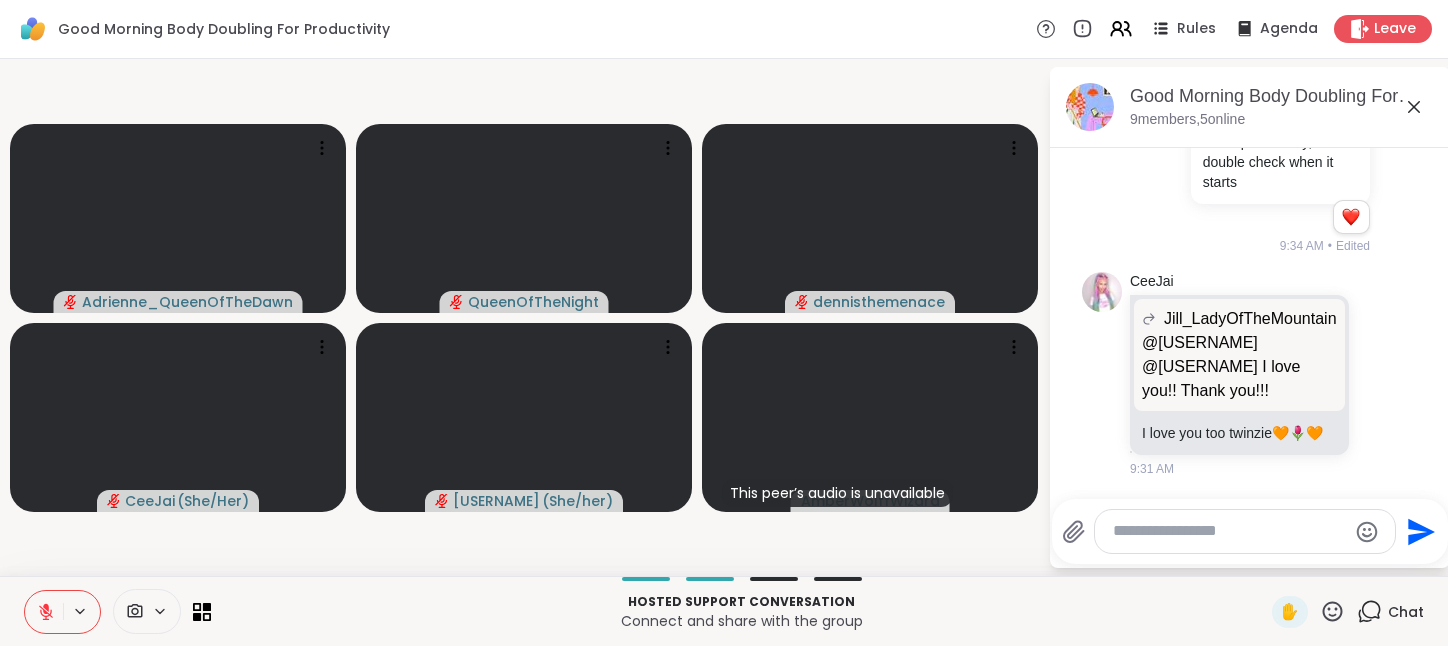 click 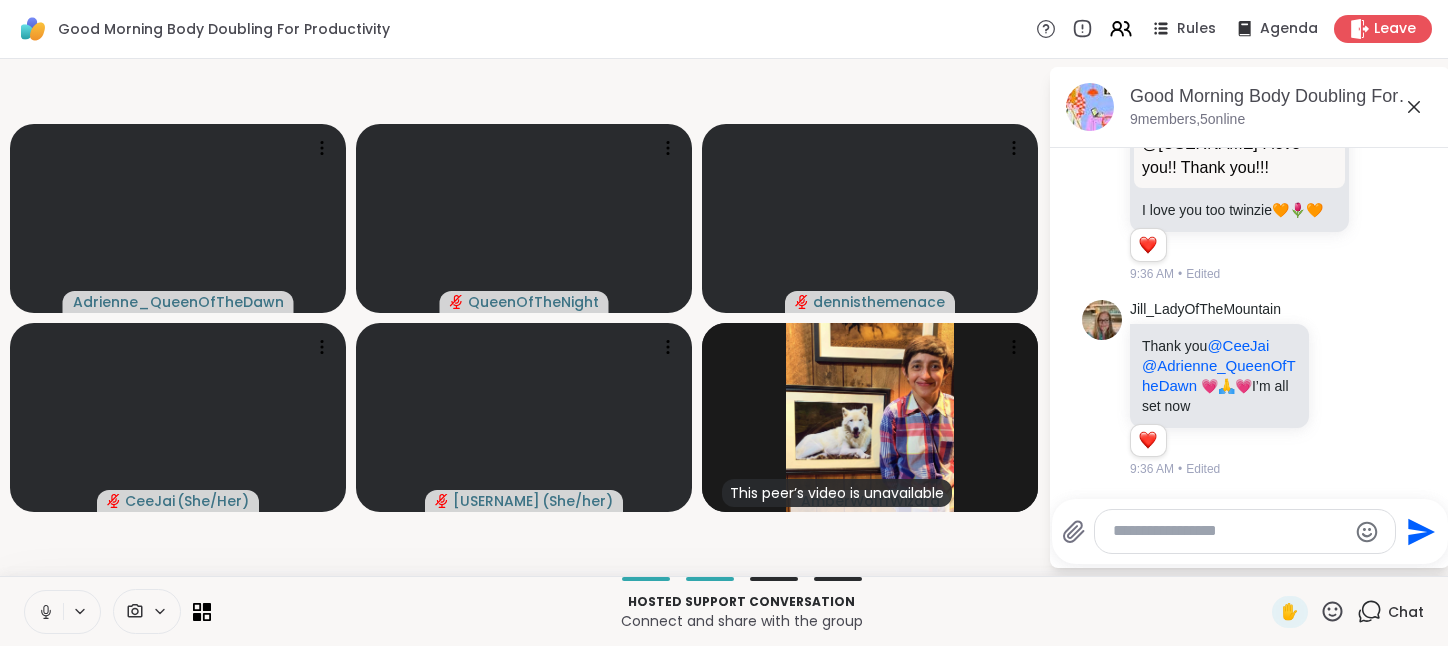scroll, scrollTop: 6096, scrollLeft: 0, axis: vertical 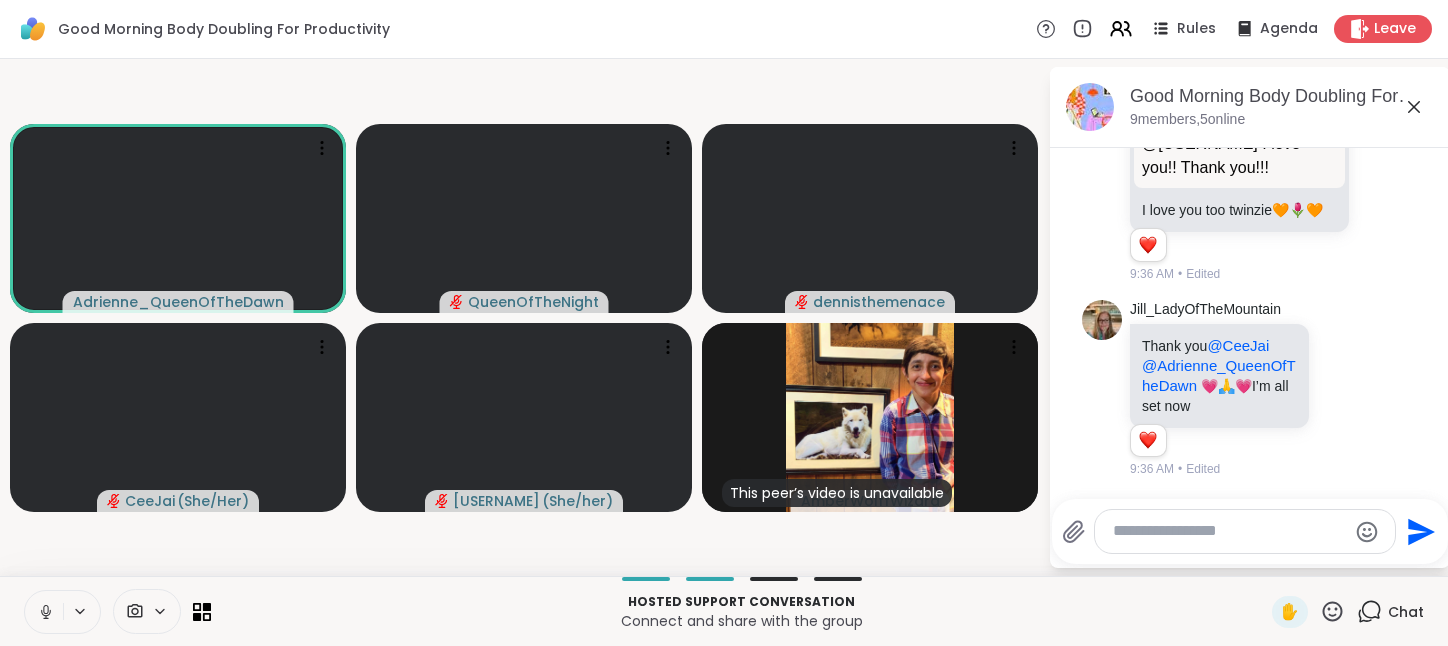 click 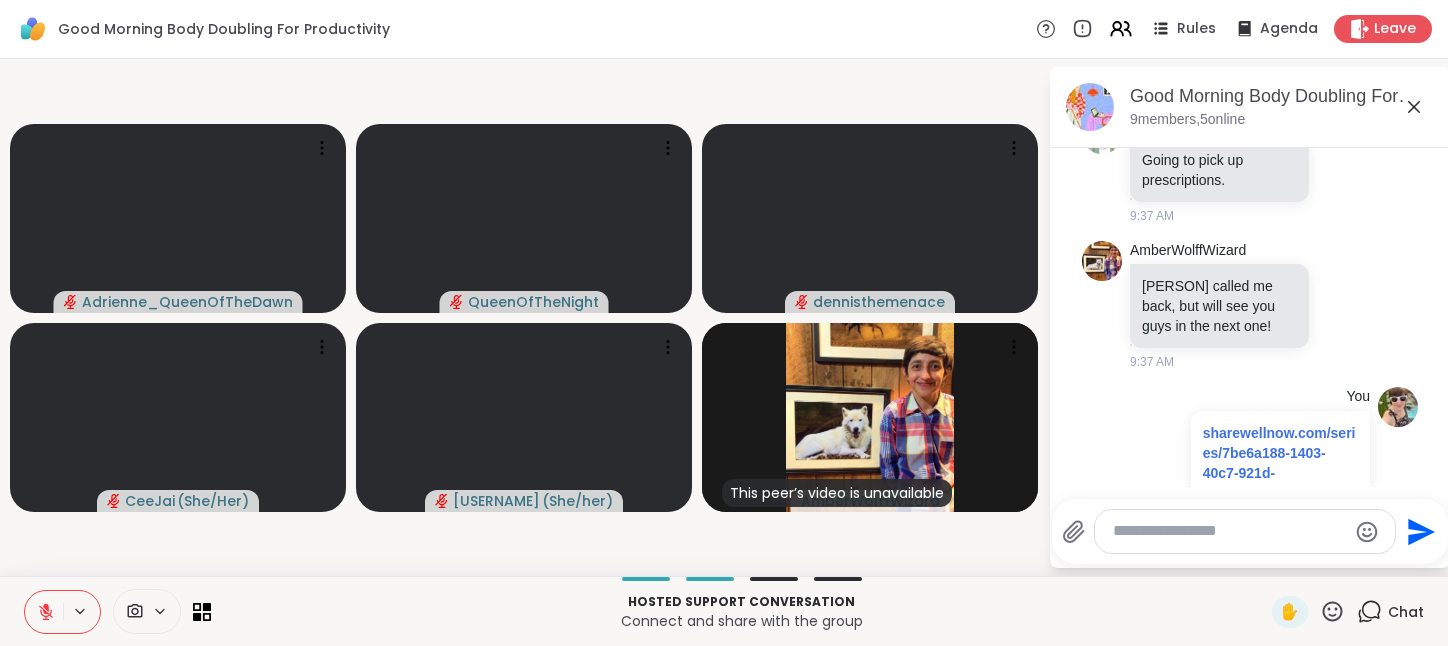scroll, scrollTop: 6535, scrollLeft: 0, axis: vertical 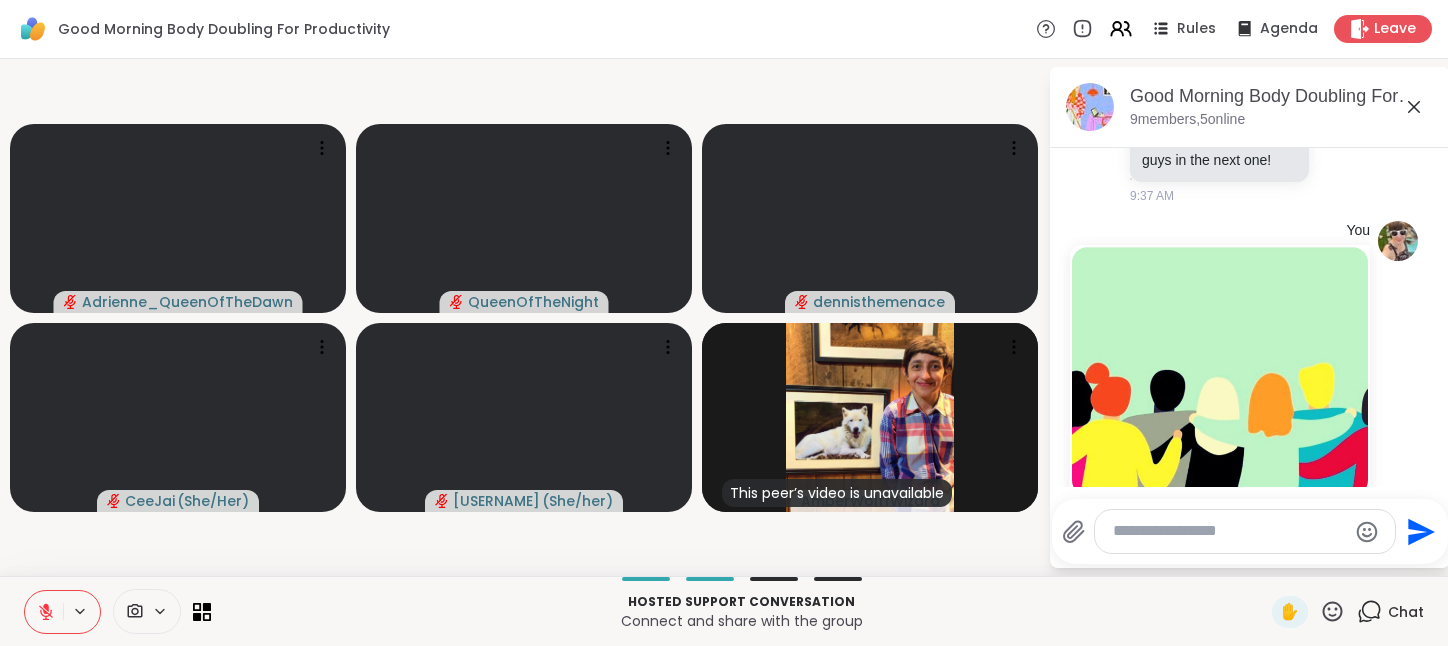 click at bounding box center (1229, 531) 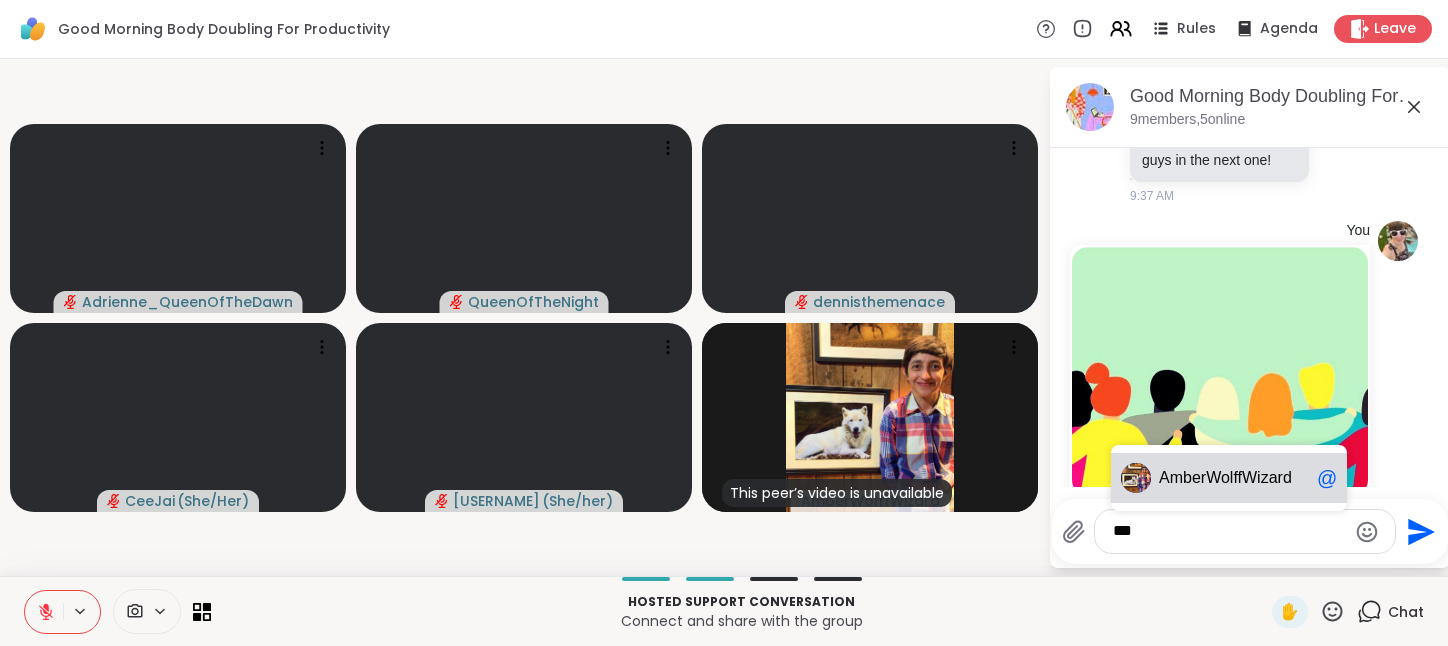 click on "berWolffWizard" at bounding box center (1237, 478) 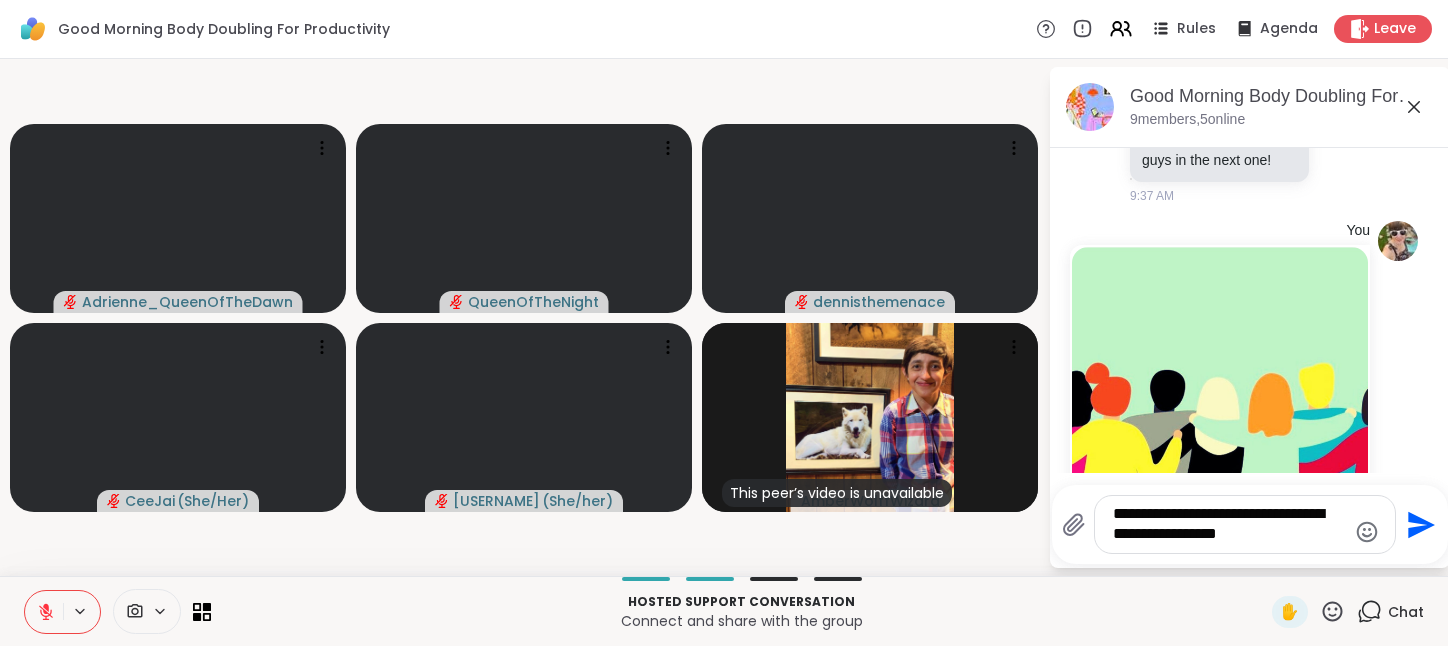 type on "**********" 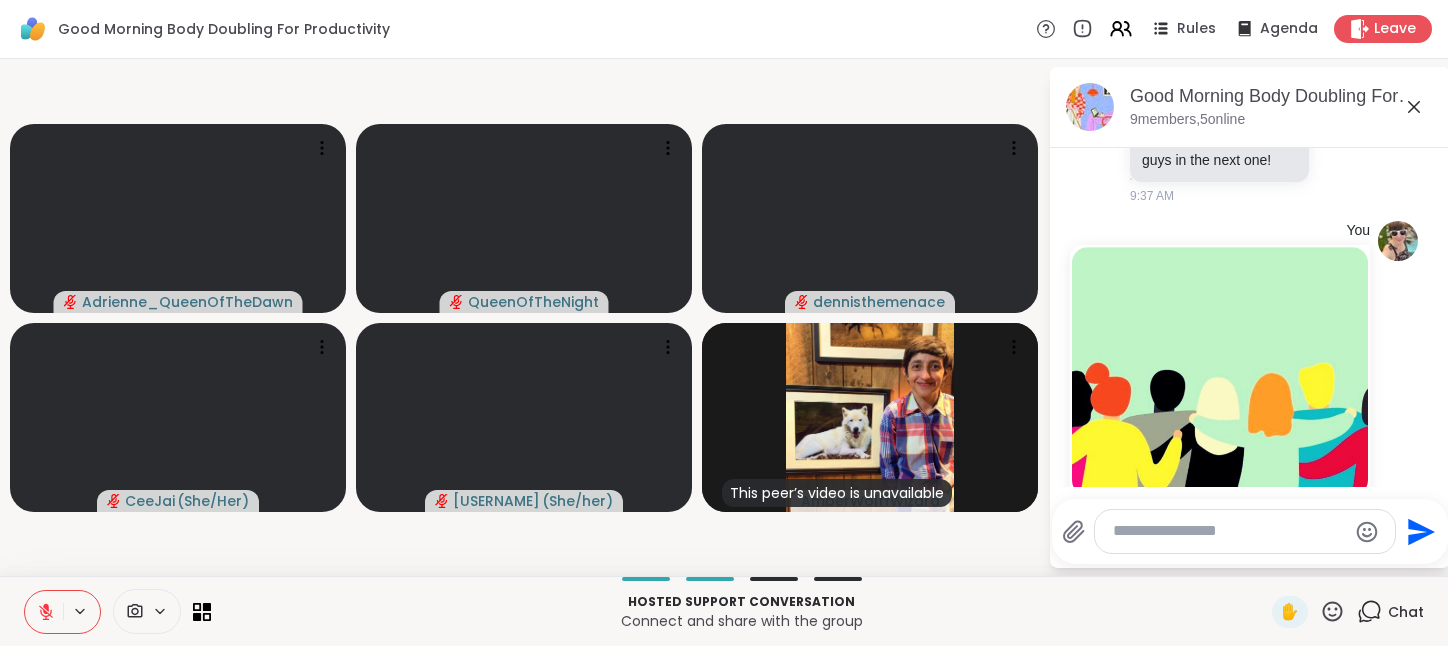 scroll, scrollTop: 7028, scrollLeft: 0, axis: vertical 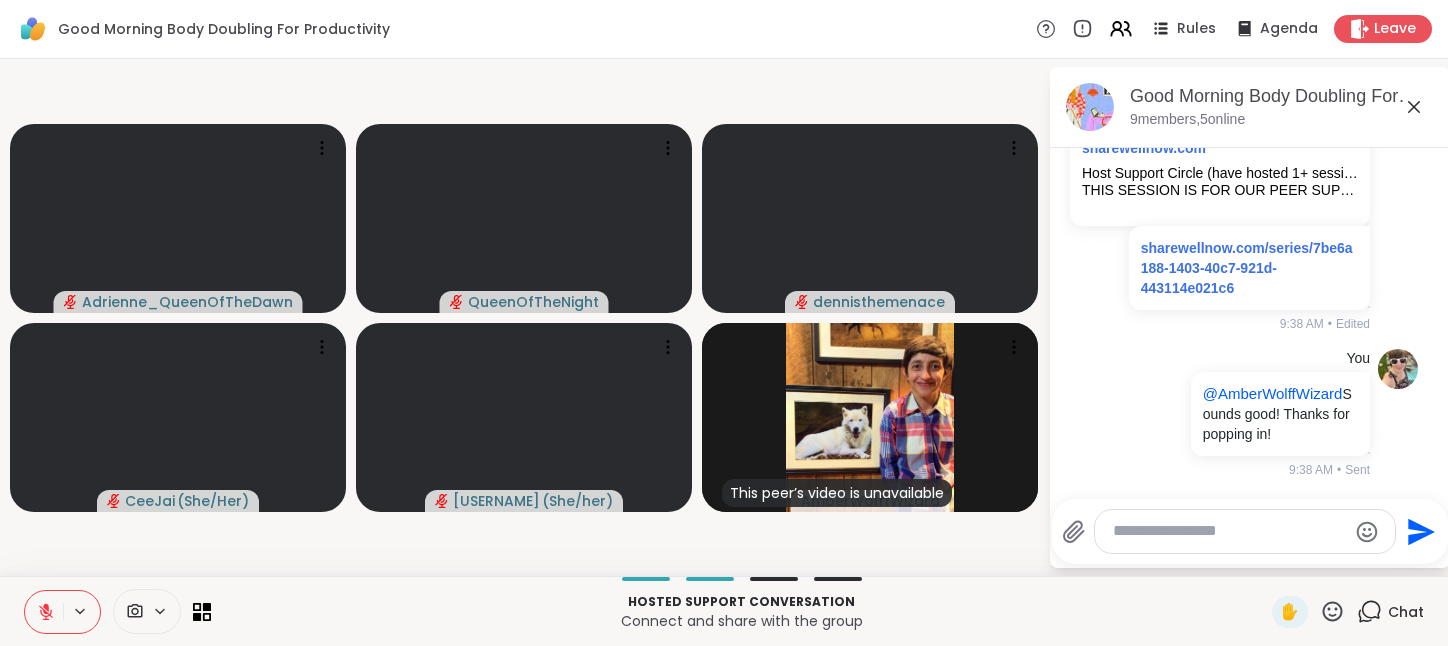 type on "*" 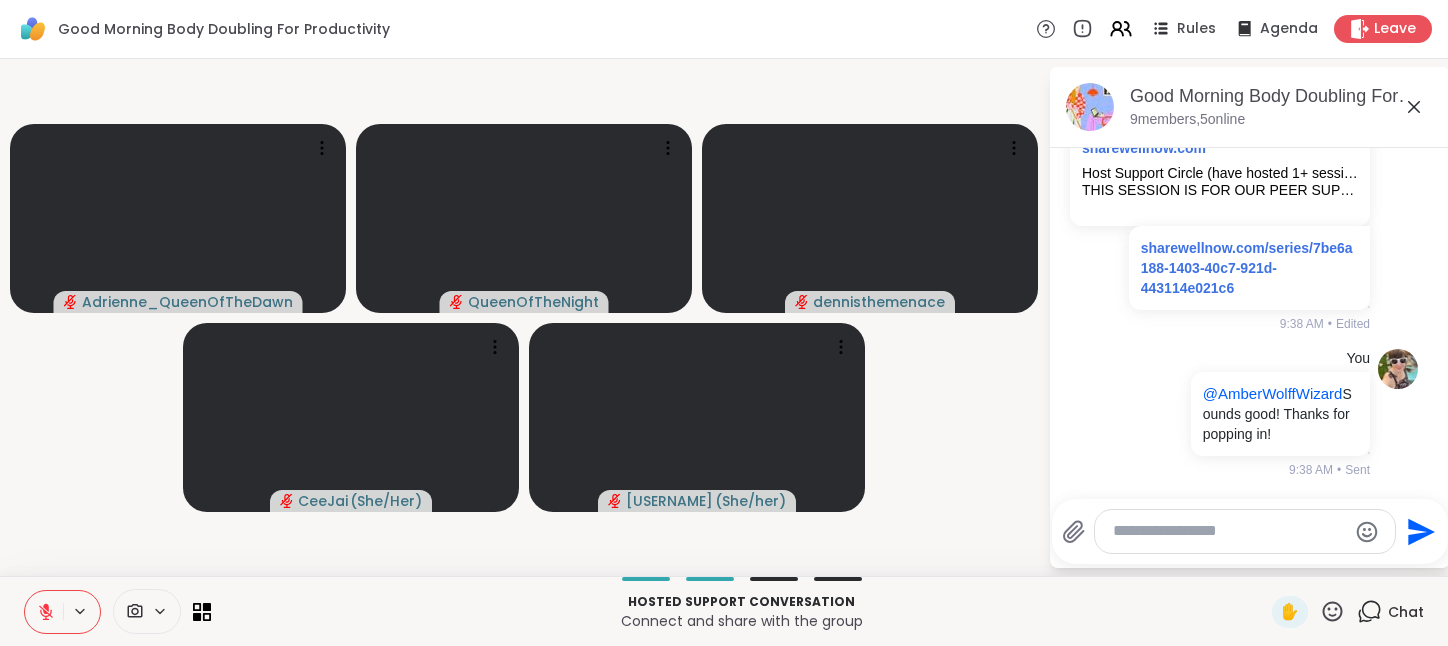 type 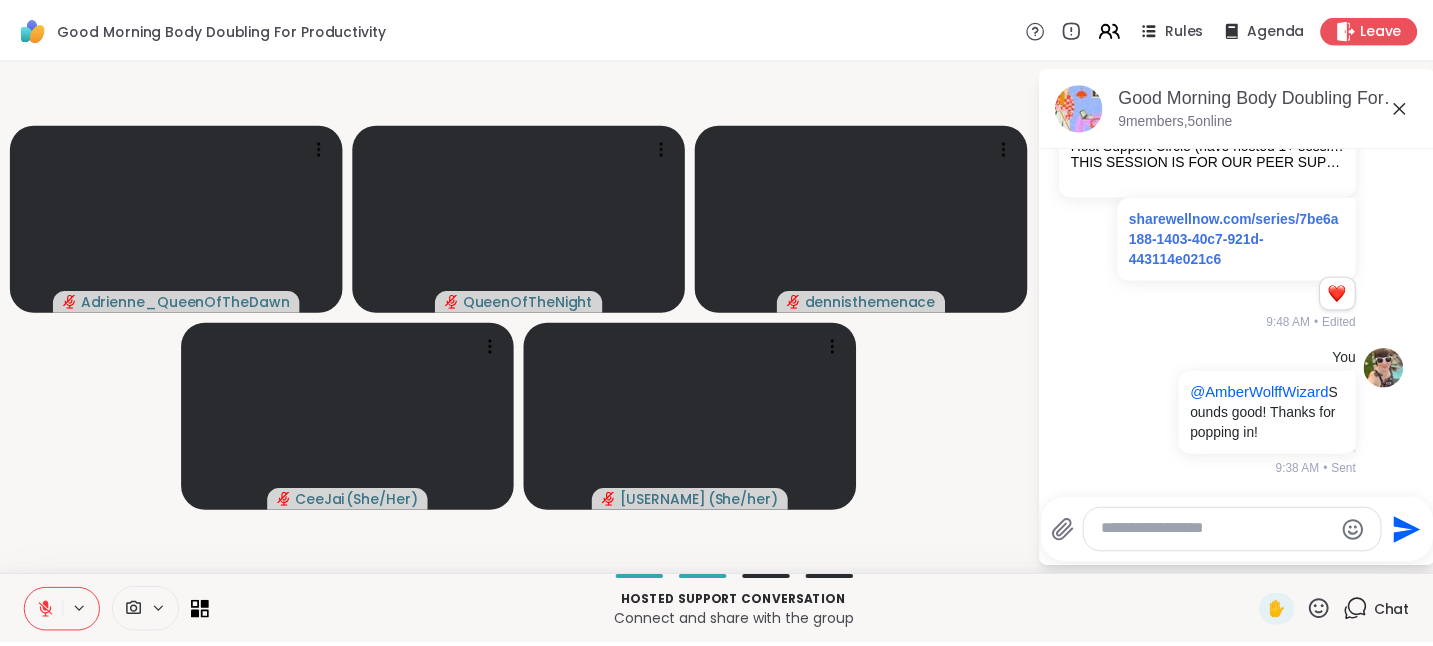 scroll, scrollTop: 7085, scrollLeft: 0, axis: vertical 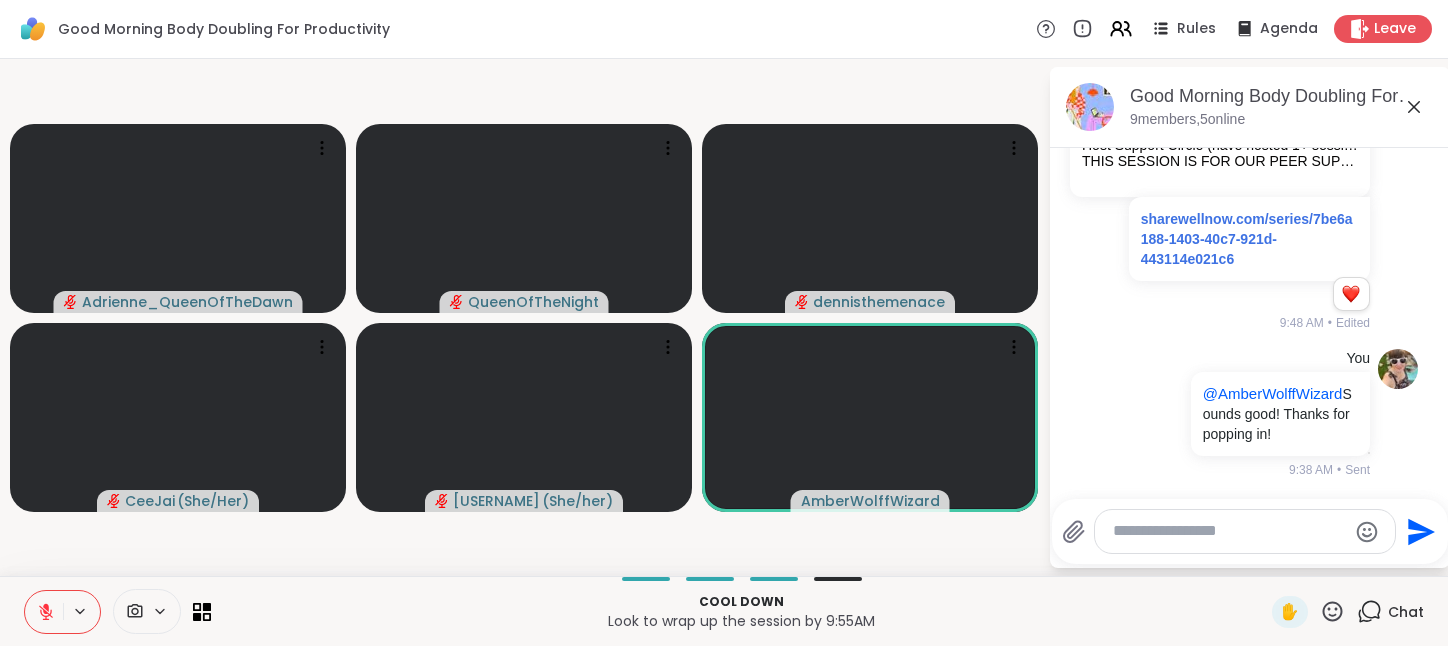 click 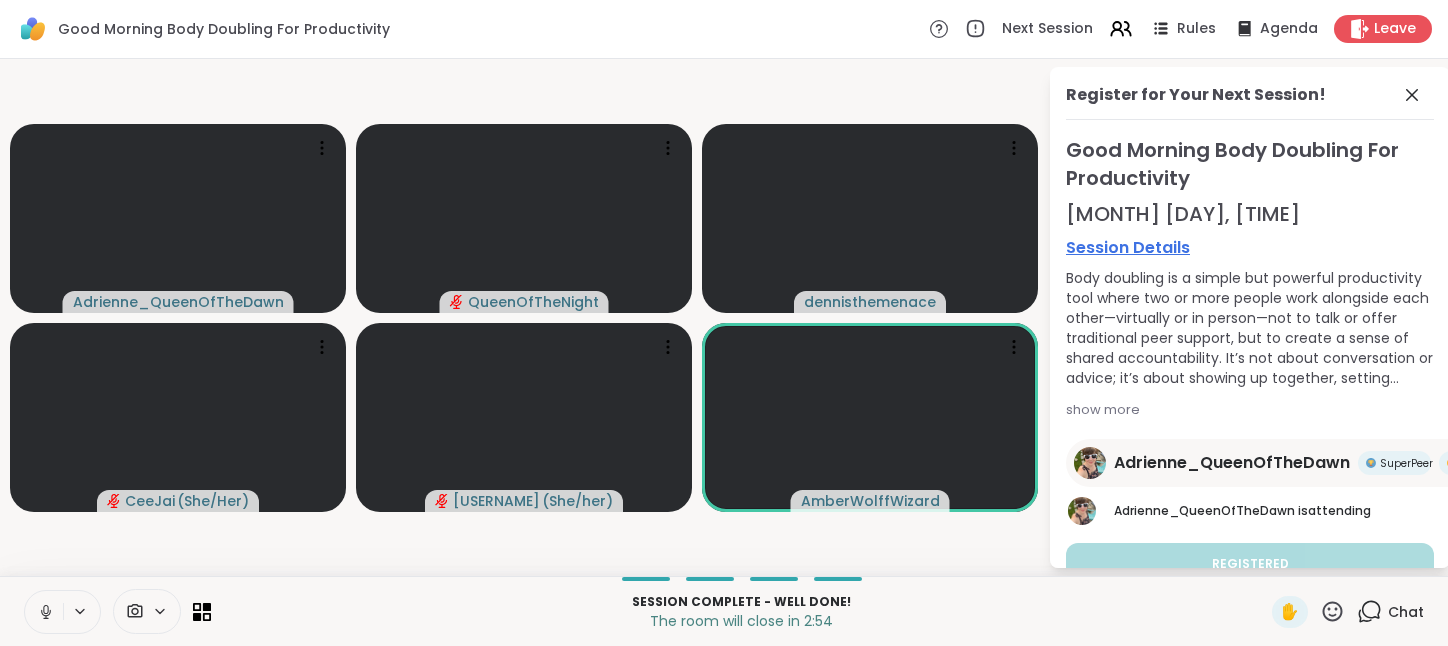 click at bounding box center [44, 612] 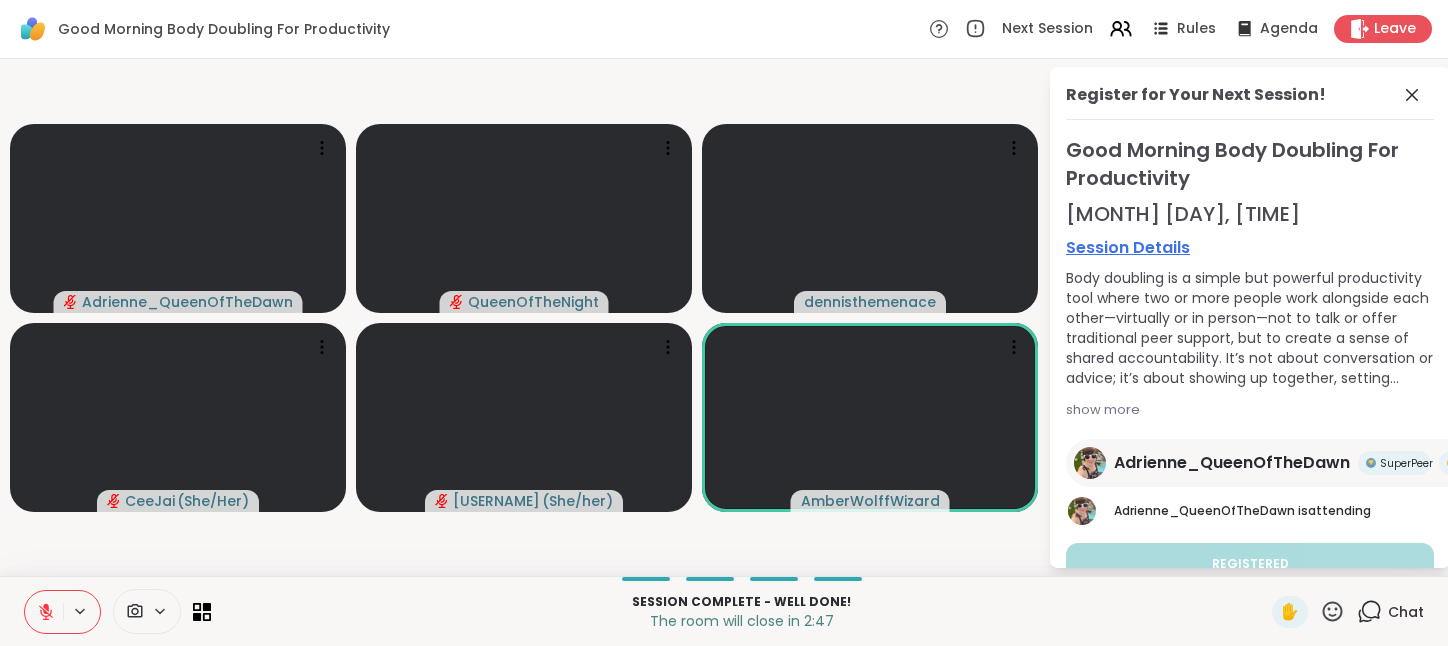 click at bounding box center (44, 612) 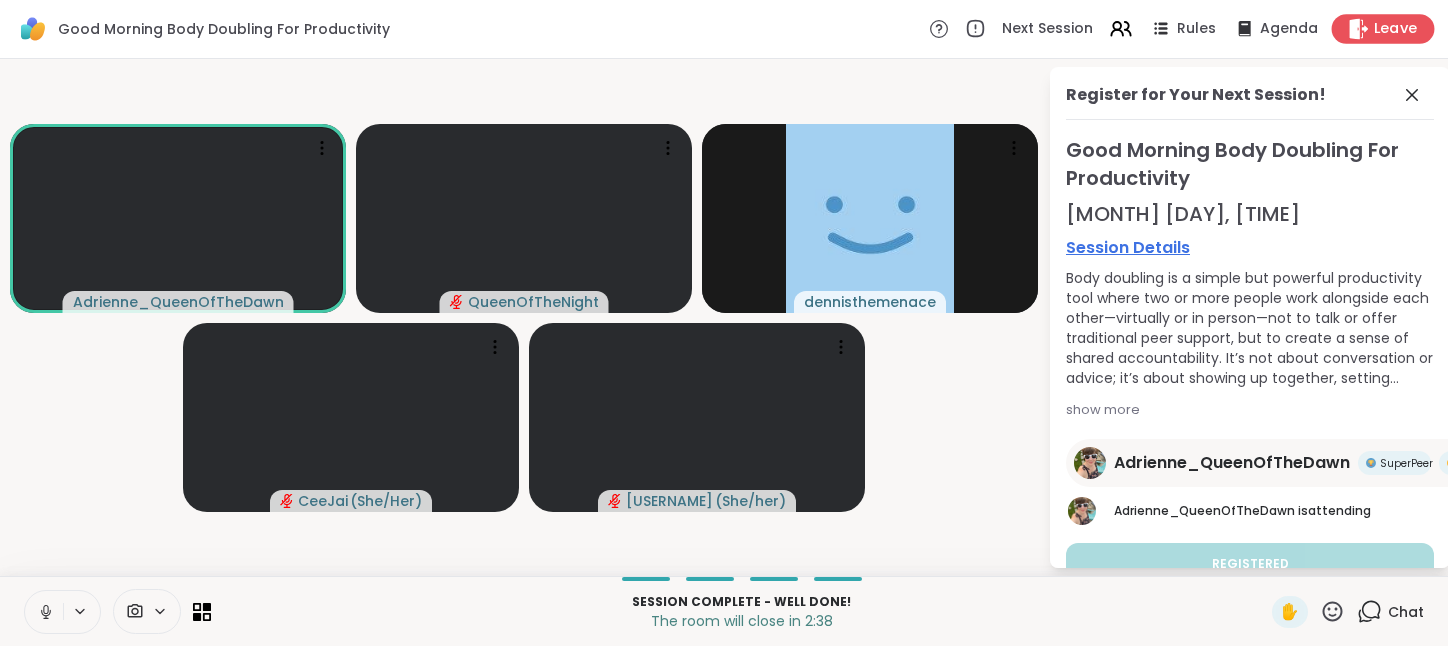 click 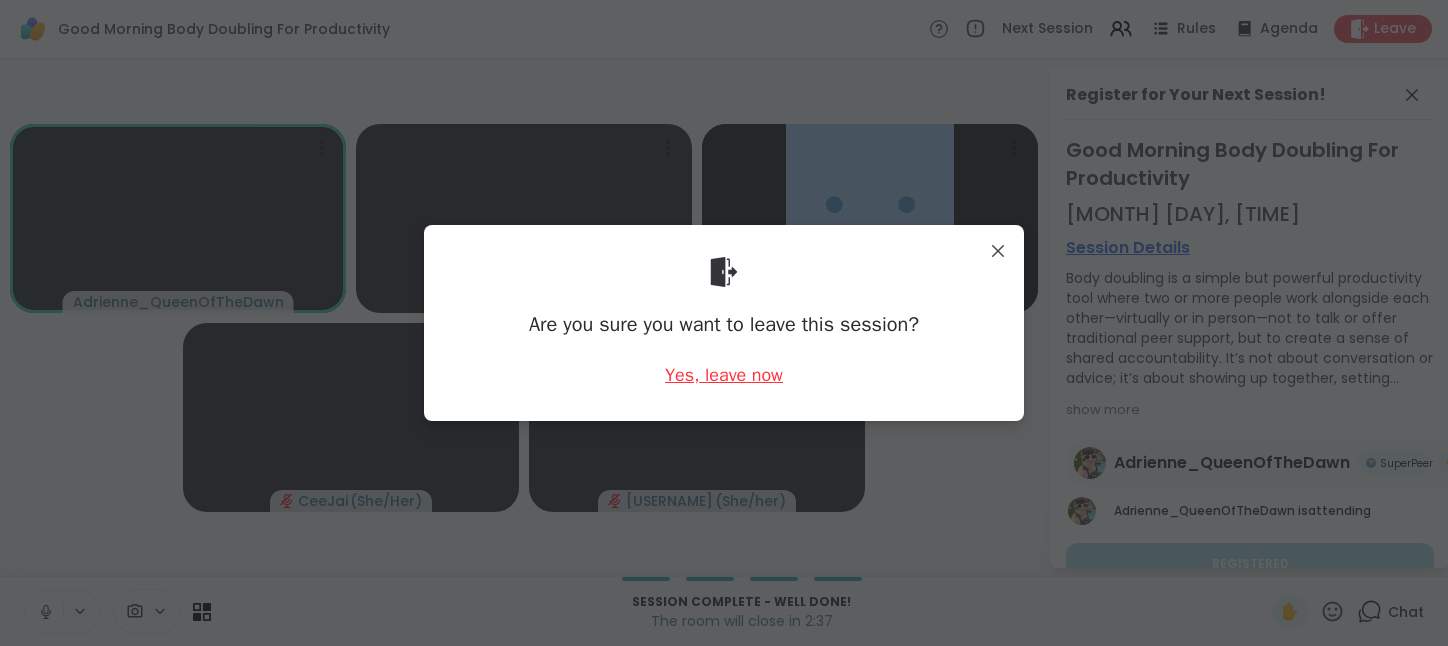 click on "Yes, leave now" at bounding box center (724, 375) 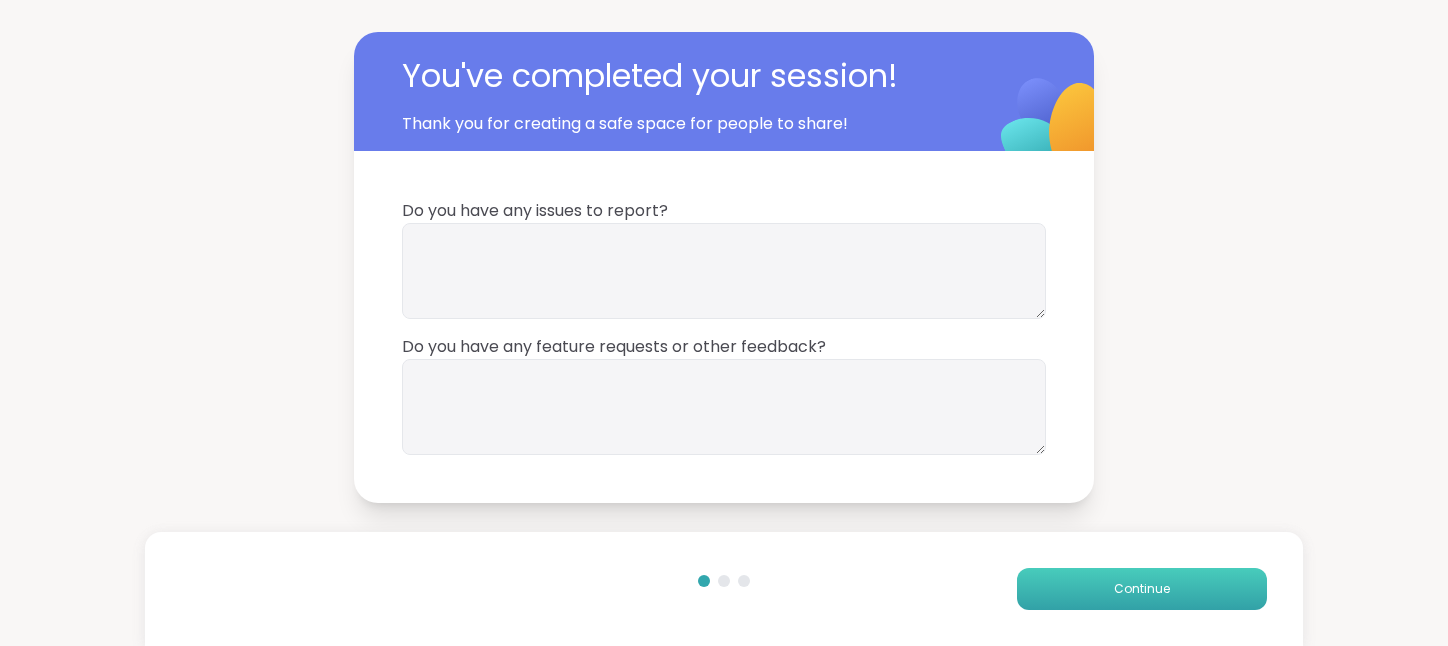 click on "Continue" at bounding box center [1142, 589] 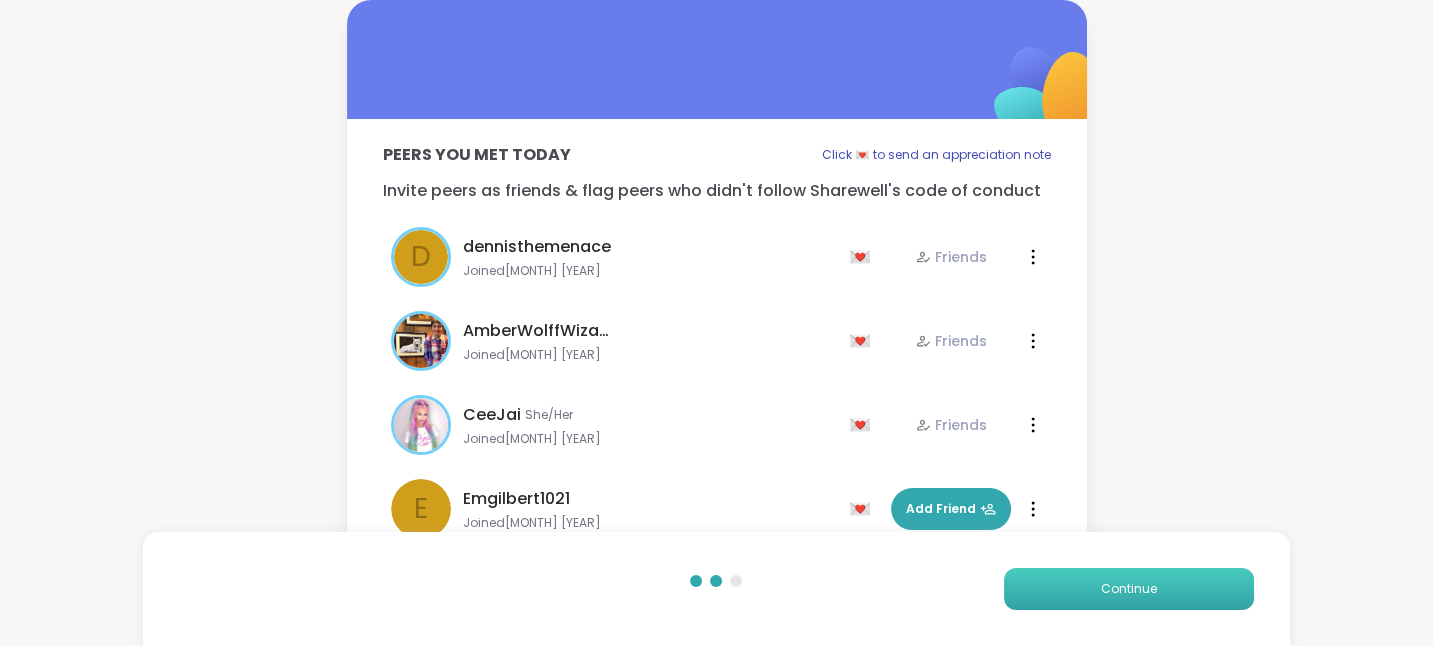 click on "Continue" at bounding box center (1129, 589) 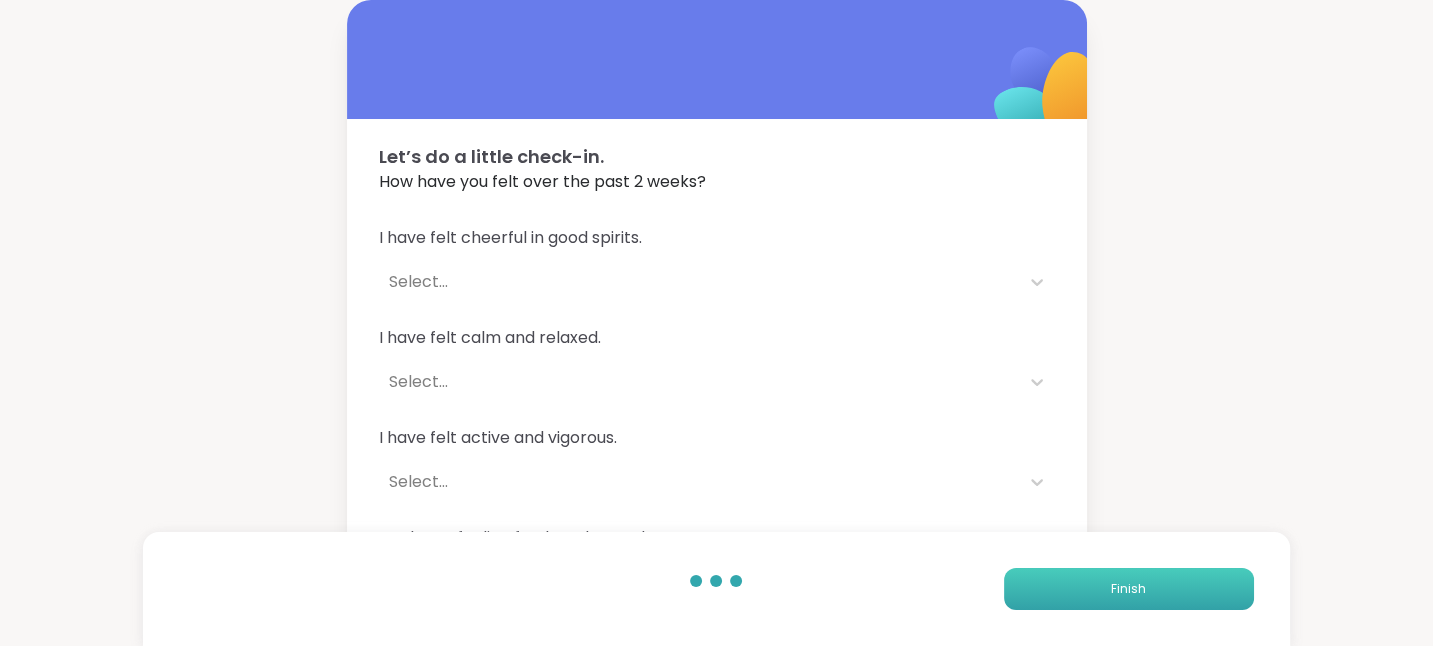 click on "Finish" at bounding box center (1129, 589) 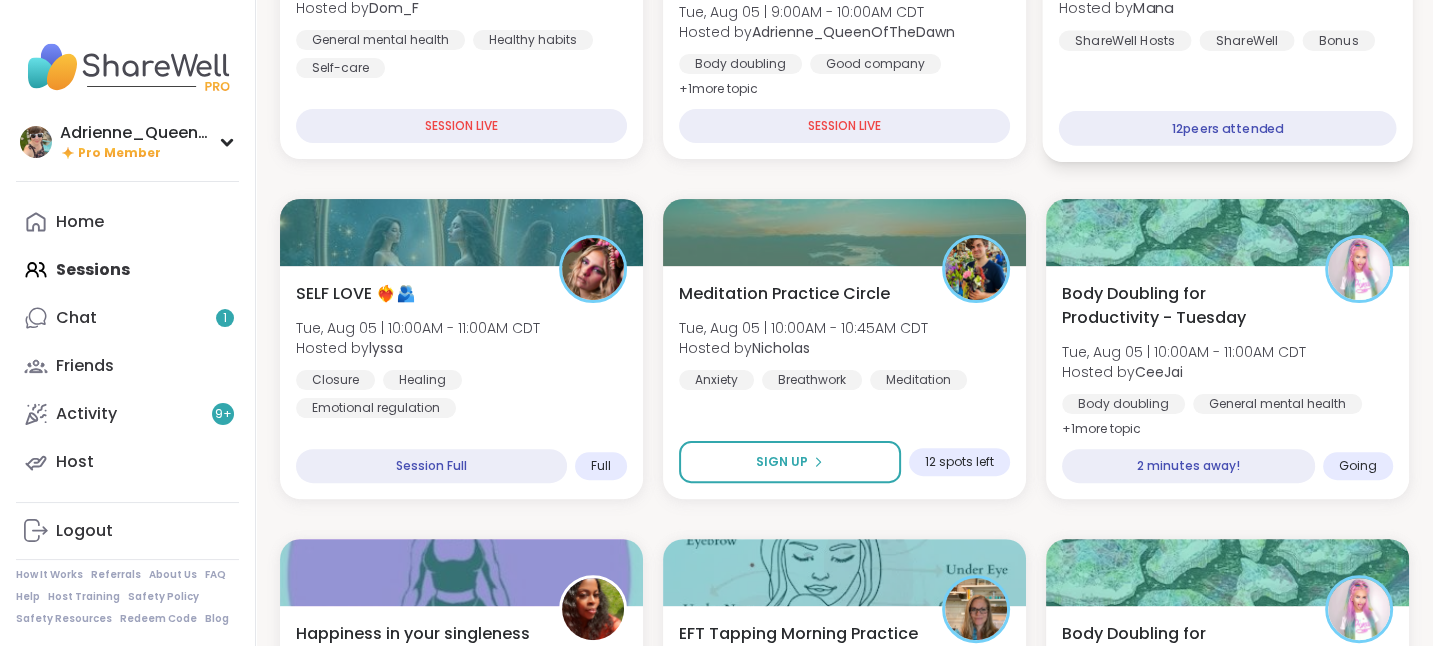 scroll, scrollTop: 488, scrollLeft: 0, axis: vertical 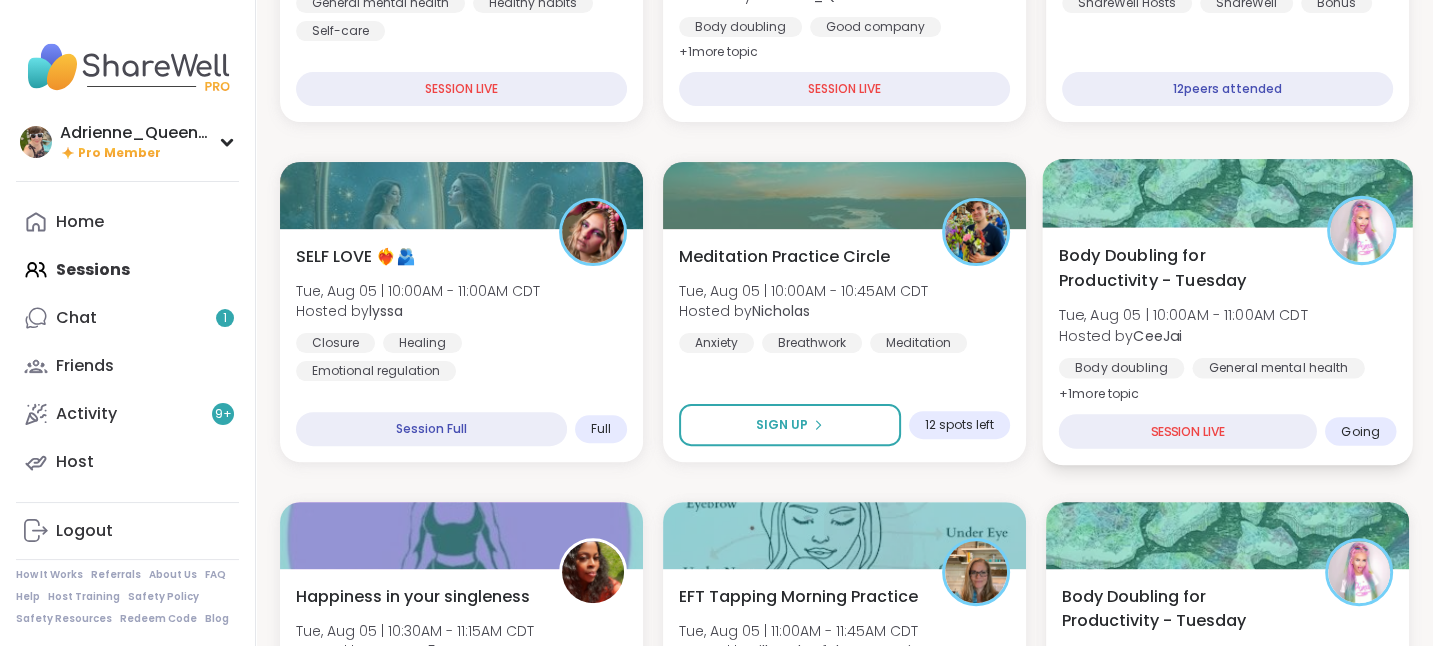 click on "Tue, Aug 05 | 10:00AM - 11:00AM CDT" at bounding box center [1183, 315] 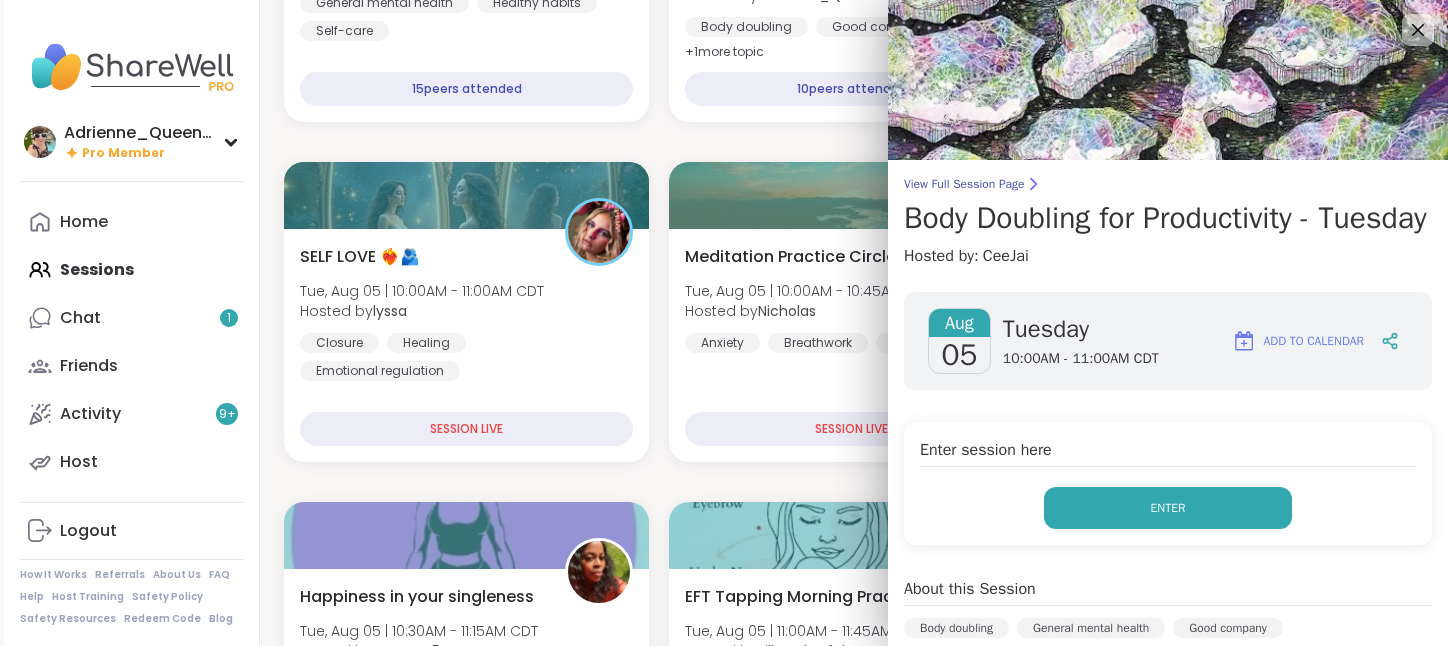 click on "Enter" at bounding box center [1168, 508] 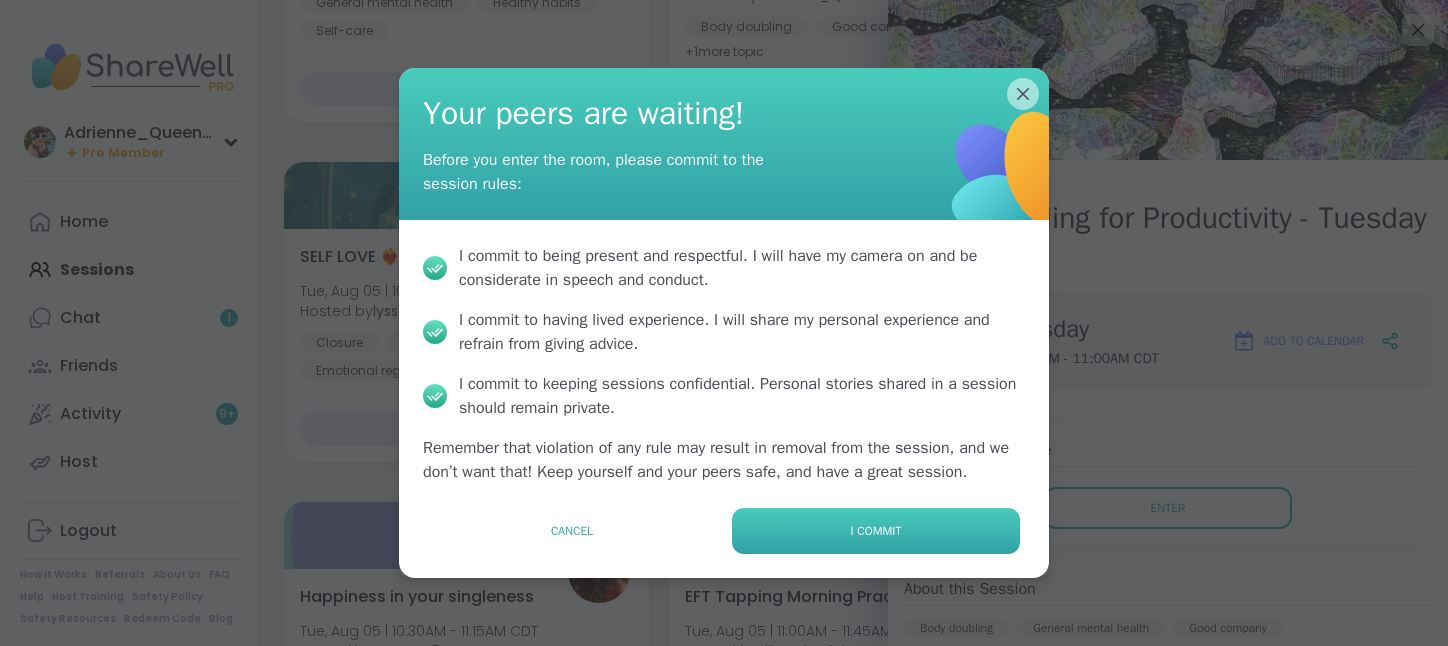click on "I commit" at bounding box center (876, 531) 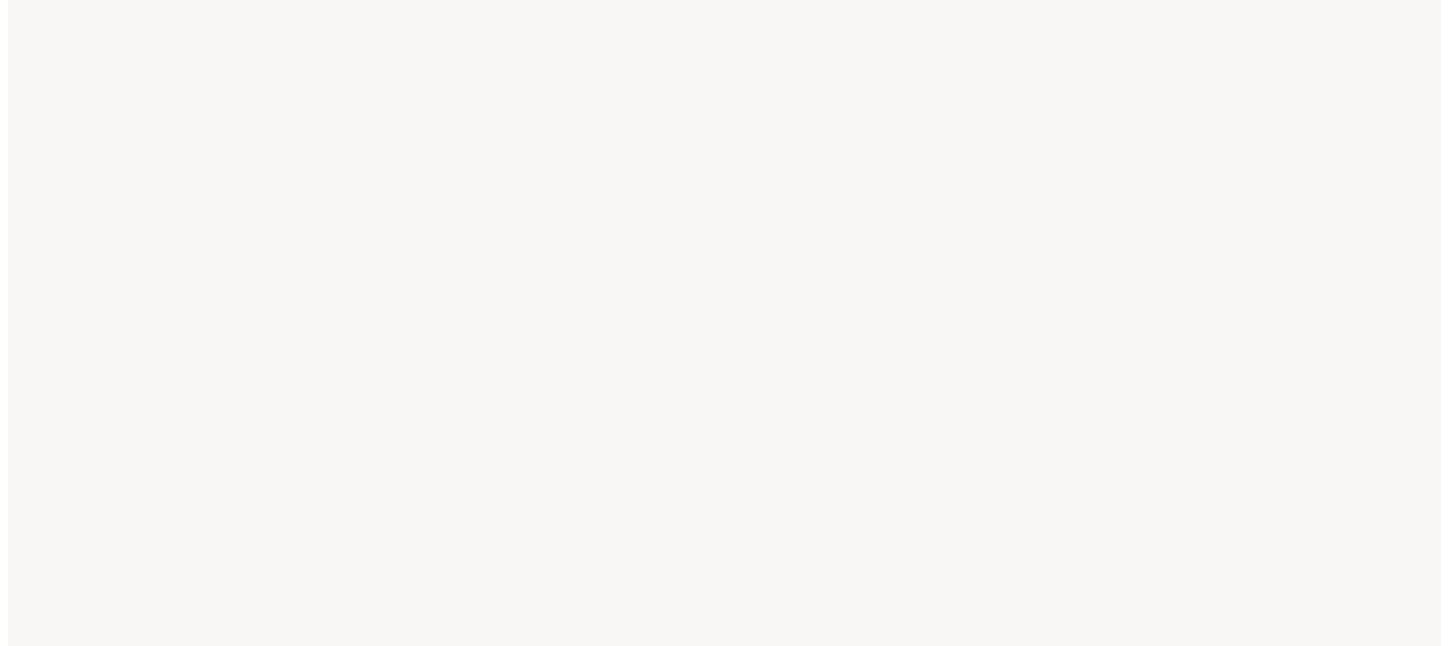 scroll, scrollTop: 0, scrollLeft: 0, axis: both 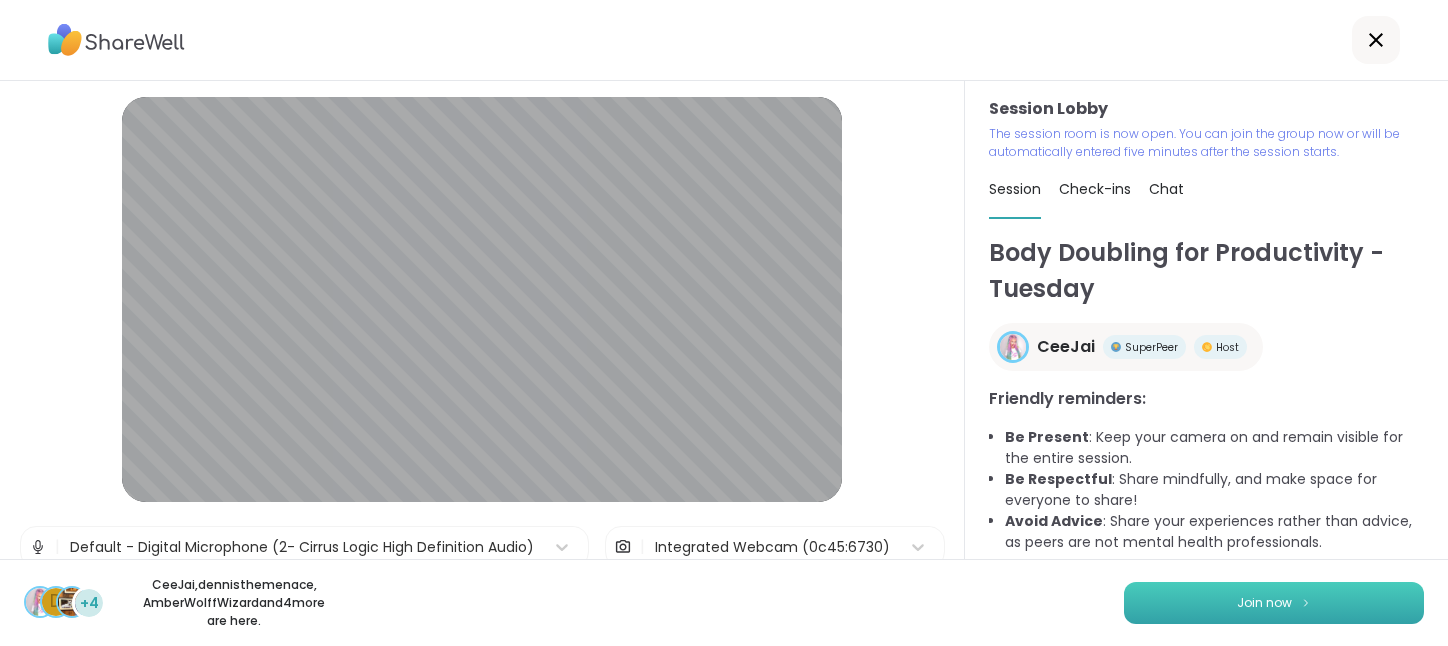 click on "Join now" at bounding box center (1264, 603) 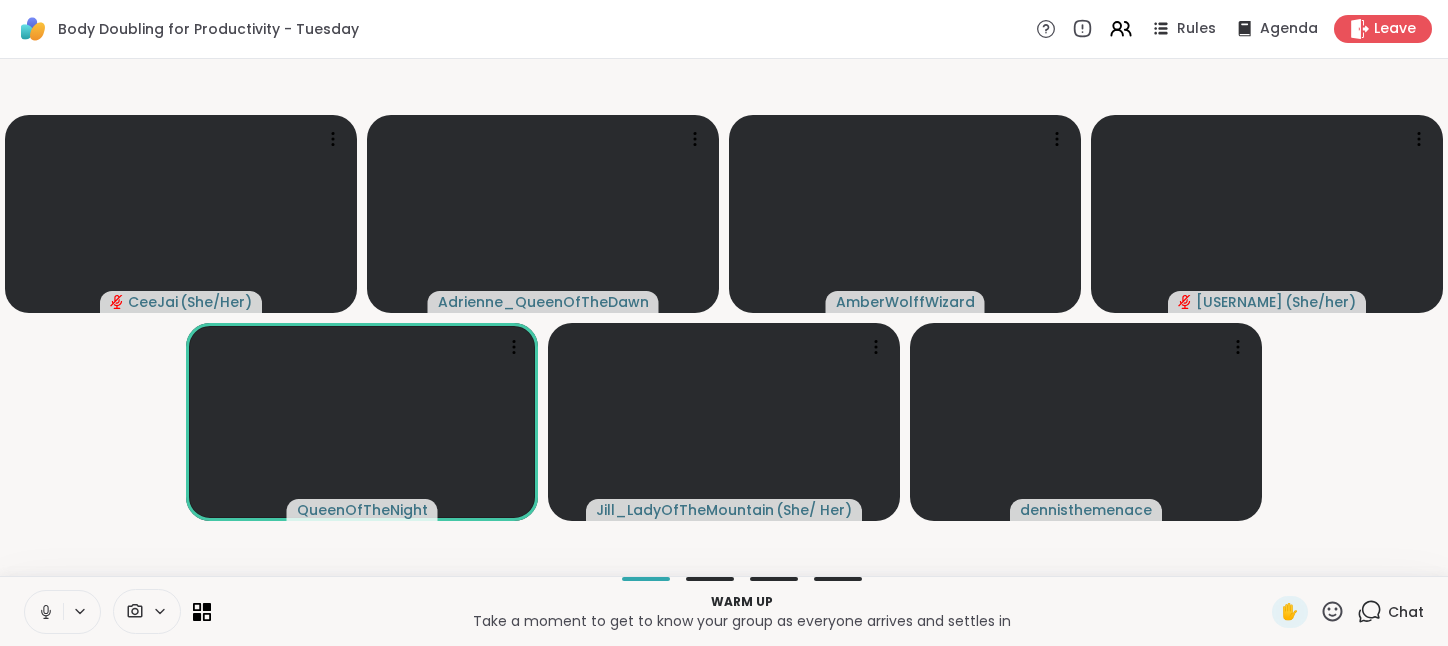 click 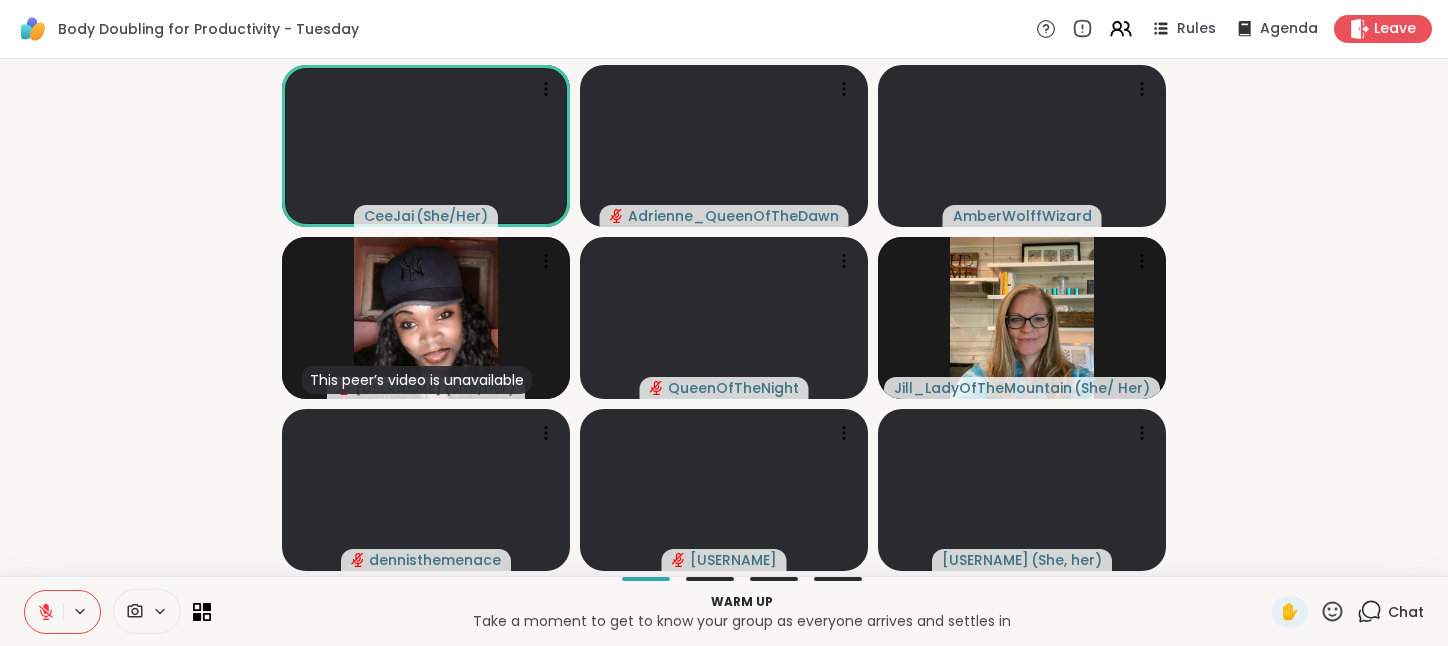 click 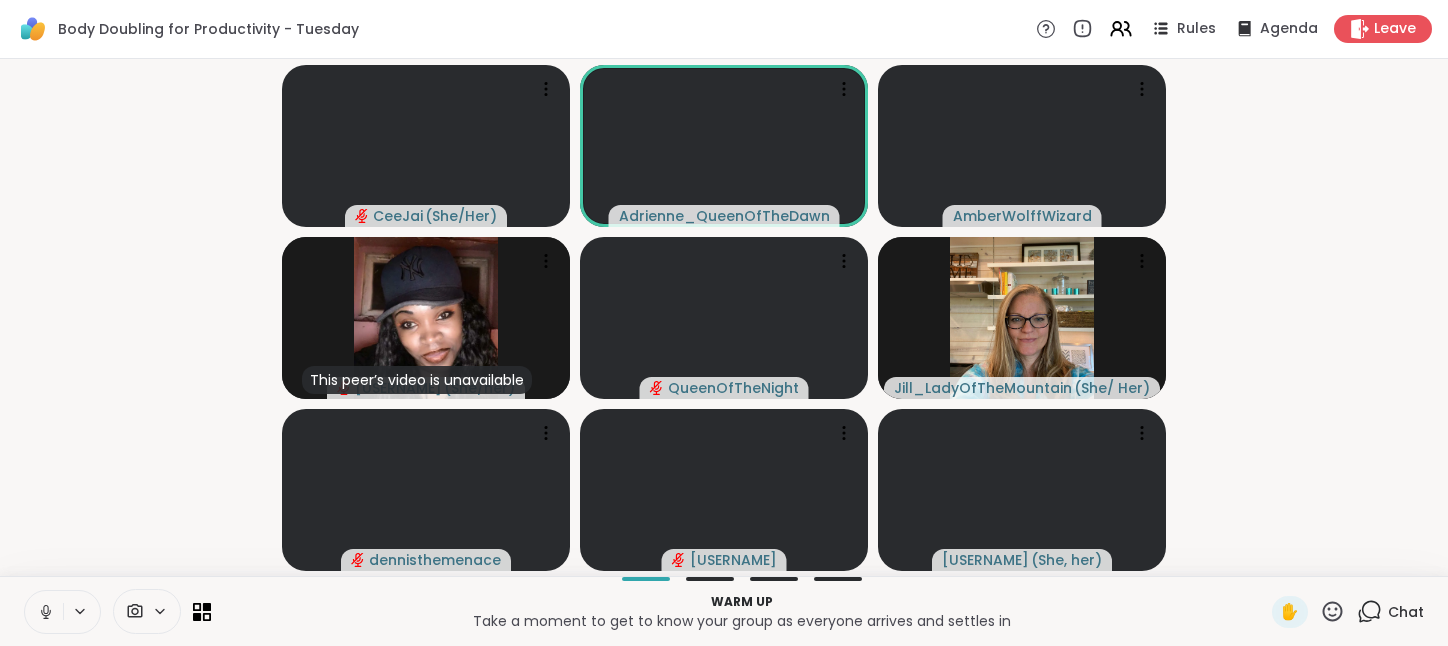 click 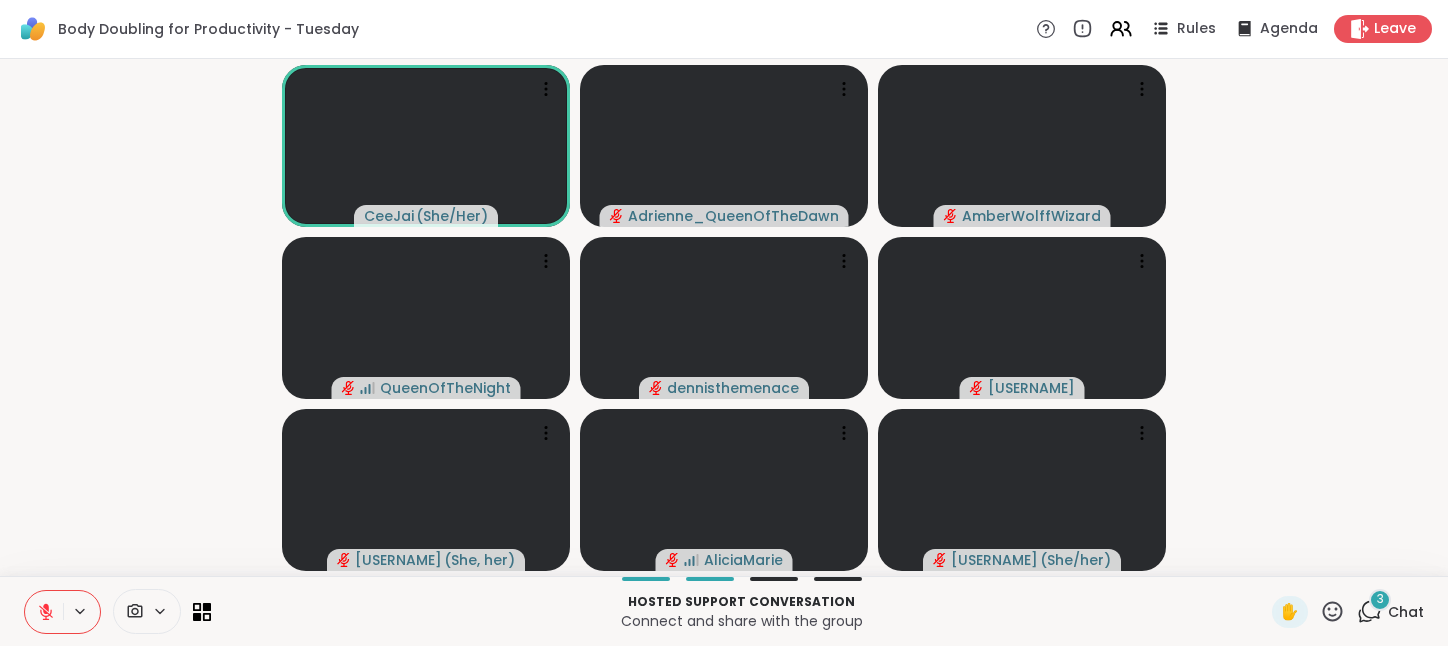 click on "3" at bounding box center (1380, 600) 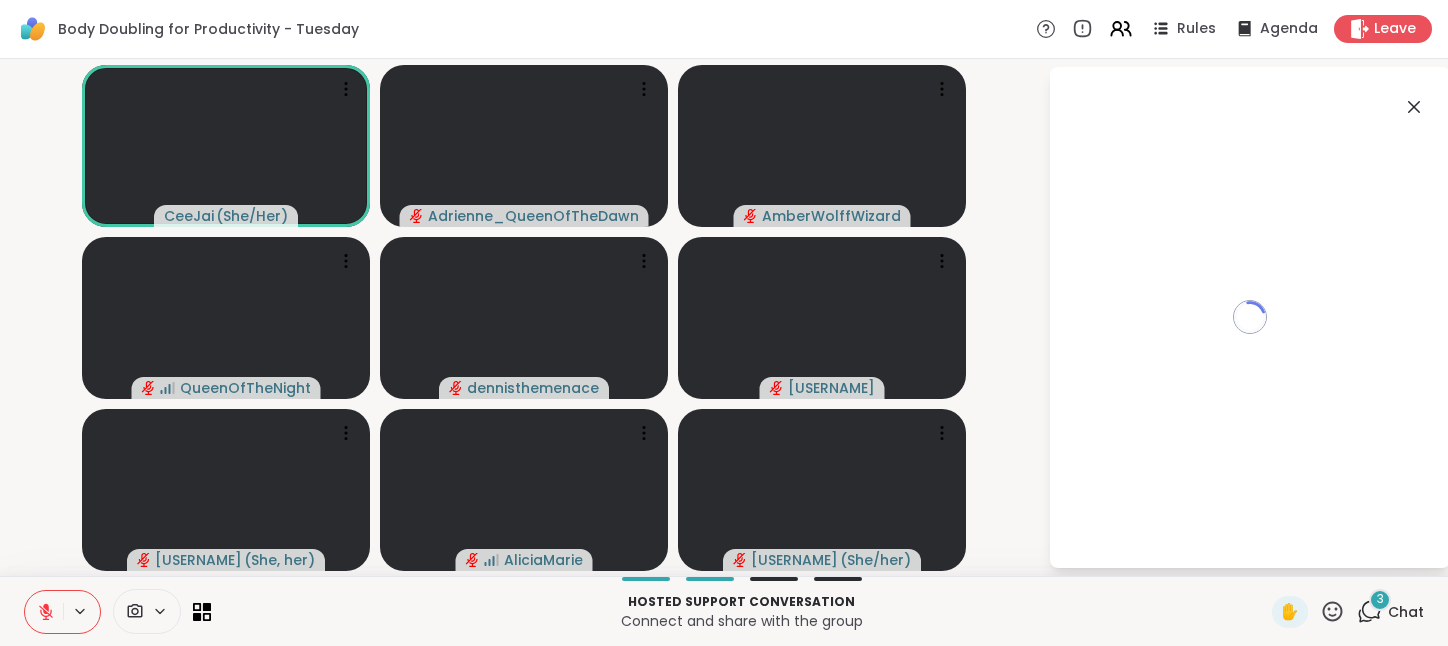 click on "3" at bounding box center [1380, 600] 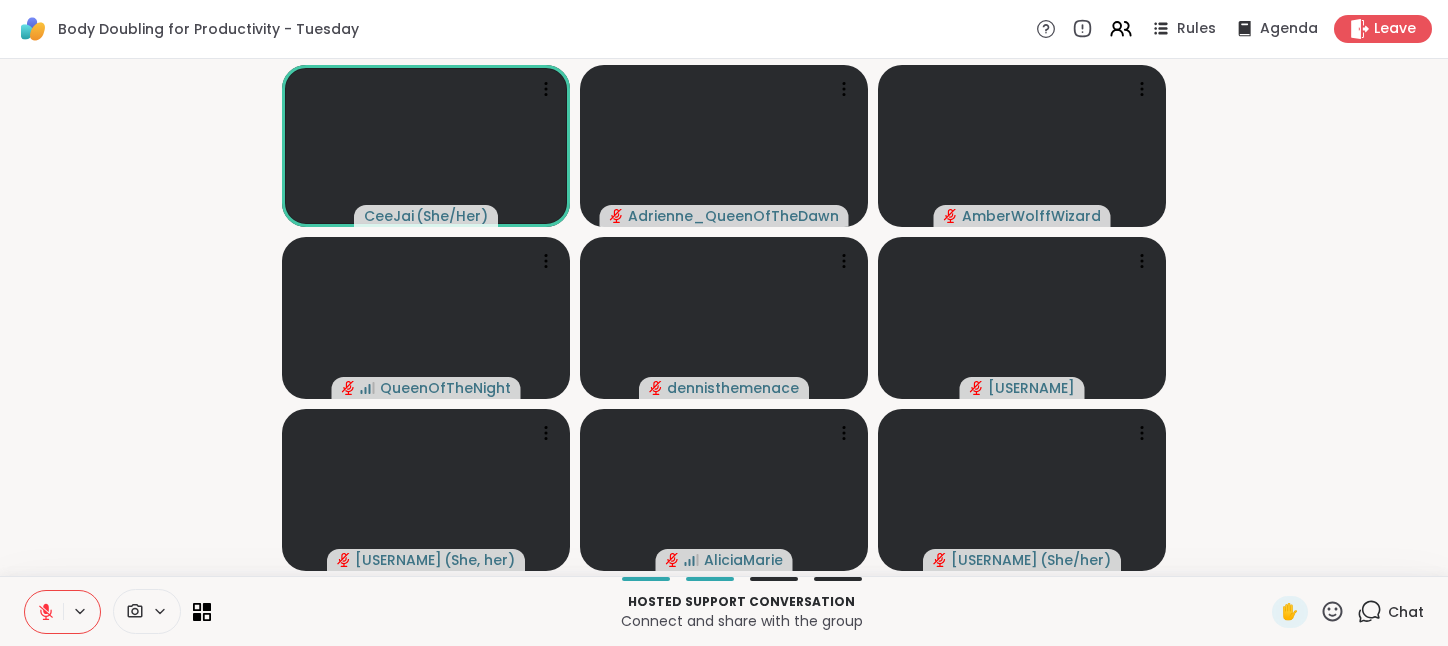 click on "Chat" at bounding box center (1406, 612) 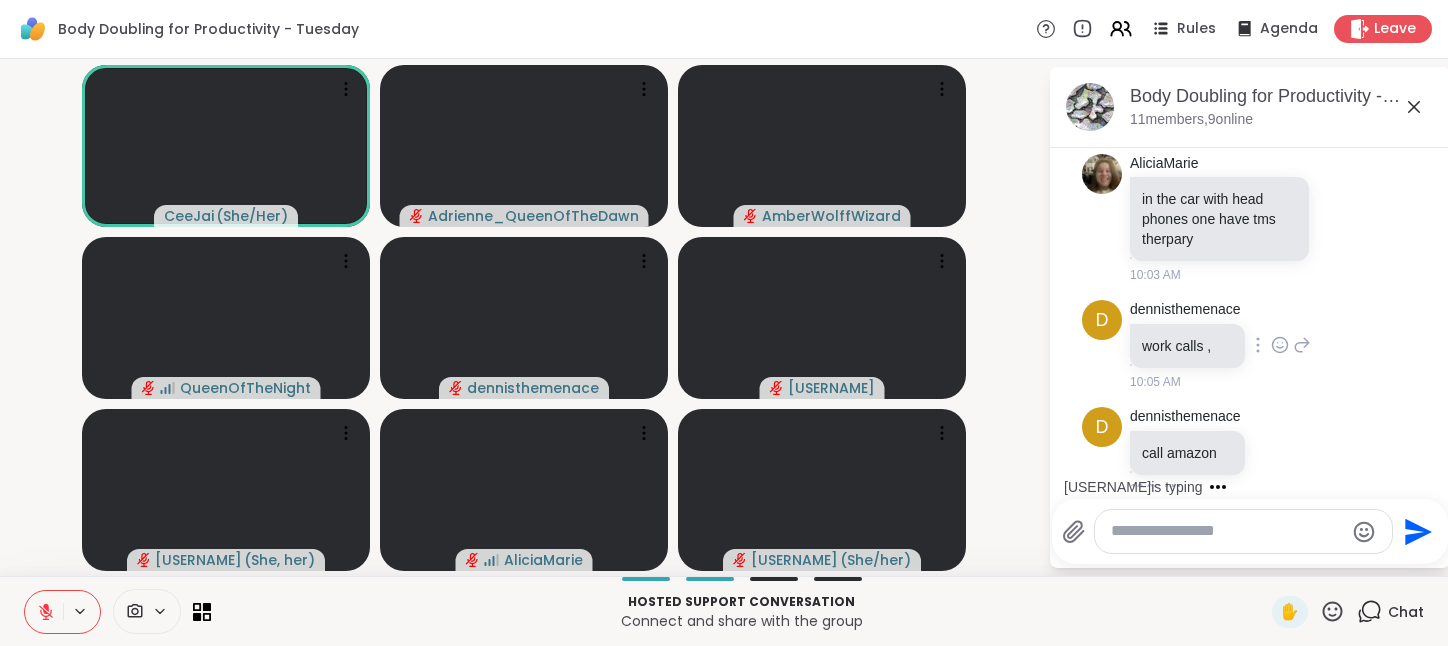 scroll, scrollTop: 37, scrollLeft: 0, axis: vertical 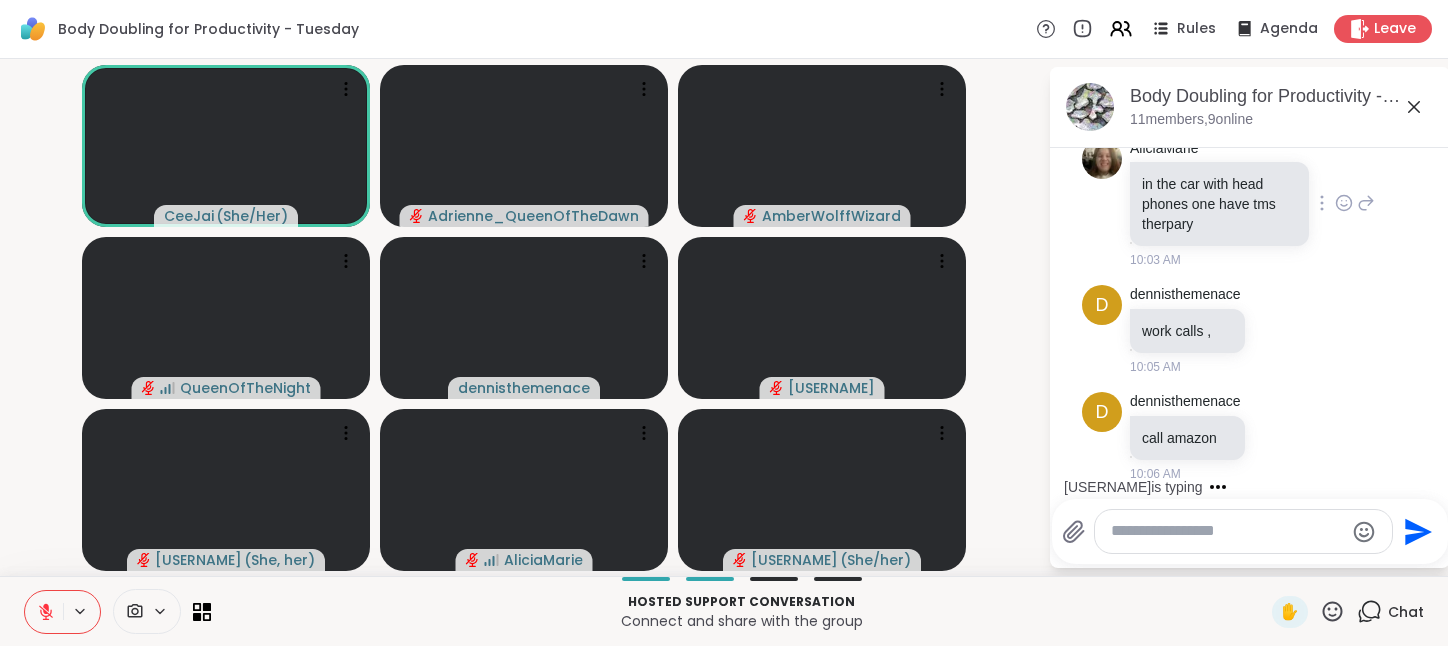 click 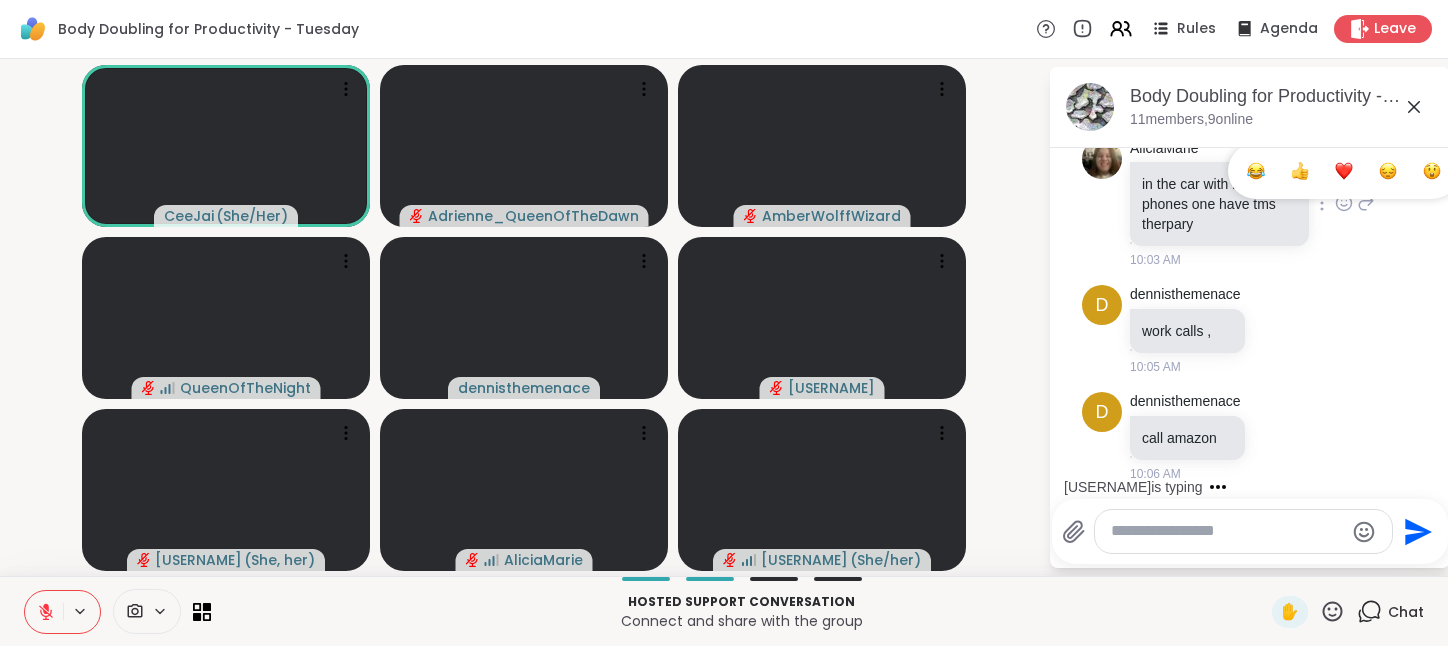click at bounding box center (1344, 171) 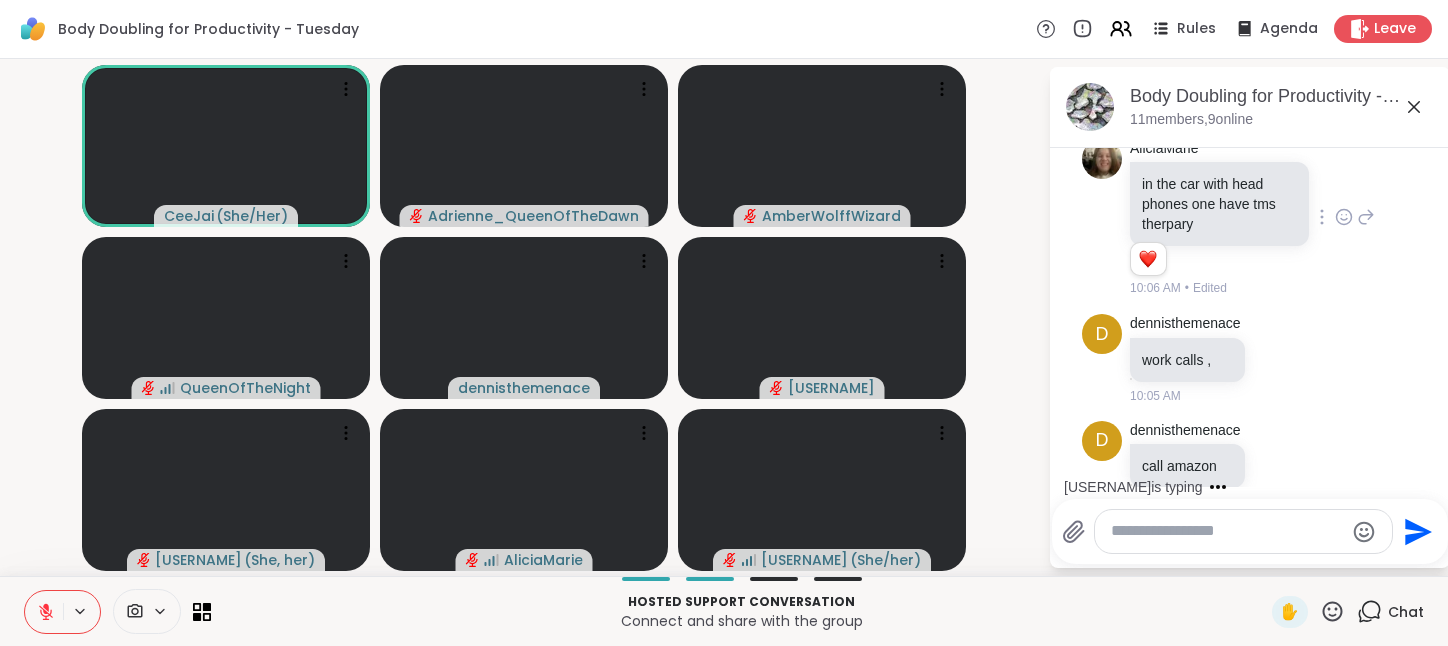 click at bounding box center [1227, 531] 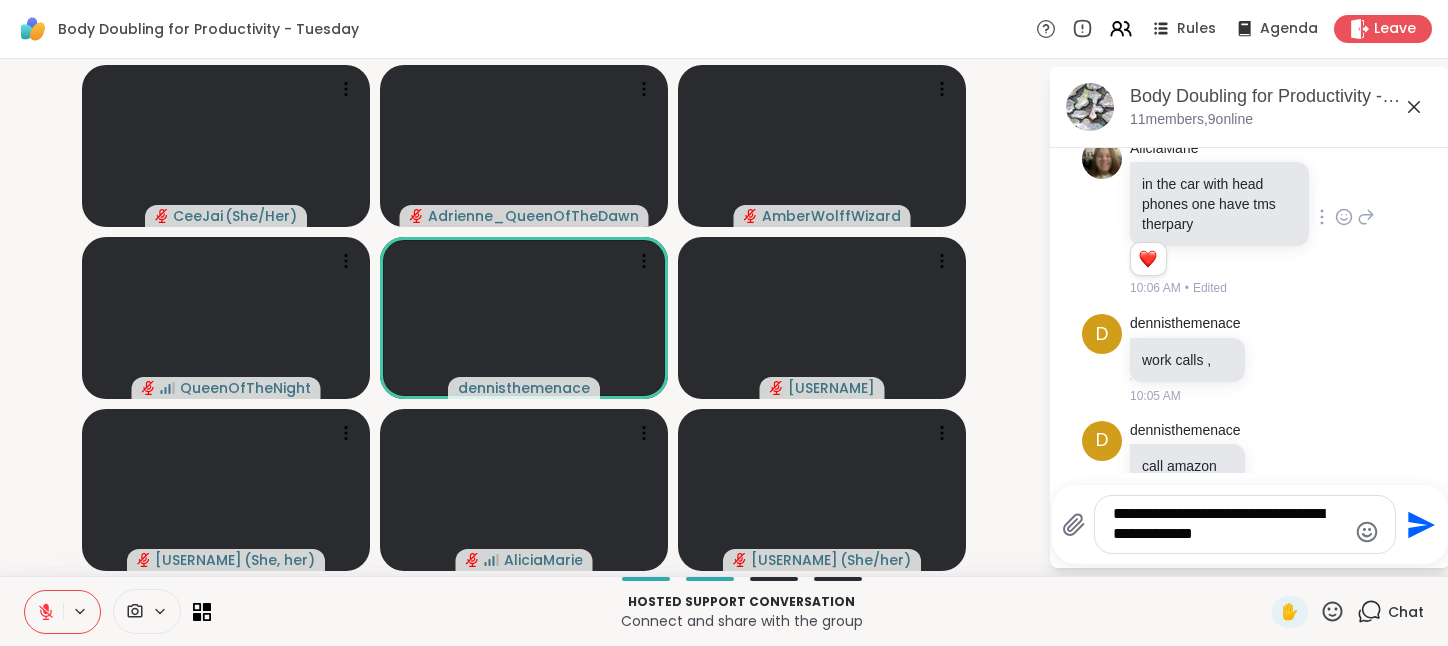 type on "**********" 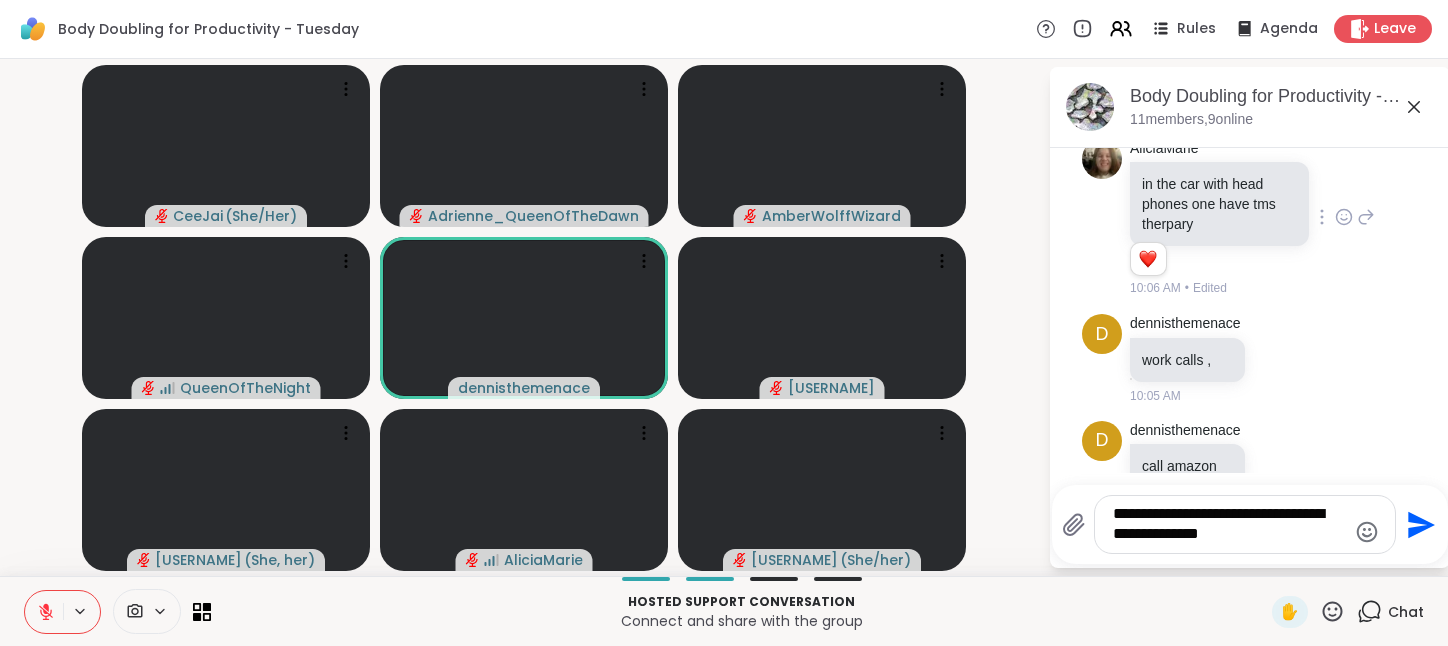 type 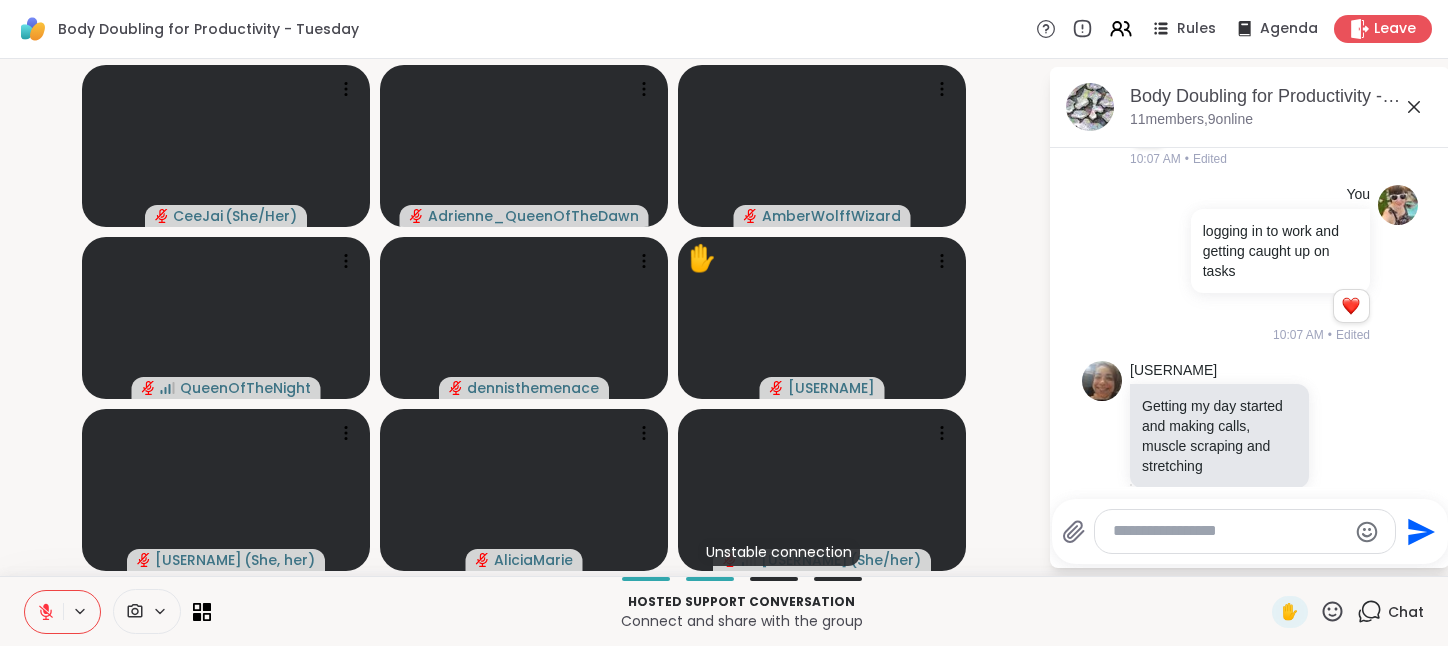 scroll, scrollTop: 493, scrollLeft: 0, axis: vertical 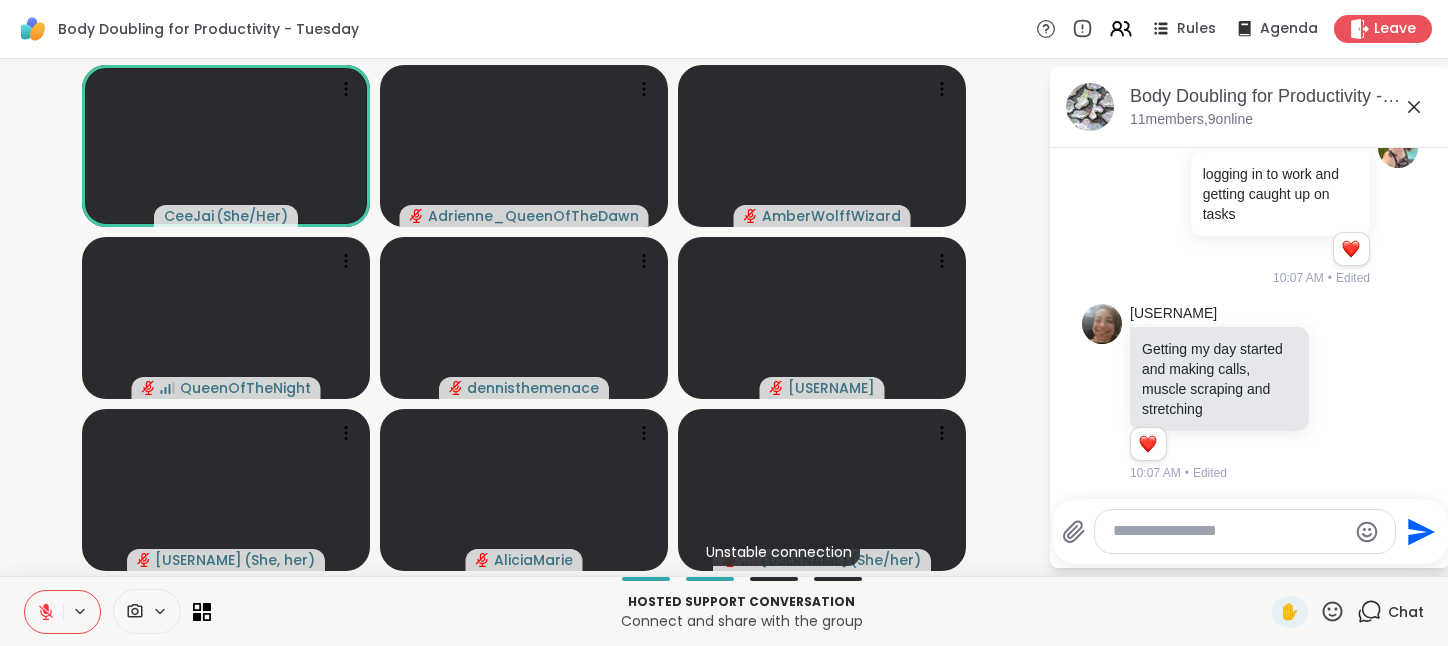 click at bounding box center [44, 612] 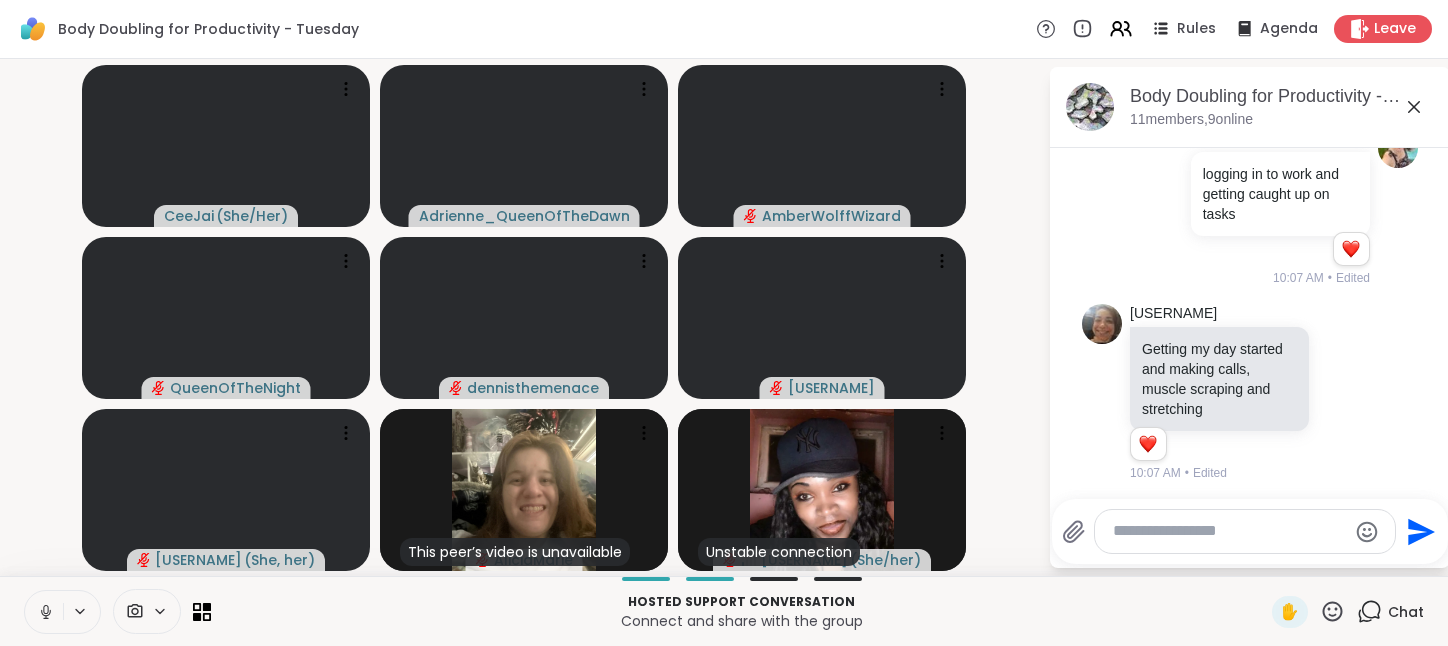 click at bounding box center (44, 612) 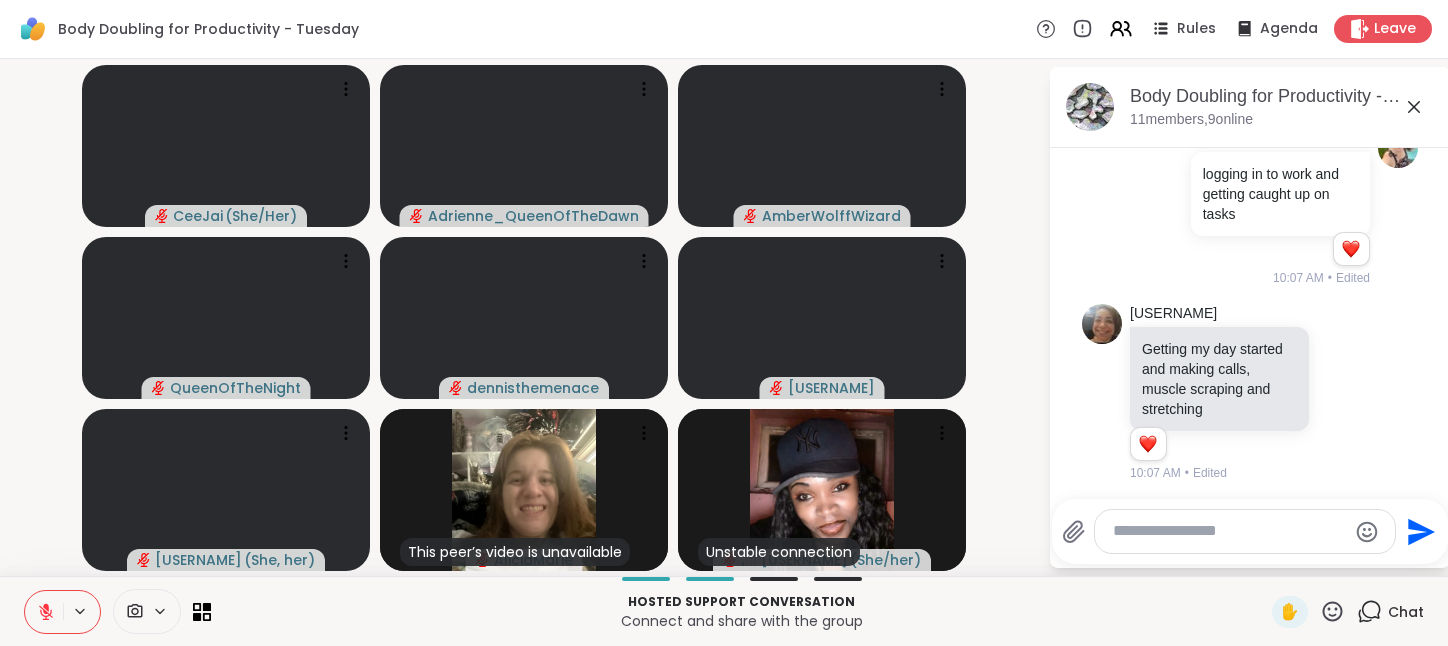 click at bounding box center [44, 612] 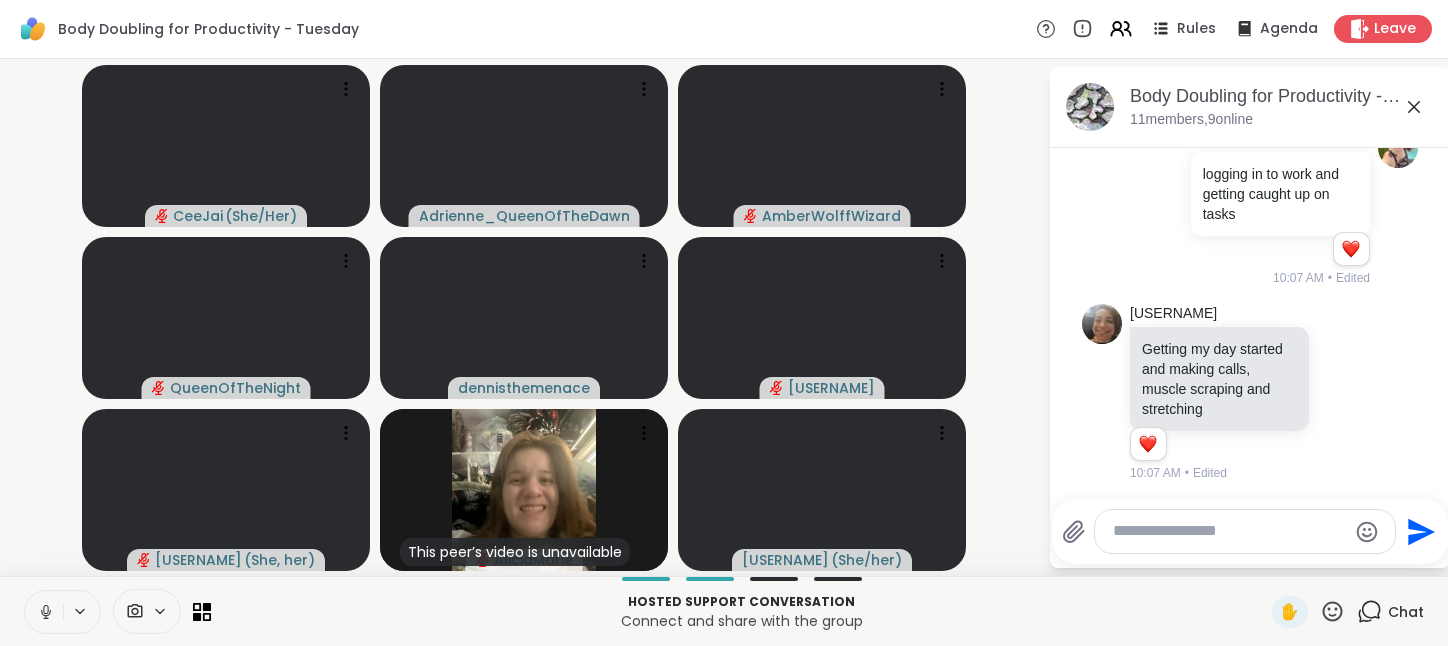 click at bounding box center (44, 612) 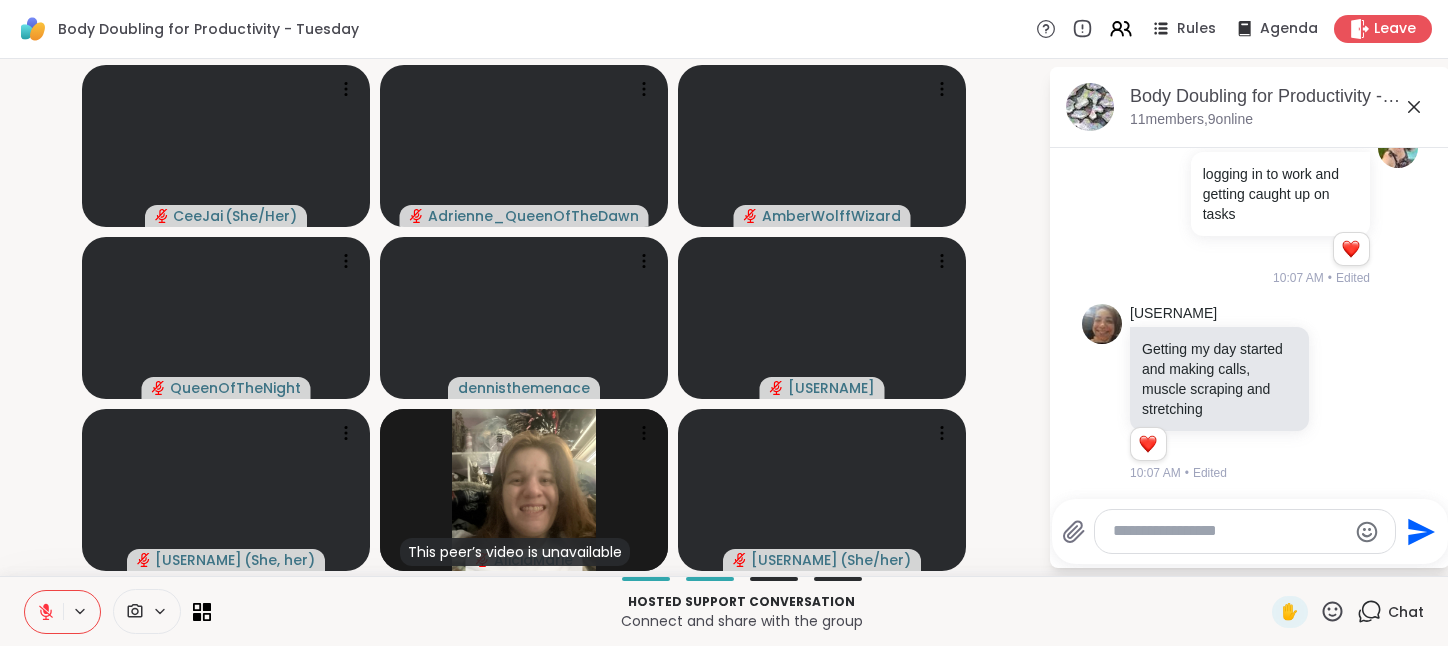 click at bounding box center (44, 612) 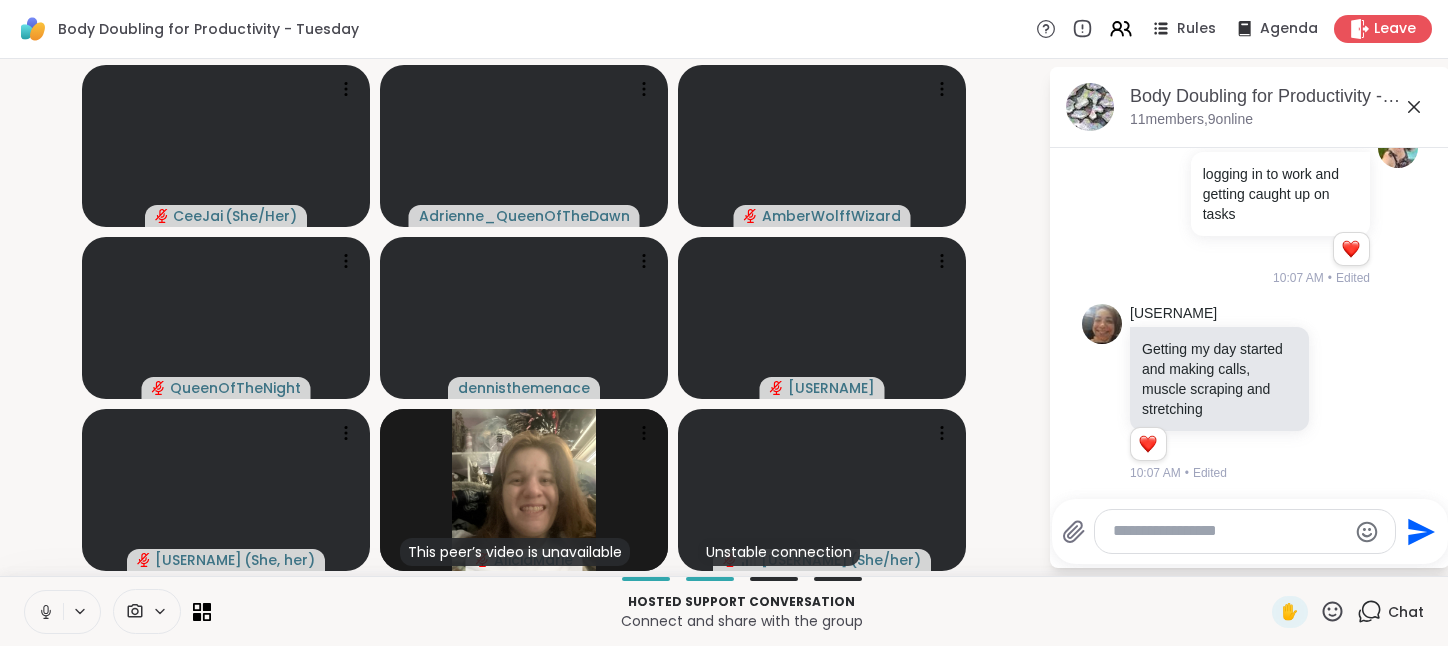 click at bounding box center [44, 612] 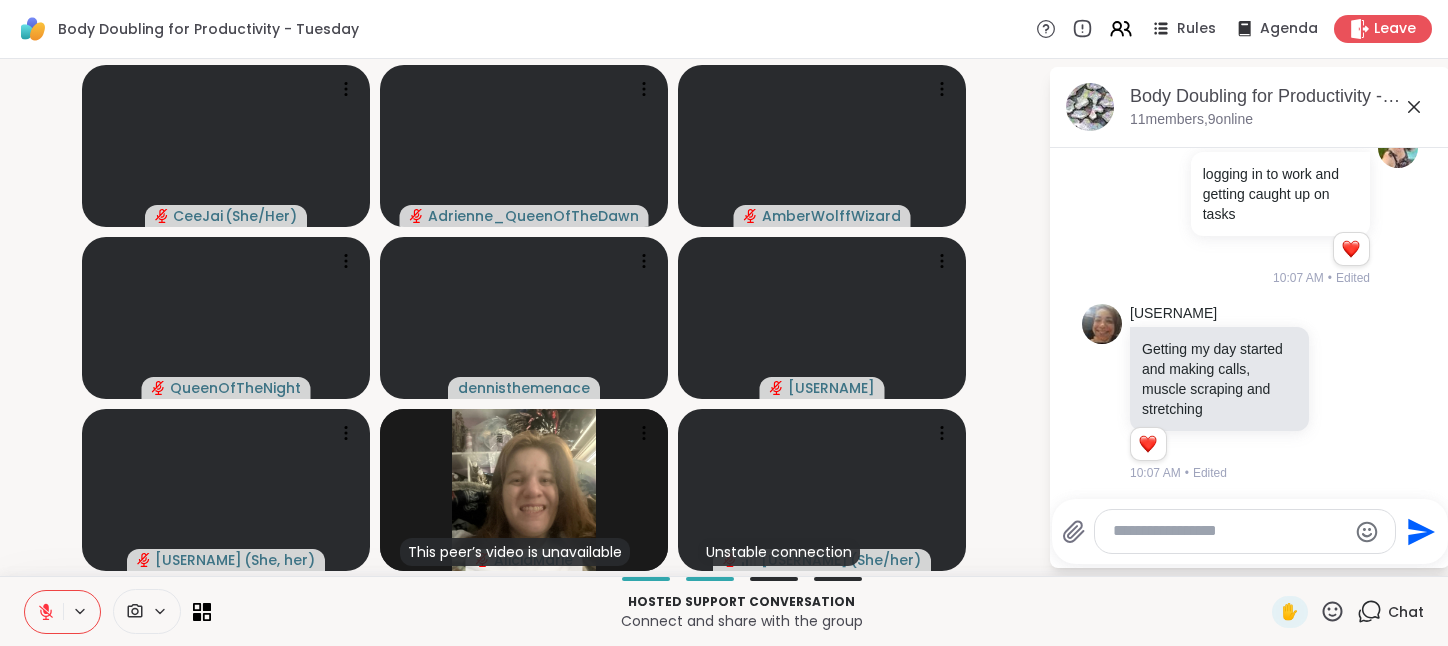 click at bounding box center [44, 612] 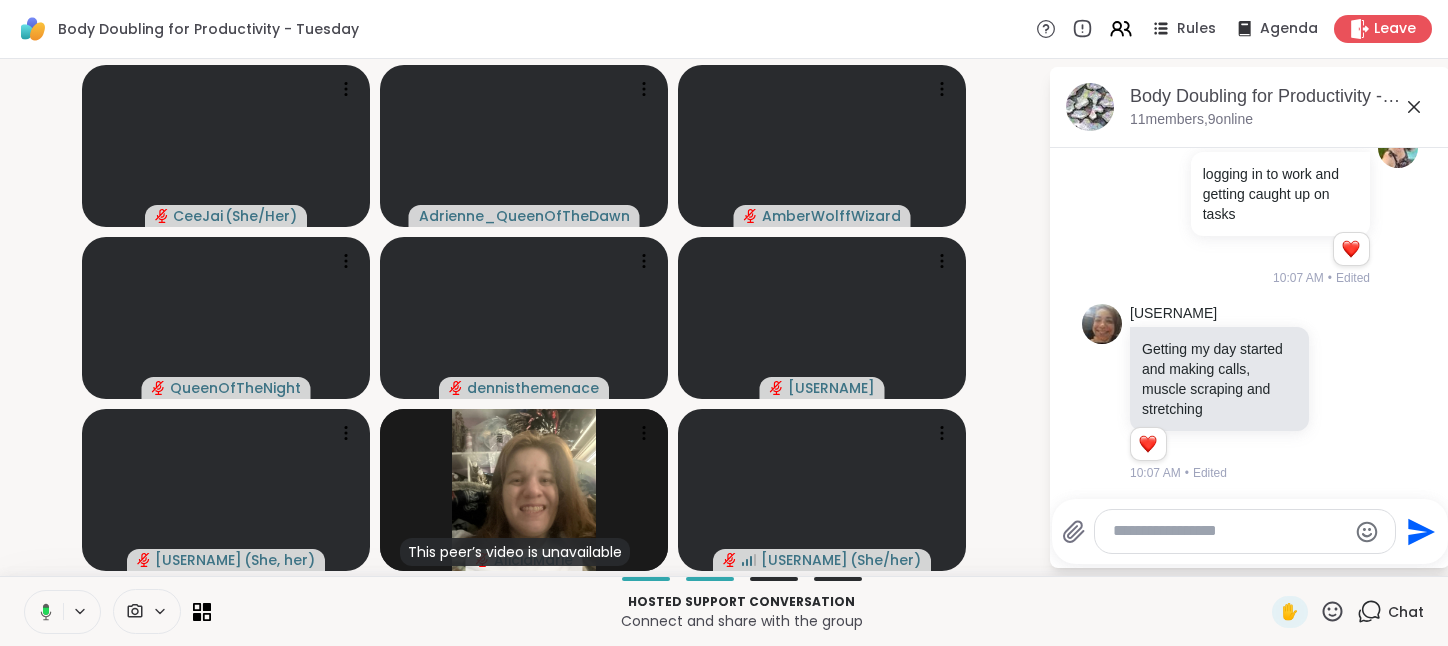 click at bounding box center (42, 612) 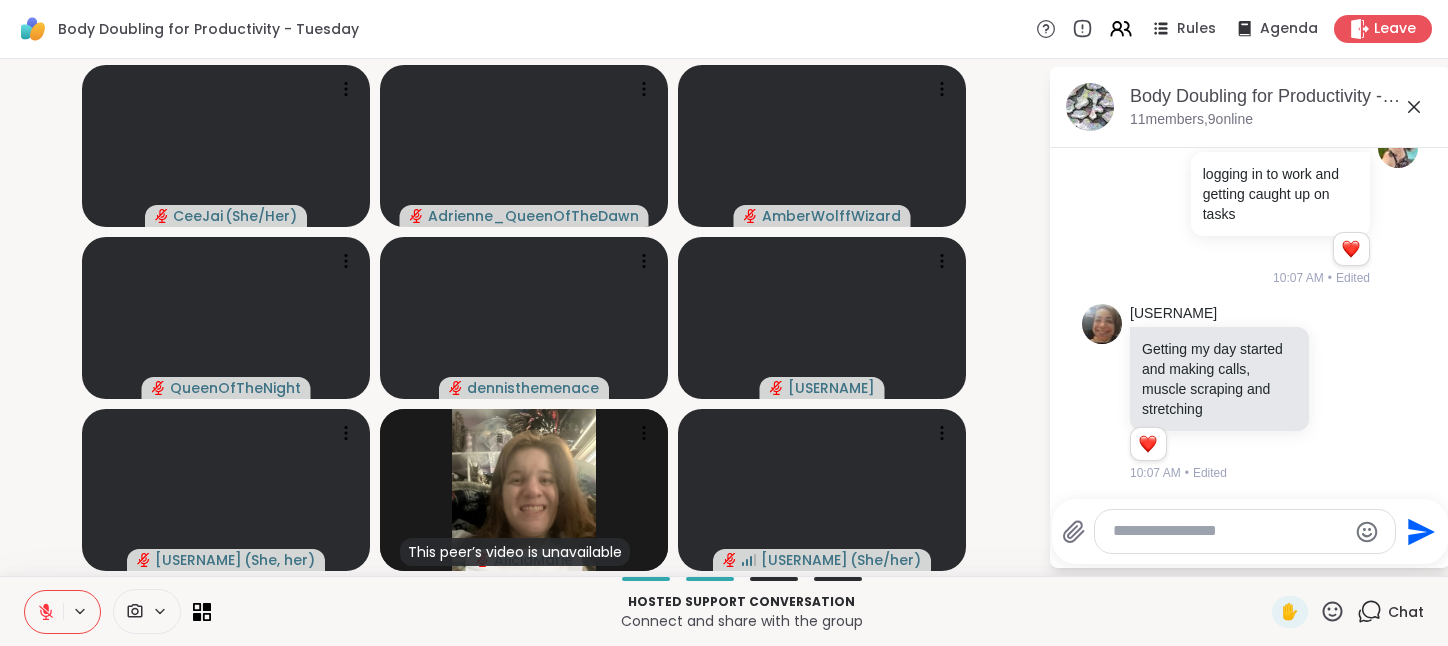 click at bounding box center (44, 612) 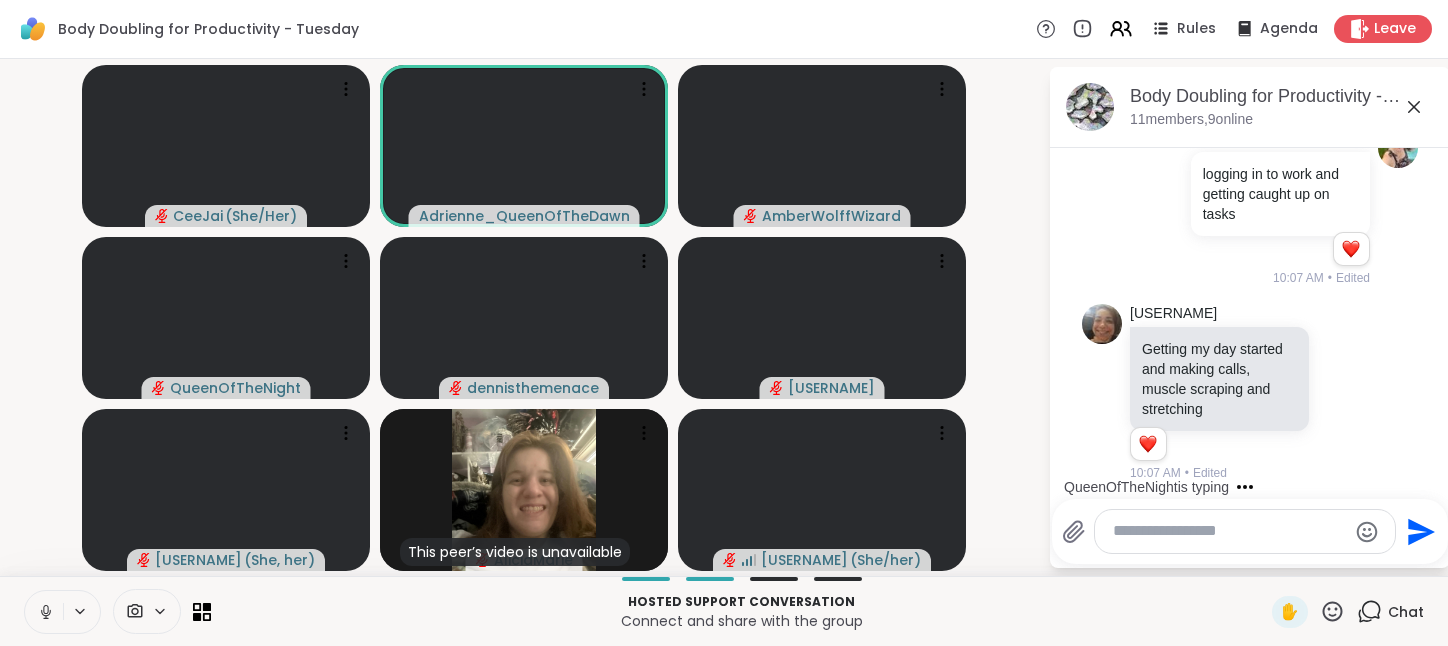 click at bounding box center [44, 612] 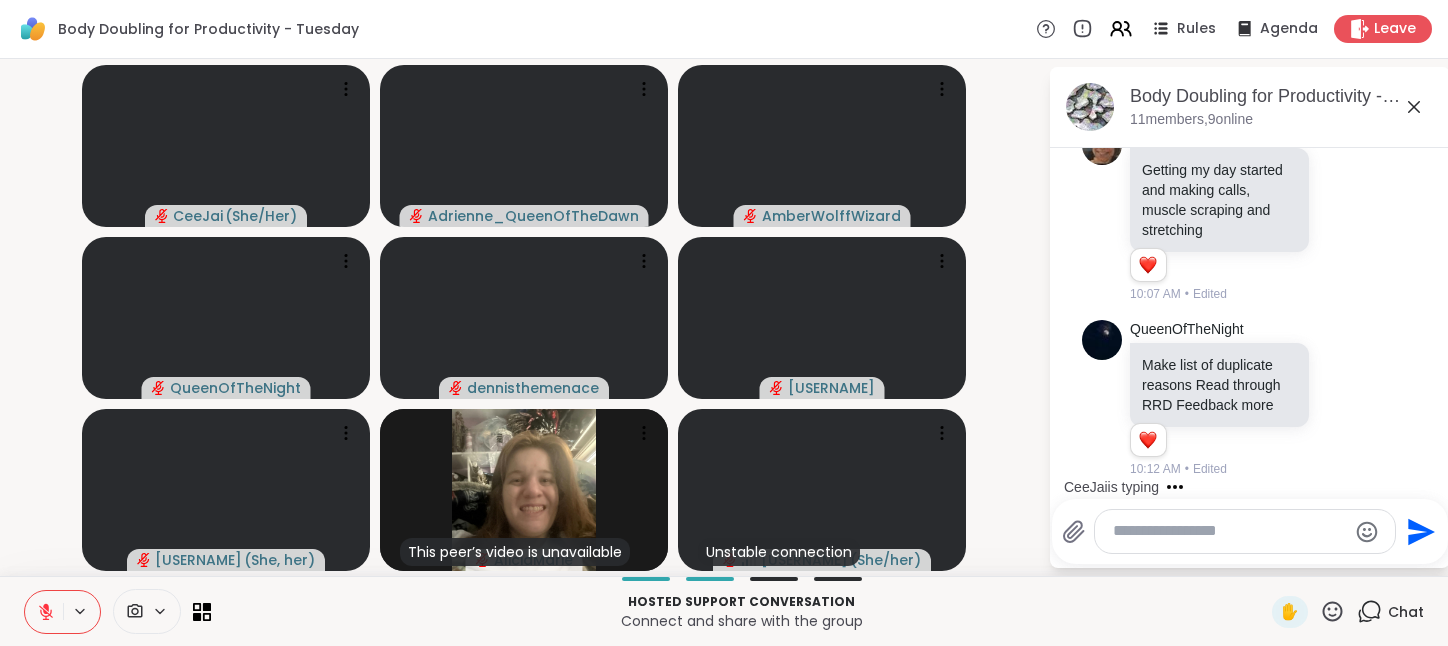 scroll, scrollTop: 814, scrollLeft: 0, axis: vertical 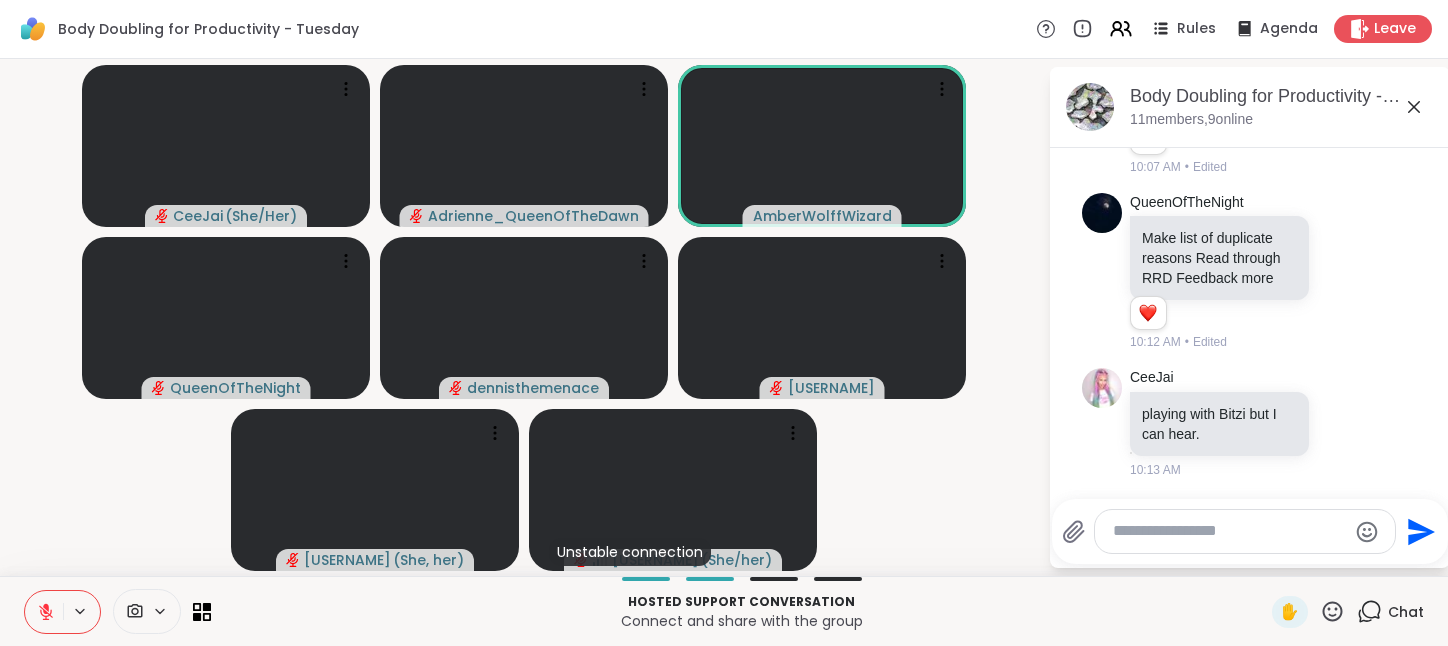 click 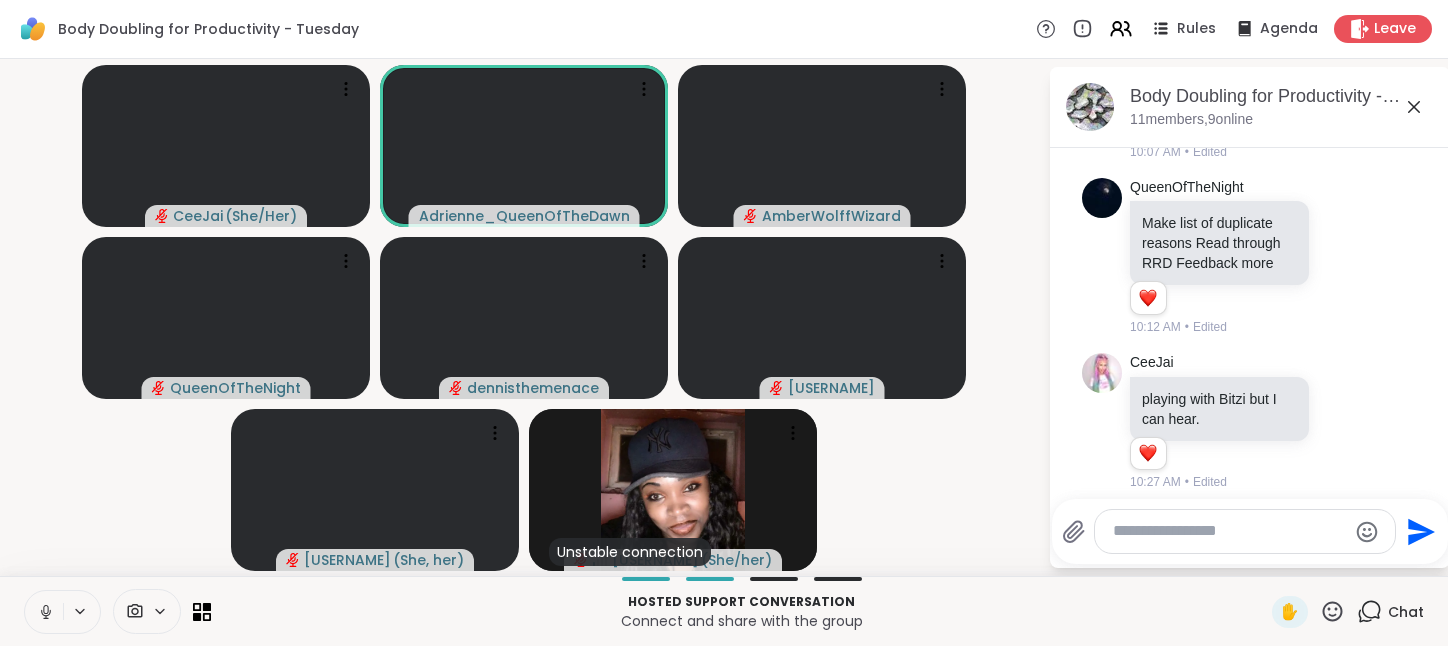 scroll, scrollTop: 843, scrollLeft: 0, axis: vertical 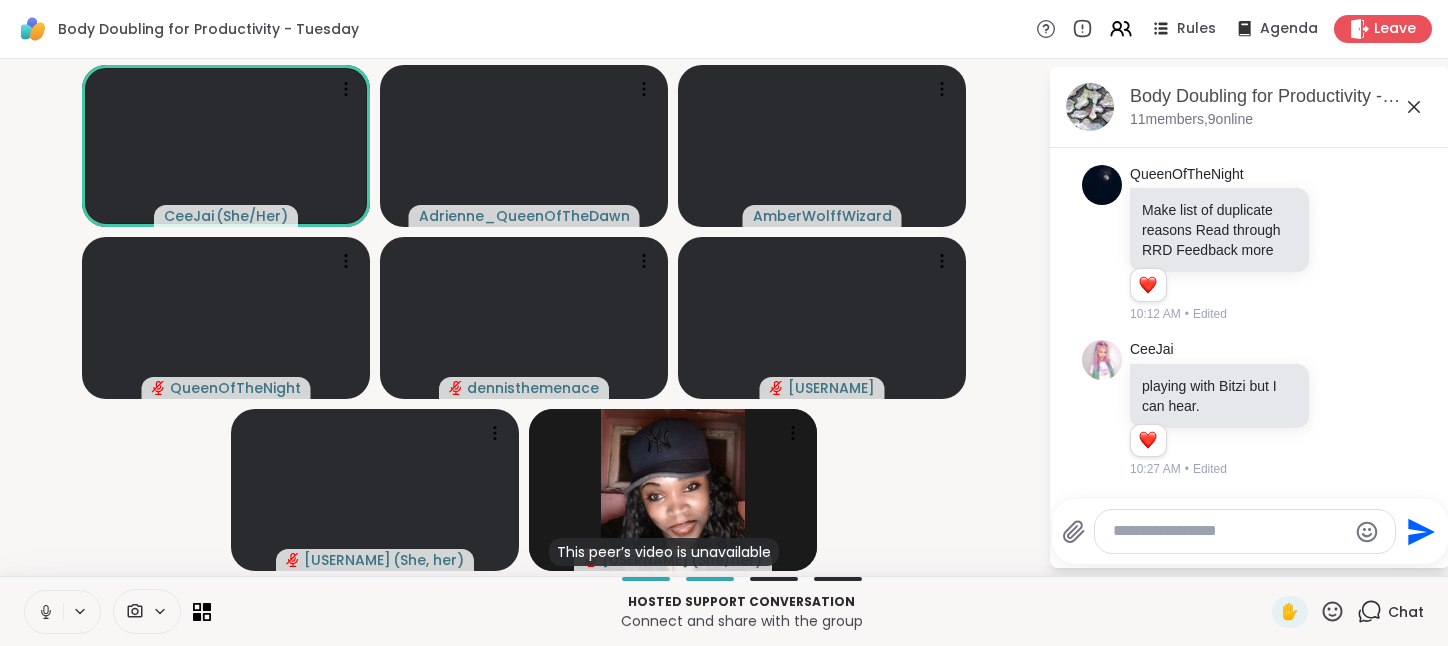 click at bounding box center (44, 612) 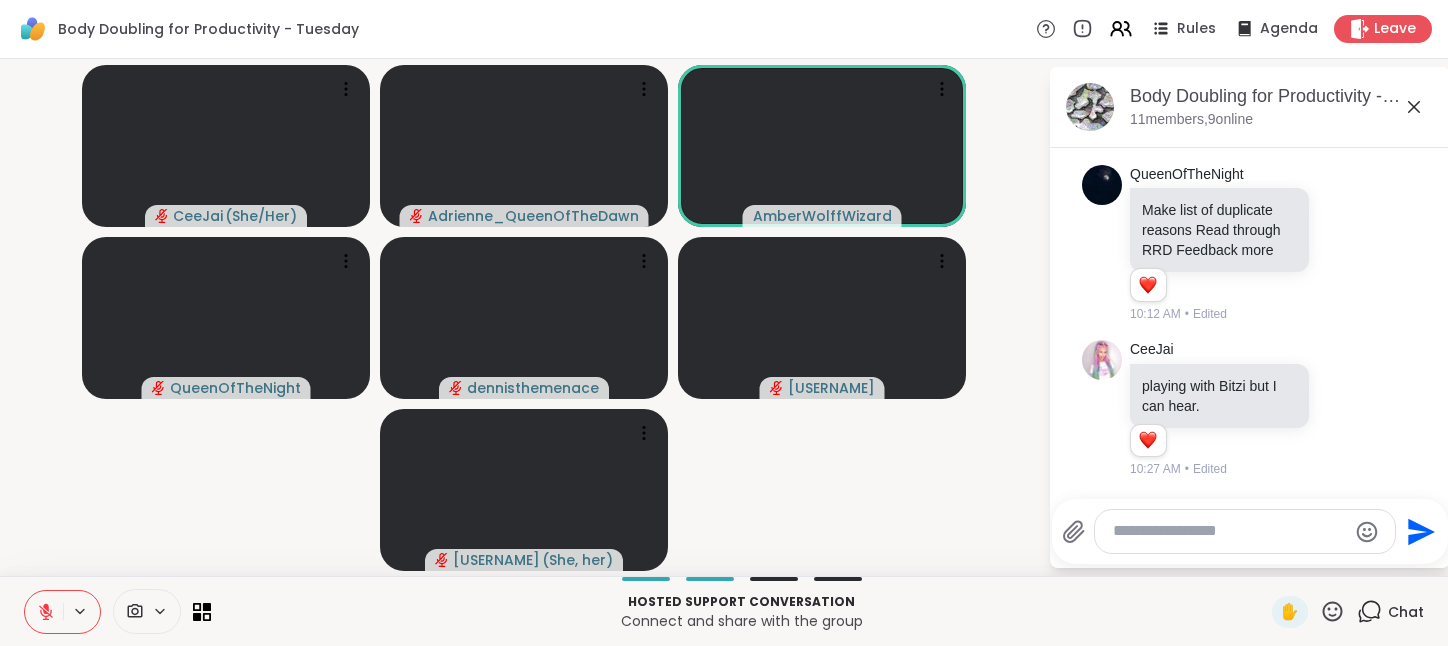 click at bounding box center [44, 612] 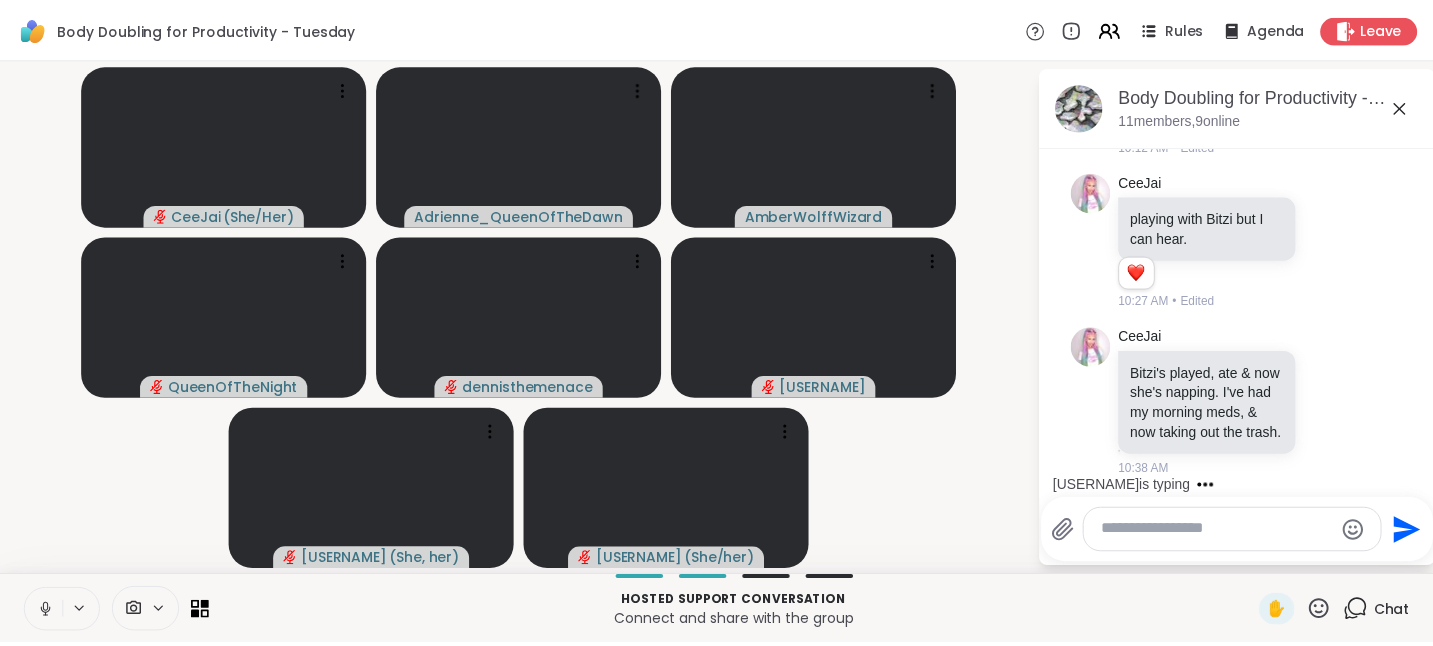 scroll, scrollTop: 1175, scrollLeft: 0, axis: vertical 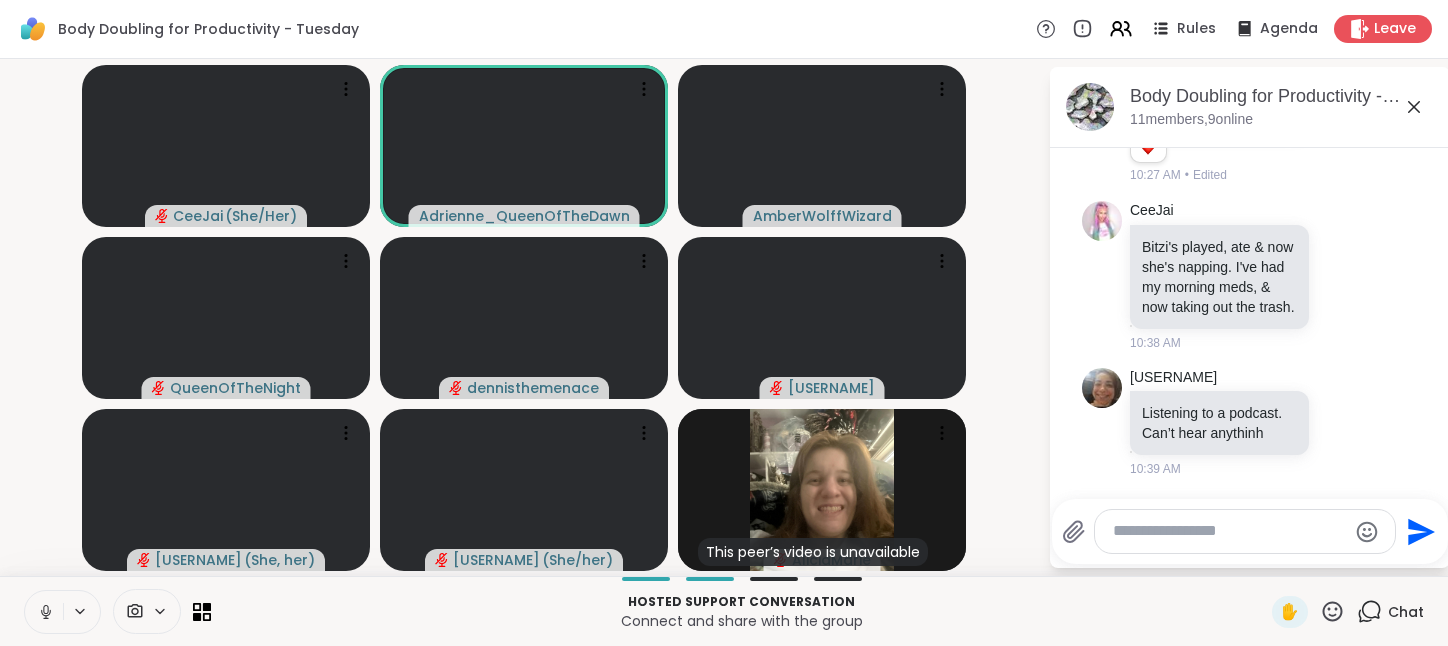 click at bounding box center [1229, 531] 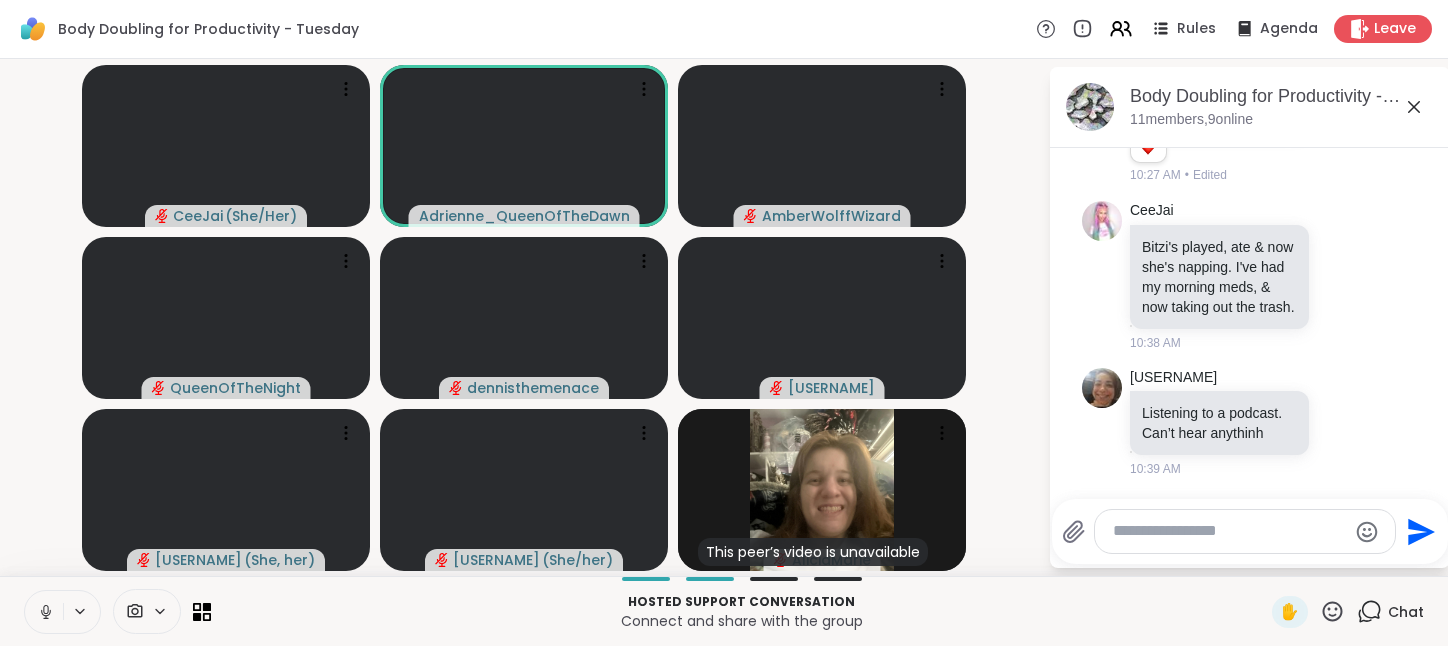 click 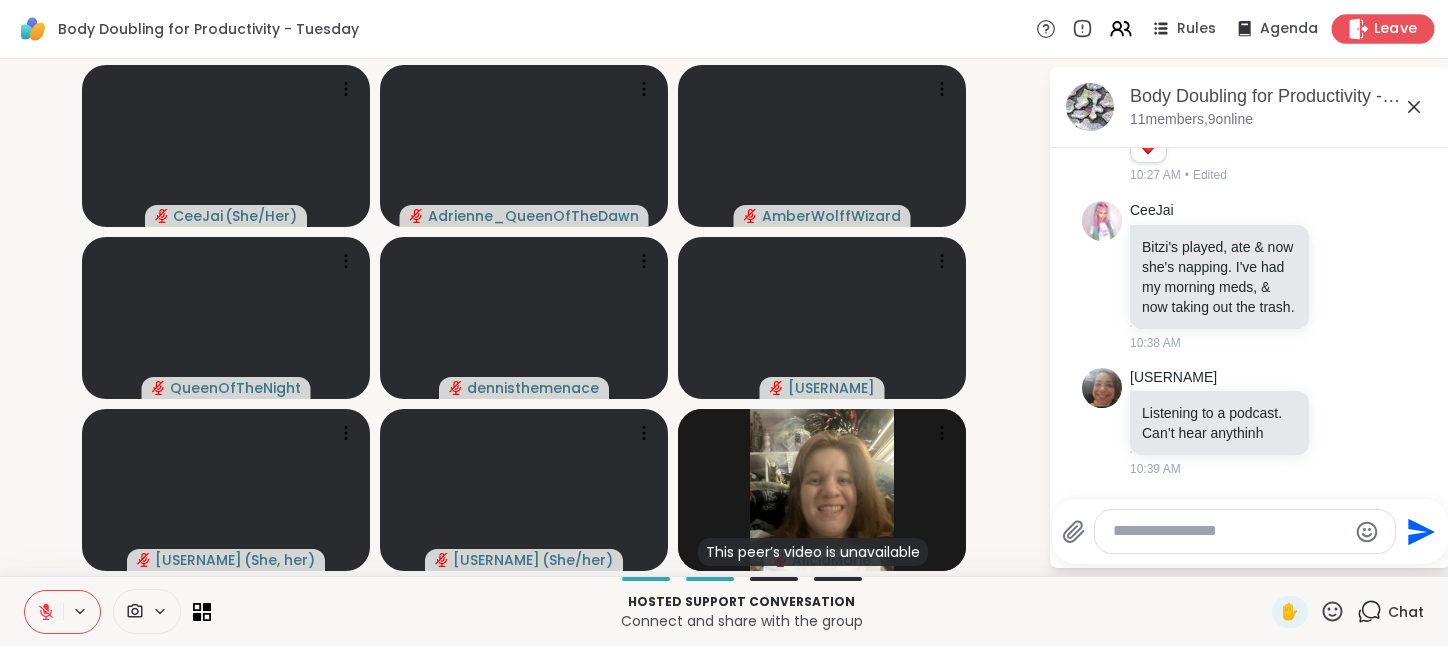 click on "Leave" at bounding box center [1396, 29] 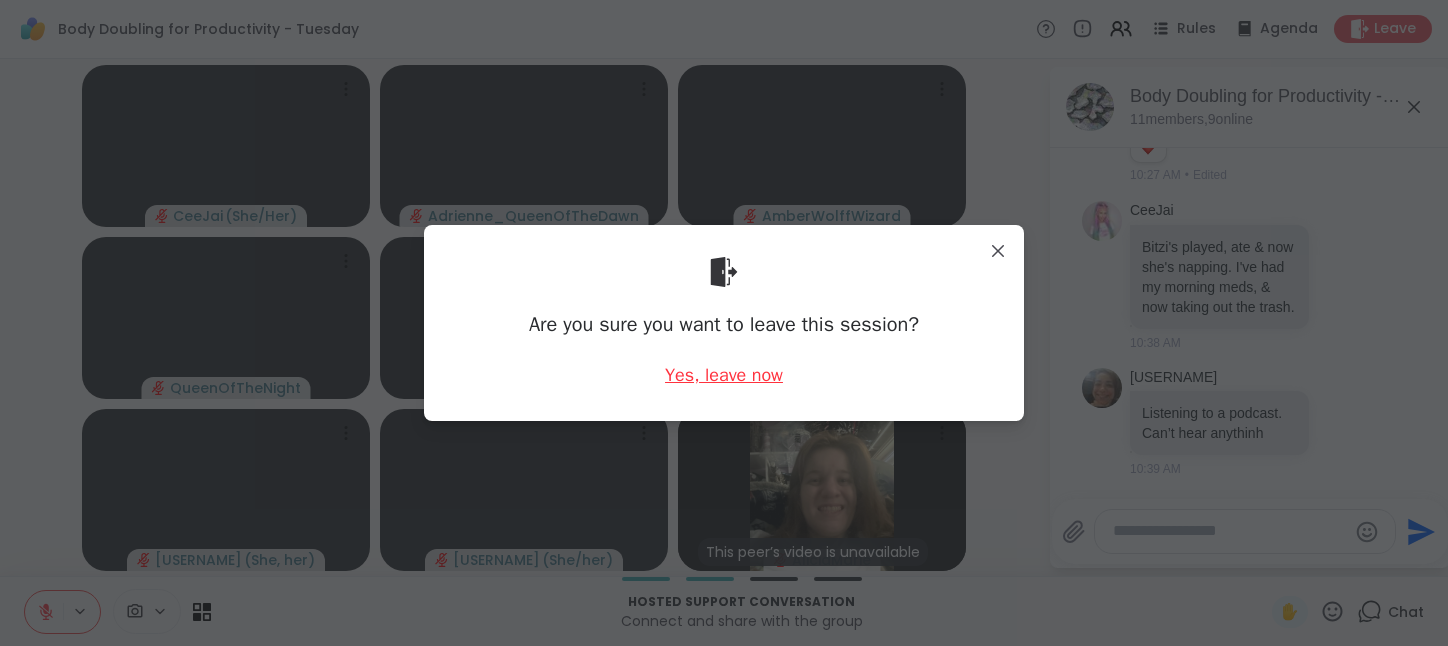 click on "Yes, leave now" at bounding box center [724, 375] 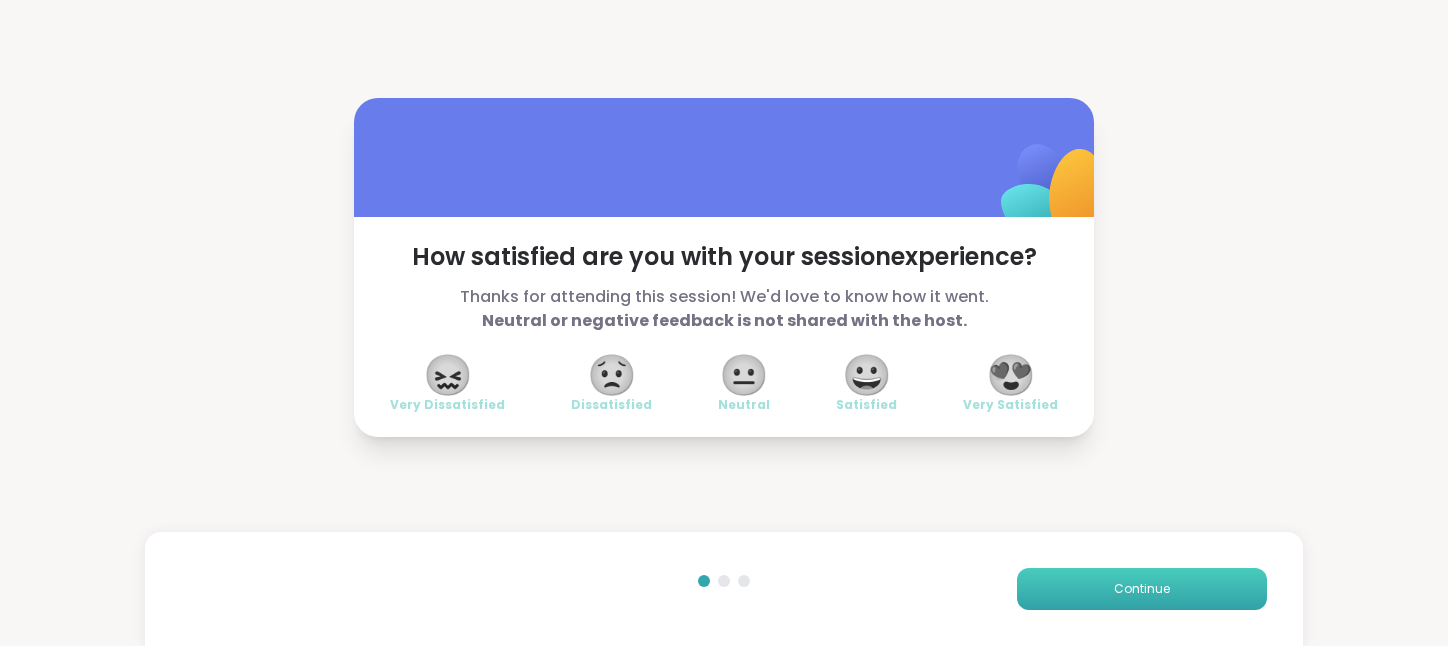 click on "Continue" at bounding box center [1142, 589] 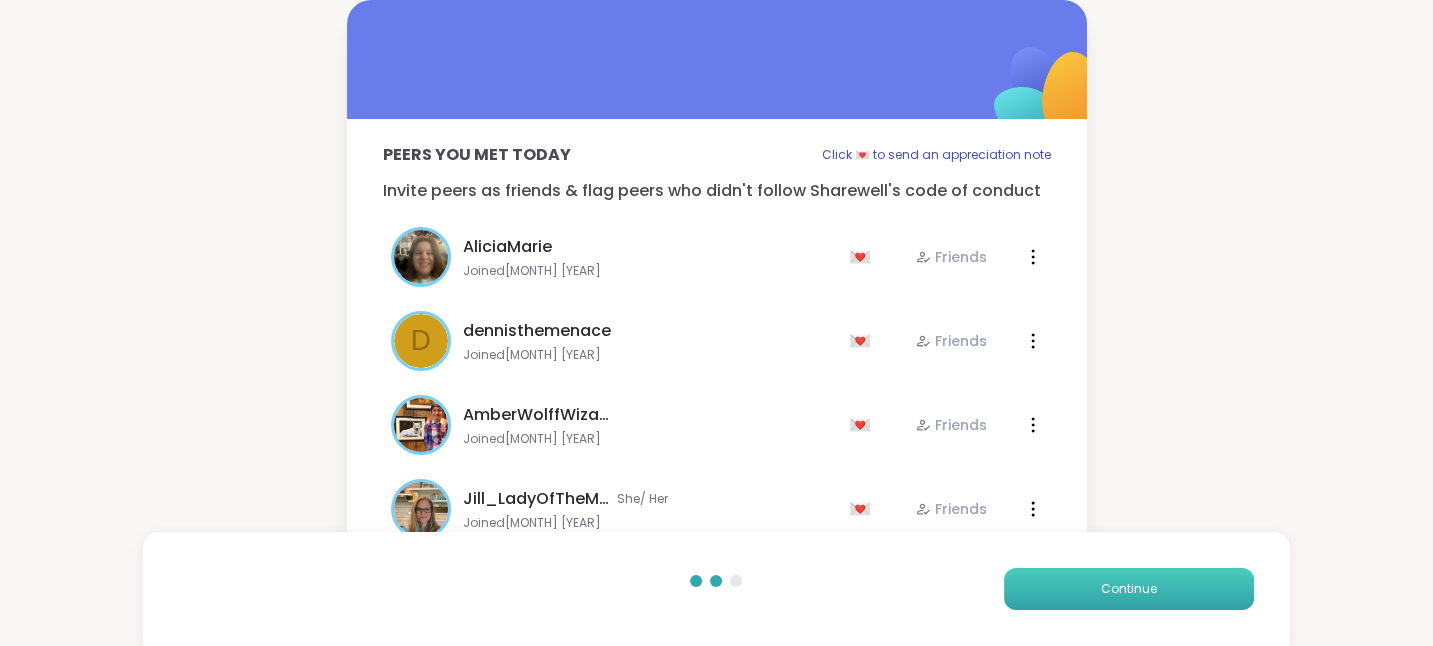 click on "Continue" at bounding box center [1129, 589] 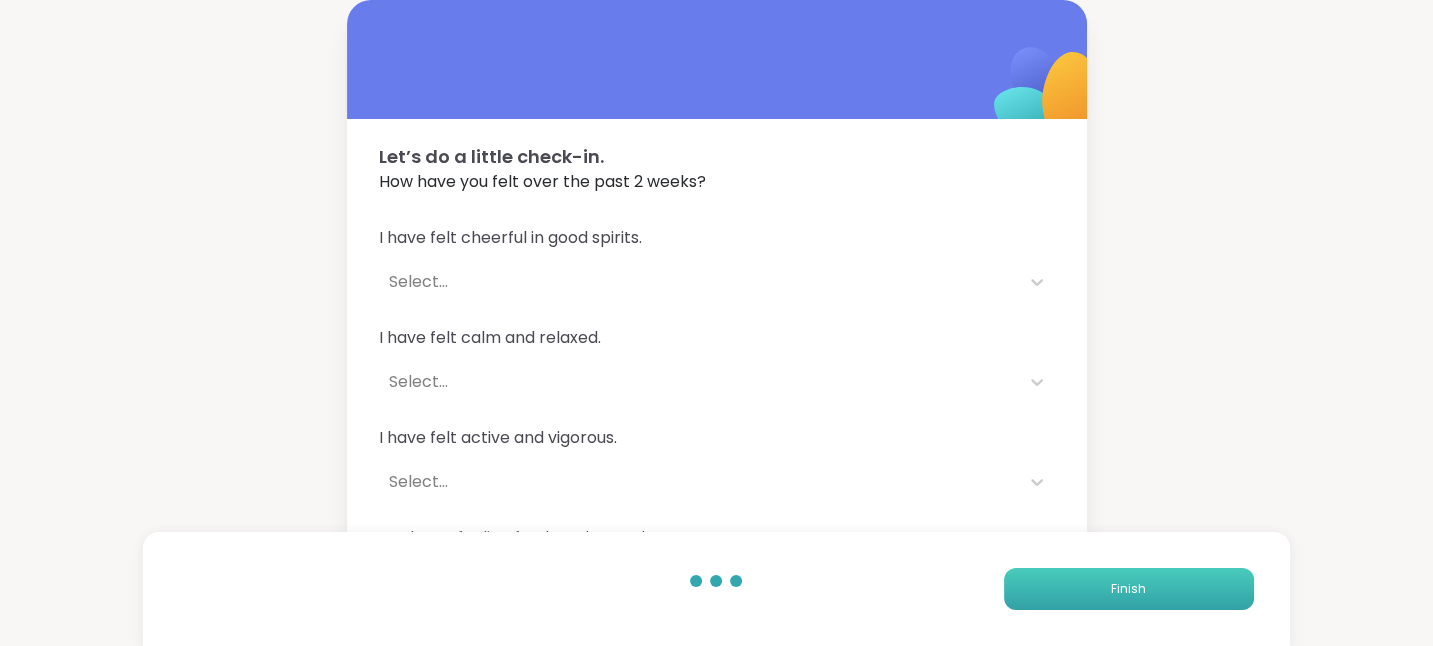 click on "Finish" at bounding box center (1129, 589) 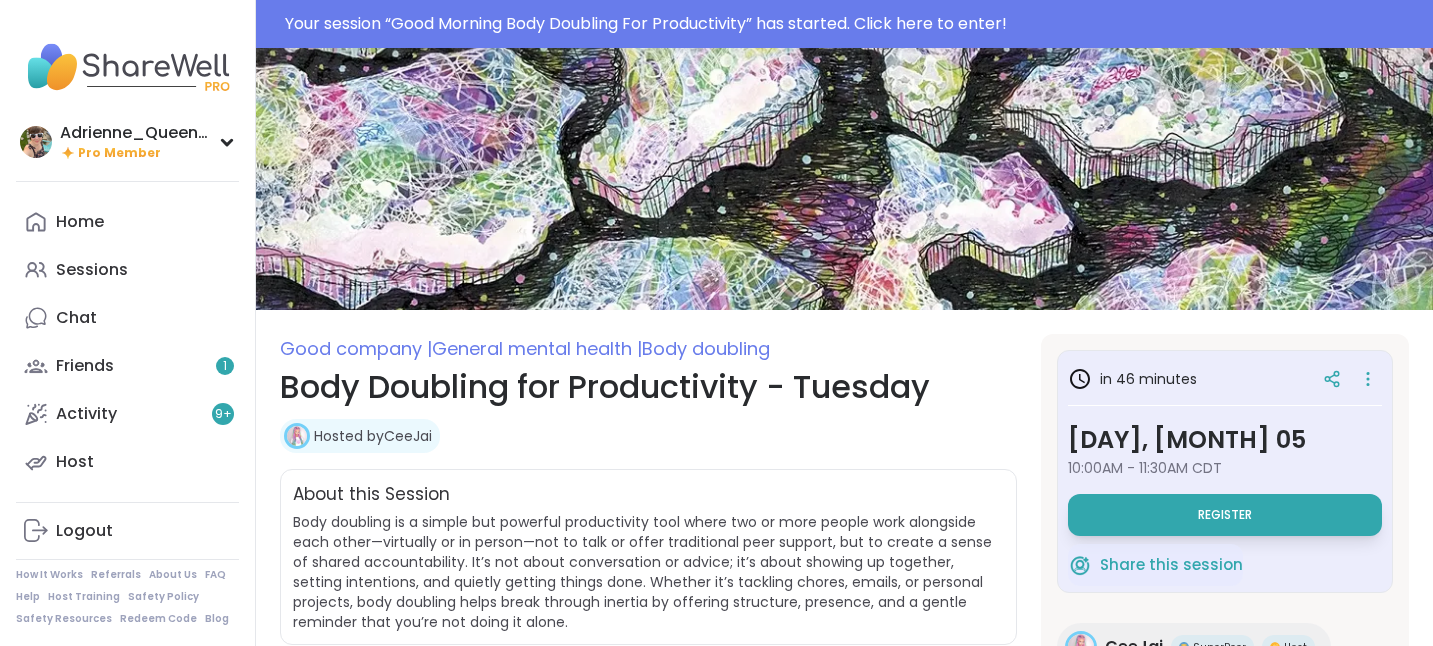 scroll, scrollTop: 0, scrollLeft: 0, axis: both 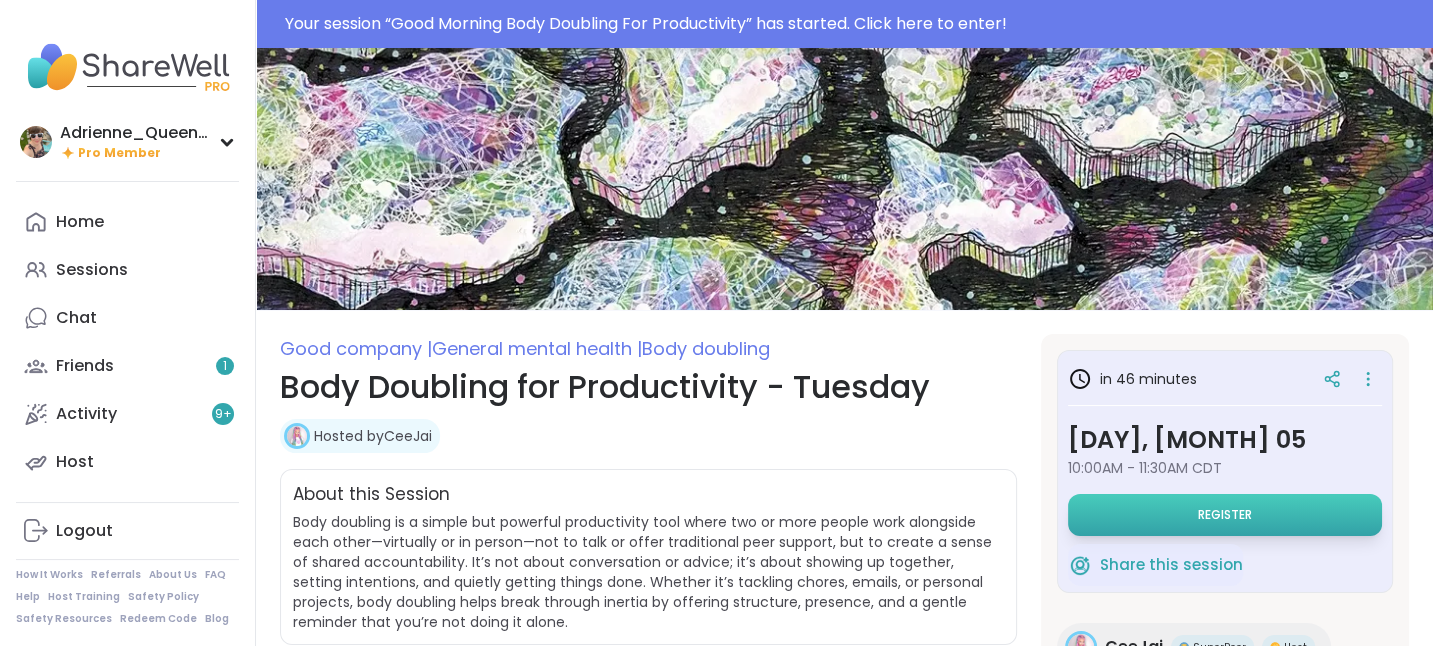 click on "Register" at bounding box center (1225, 515) 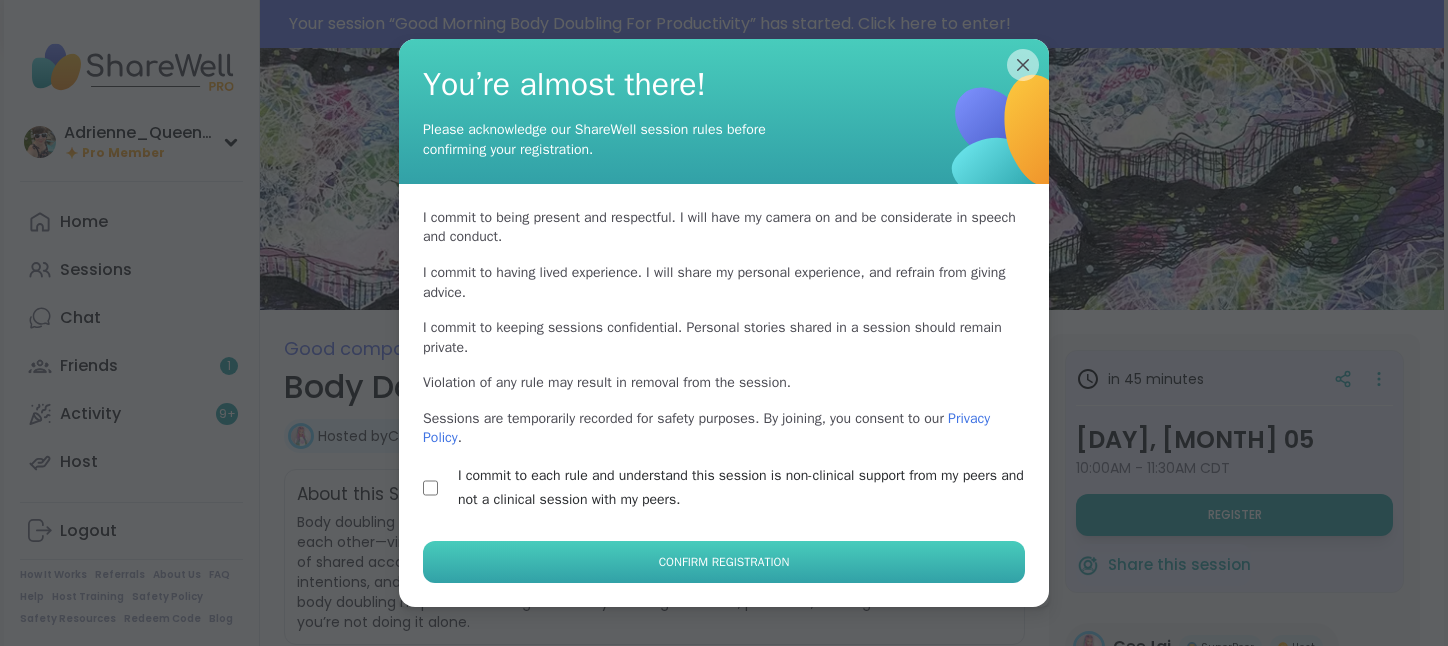 click on "Confirm Registration" at bounding box center (724, 562) 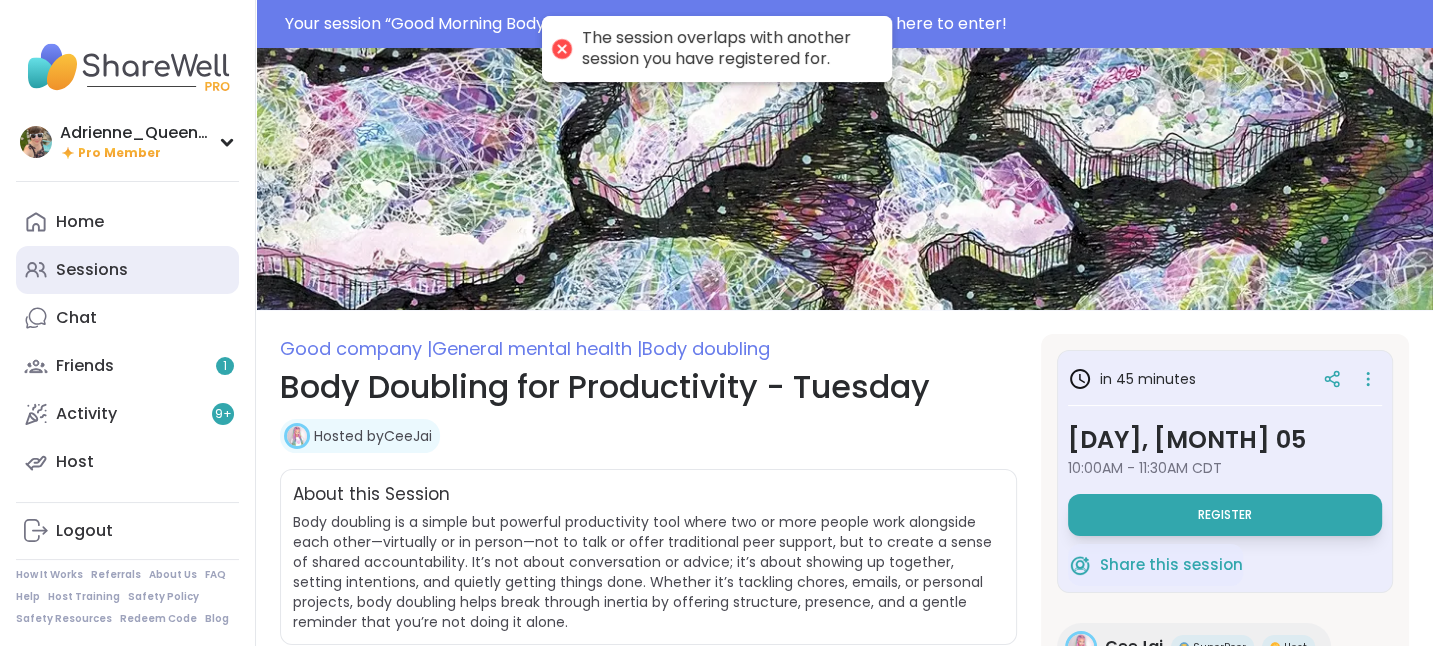 click on "Sessions" at bounding box center (92, 270) 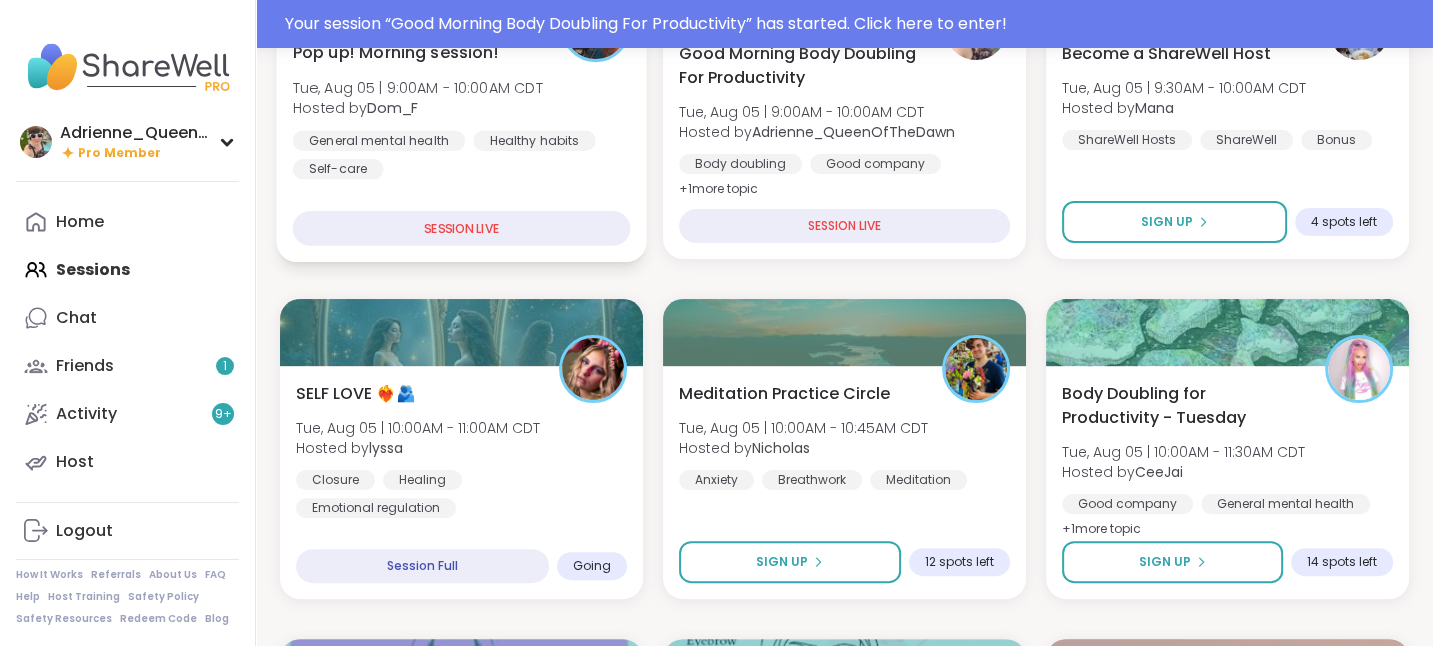 scroll, scrollTop: 400, scrollLeft: 0, axis: vertical 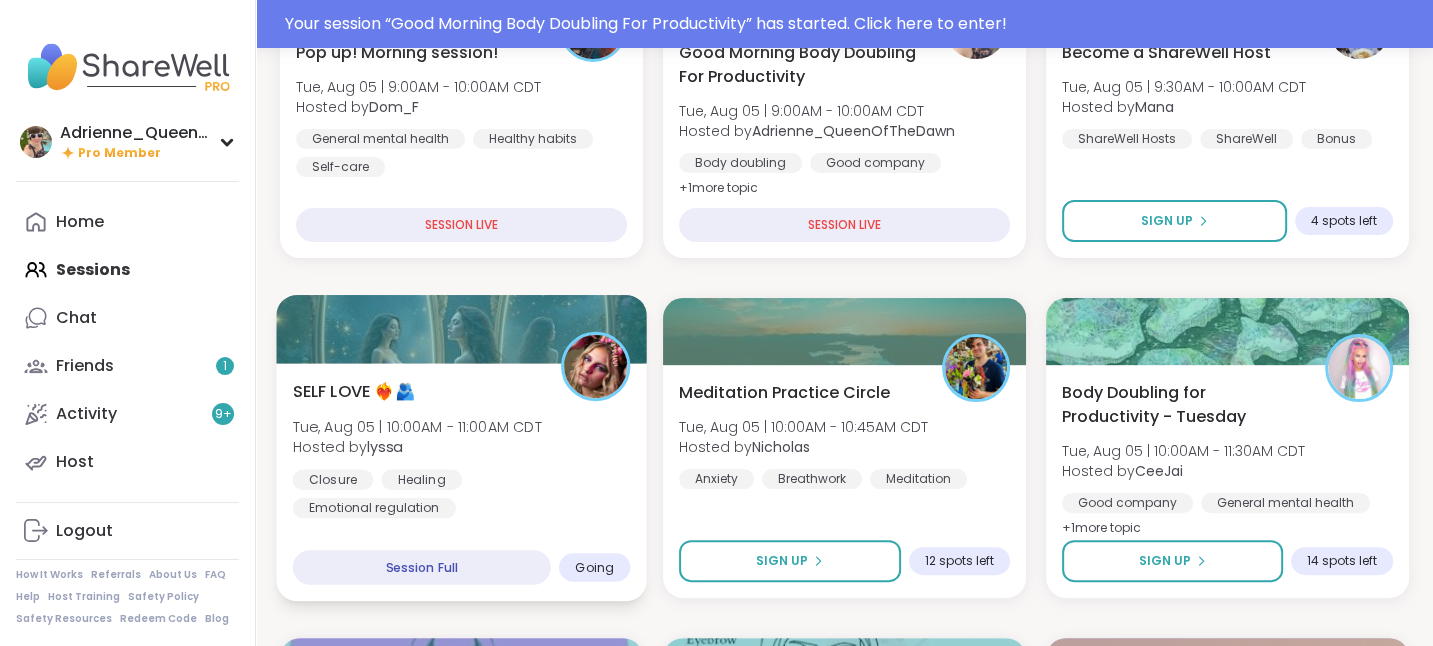 click on "SELF LOVE ❤️‍🔥🫂 Tue, Aug 05 | 10:00AM - 11:00AM CDT Hosted by  lyssa Closure Healing Emotional regulation Session Full Going" at bounding box center (461, 482) 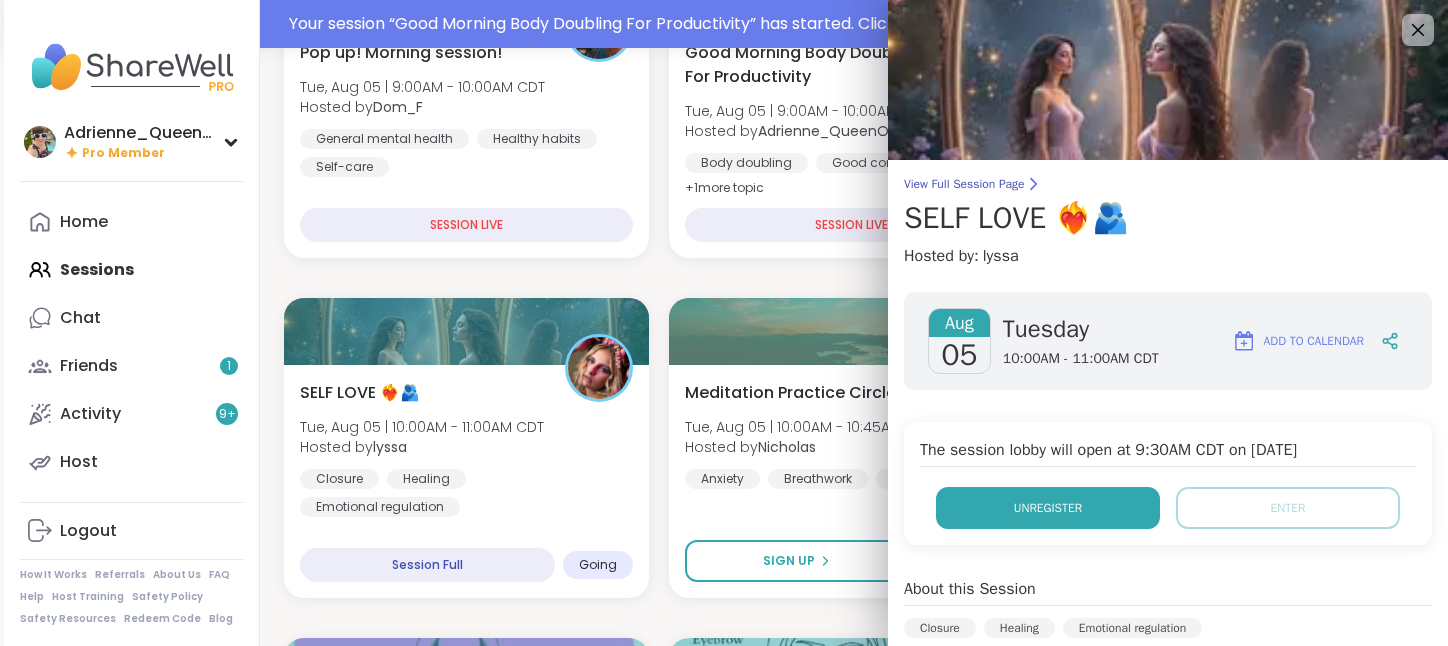 click on "Unregister" at bounding box center (1048, 508) 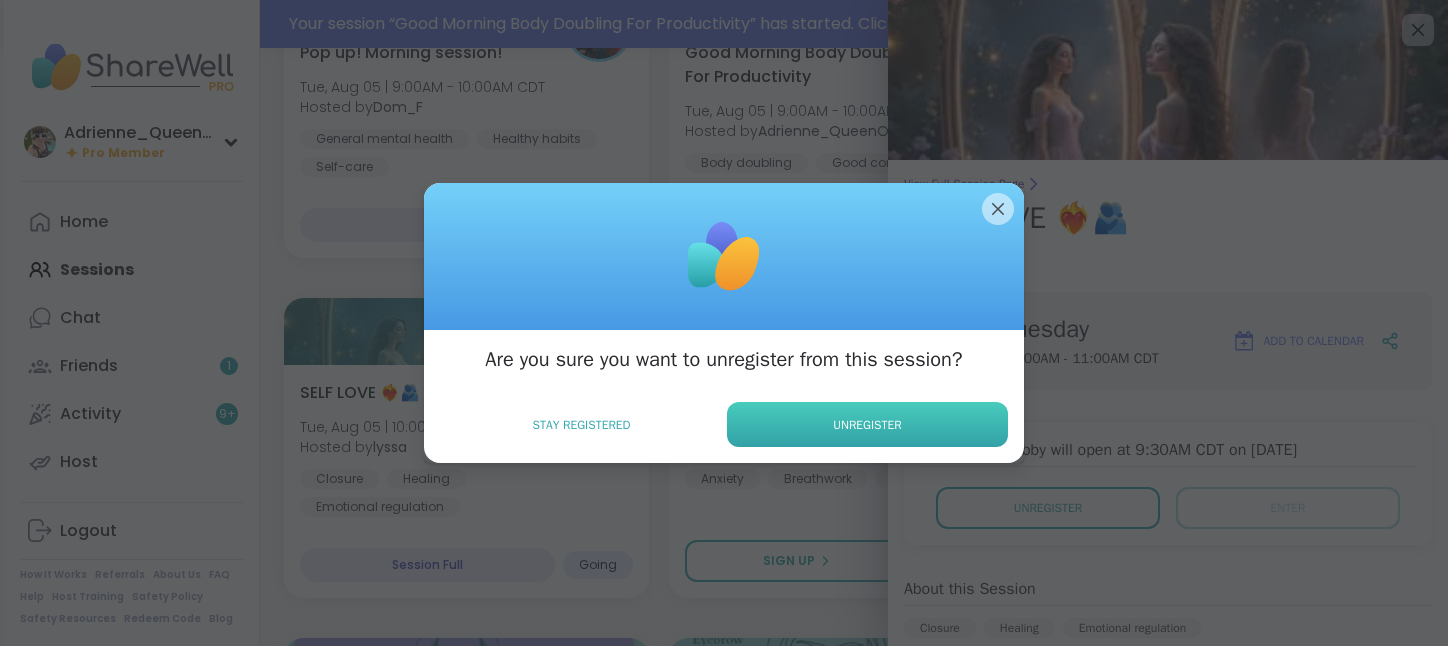 click on "Unregister" at bounding box center (867, 425) 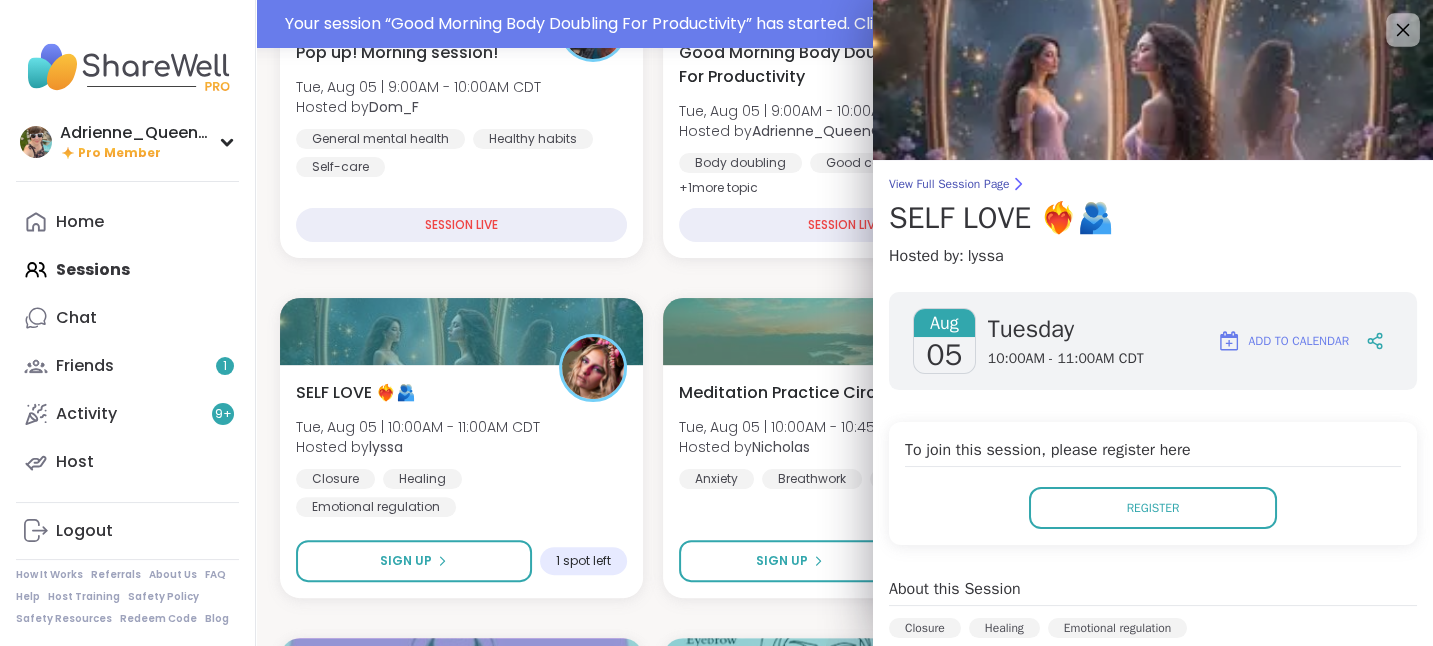 click 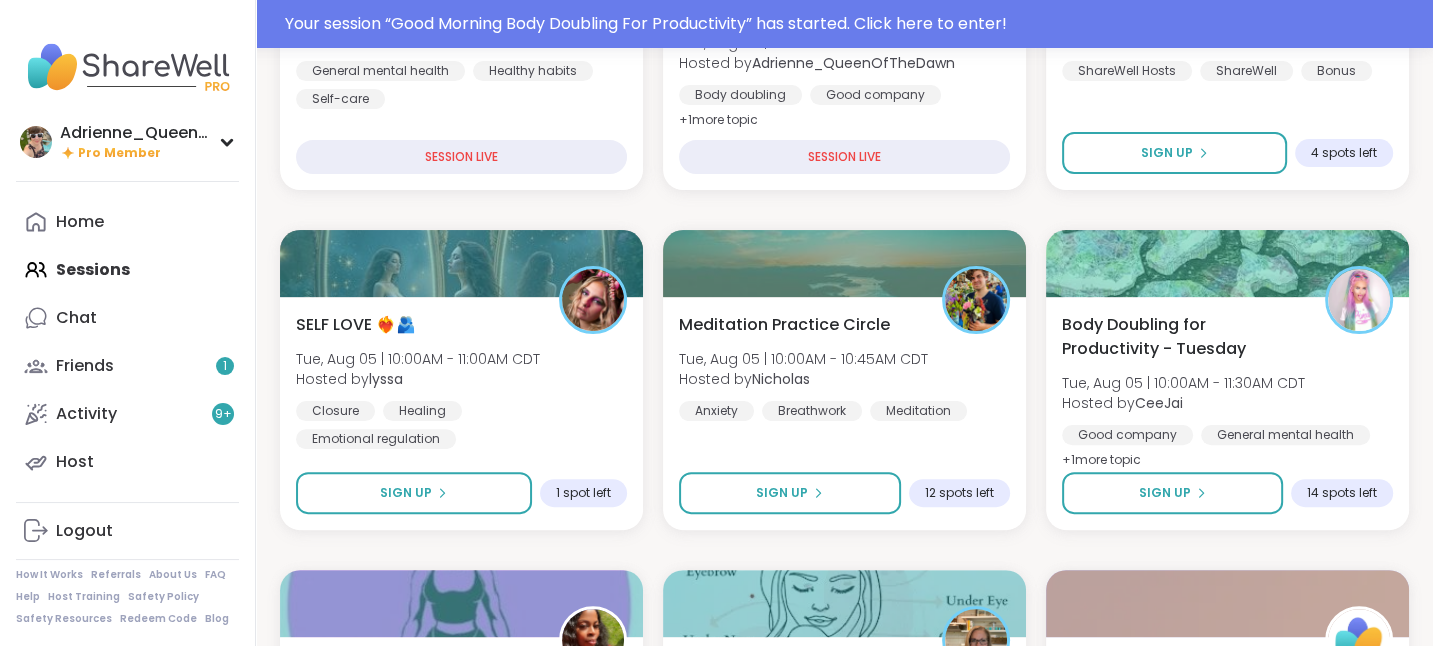 scroll, scrollTop: 496, scrollLeft: 0, axis: vertical 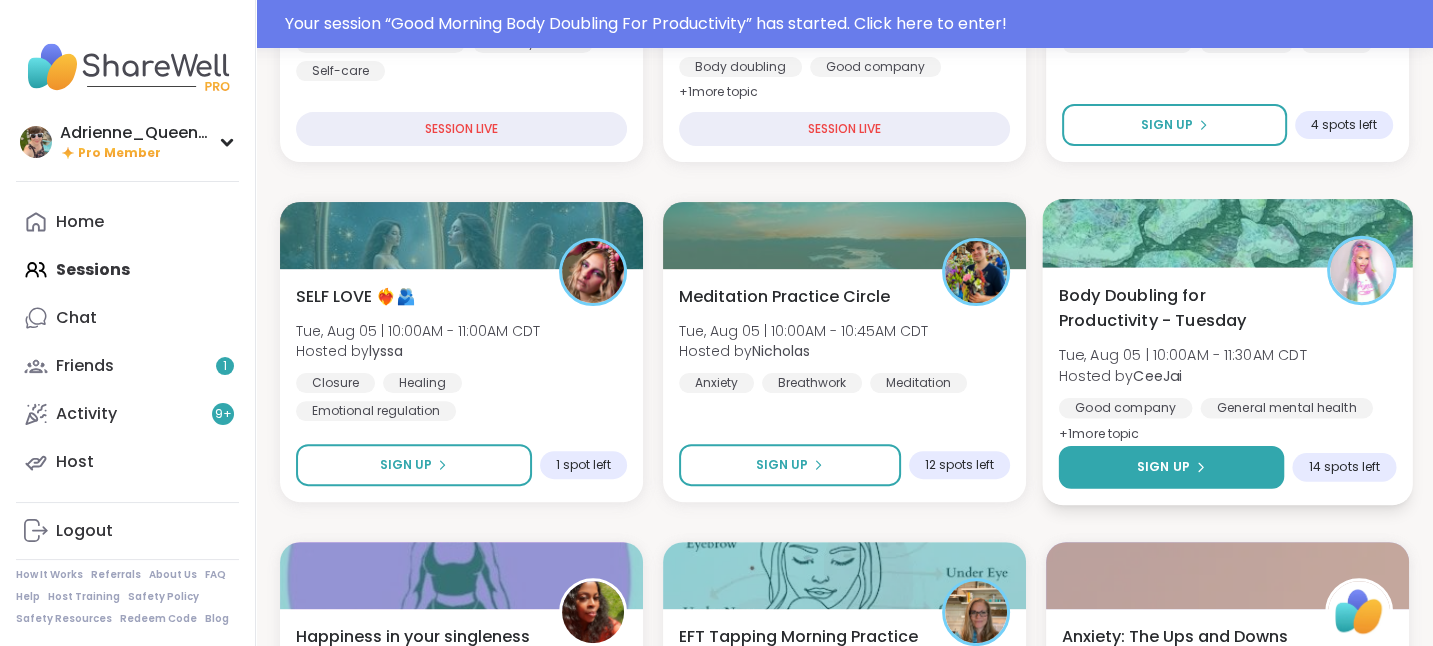 click on "Sign Up" at bounding box center (1163, 467) 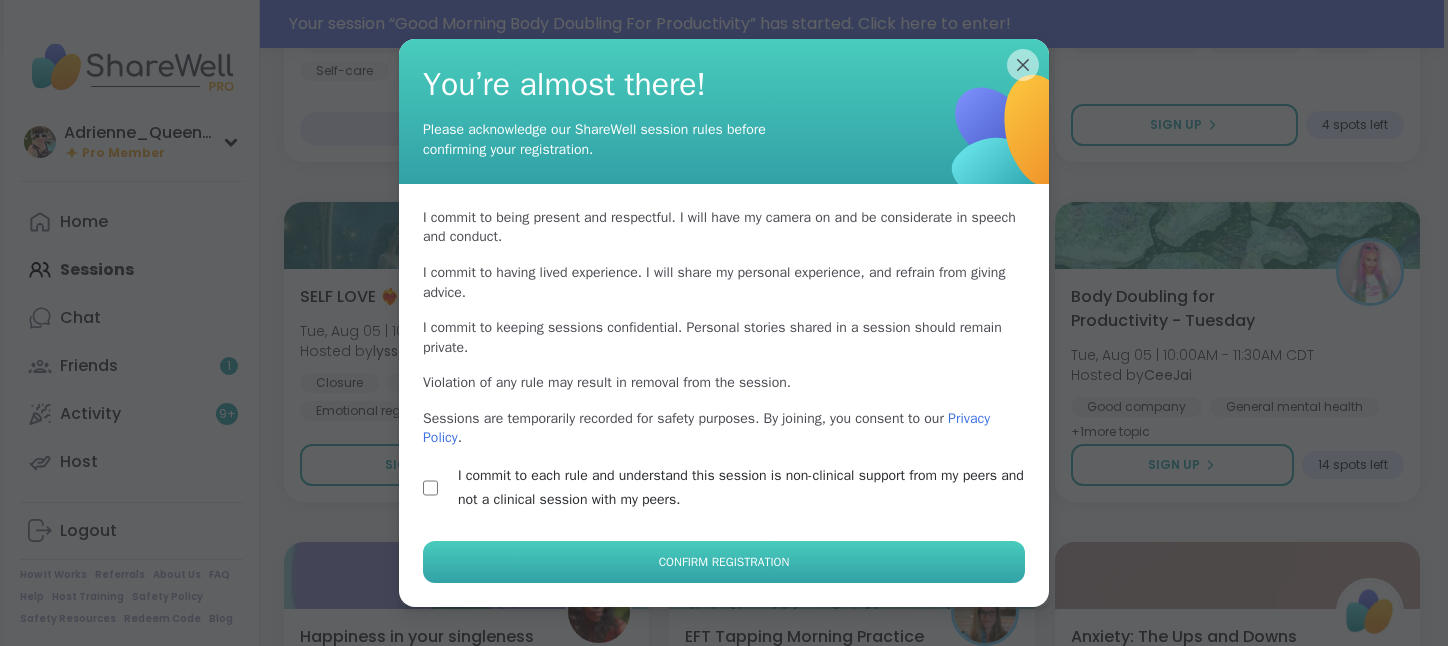 click on "Confirm Registration" at bounding box center [724, 562] 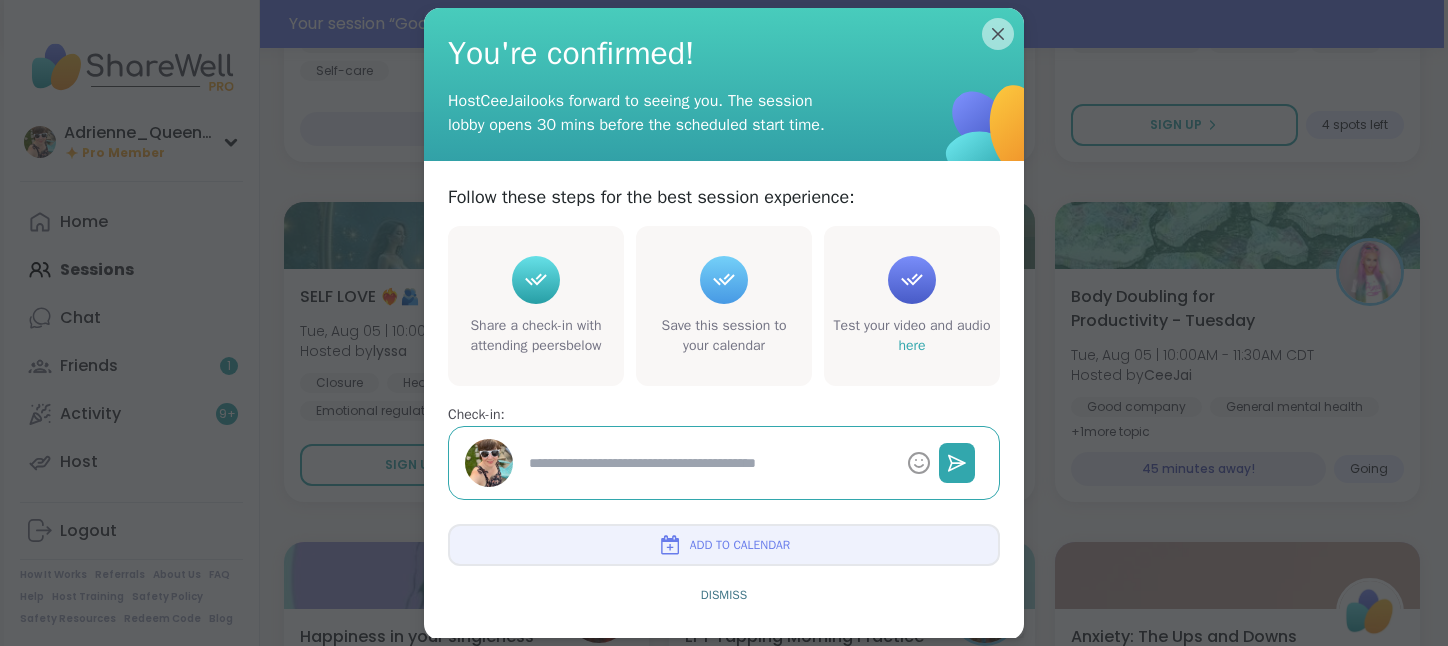 type on "*" 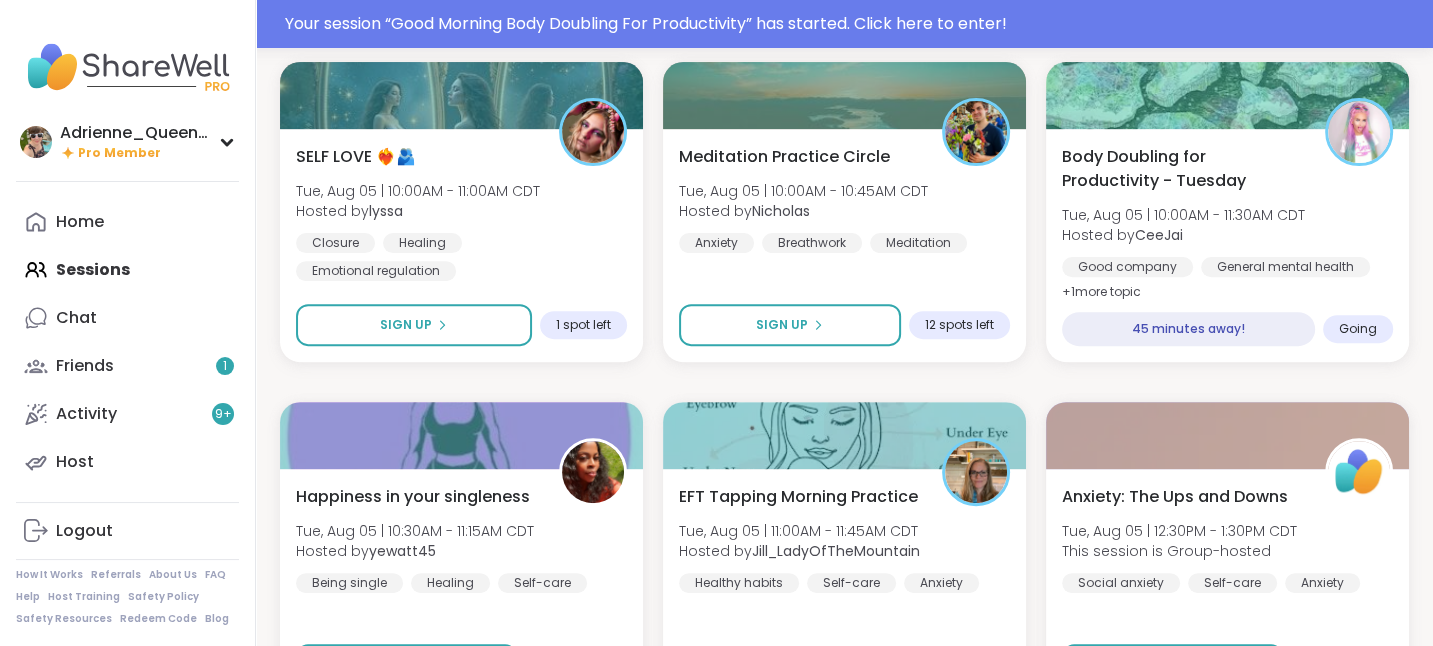 scroll, scrollTop: 640, scrollLeft: 0, axis: vertical 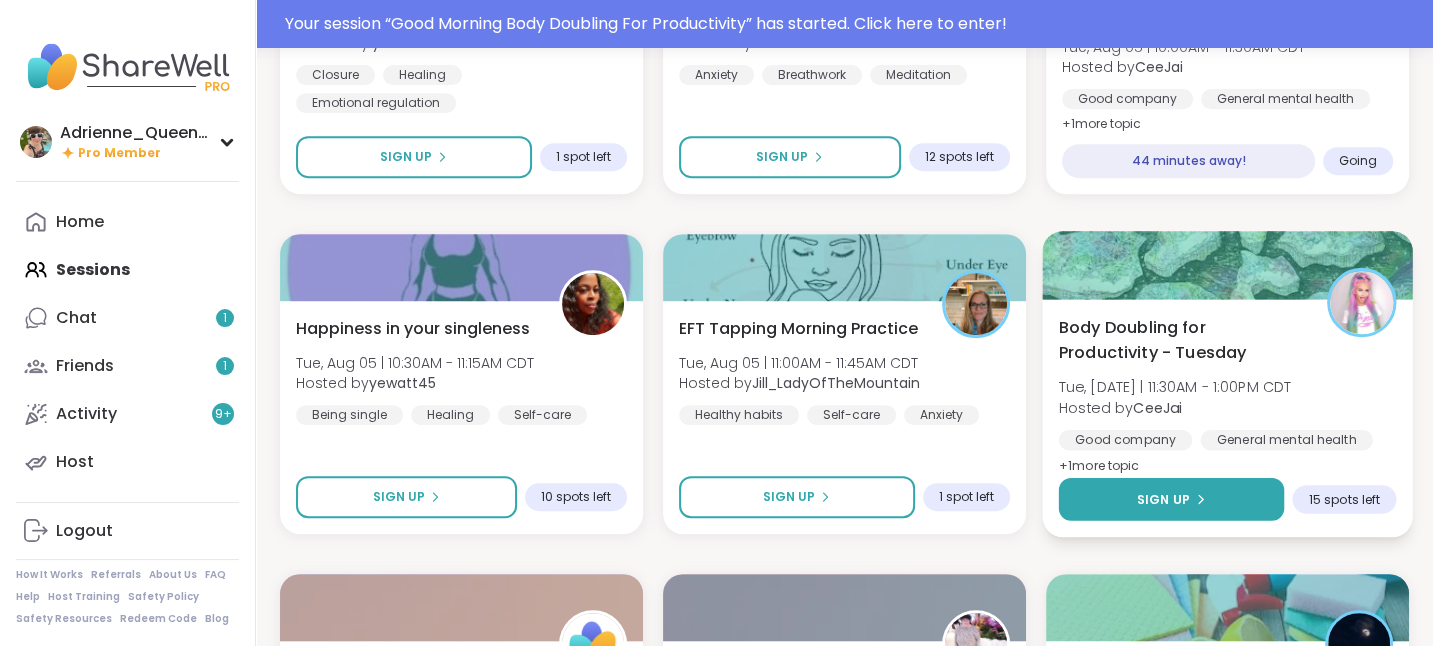 click on "Sign Up" at bounding box center (1163, 499) 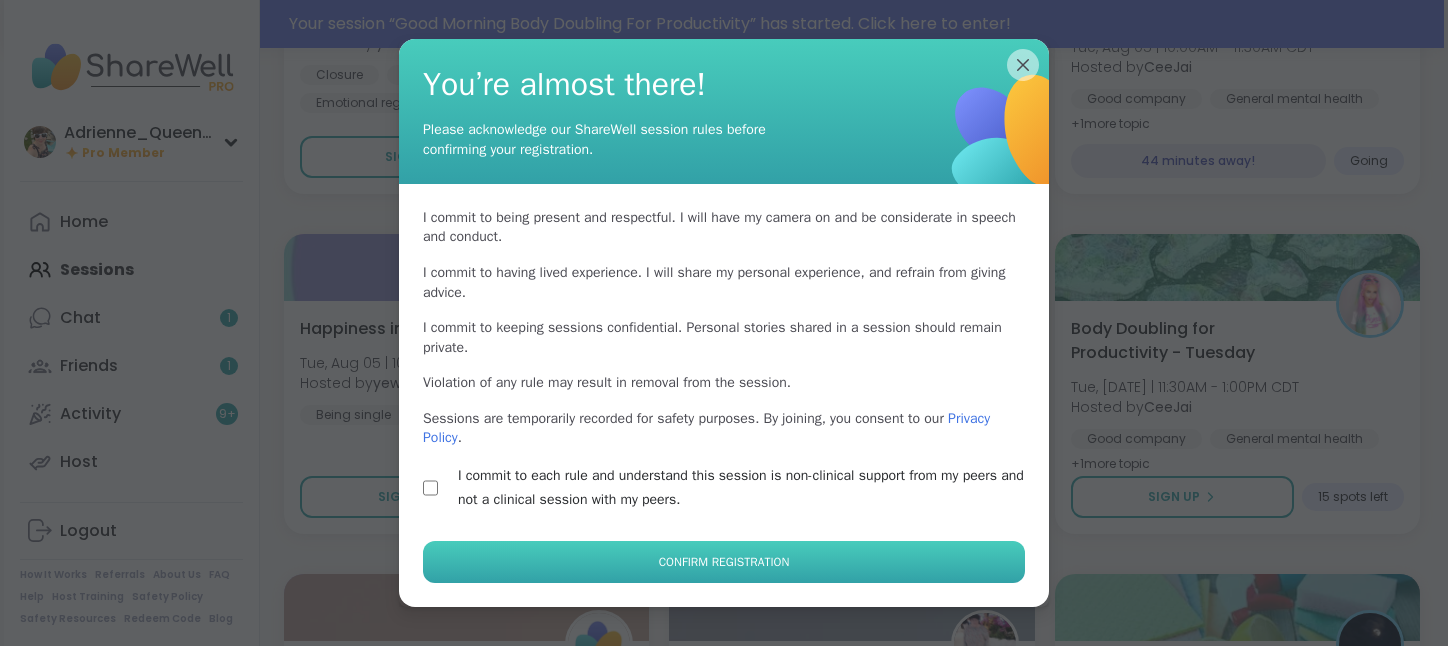 click on "Confirm Registration" at bounding box center (724, 562) 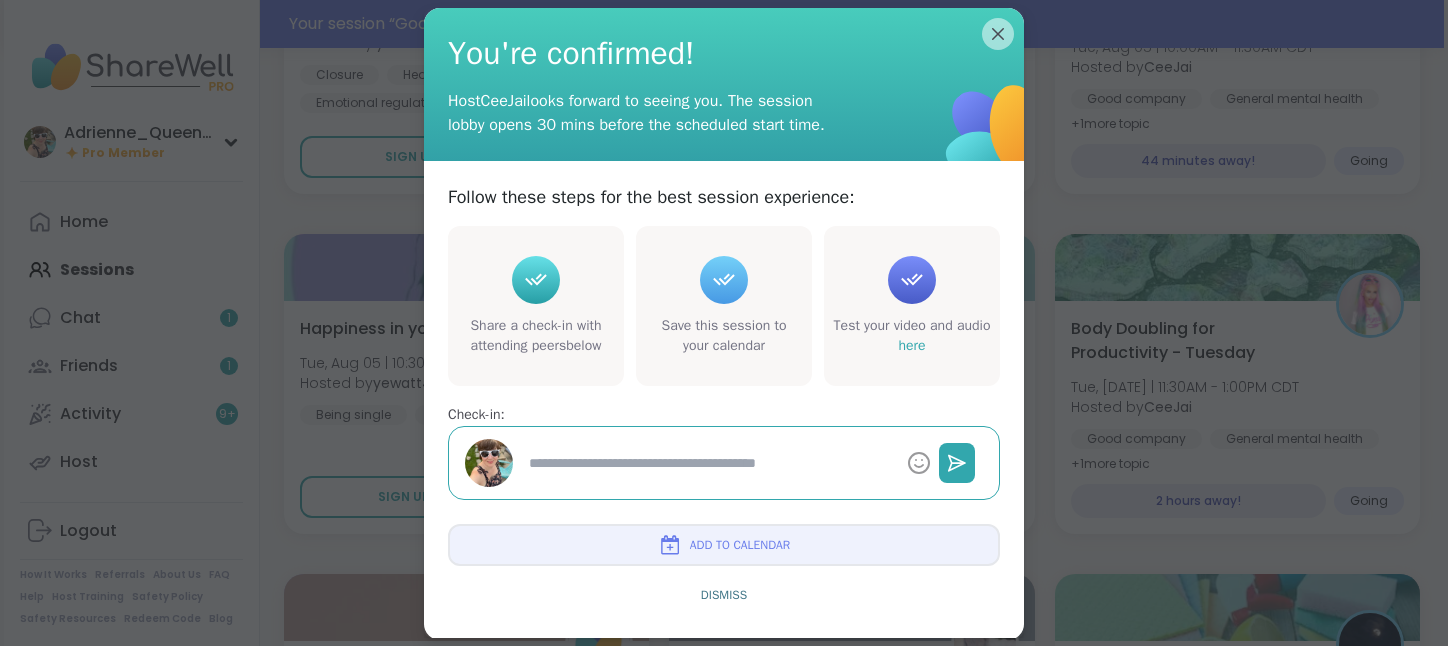 click on "You're confirmed!" at bounding box center (724, 54) 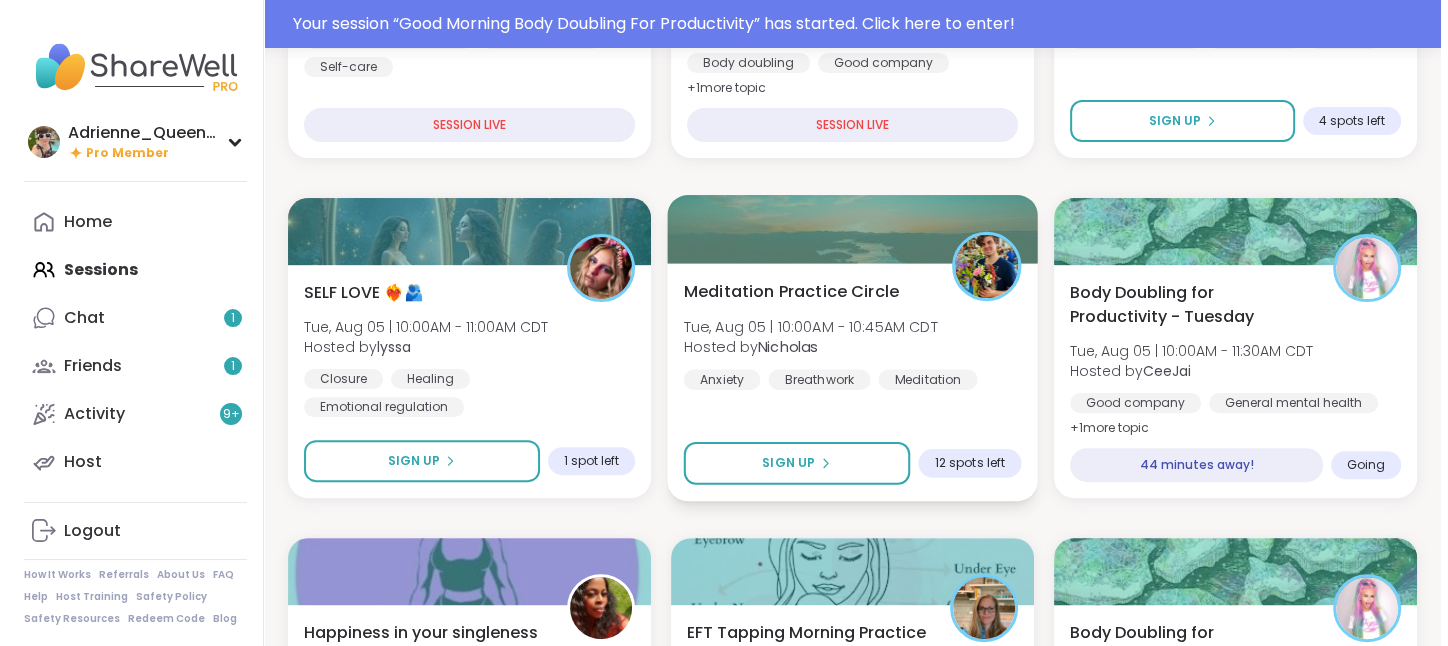 scroll, scrollTop: 494, scrollLeft: 0, axis: vertical 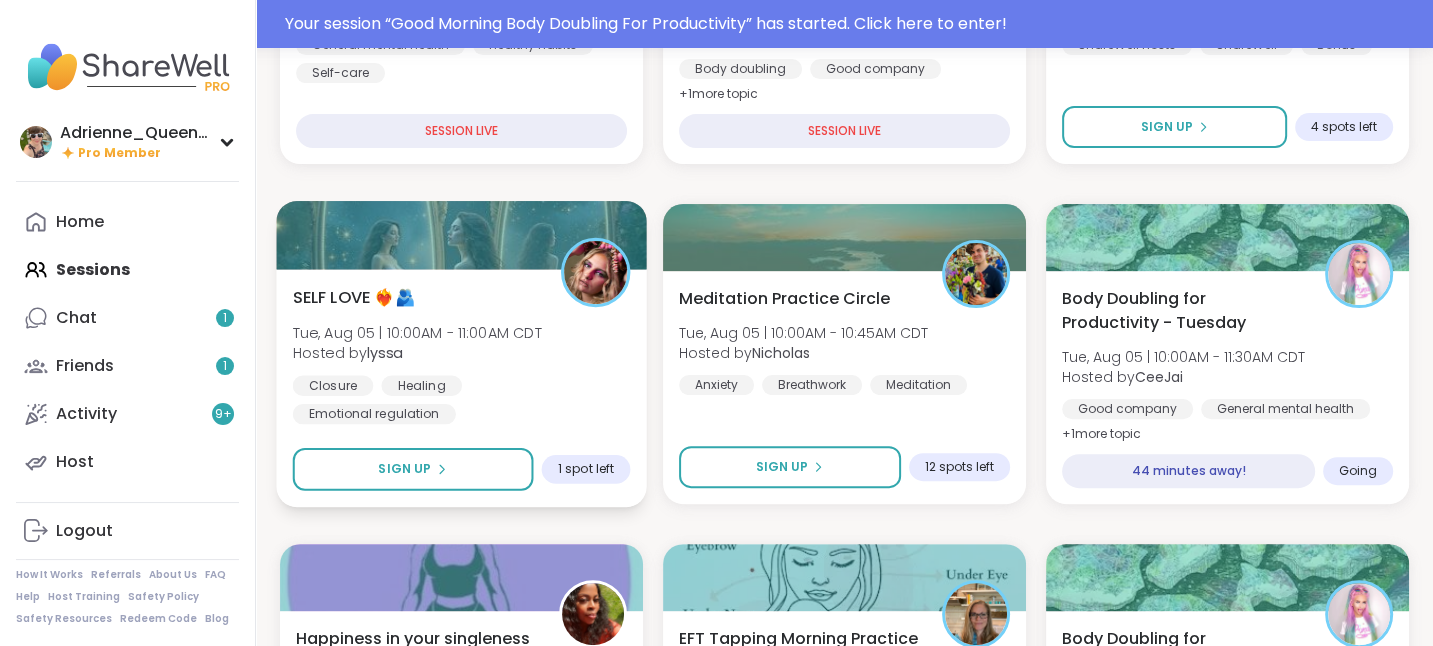 click on "SELF LOVE ❤️‍🔥🫂 Tue, Aug 05 | 10:00AM - 11:00AM CDT Hosted by  lyssa Closure Healing Emotional regulation" at bounding box center [462, 354] 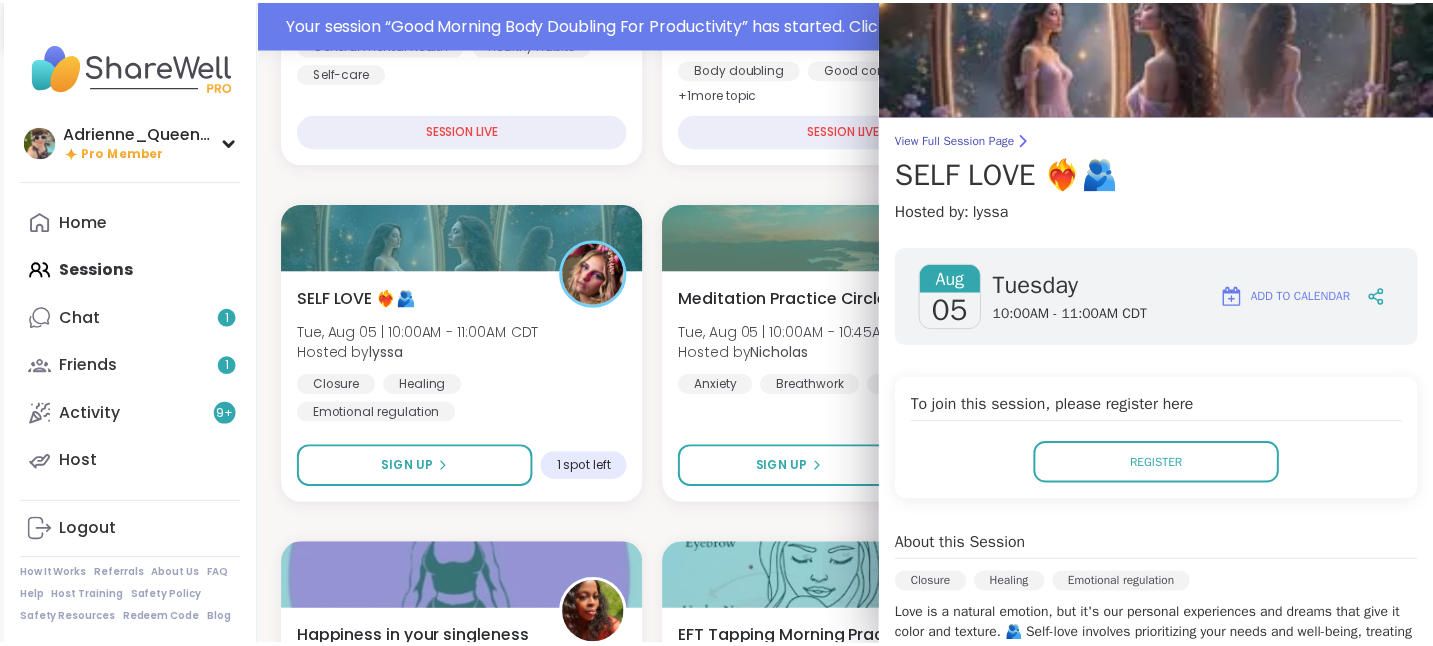 scroll, scrollTop: 0, scrollLeft: 0, axis: both 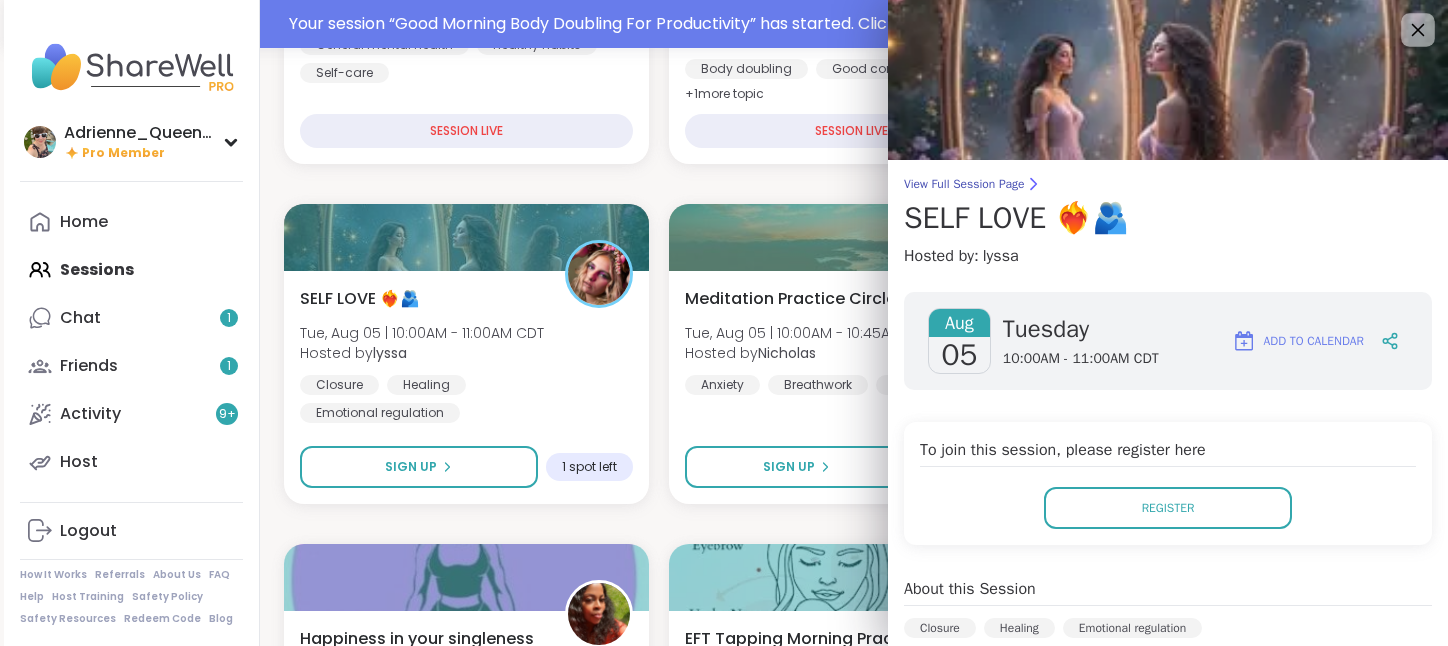click 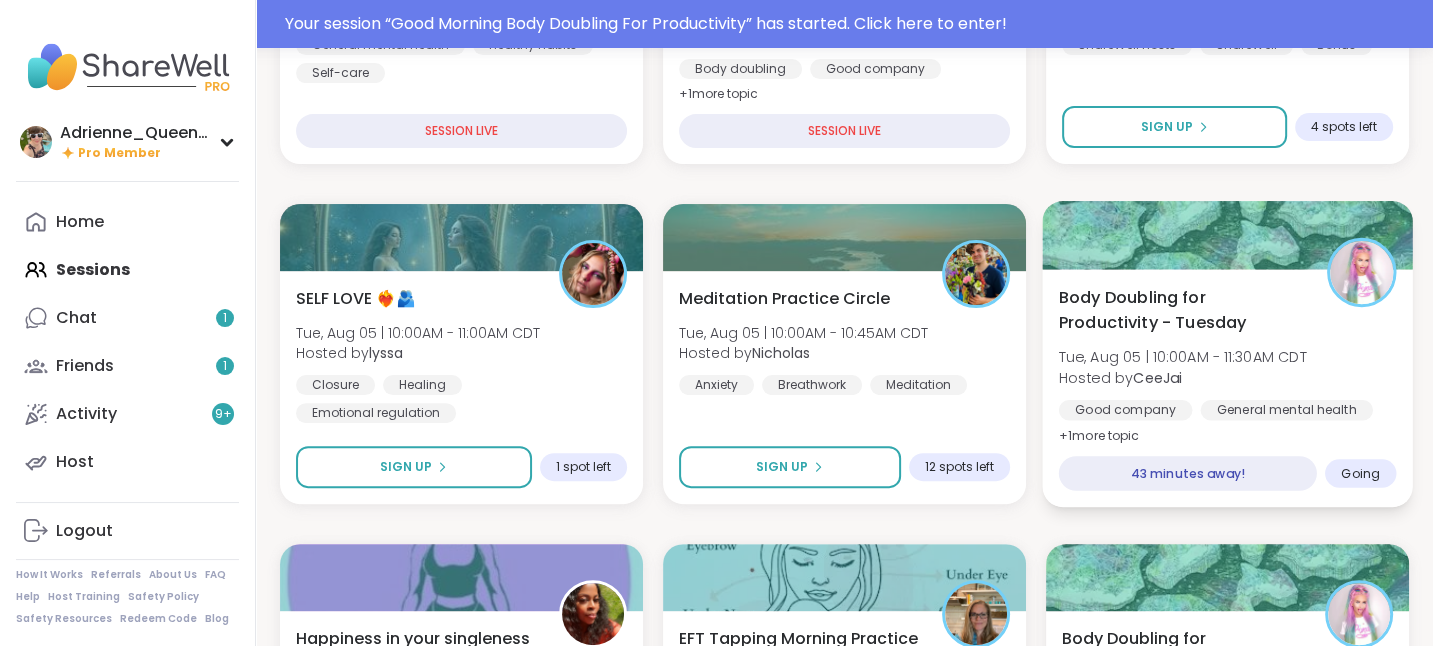 click on "Tue, Aug 05 | 10:00AM - 11:30AM CDT" at bounding box center [1183, 357] 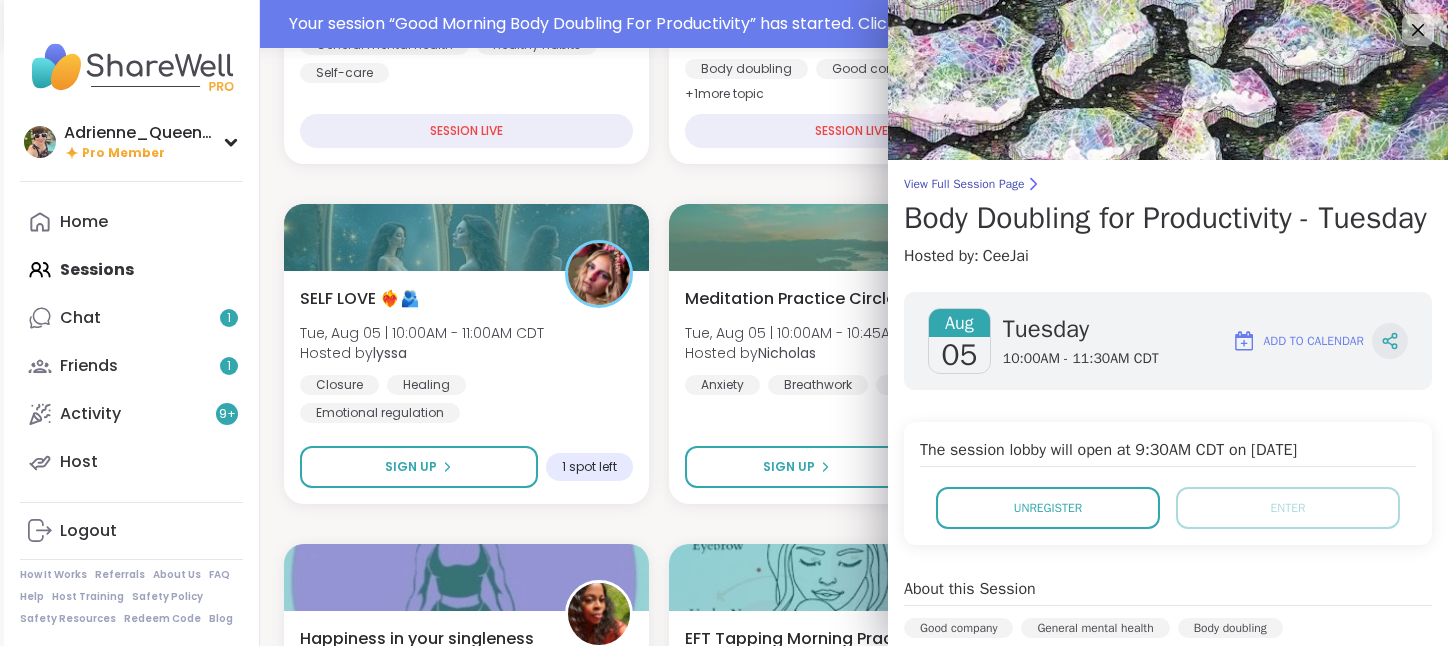 click 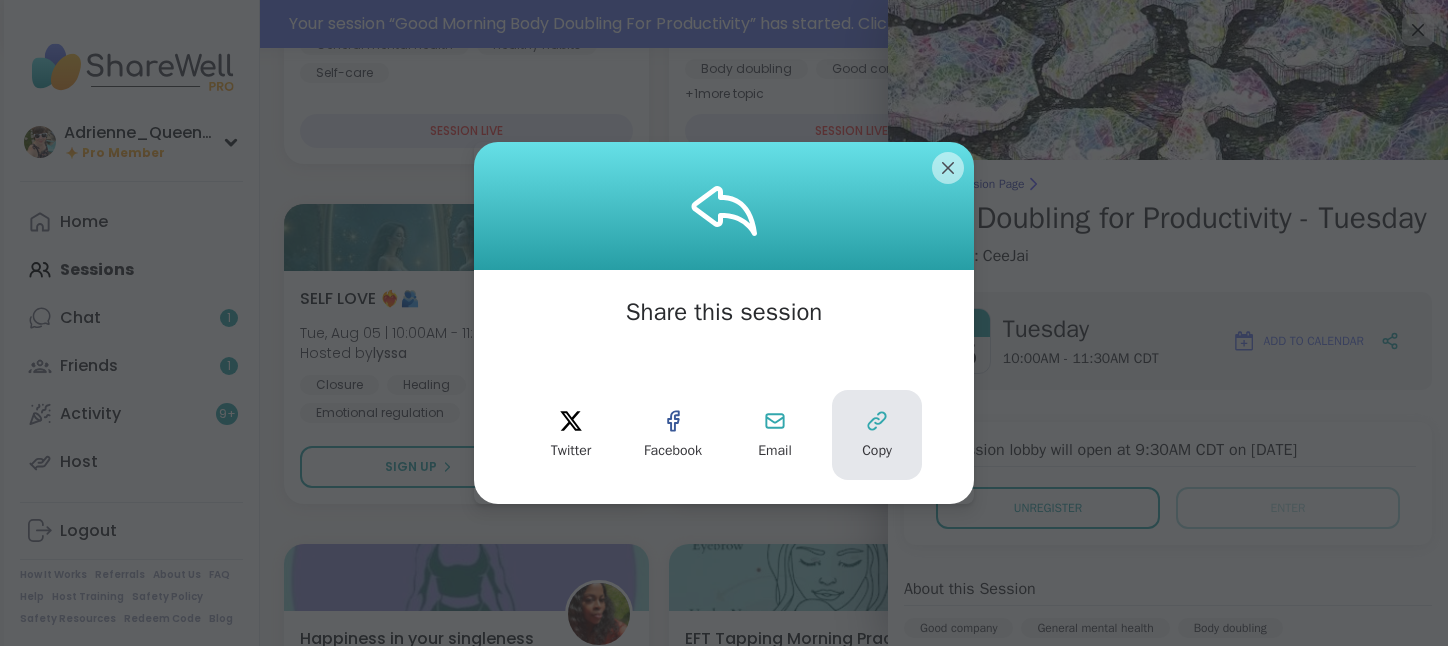 click on "Copy" at bounding box center (877, 435) 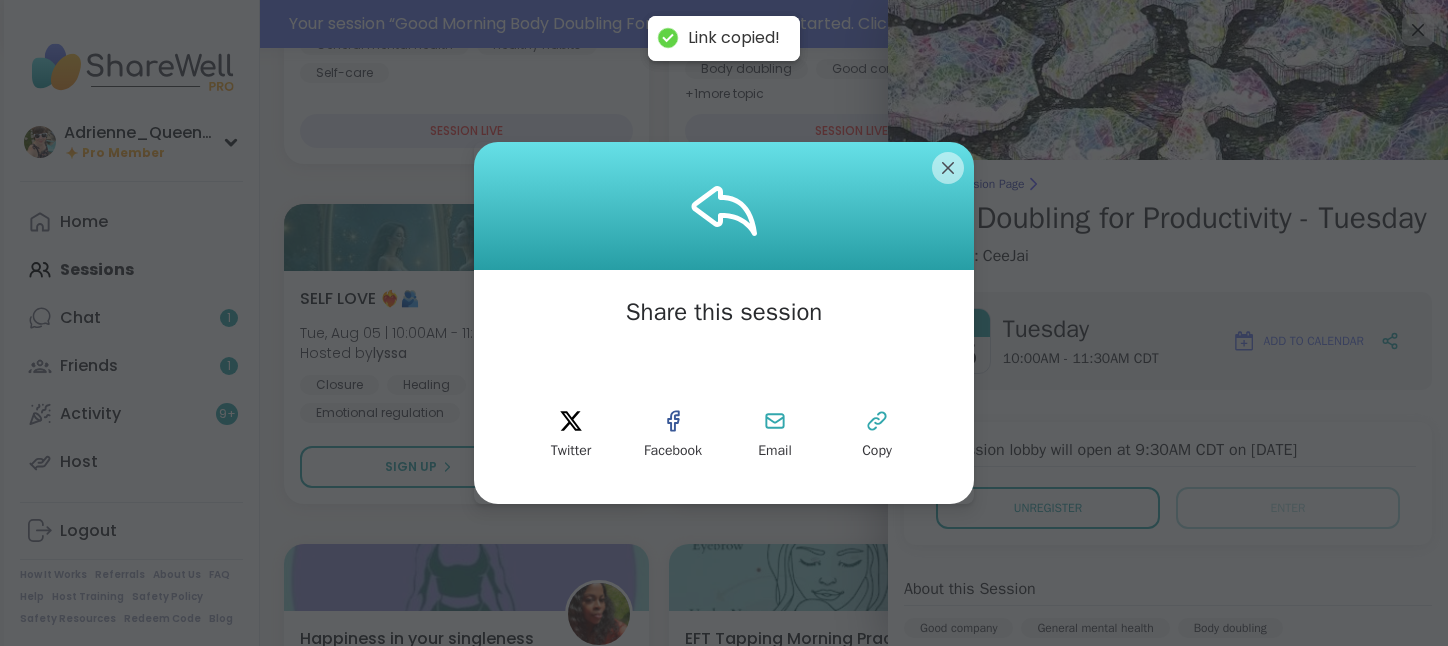 drag, startPoint x: 949, startPoint y: 151, endPoint x: 944, endPoint y: 167, distance: 16.763054 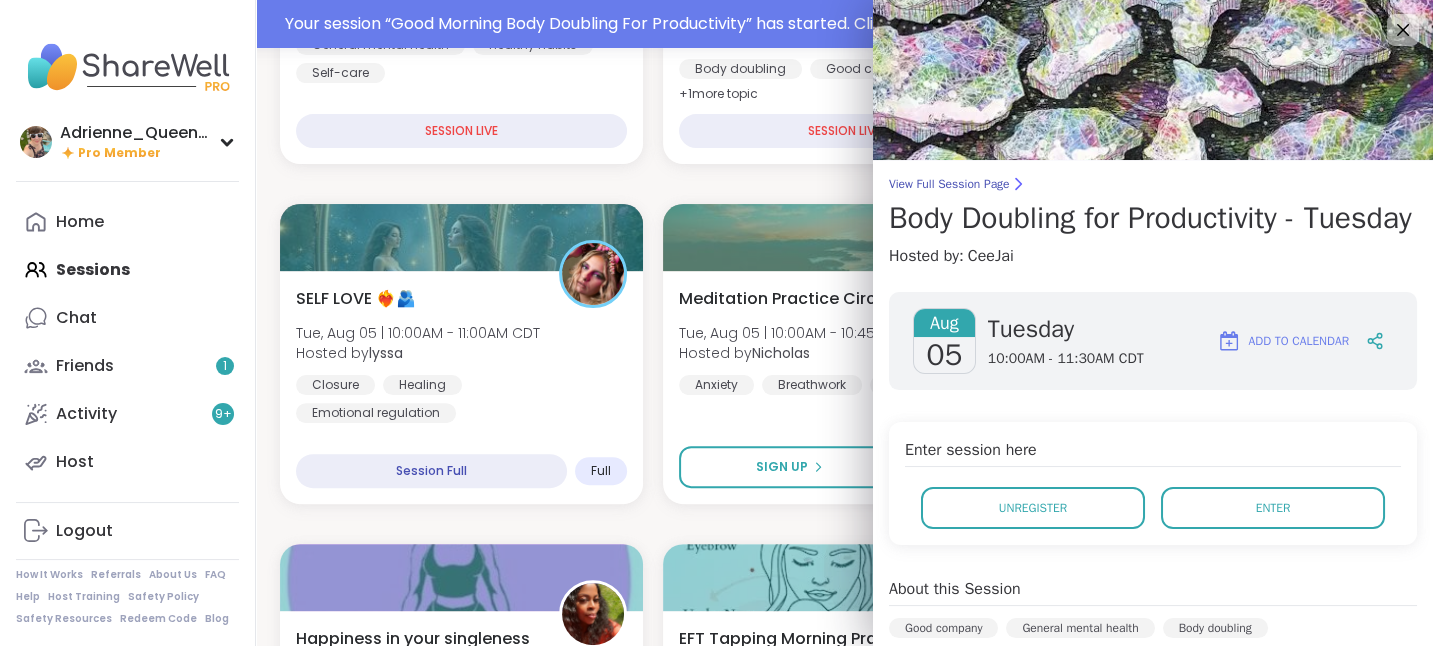 scroll, scrollTop: 446, scrollLeft: 0, axis: vertical 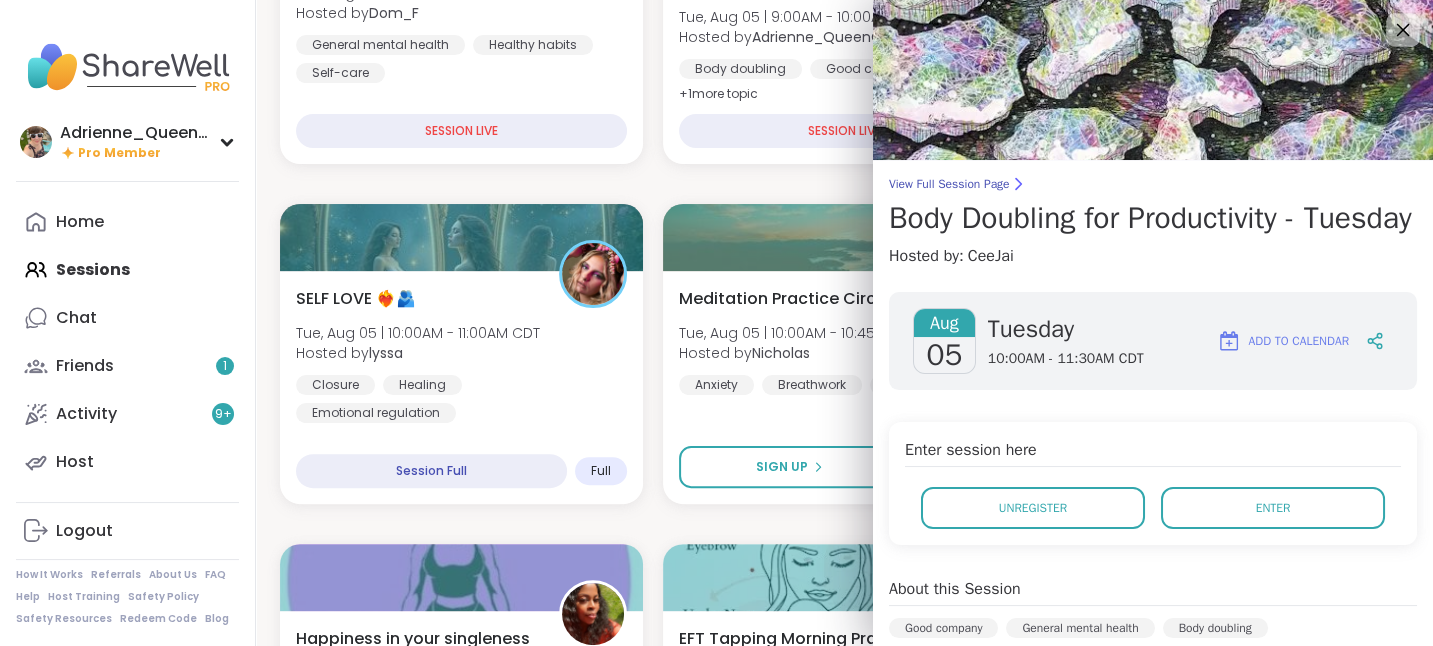 click 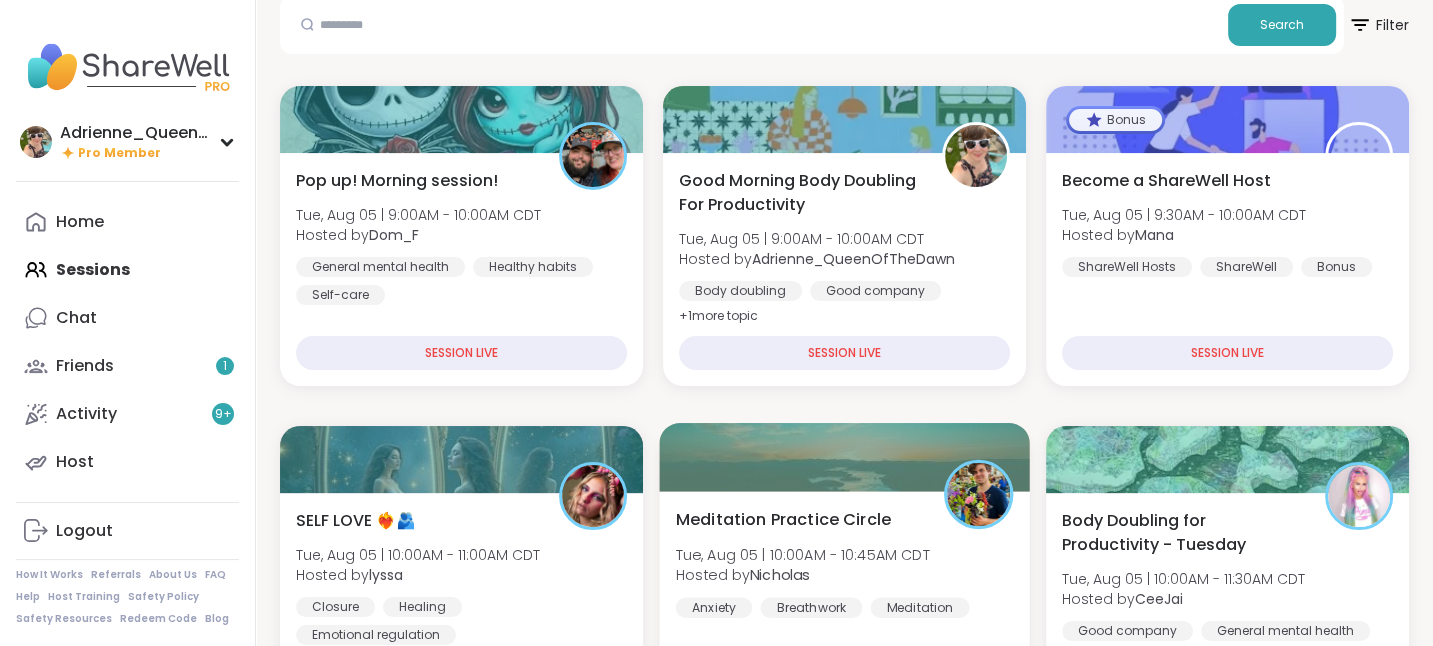 scroll, scrollTop: 224, scrollLeft: 0, axis: vertical 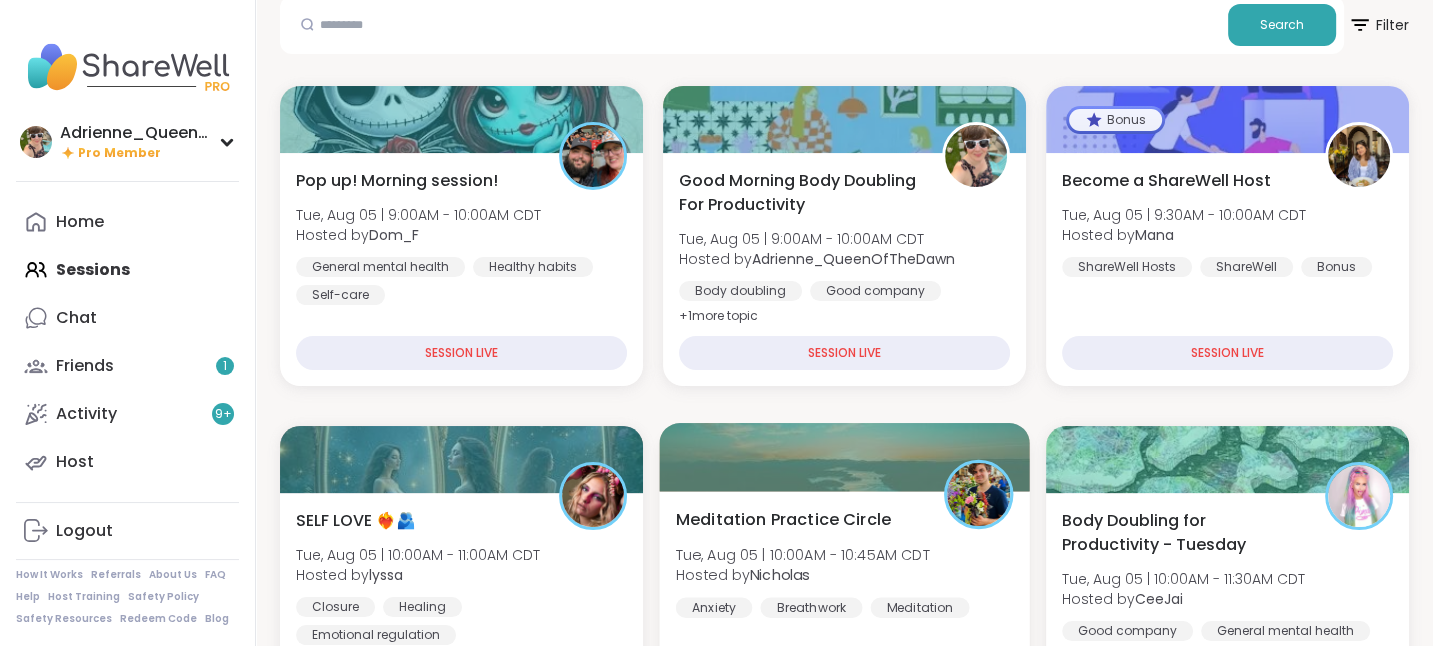 click on "Good company" at bounding box center (875, 291) 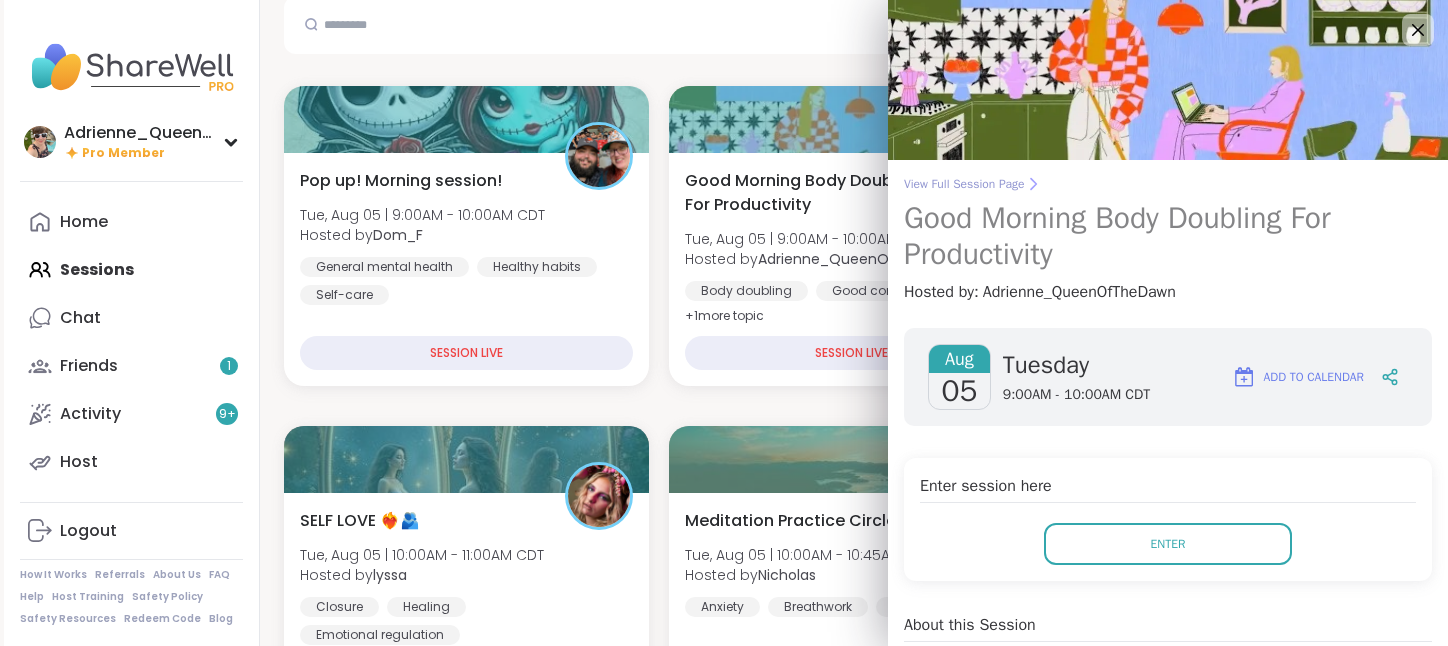 click on "View Full Session Page" at bounding box center [1168, 184] 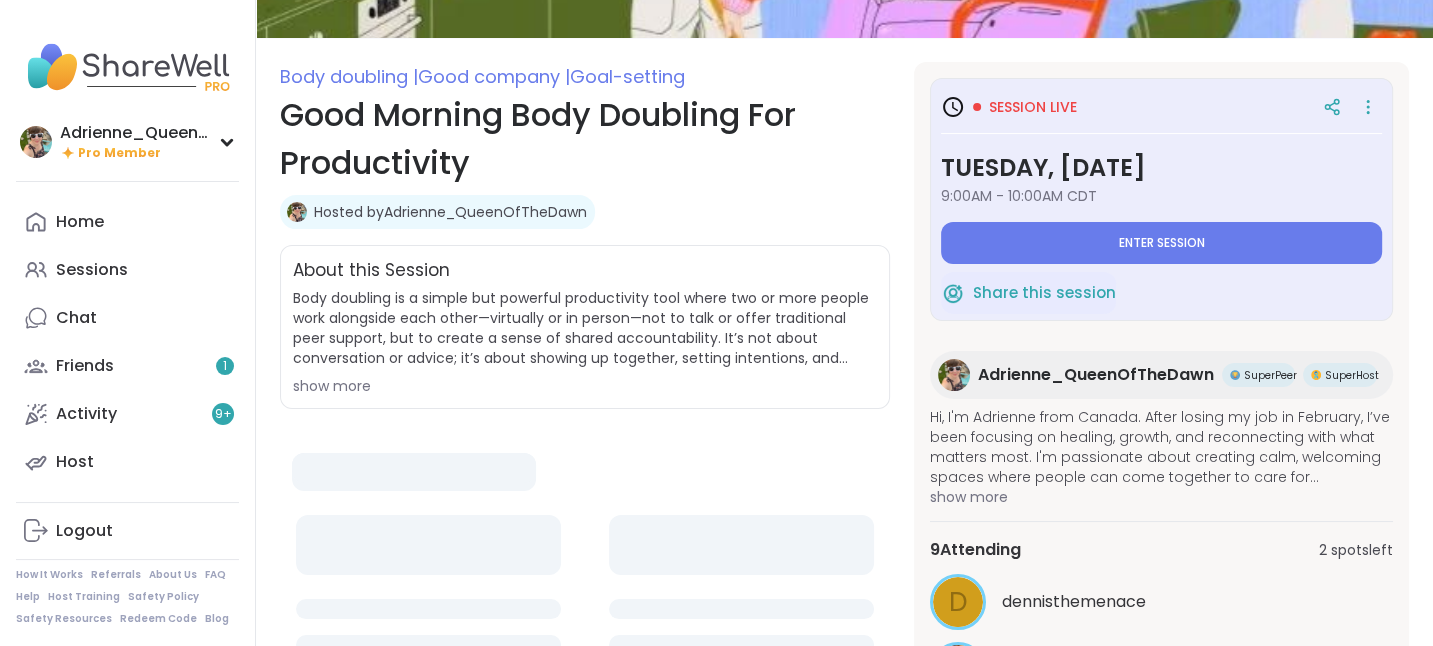 scroll, scrollTop: 0, scrollLeft: 0, axis: both 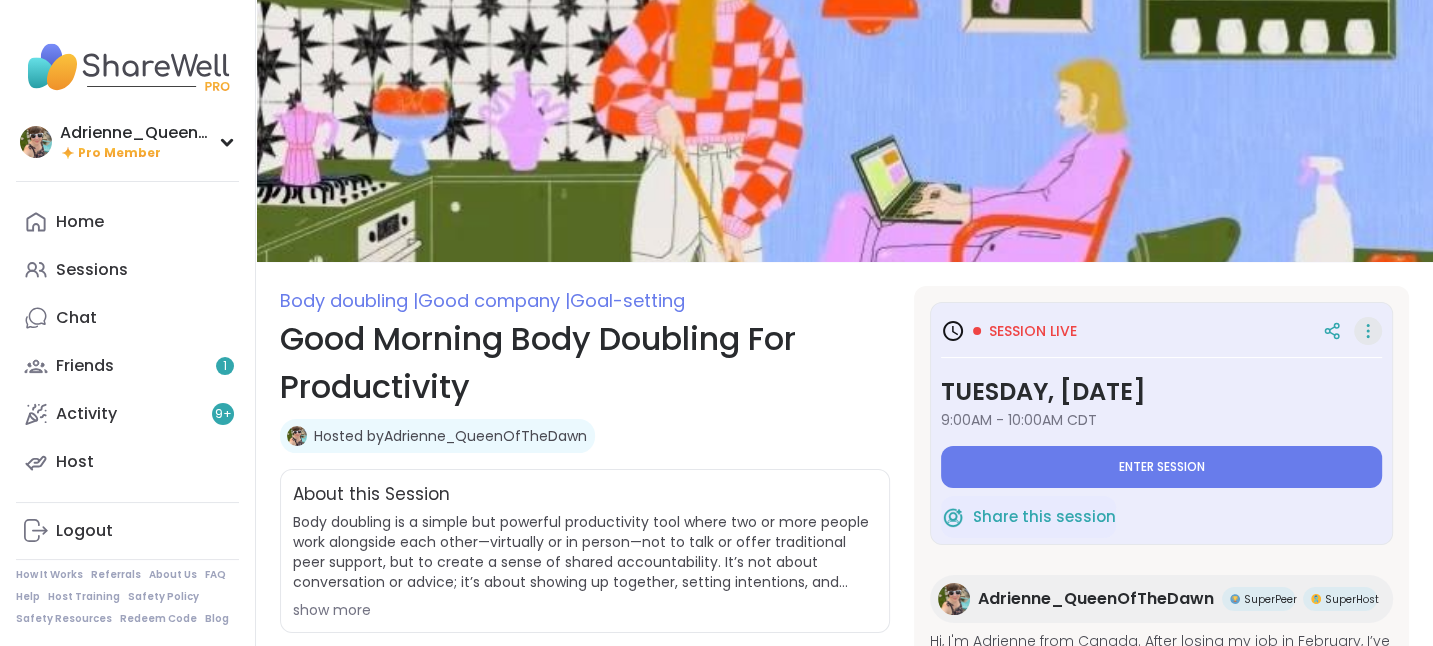 click 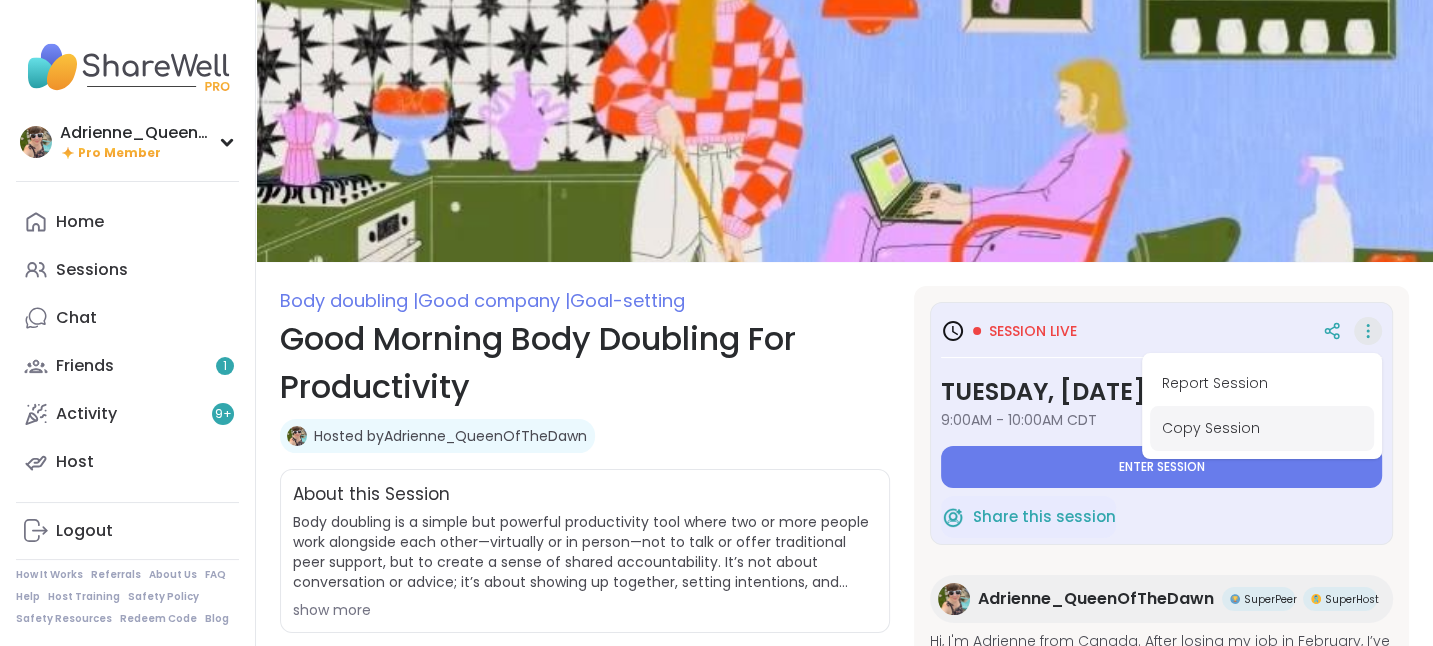 click on "Copy Session" at bounding box center (1262, 428) 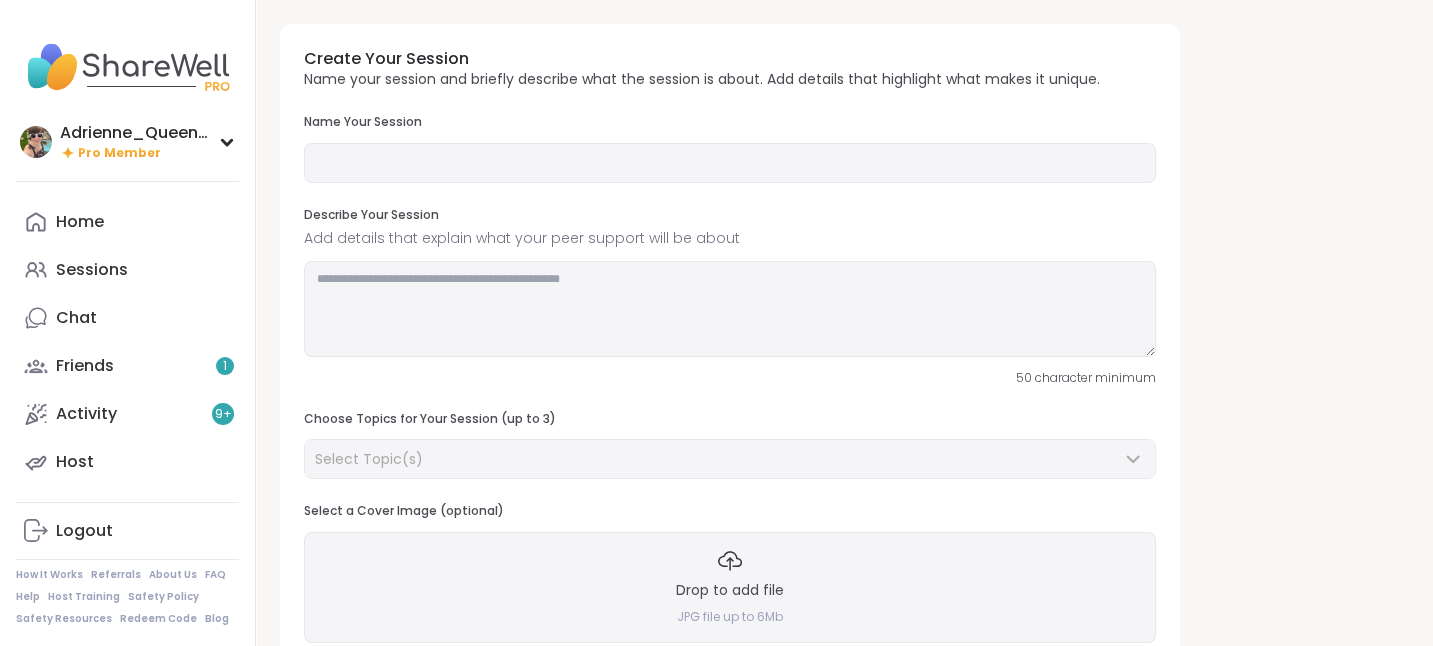 type on "**********" 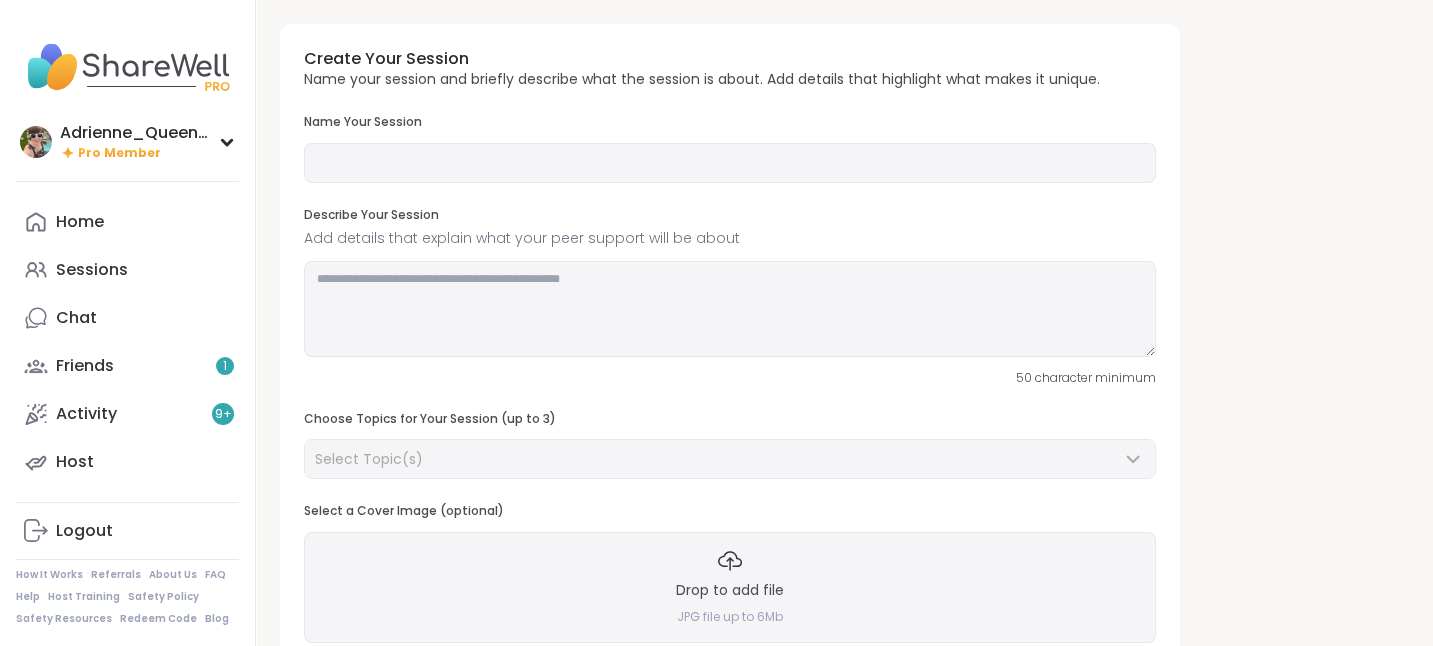 type on "**********" 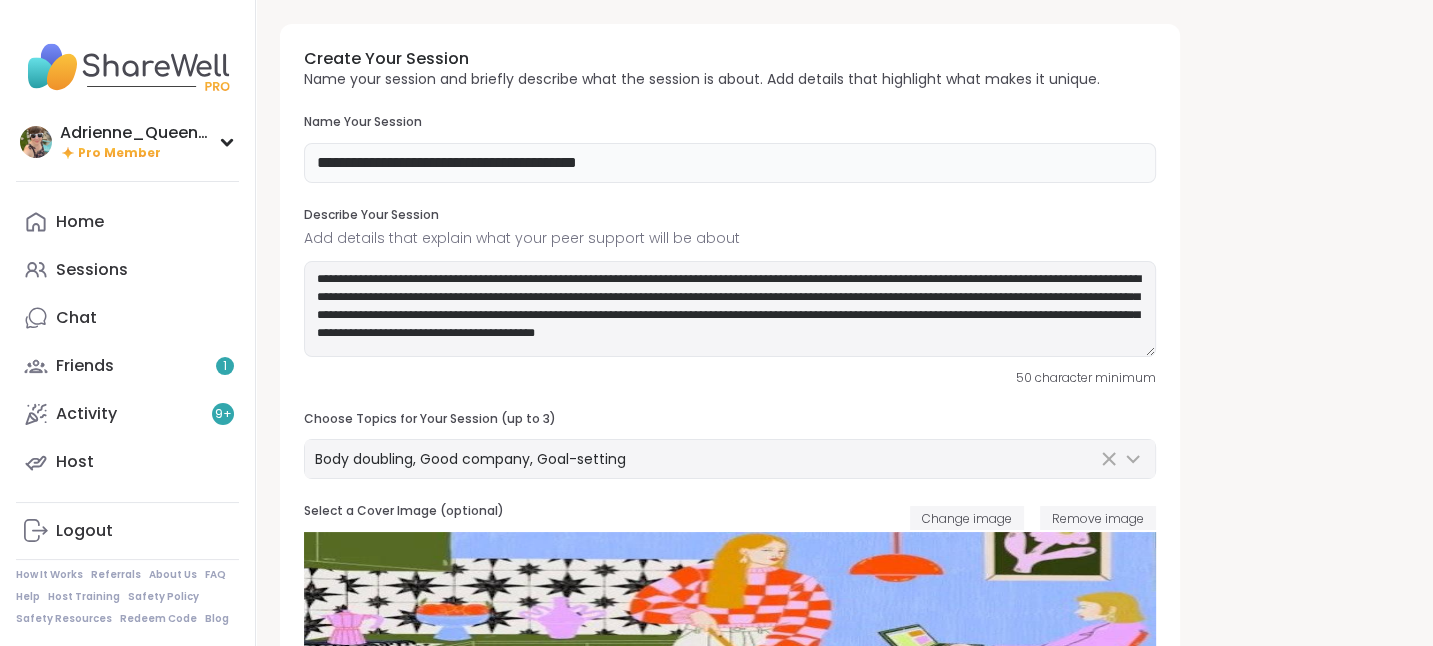 click on "**********" at bounding box center [730, 163] 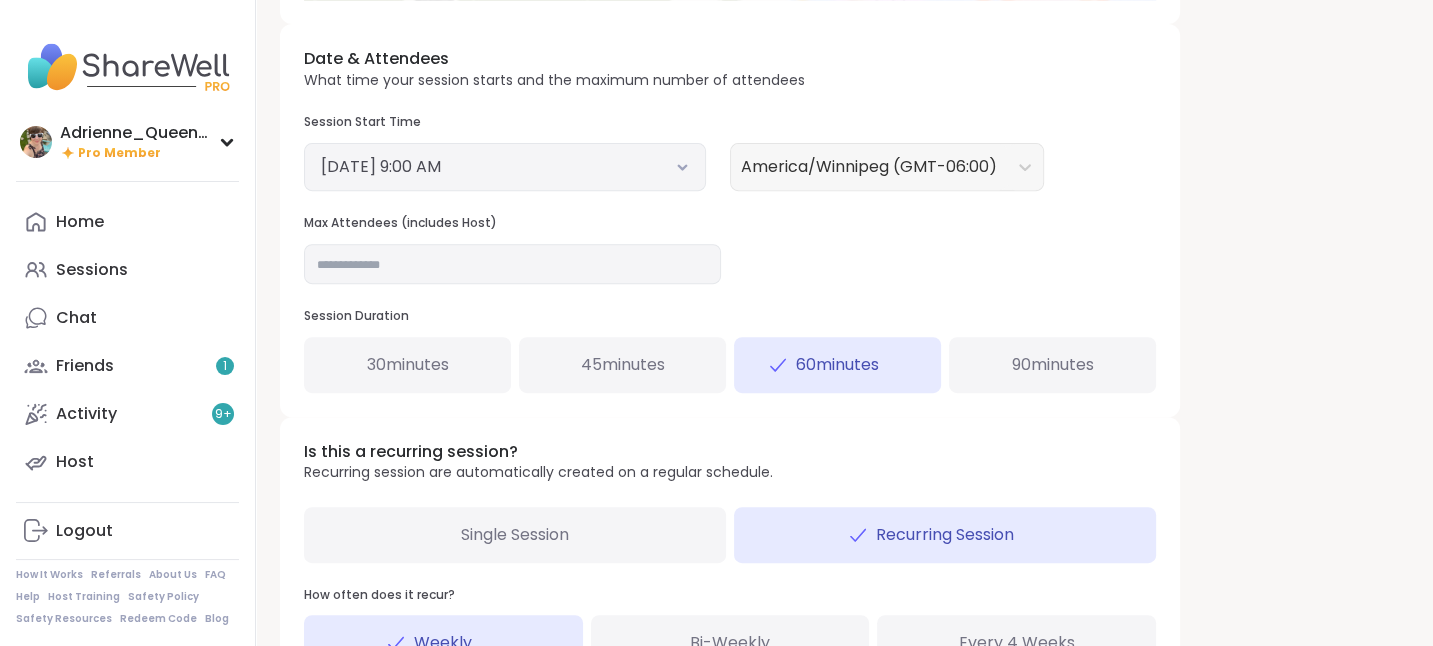 scroll, scrollTop: 712, scrollLeft: 0, axis: vertical 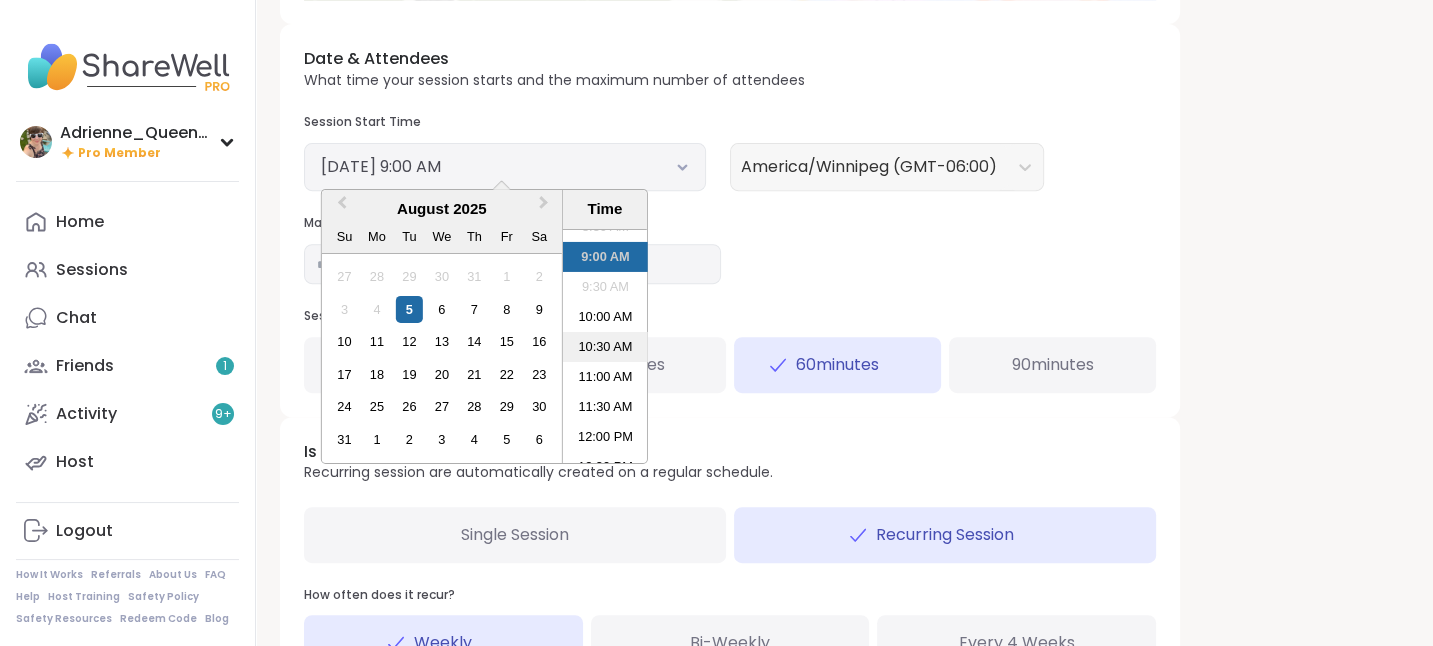 click on "12:00 PM" at bounding box center [605, 437] 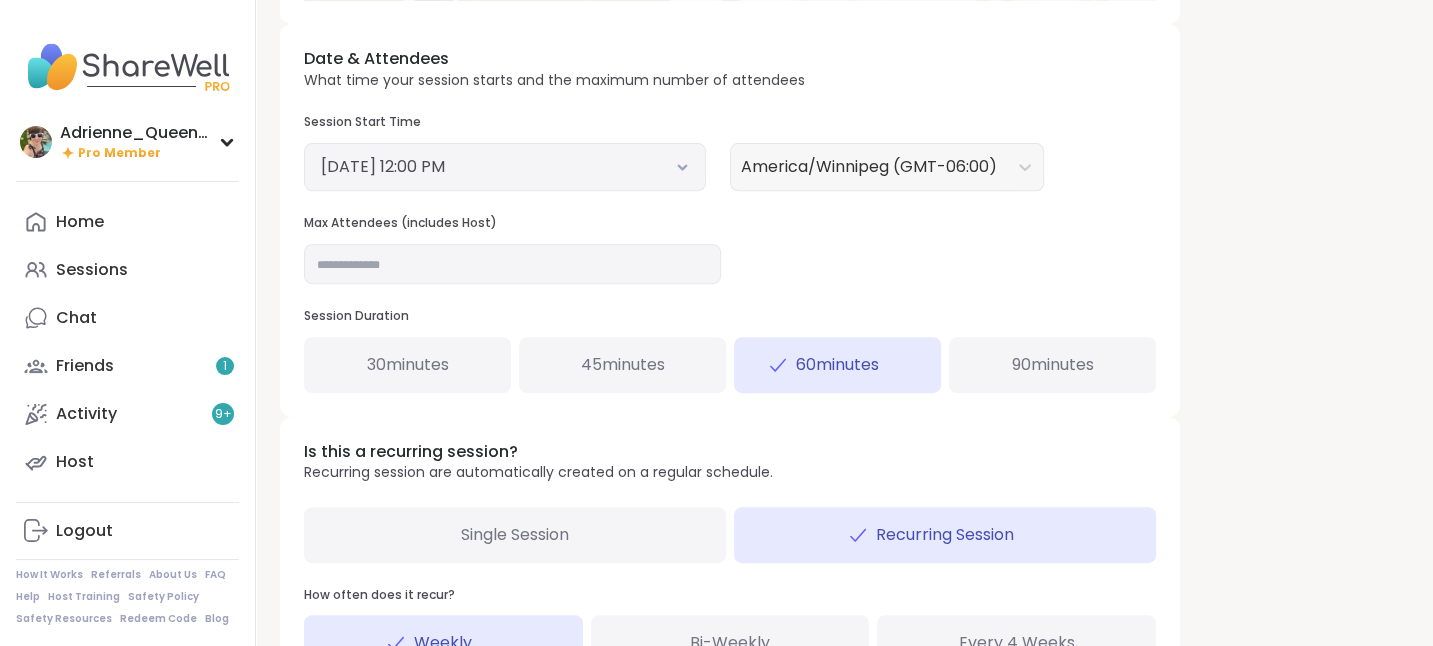 click on "Date & Attendees What time your session starts and the maximum number of attendees Session Start Time   Selected date: Tuesday, August 5th, 2025 at 12:00 PM August 5, 2025 12:00 PM America/Winnipeg (GMT-06:00) Max Attendees (includes Host)   ** Session Duration   30  minutes 45  minutes 60  minutes 90  minutes" at bounding box center (730, 220) 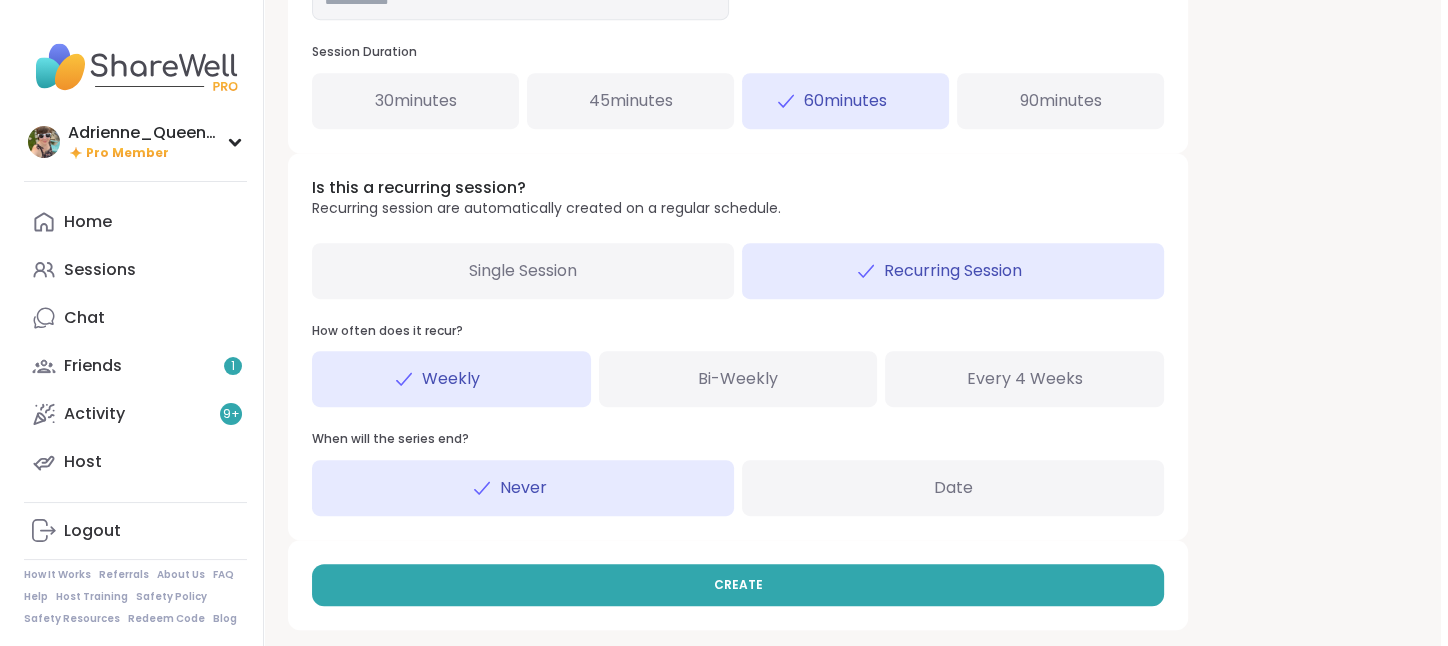 scroll, scrollTop: 979, scrollLeft: 0, axis: vertical 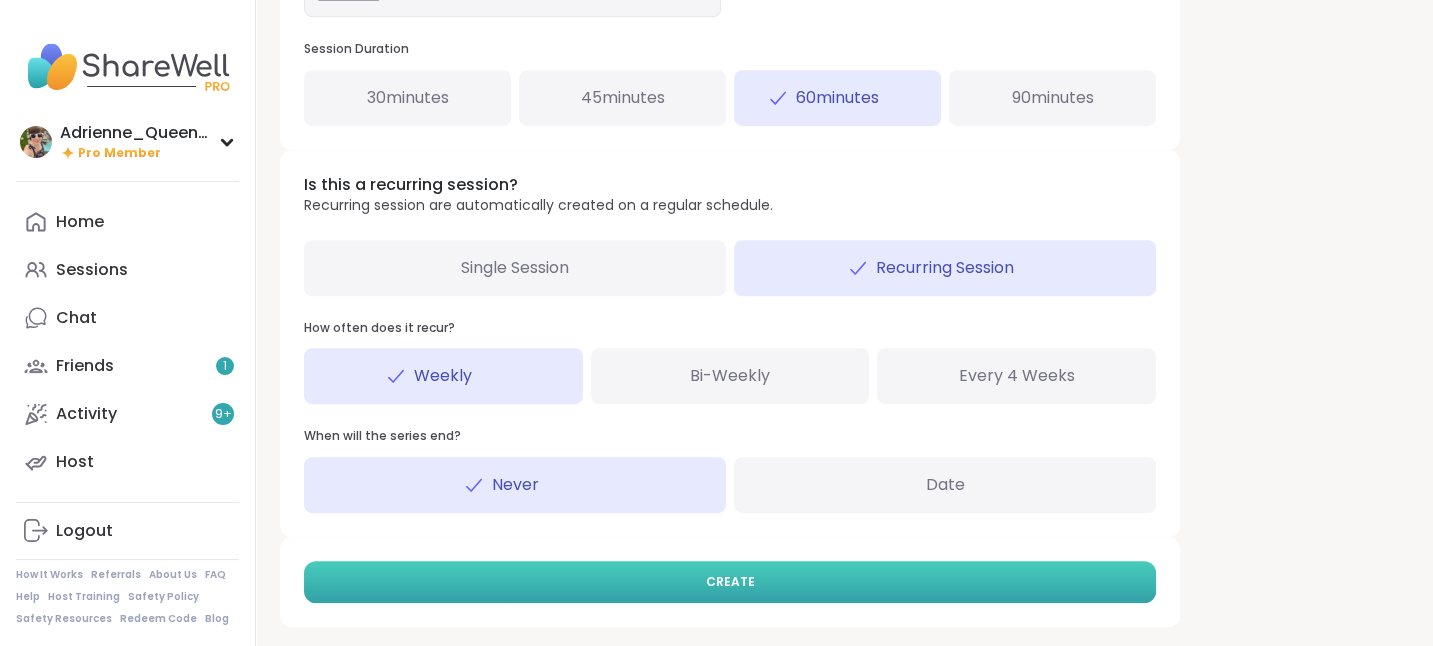 click on "CREATE" at bounding box center (730, 582) 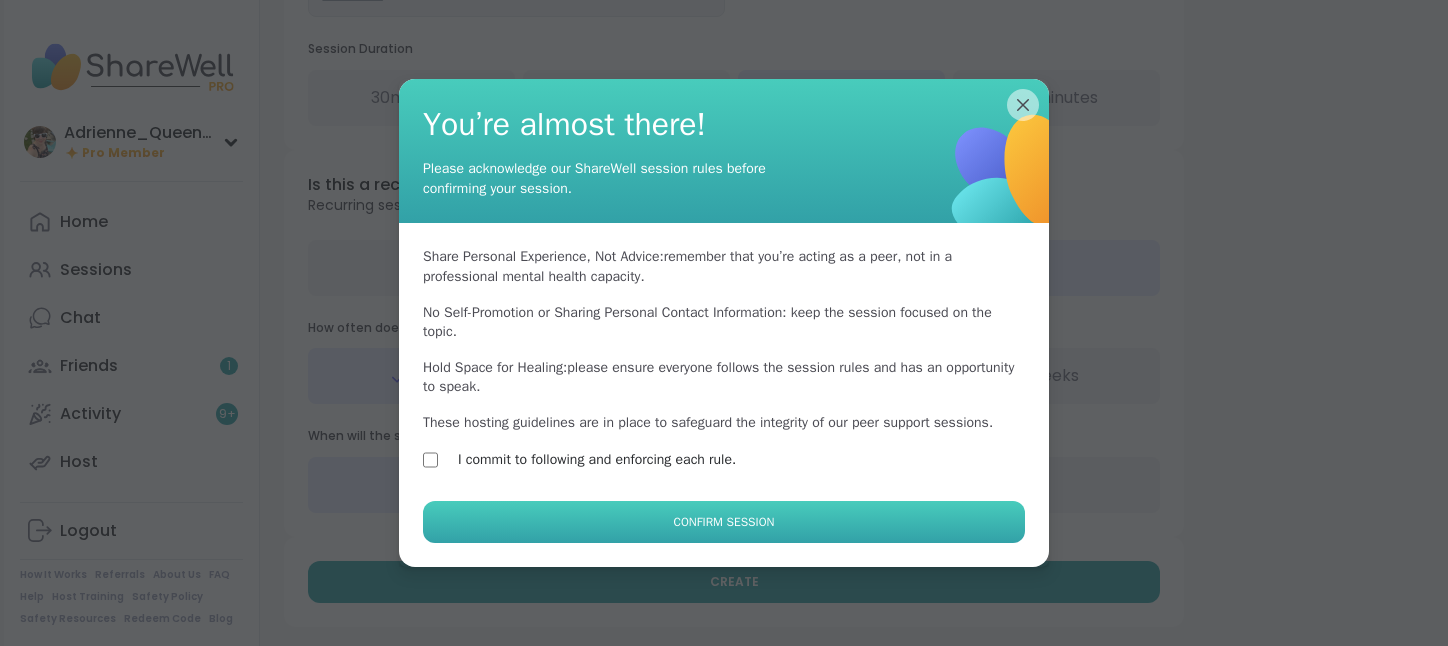 click on "Confirm Session" at bounding box center (724, 522) 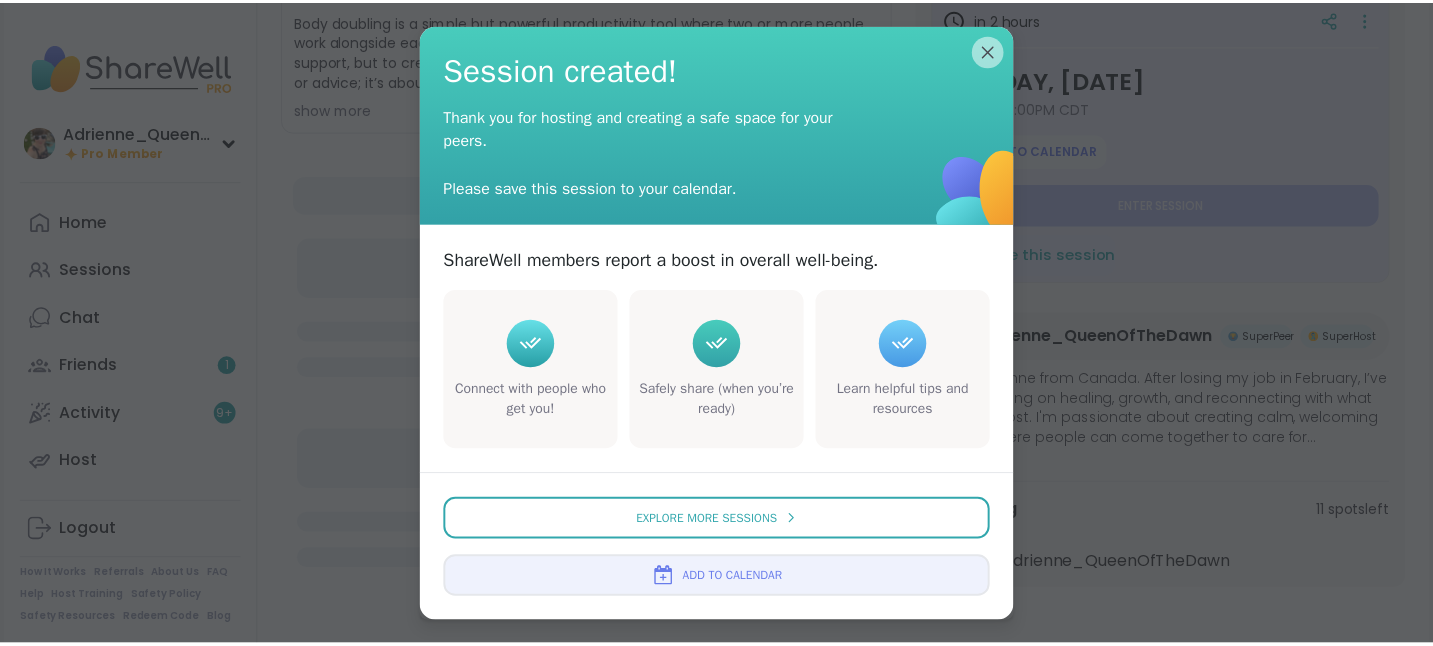 scroll, scrollTop: 0, scrollLeft: 0, axis: both 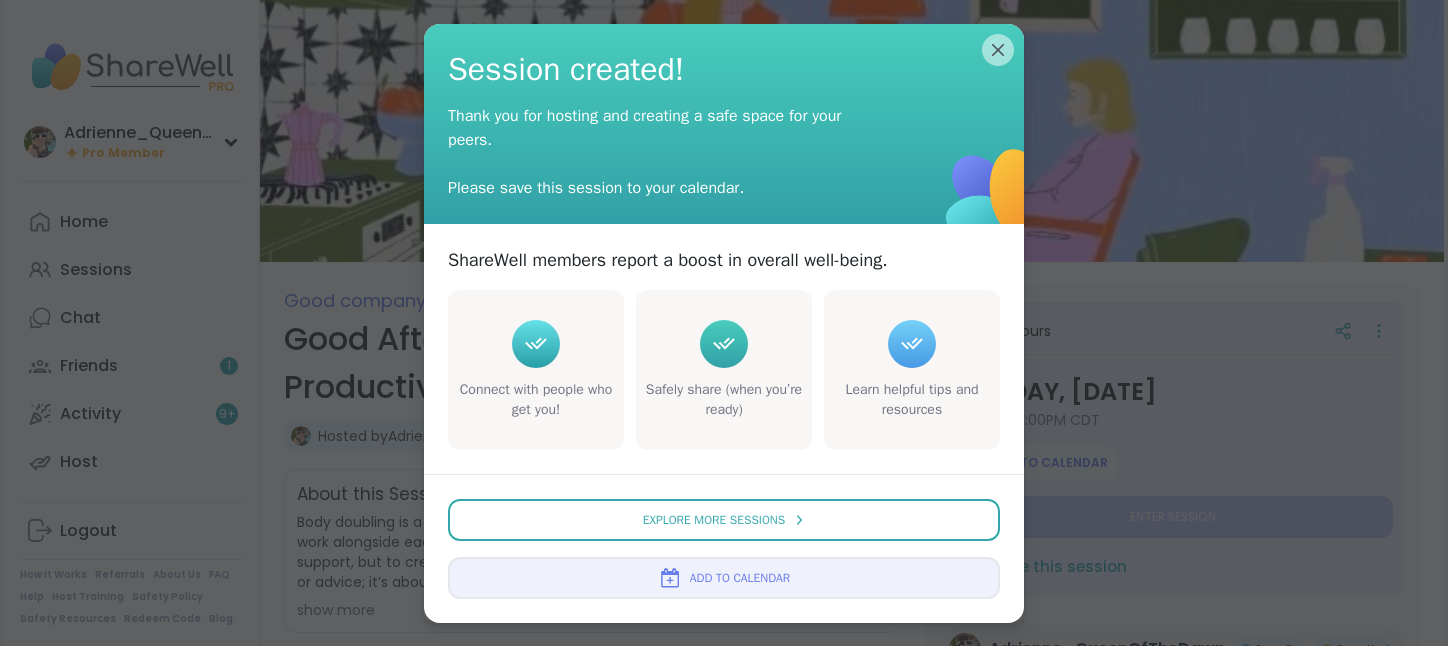 click on "Session created! Thank you for hosting and creating a safe space for your peers. Please save this session to your calendar." at bounding box center [724, 124] 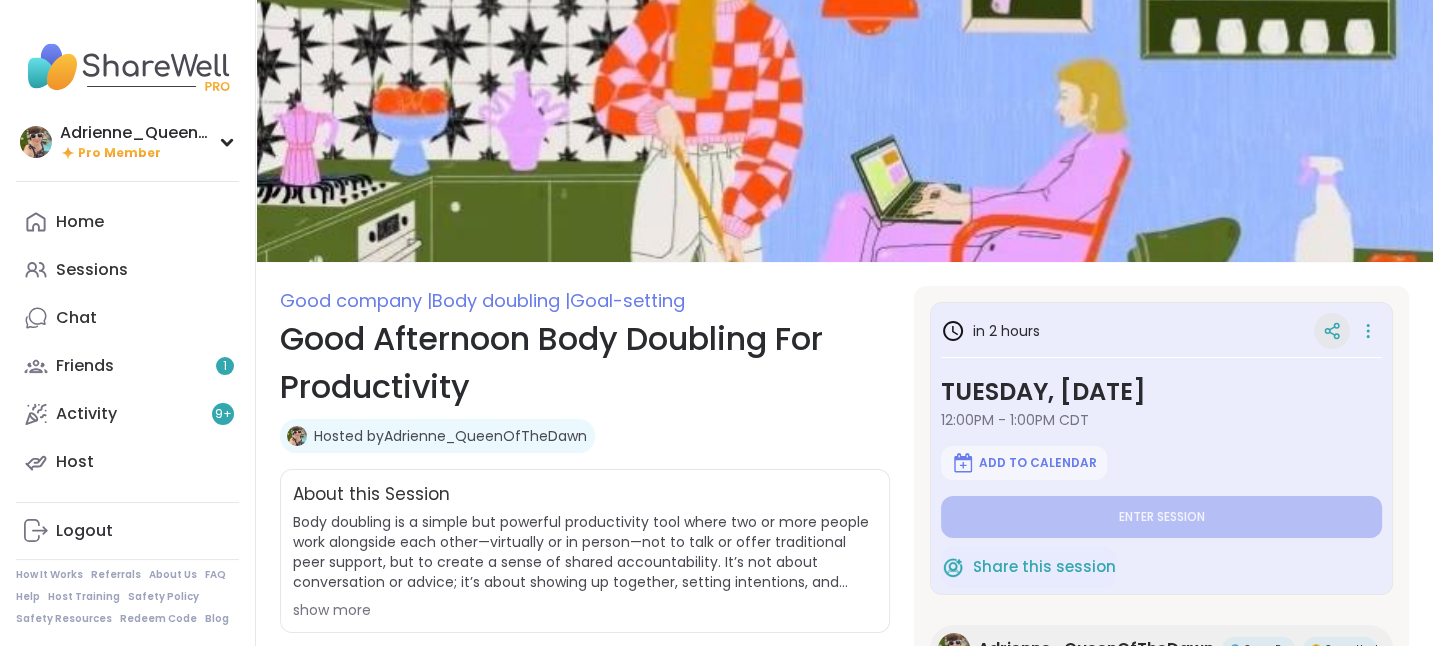 click 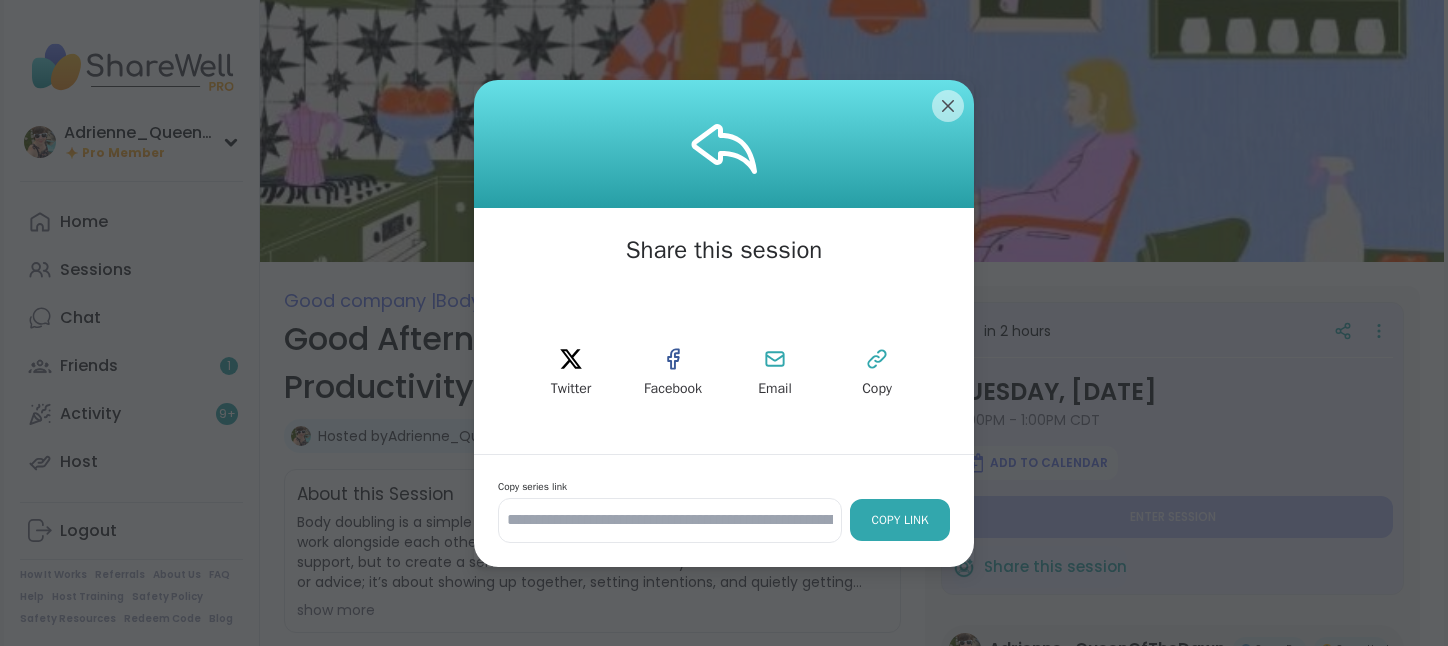 click on "Copy Link" at bounding box center [900, 520] 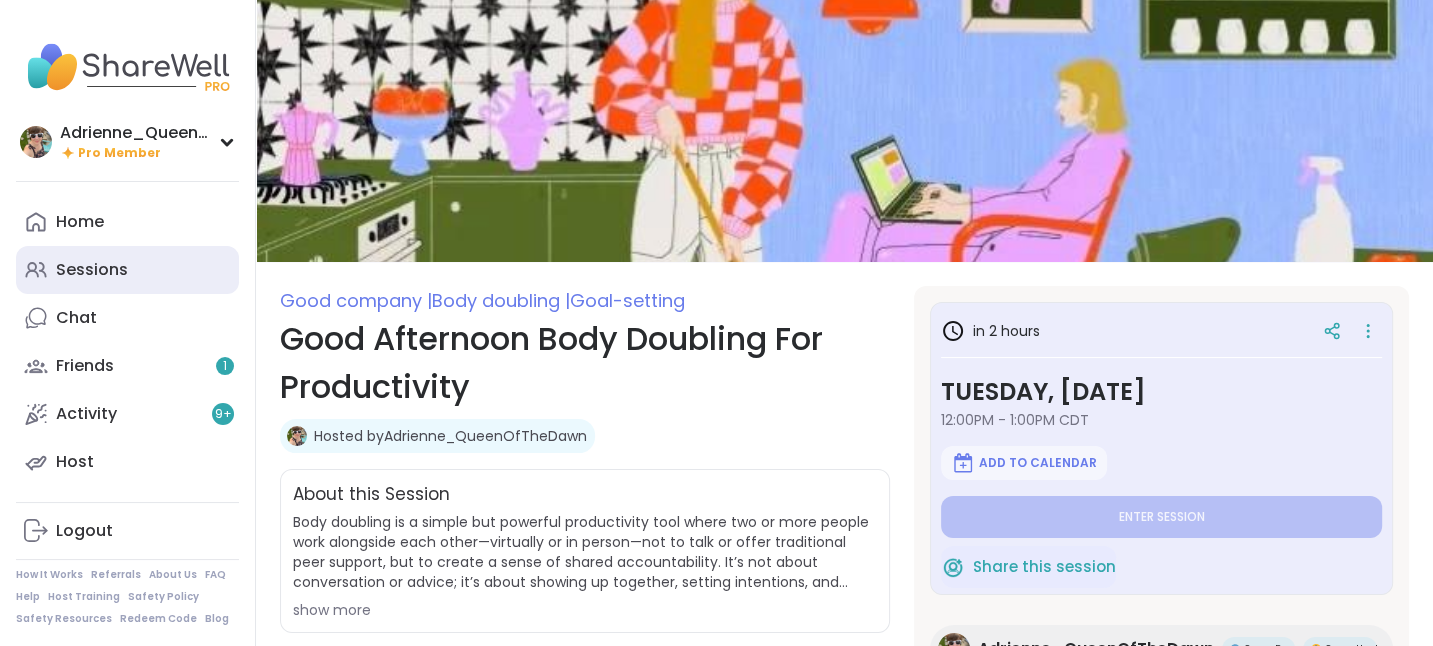 click on "Sessions" at bounding box center [92, 270] 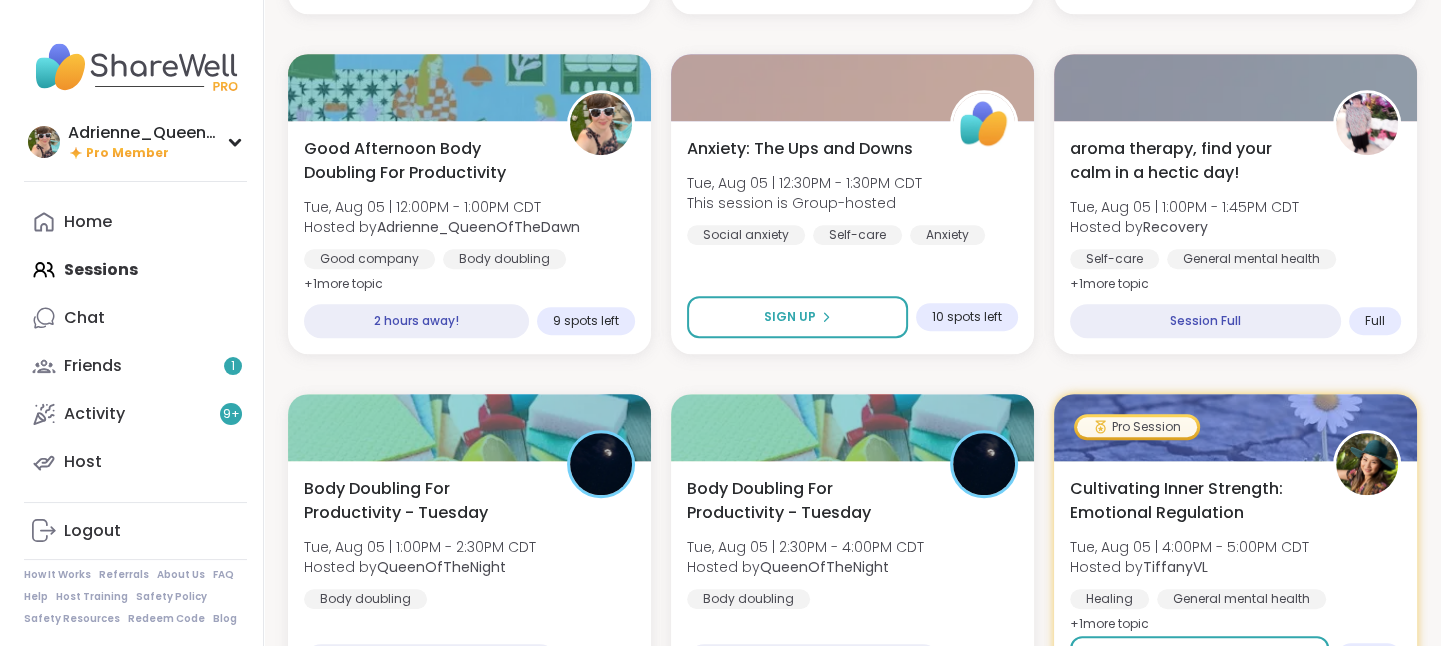 scroll, scrollTop: 1276, scrollLeft: 0, axis: vertical 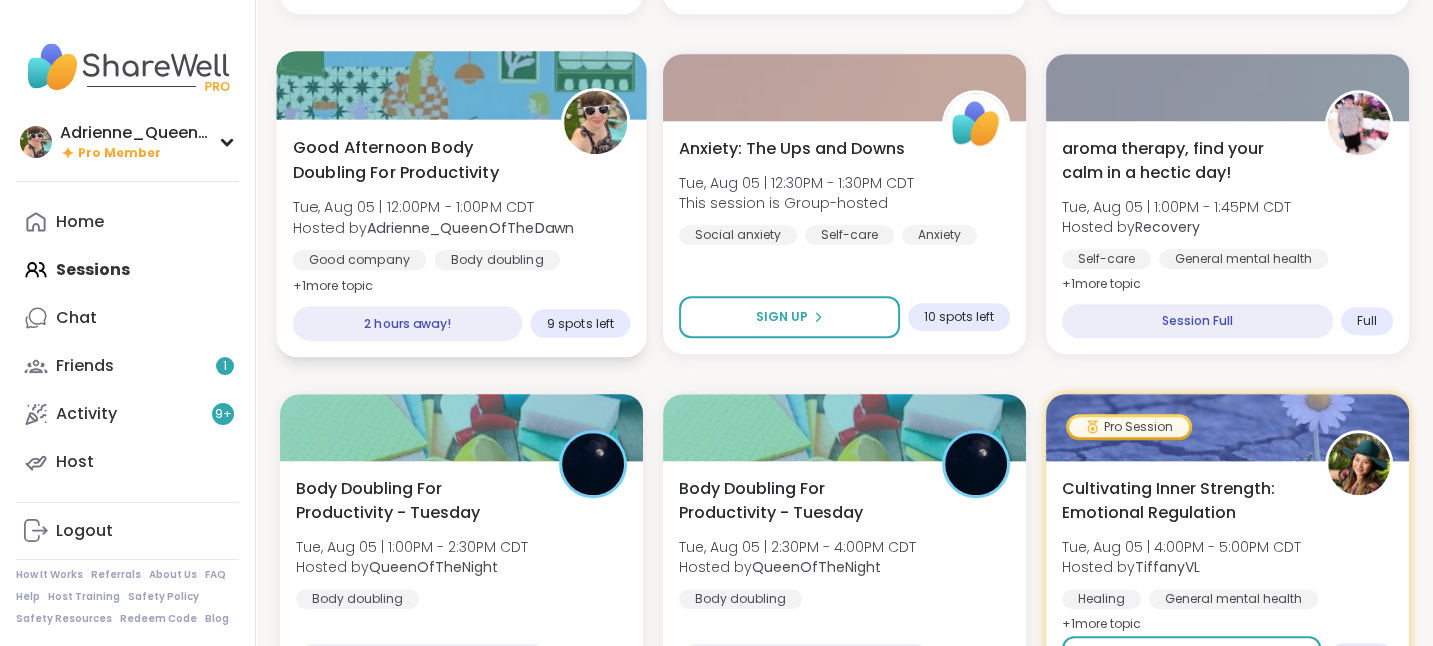 click on "Adrienne_QueenOfTheDawn" at bounding box center (470, 227) 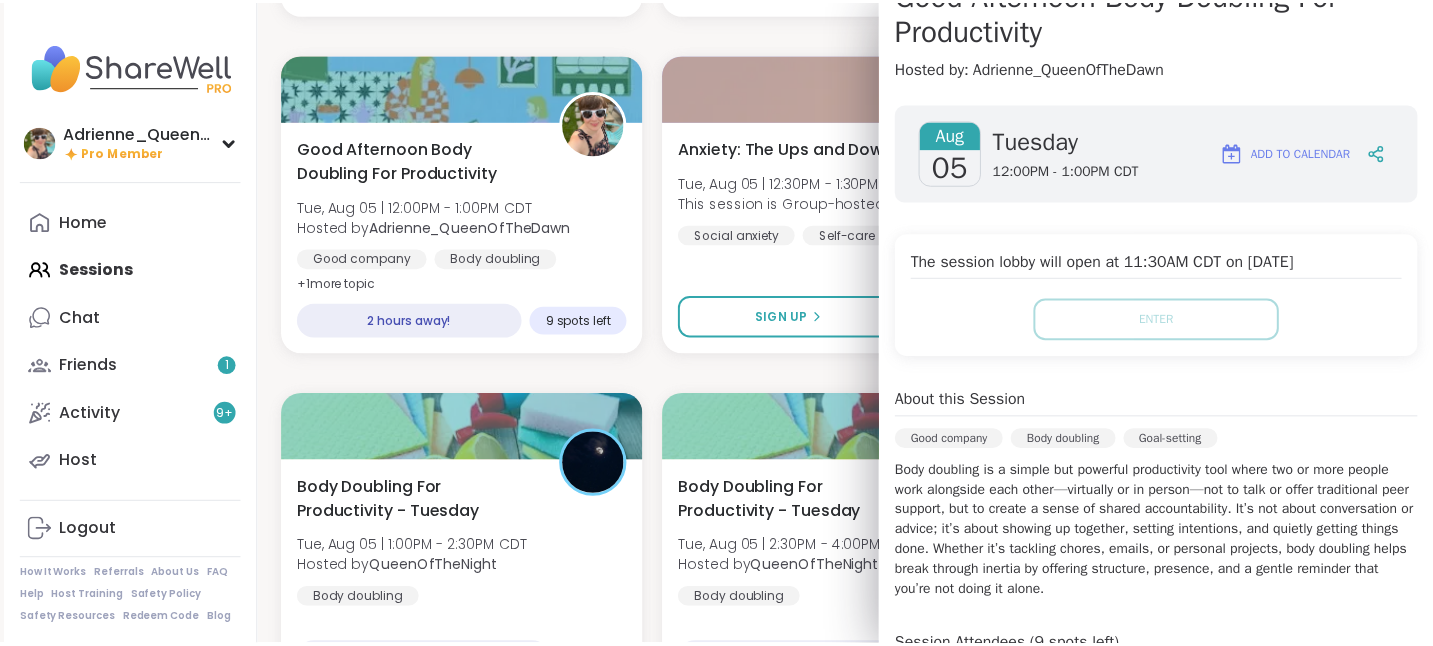 scroll, scrollTop: 0, scrollLeft: 0, axis: both 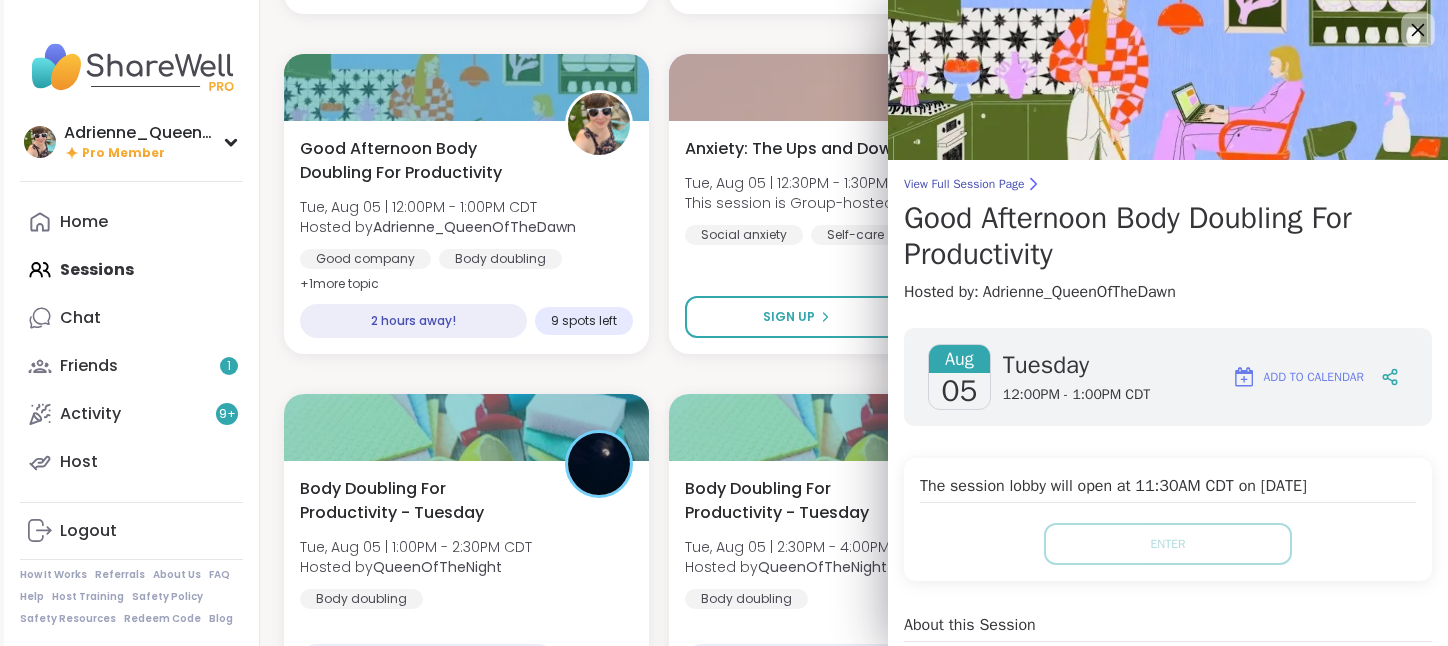 click 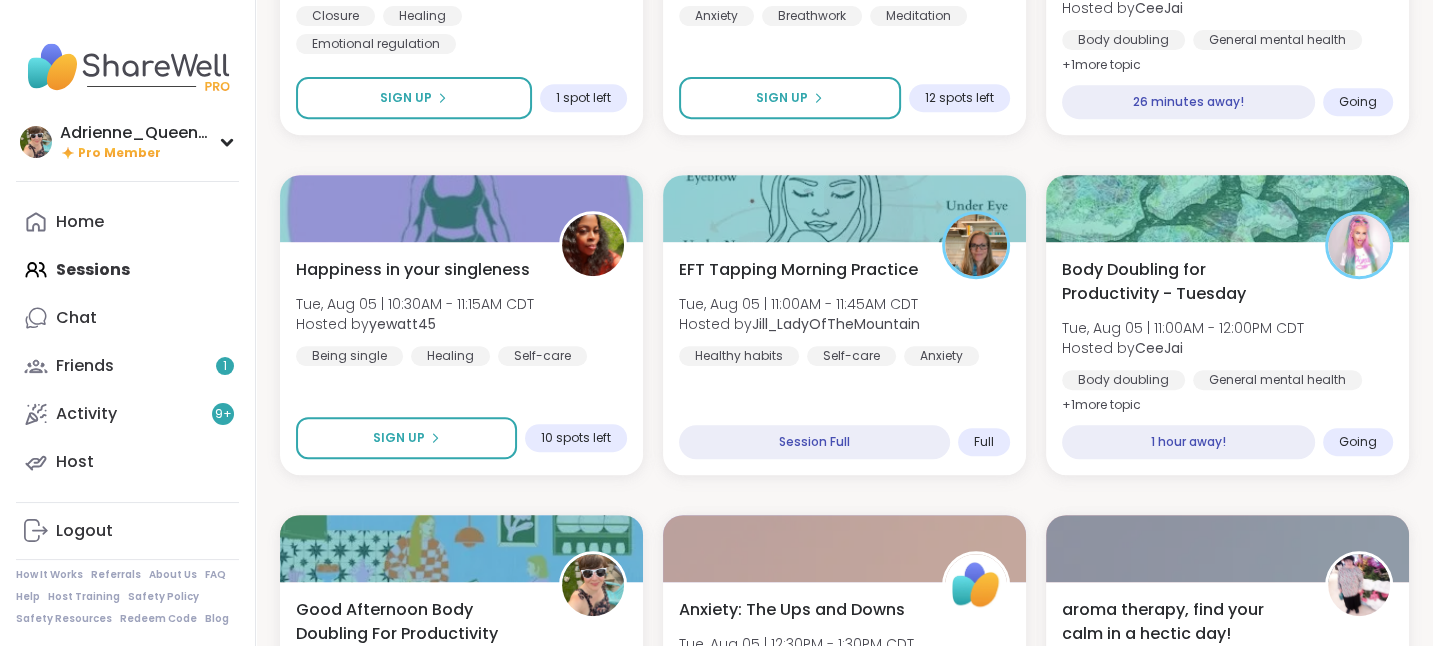 scroll, scrollTop: 812, scrollLeft: 0, axis: vertical 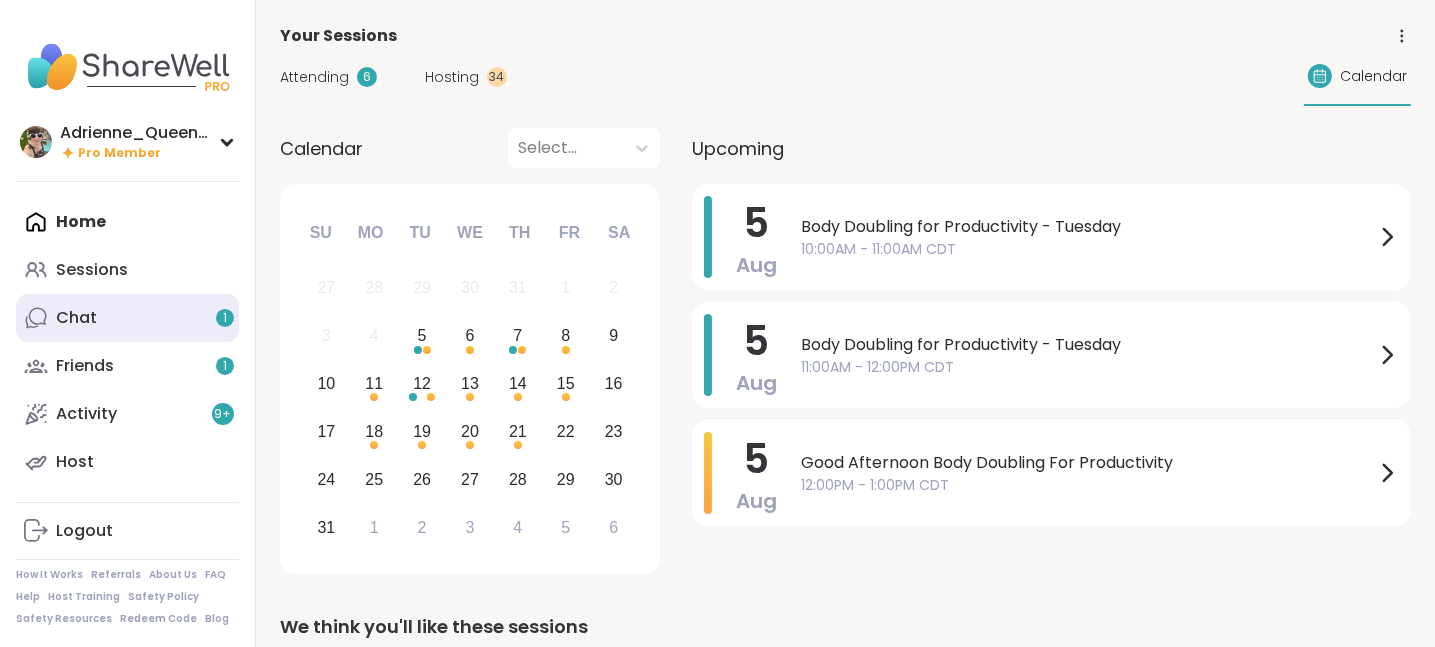 click on "Chat 1" at bounding box center (127, 318) 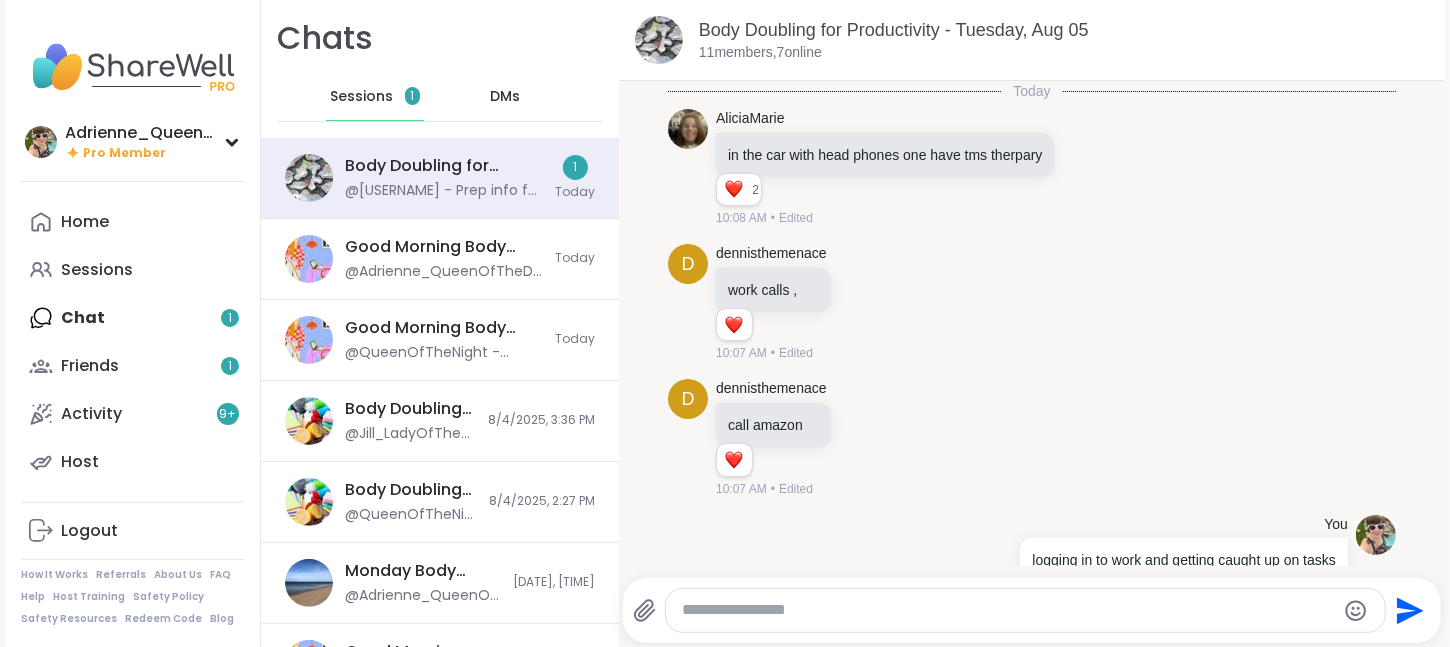 scroll, scrollTop: 961, scrollLeft: 0, axis: vertical 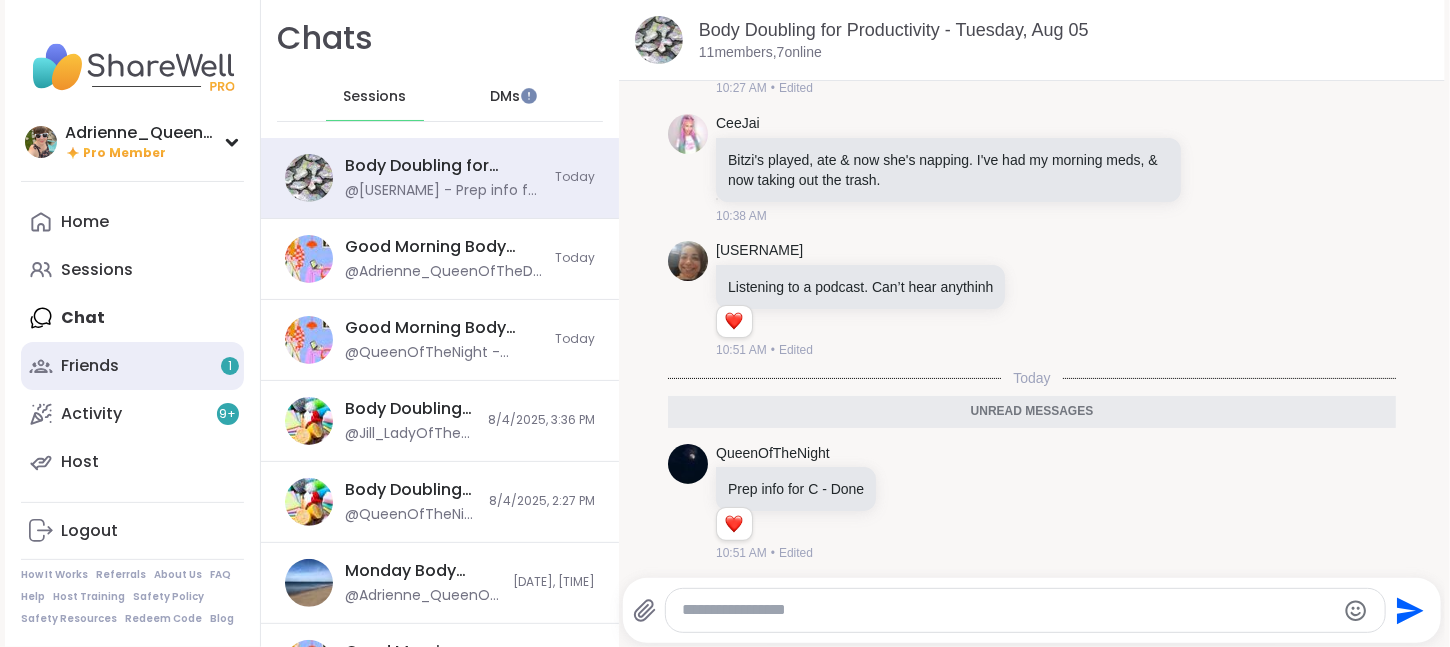 click on "Friends 1" at bounding box center [132, 366] 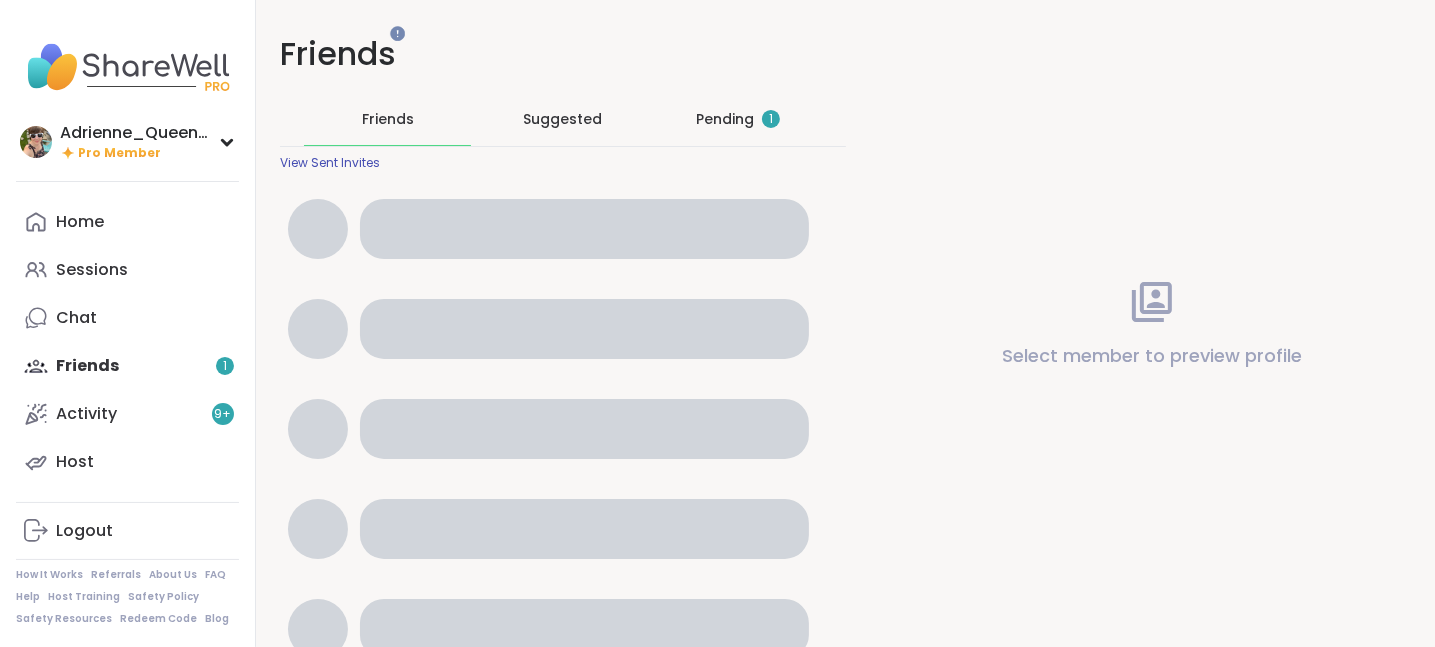 scroll, scrollTop: 0, scrollLeft: 0, axis: both 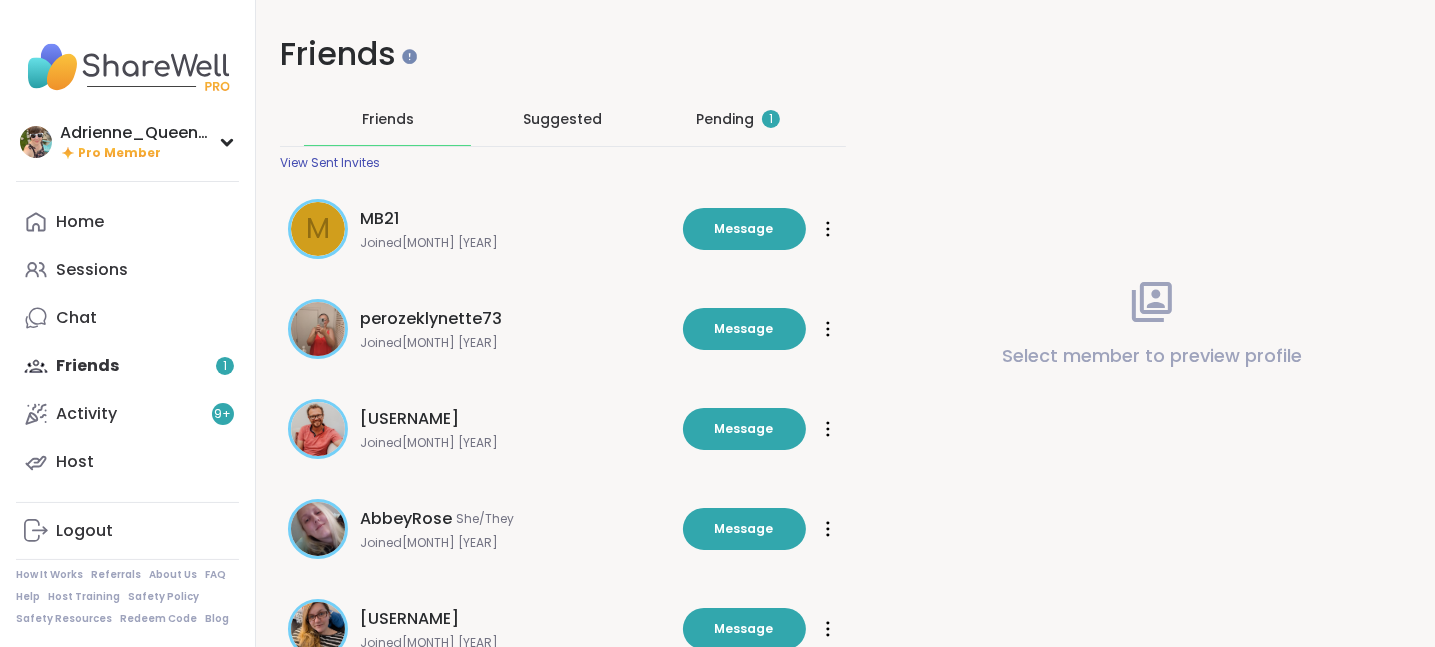 click on "Pending   1" at bounding box center [737, 119] 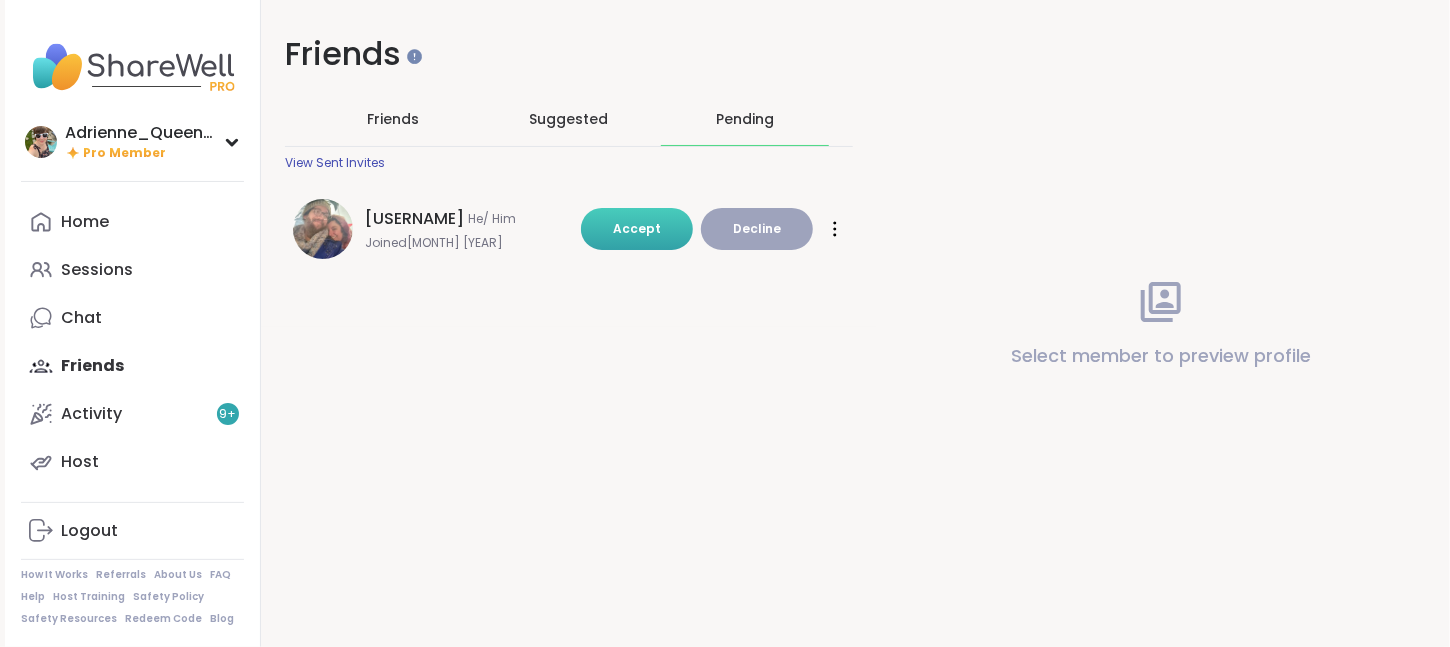 click on "Accept" at bounding box center [637, 228] 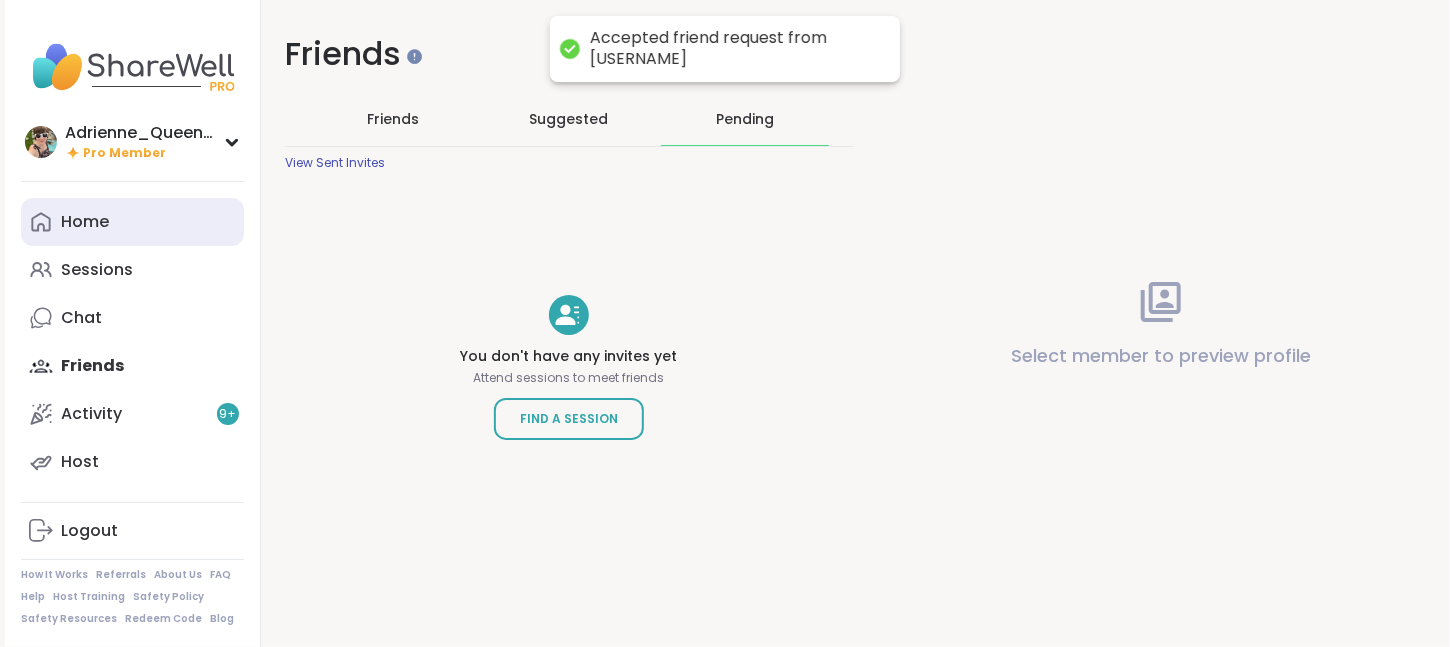 click on "Home" at bounding box center [132, 222] 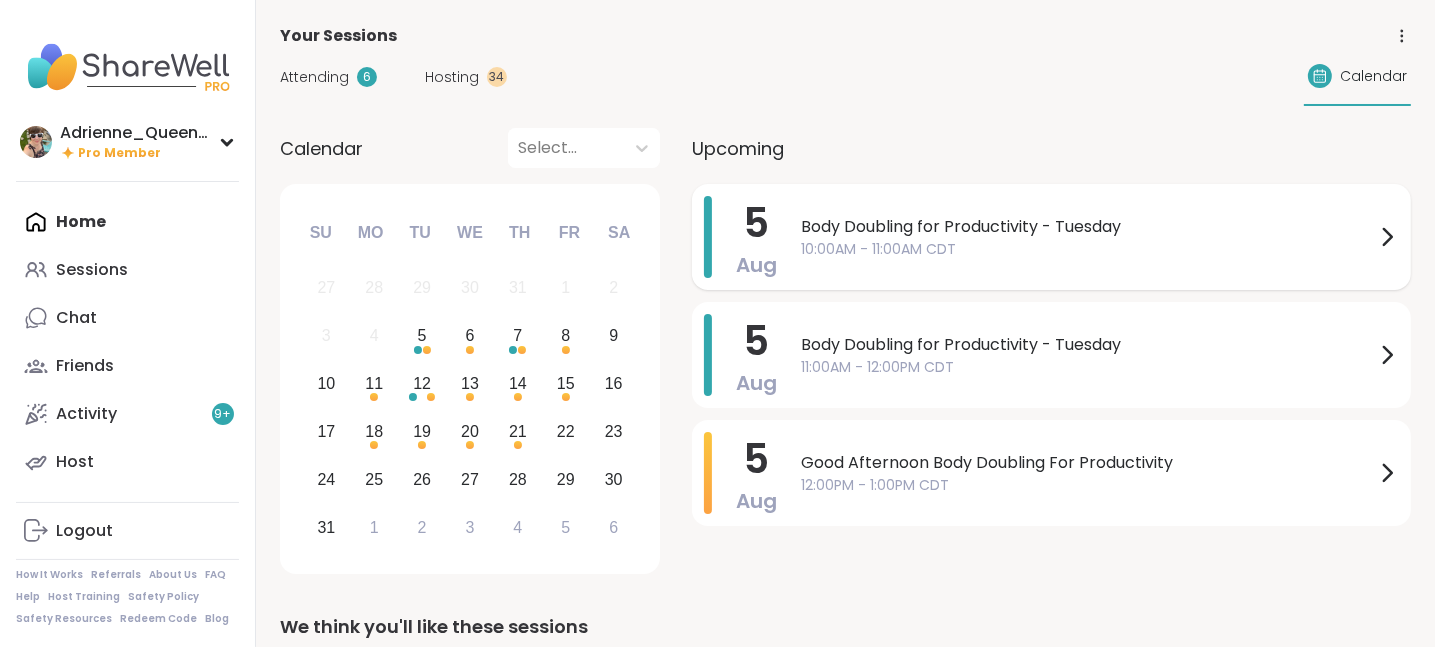 click on "10:00AM - 11:00AM CDT" at bounding box center [1088, 249] 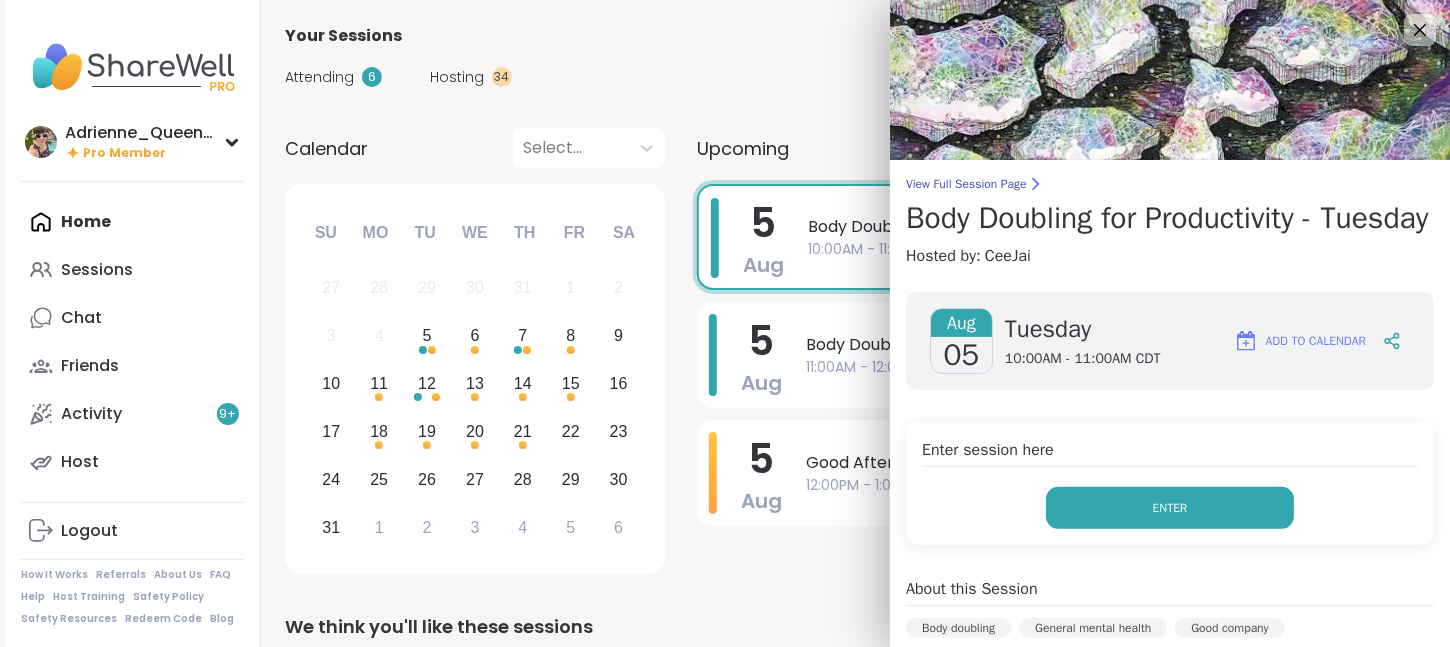 click on "Enter" at bounding box center [1170, 508] 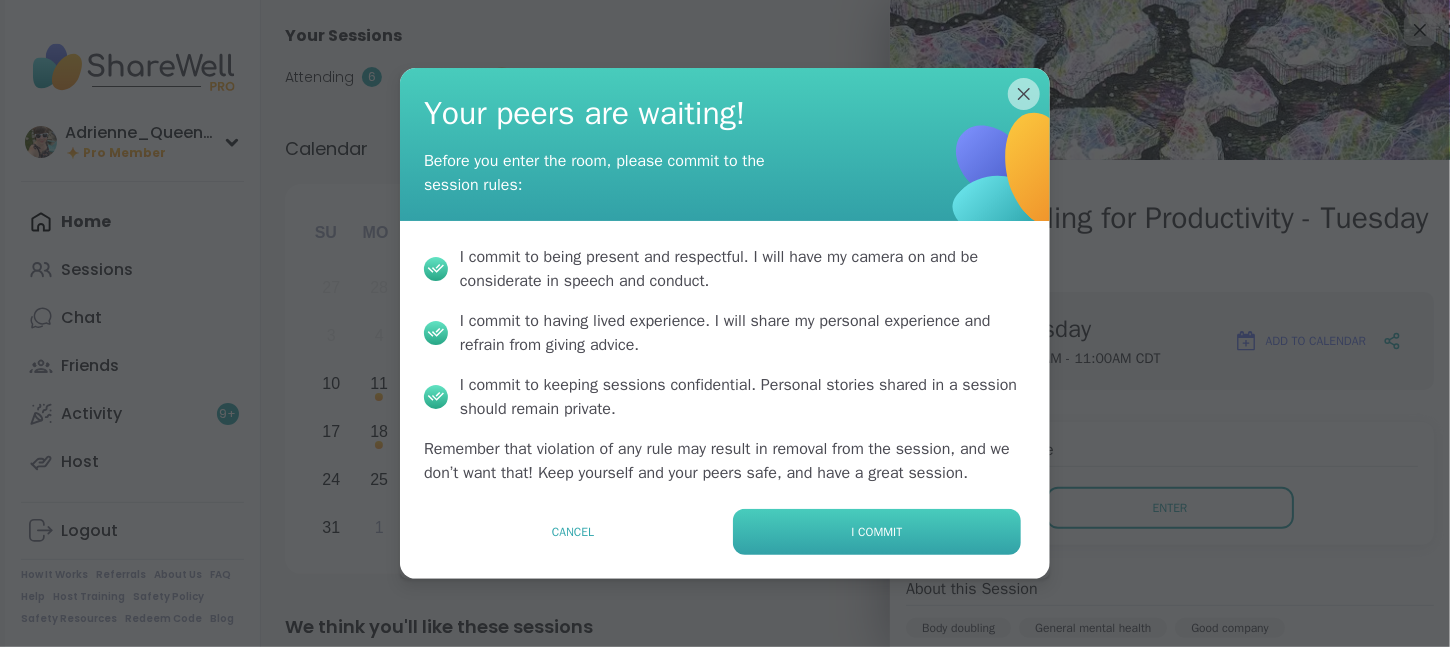 click on "I commit" at bounding box center (877, 532) 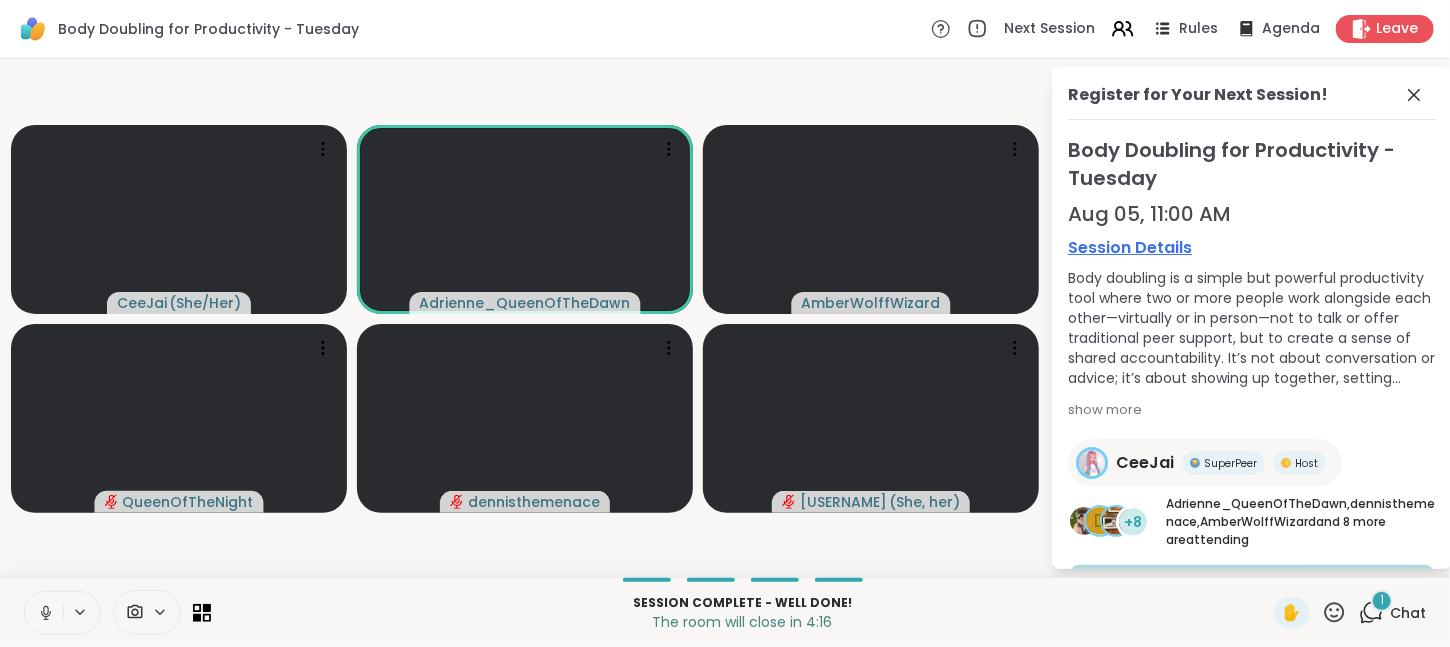 click on "1" at bounding box center (1382, 600) 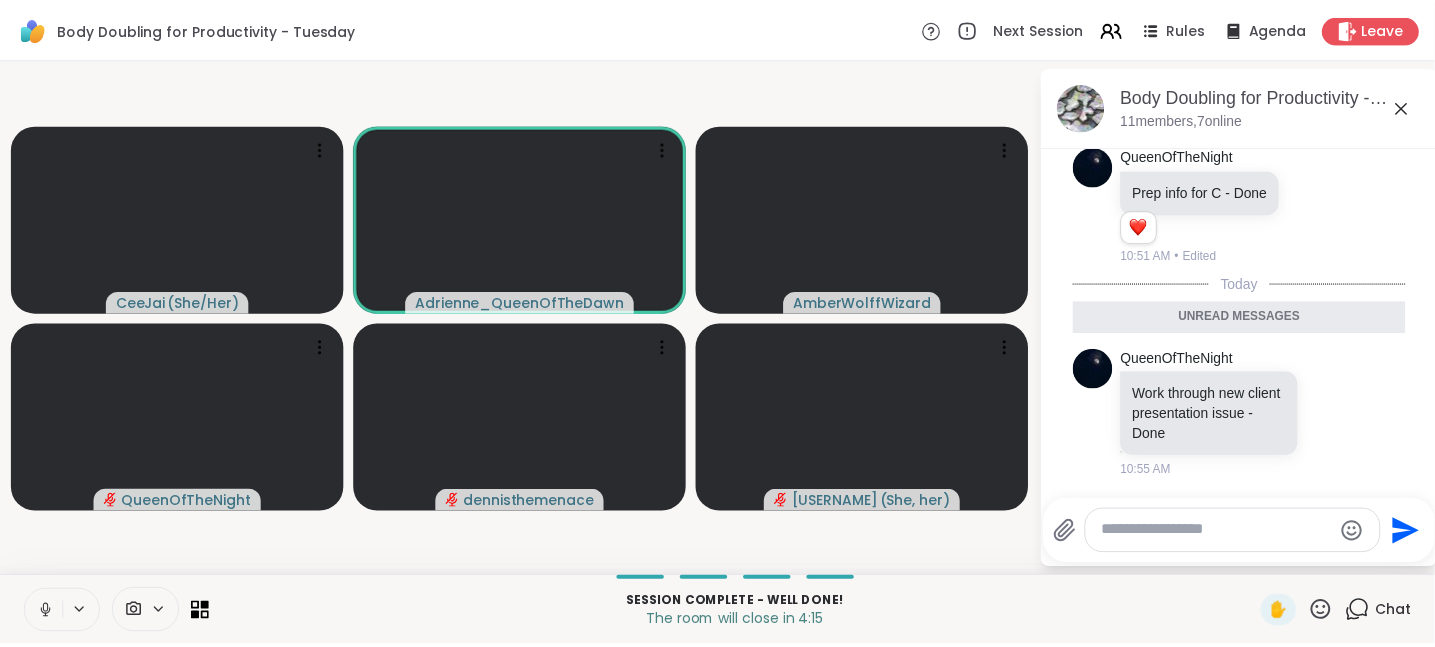 scroll, scrollTop: 1600, scrollLeft: 0, axis: vertical 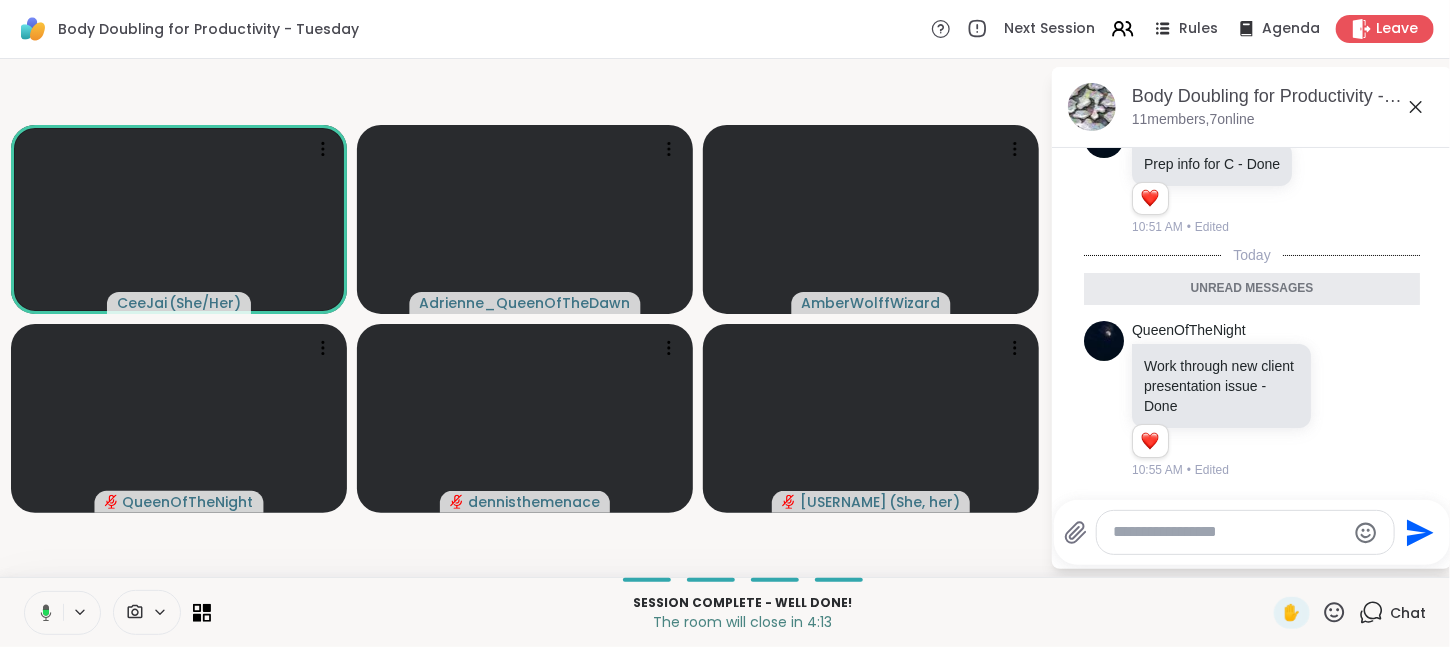 click 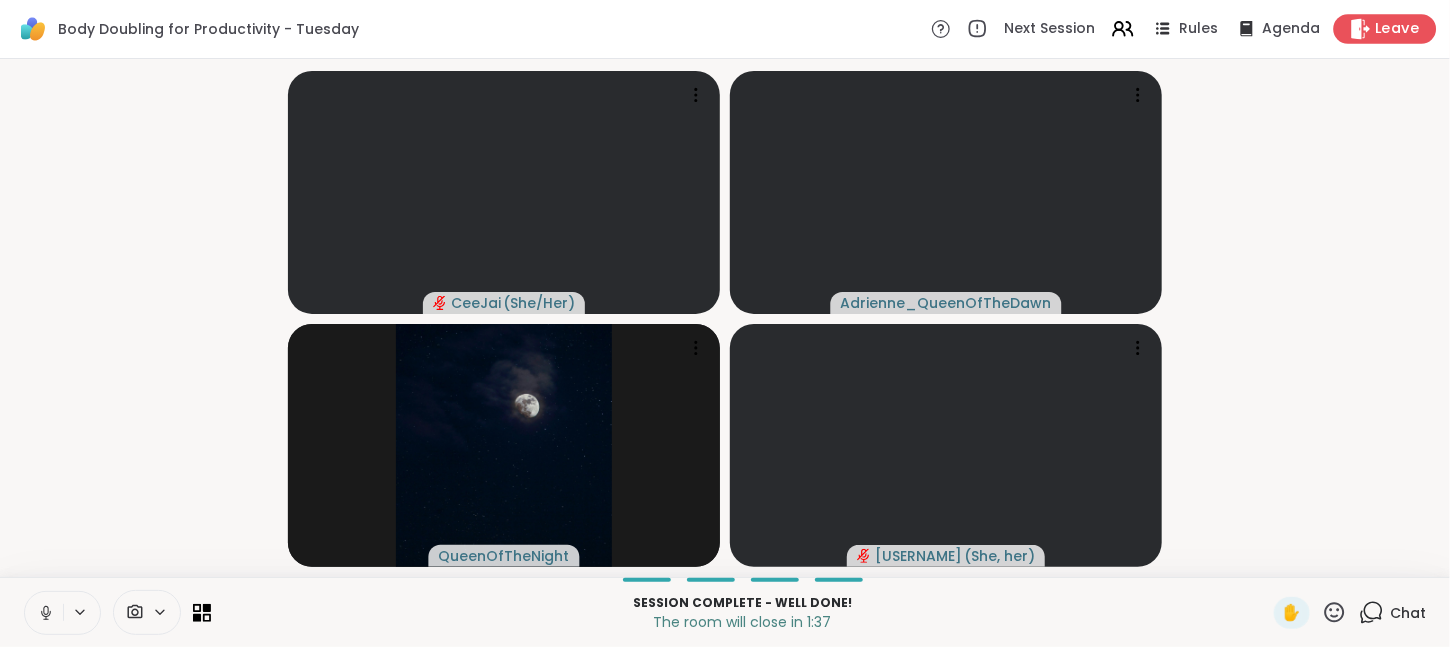 click on "Leave" at bounding box center (1385, 28) 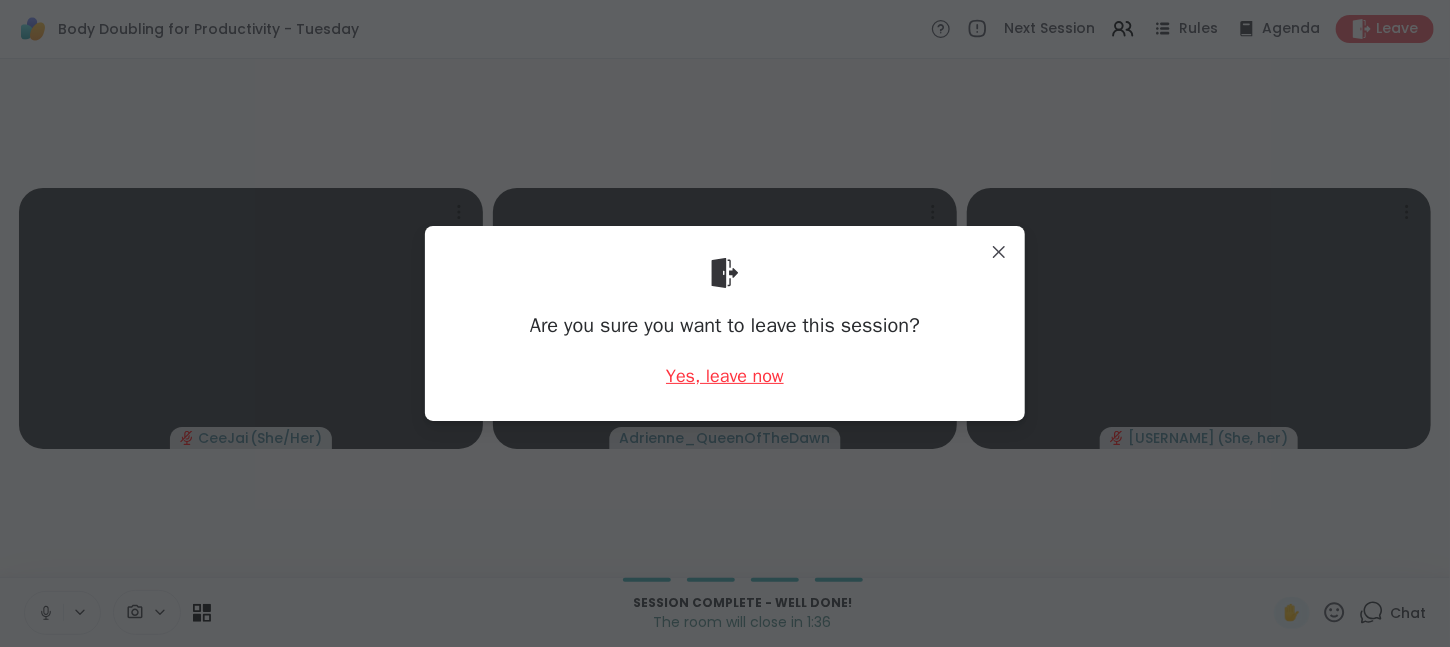 click on "Yes, leave now" at bounding box center [725, 376] 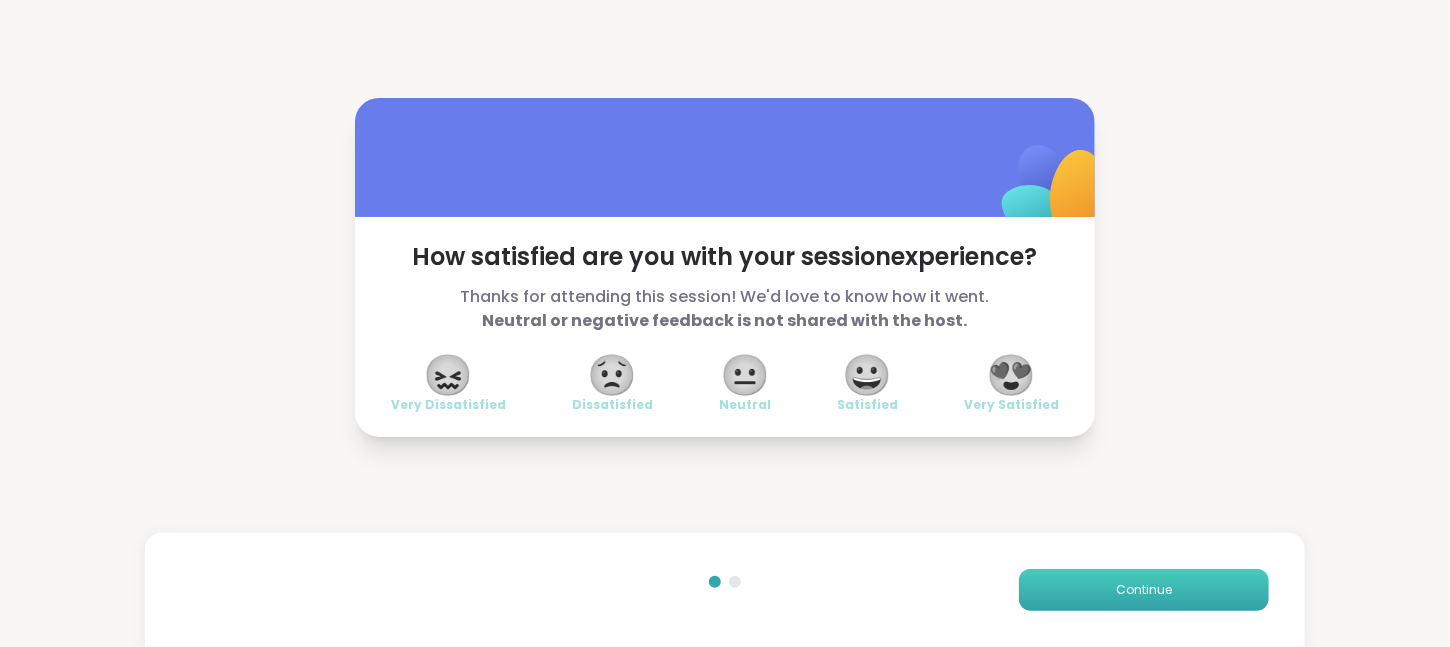 click on "Continue" at bounding box center [1144, 590] 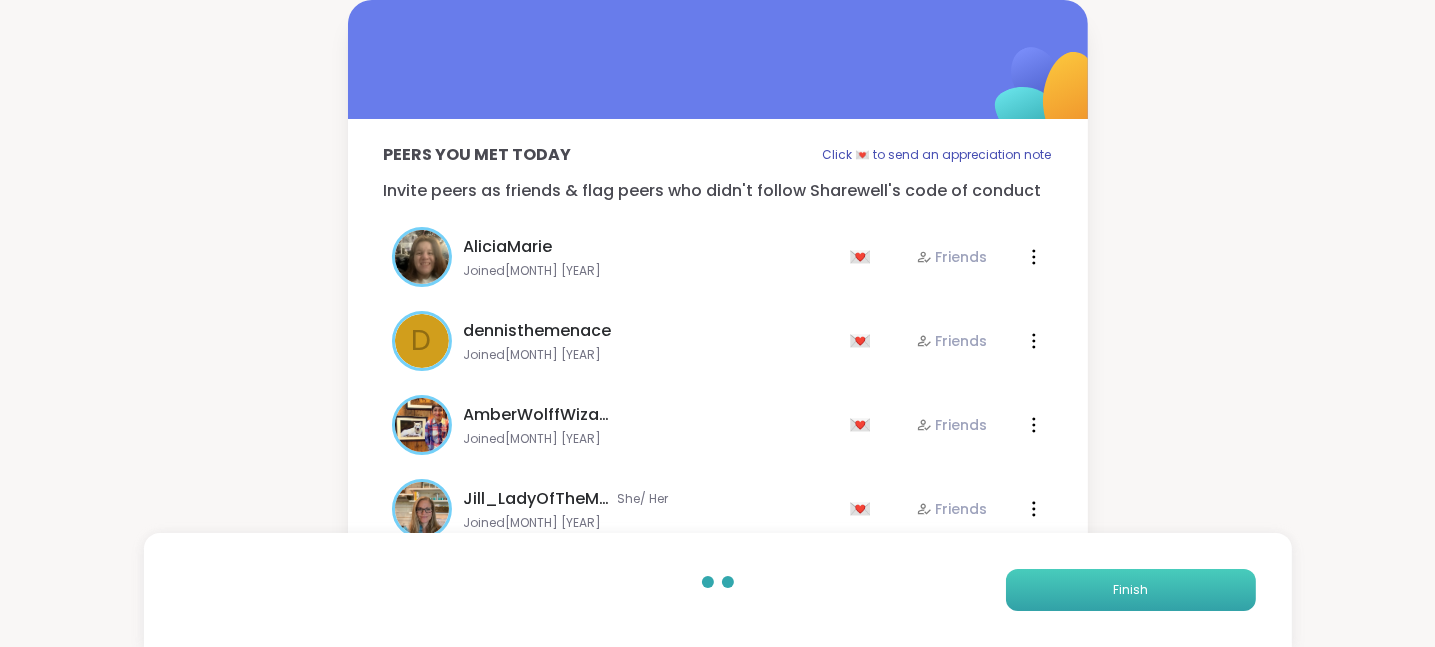 click on "Finish" at bounding box center (1131, 590) 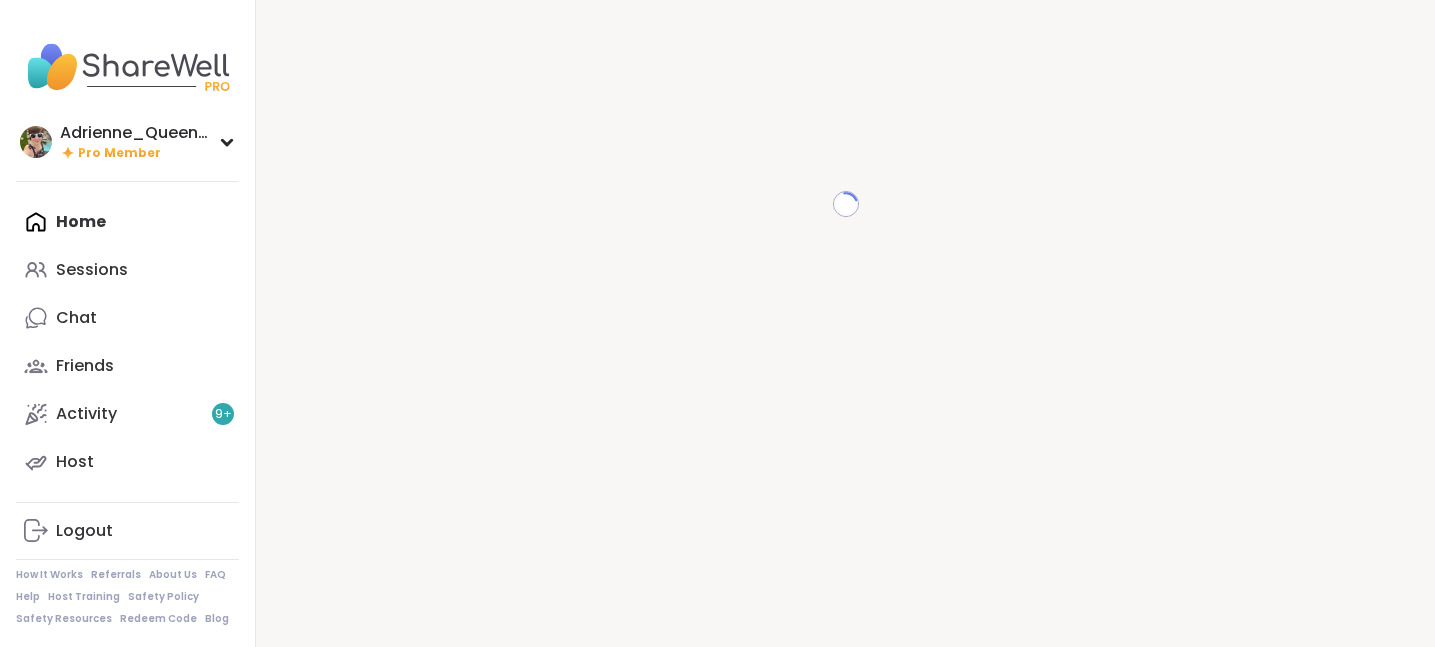scroll, scrollTop: 0, scrollLeft: 0, axis: both 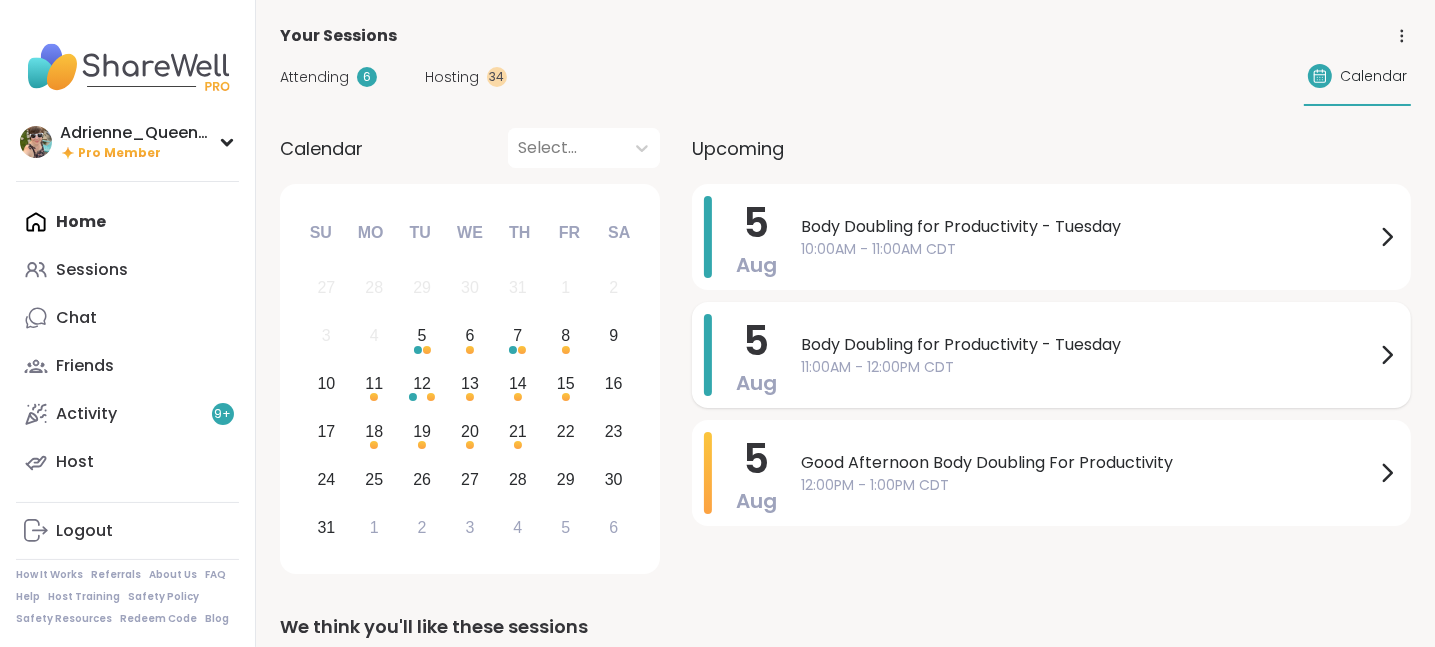 click on "Body Doubling for Productivity - Tuesday" at bounding box center (1088, 345) 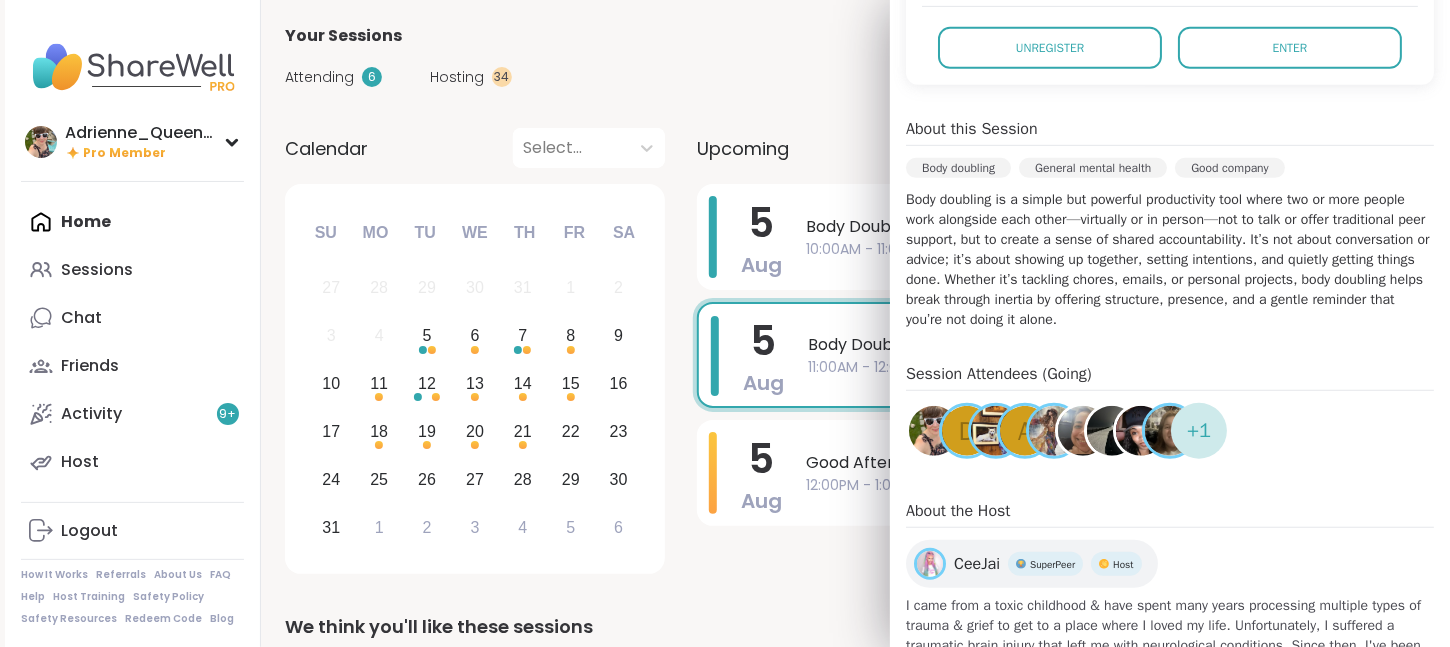 scroll, scrollTop: 462, scrollLeft: 0, axis: vertical 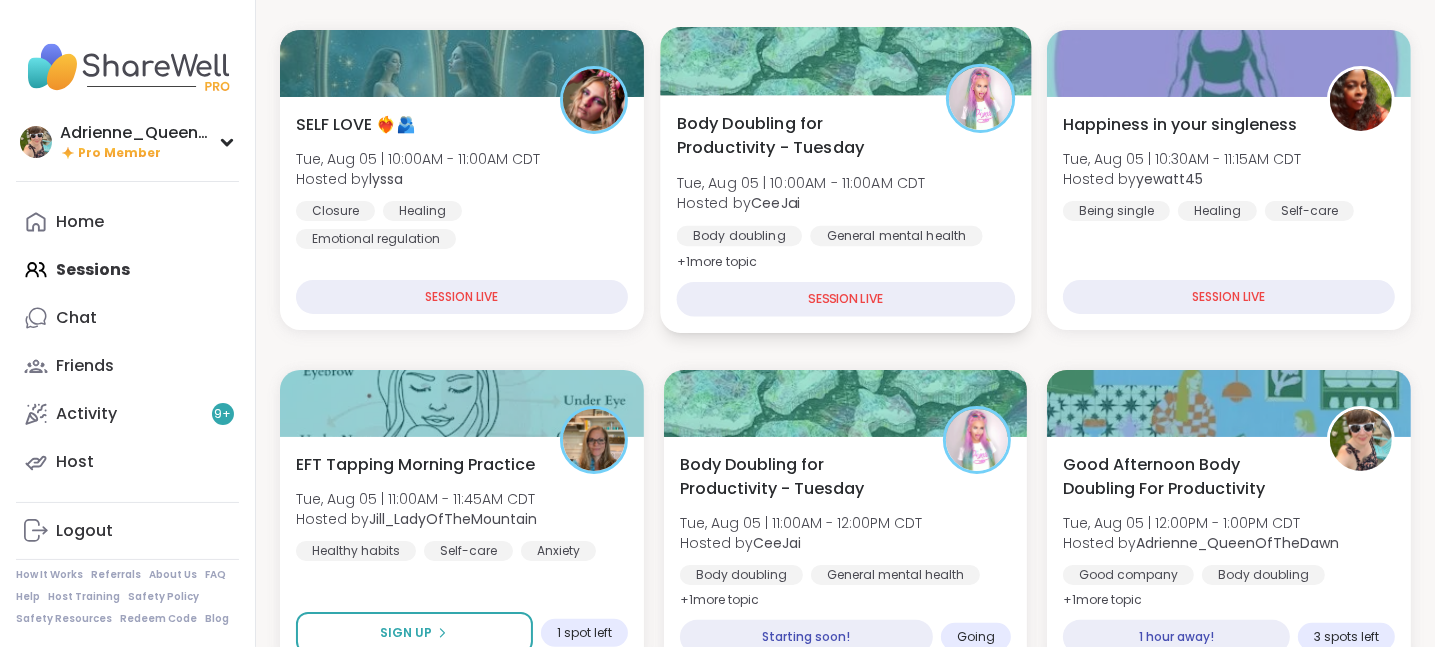 click on "Tue, Aug 05 | 10:00AM - 11:00AM CDT" at bounding box center [800, 183] 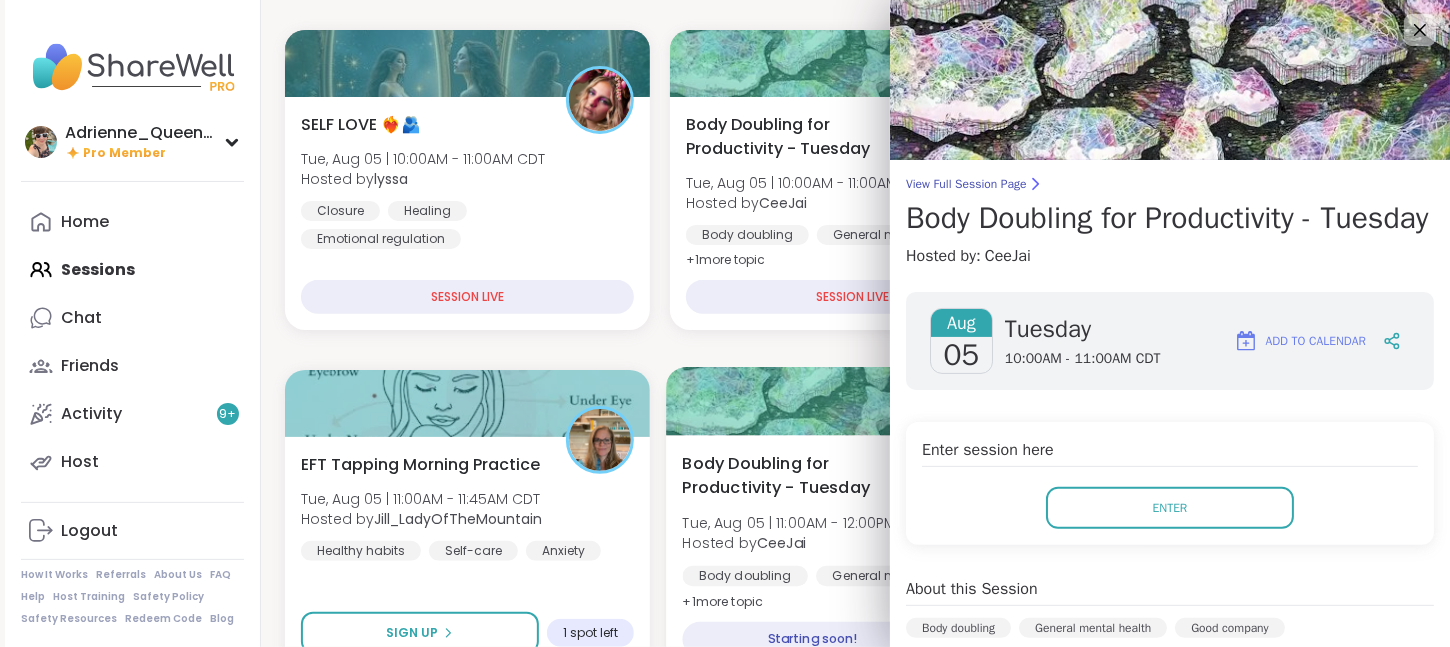 click on "Body Doubling for Productivity - Tuesday" at bounding box center (807, 475) 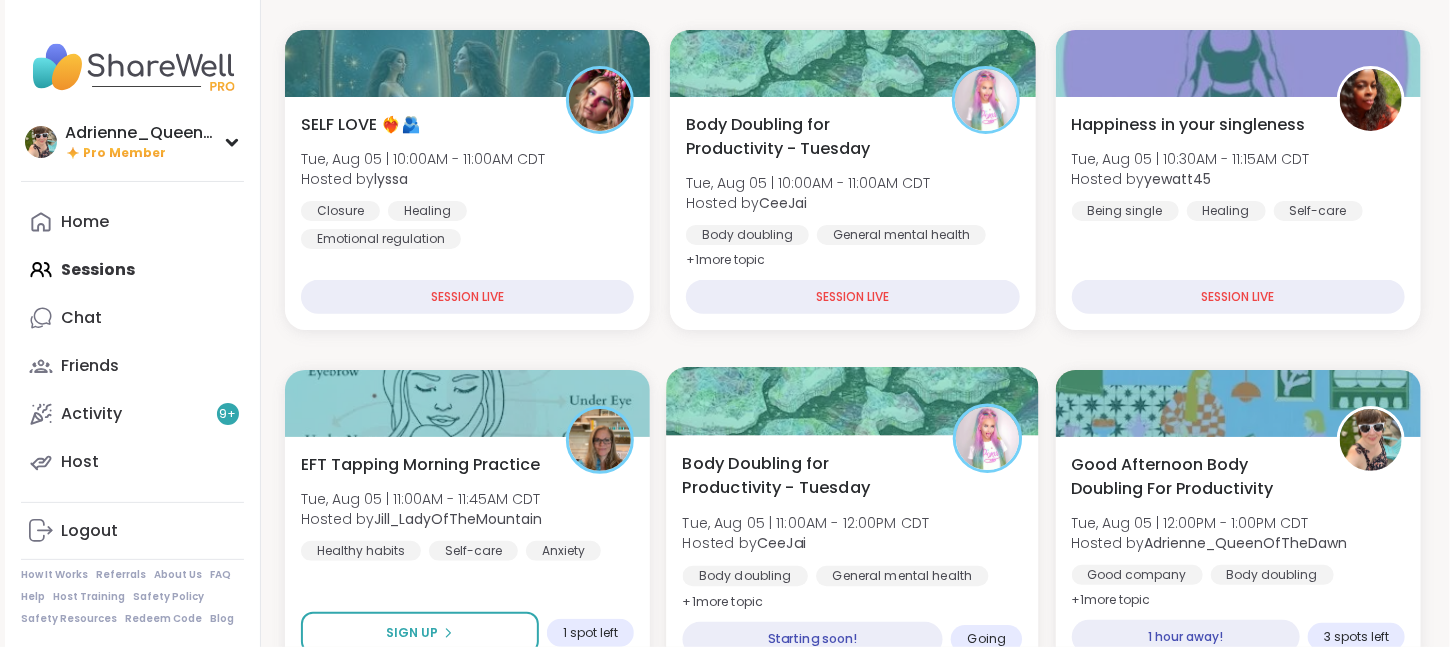 click on "Body Doubling for Productivity - Tuesday" at bounding box center [807, 475] 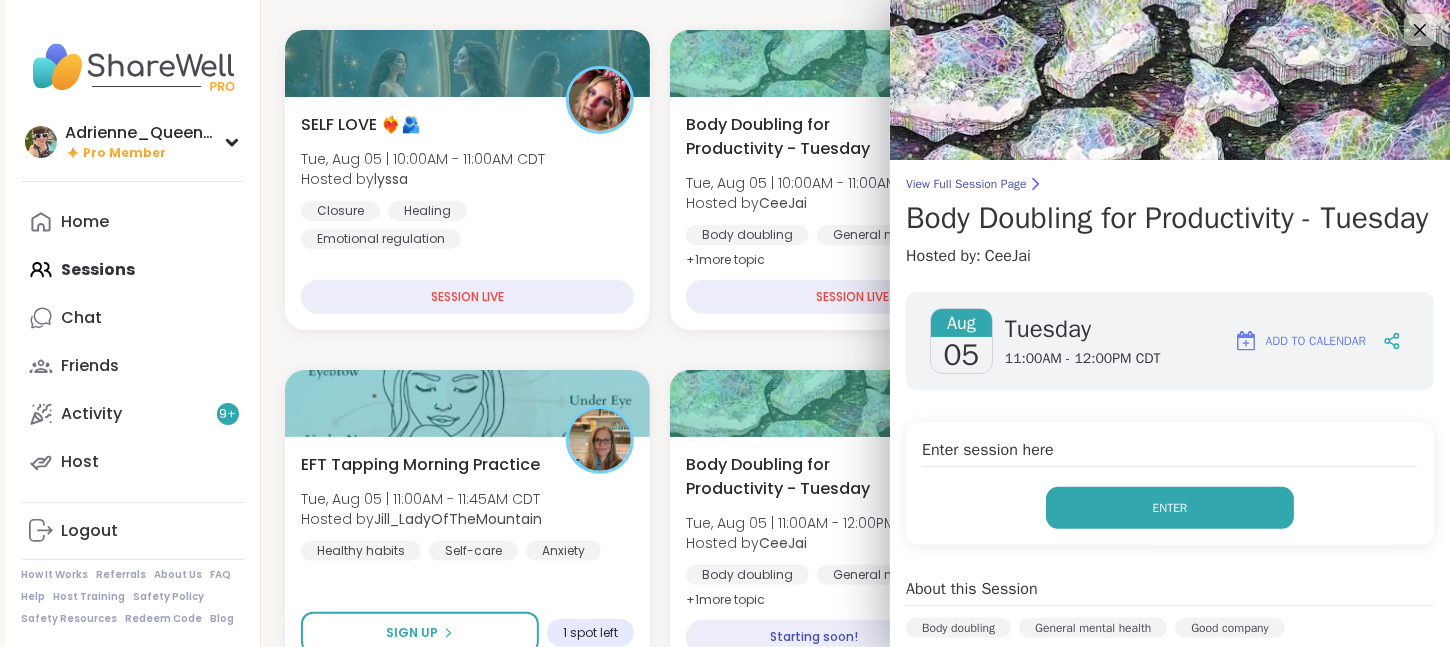 click on "Enter" at bounding box center (1170, 508) 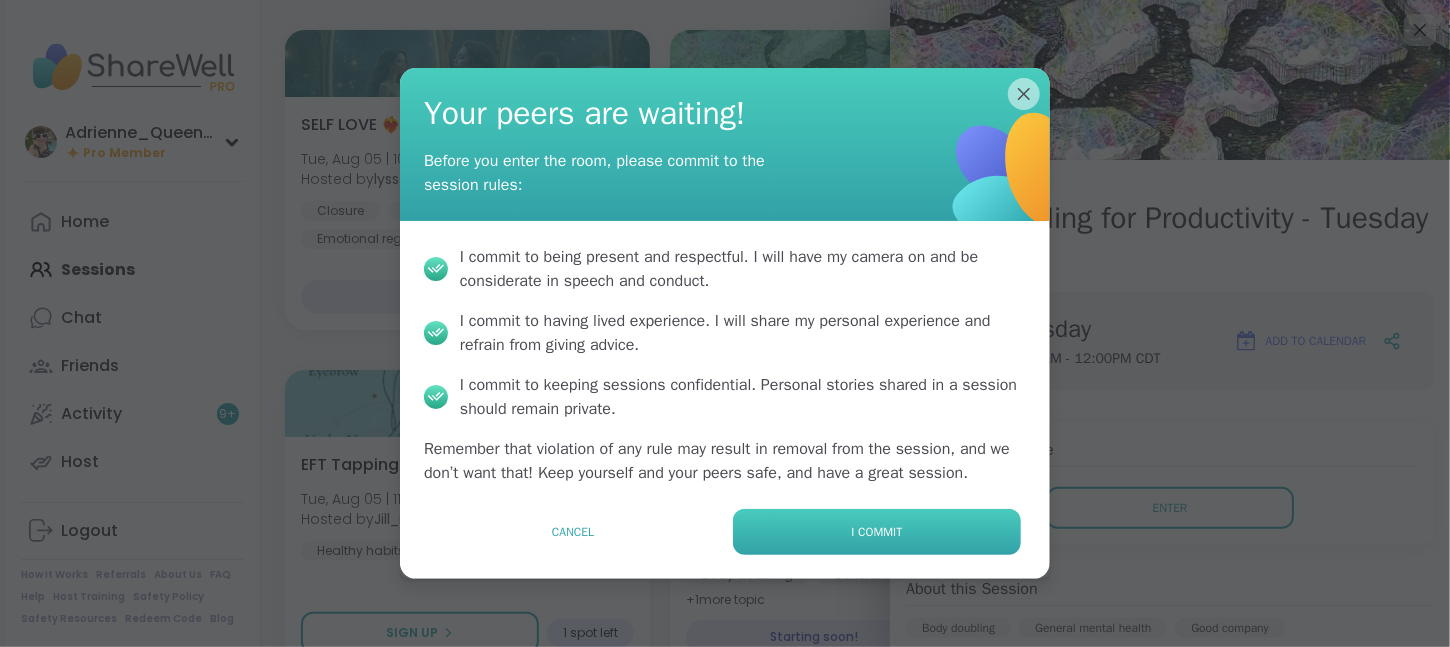click on "I commit" at bounding box center [877, 532] 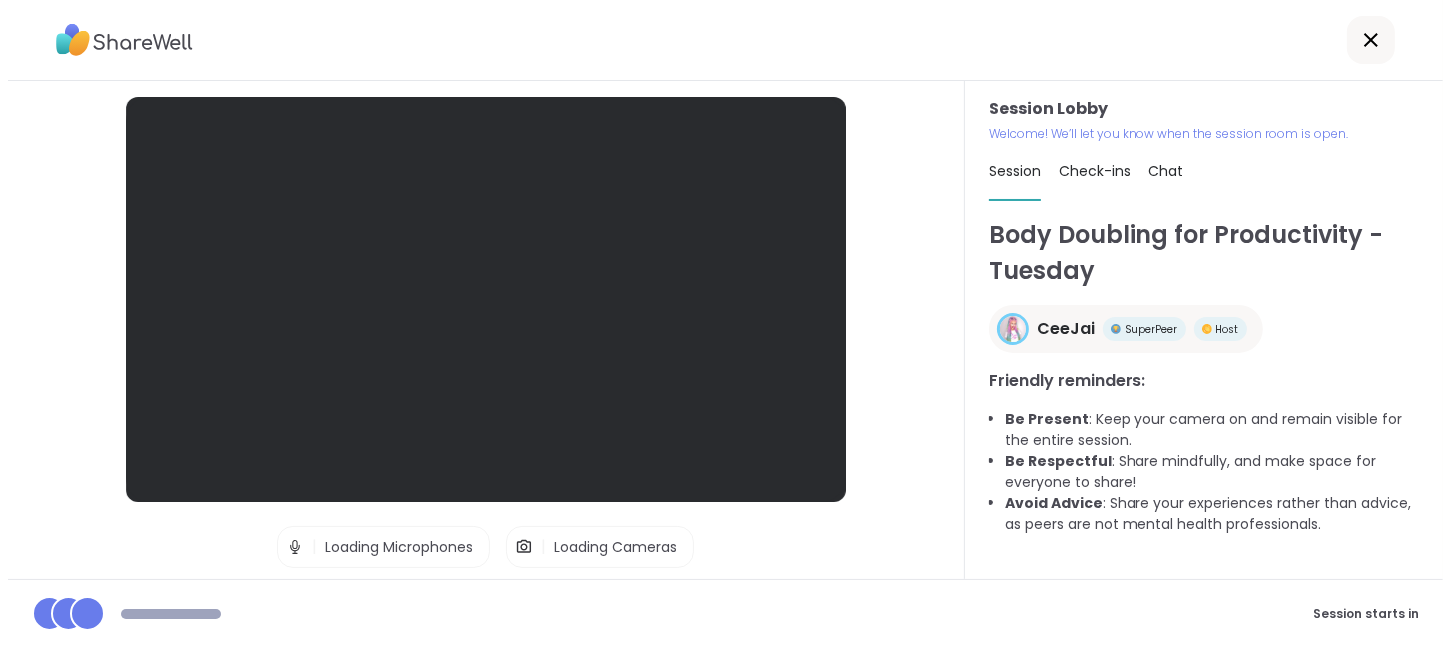 scroll, scrollTop: 0, scrollLeft: 0, axis: both 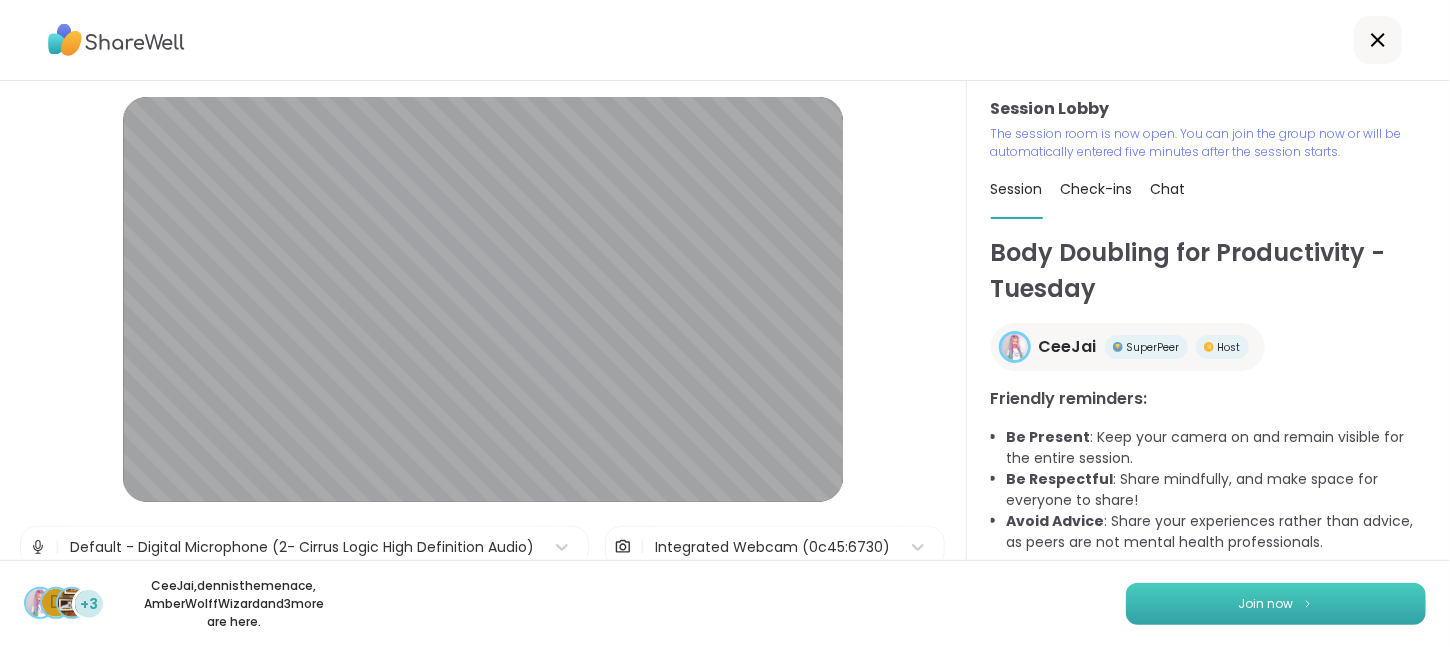 click on "Join now" at bounding box center [1266, 604] 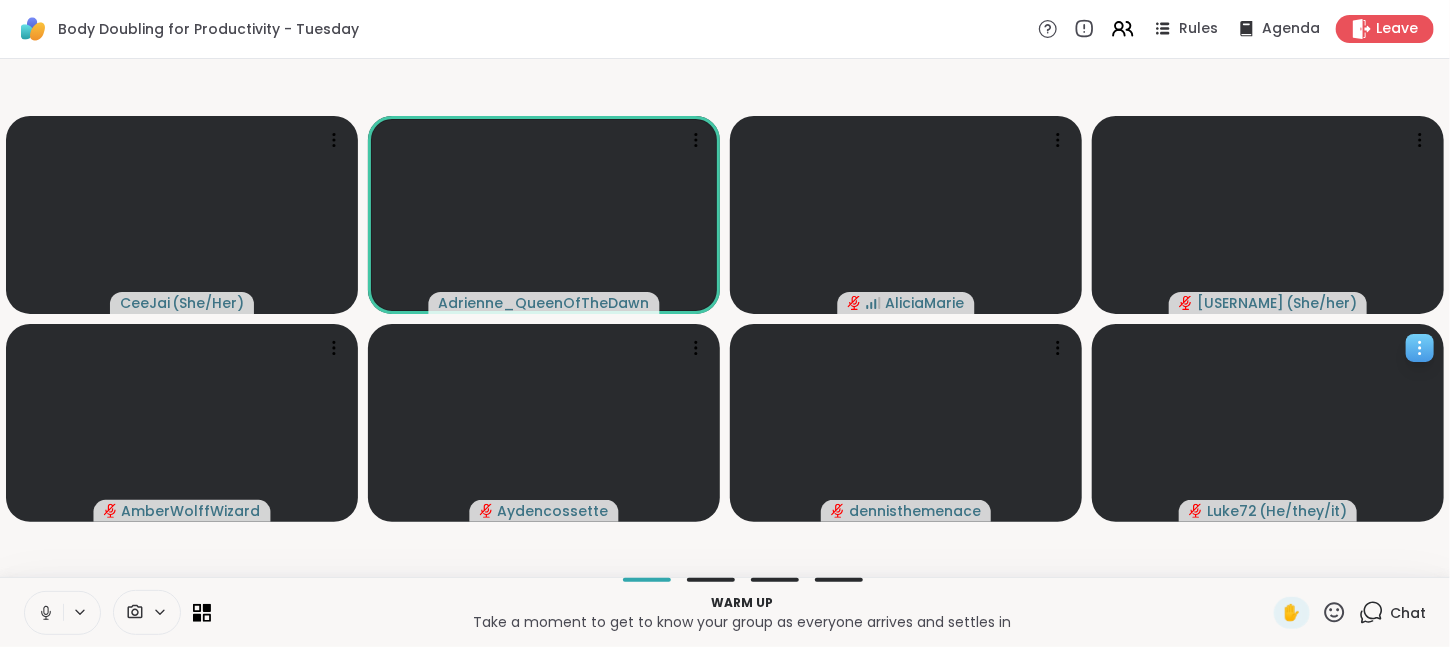 click on "Luke72" at bounding box center [1232, 511] 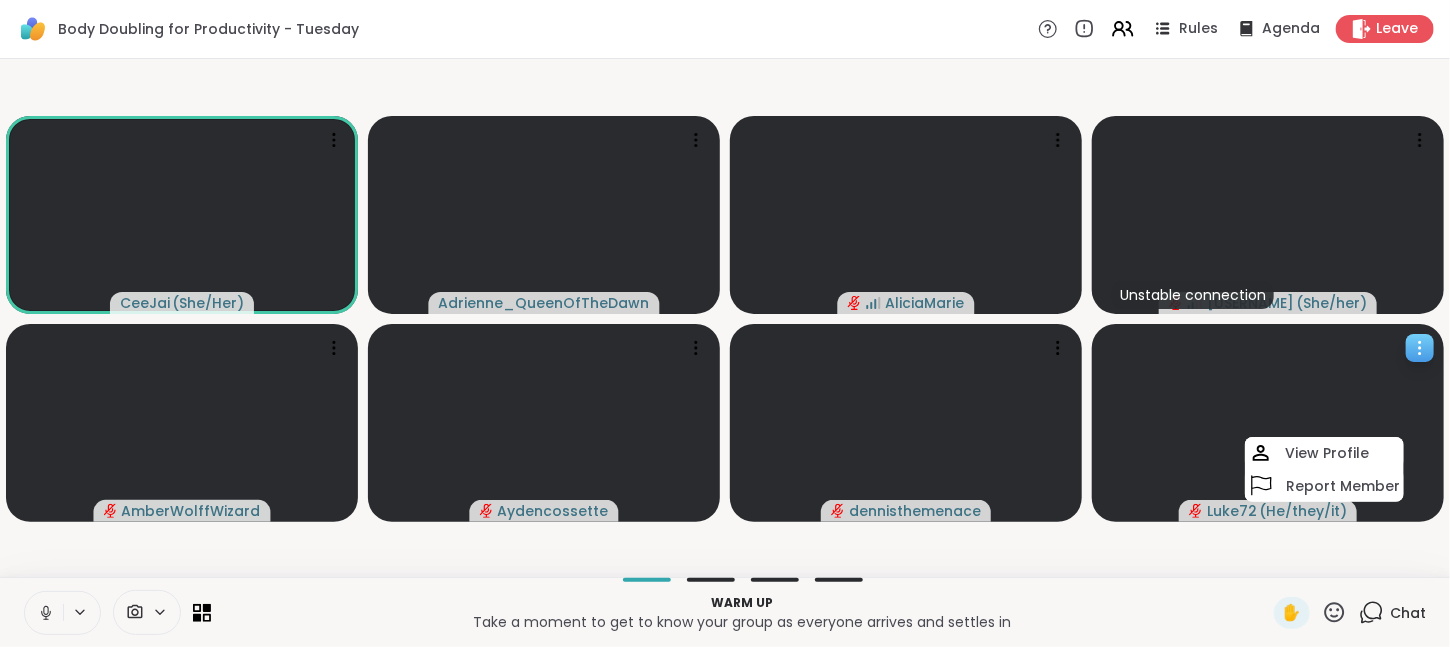 click on "Luke72" at bounding box center (1232, 511) 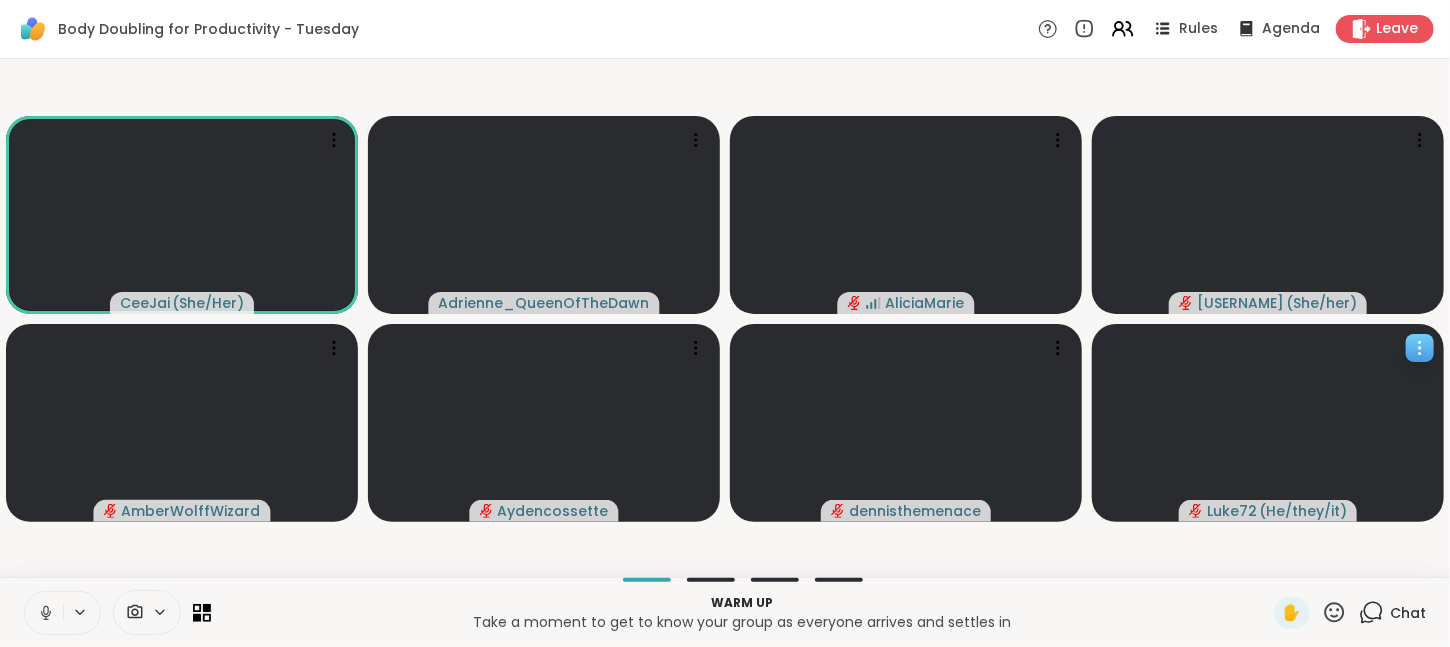 click on "Luke72" at bounding box center (1232, 511) 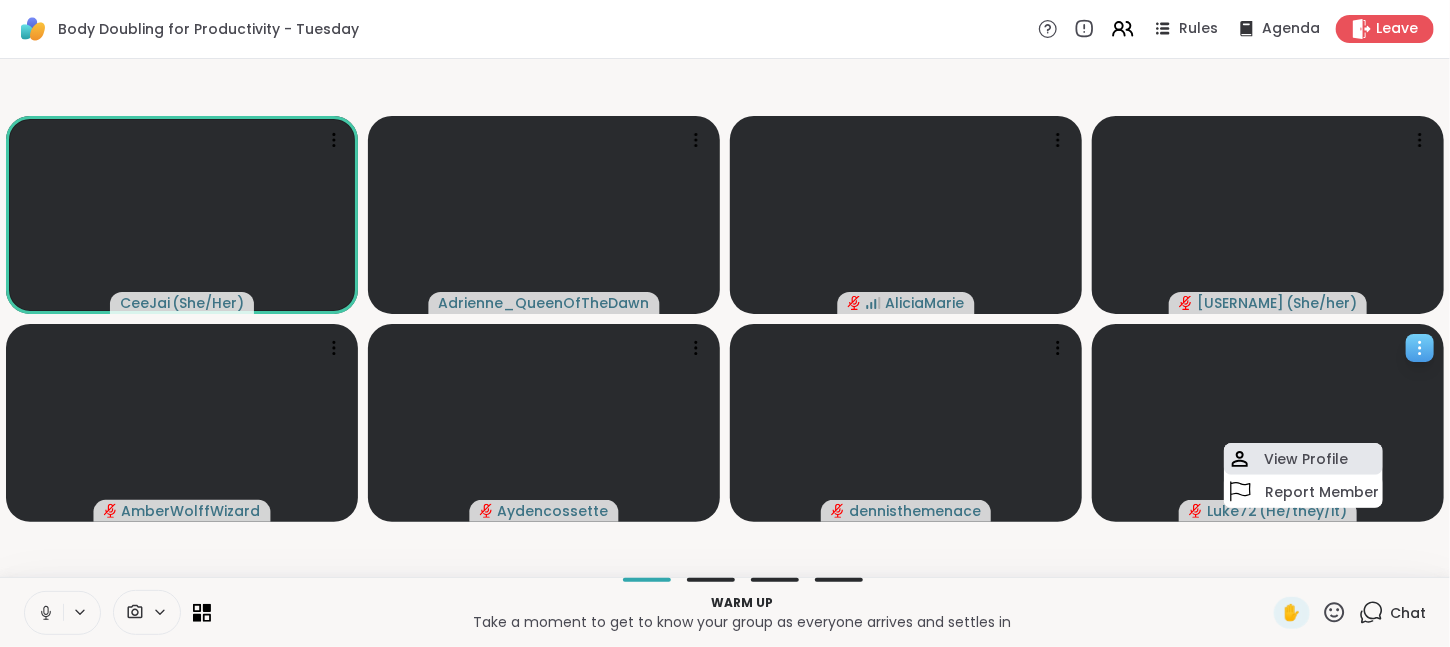 click 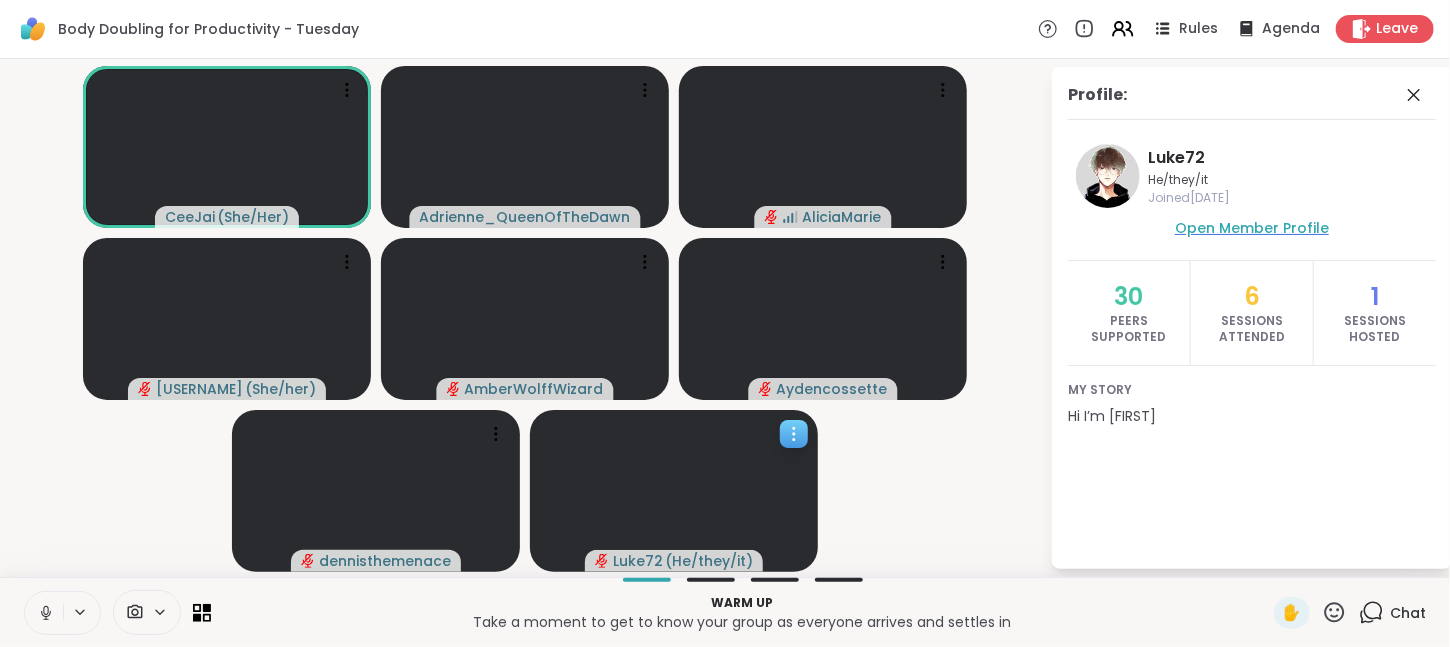 click on "Open Member Profile" at bounding box center (1252, 228) 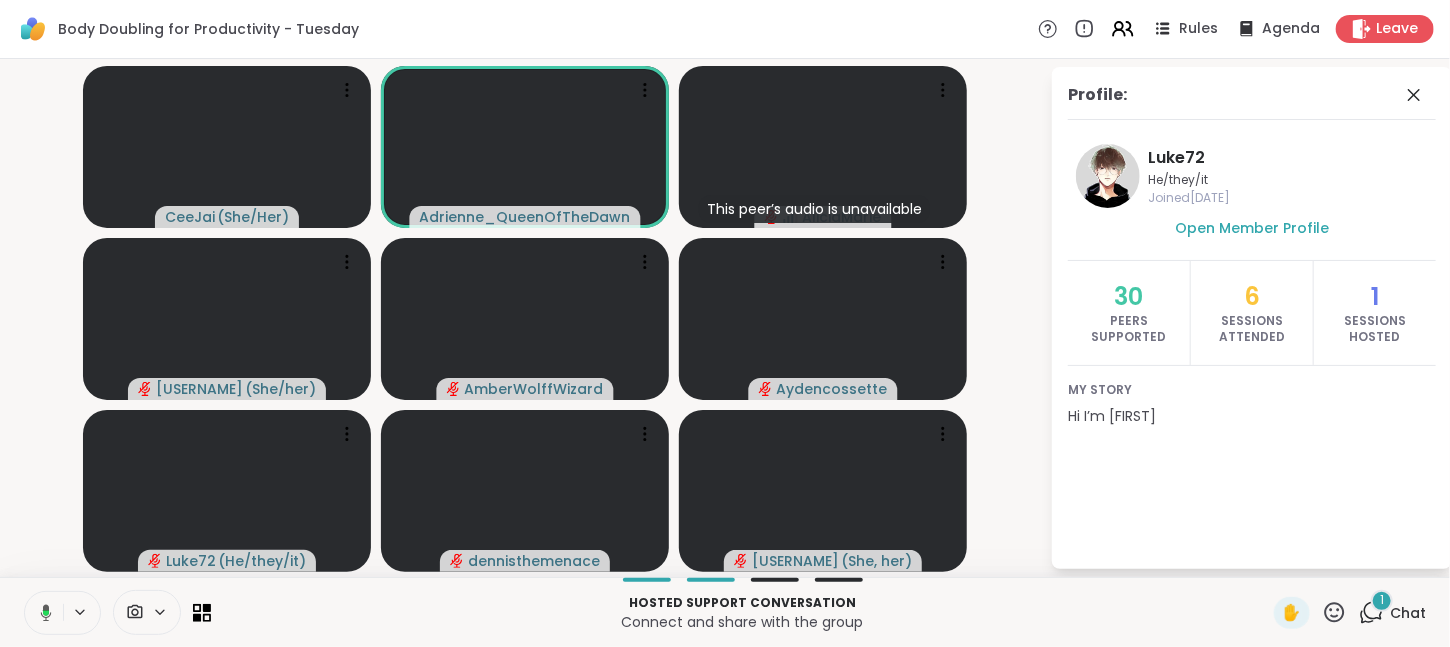click on "1 Chat" at bounding box center [1392, 613] 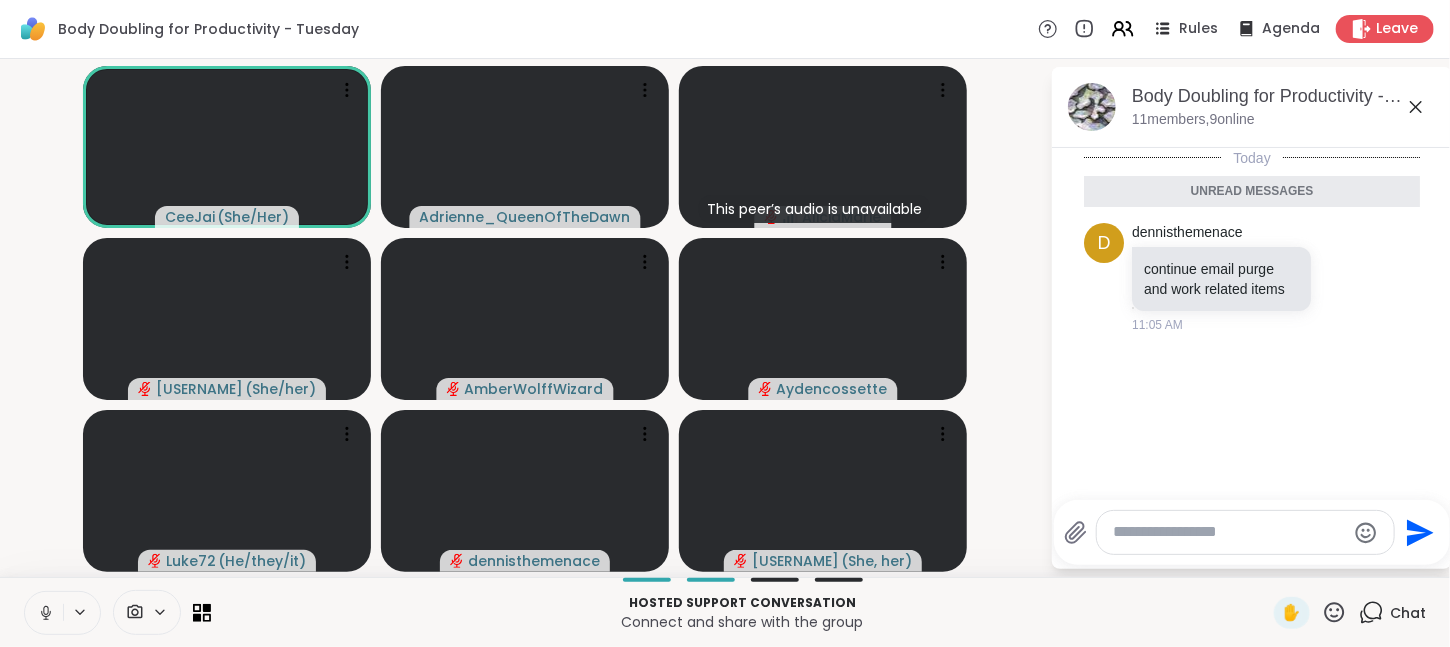click at bounding box center (1229, 532) 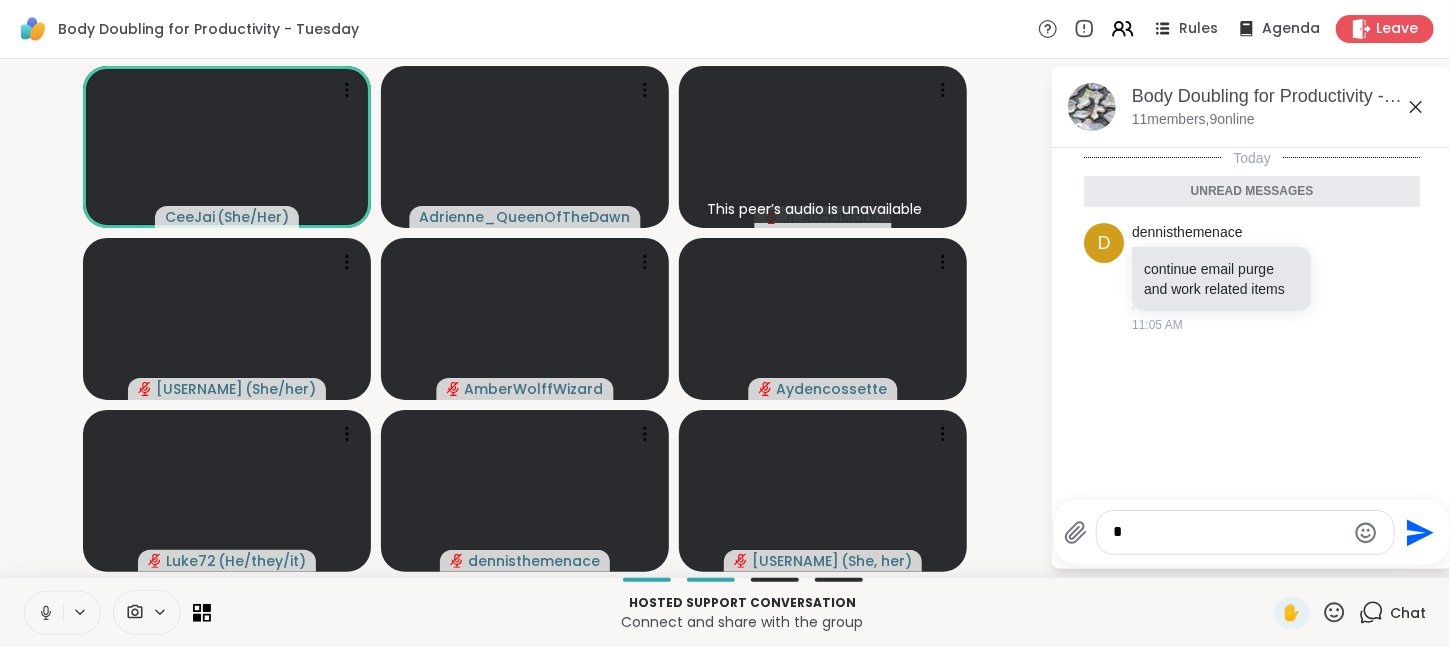 click on "*" at bounding box center [1229, 532] 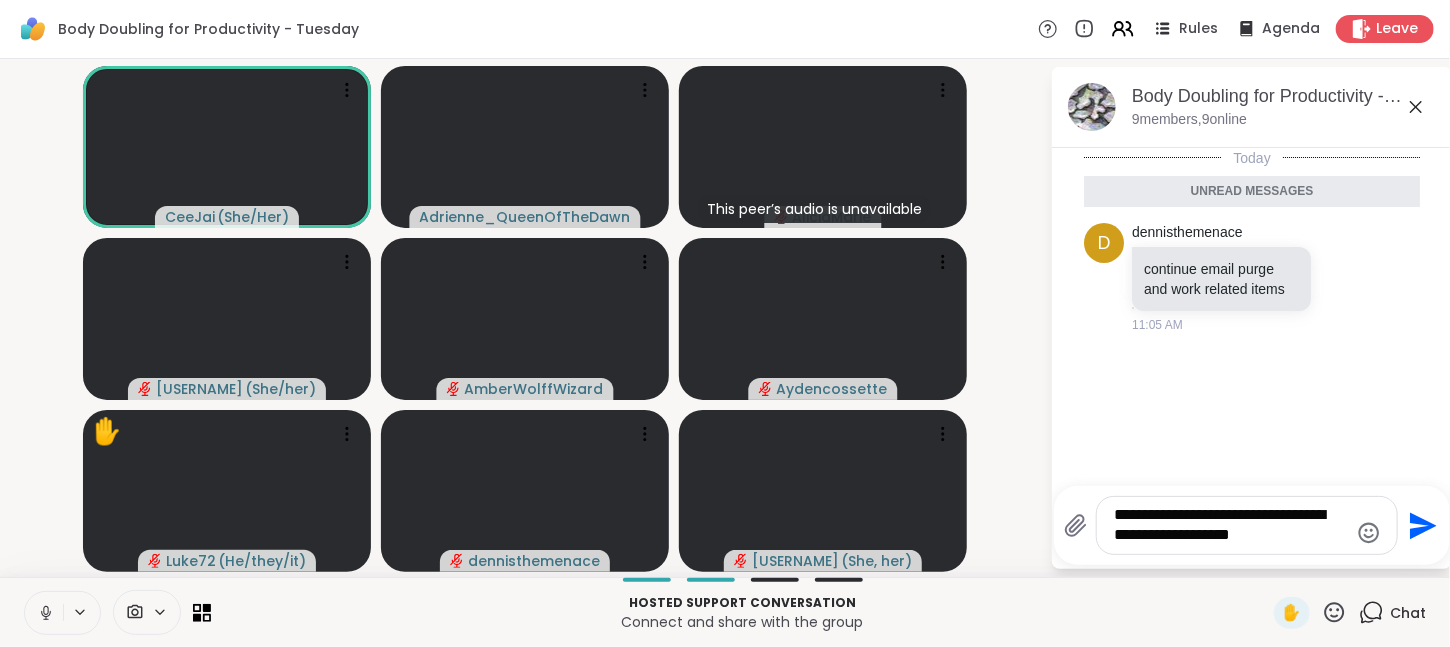 type on "**********" 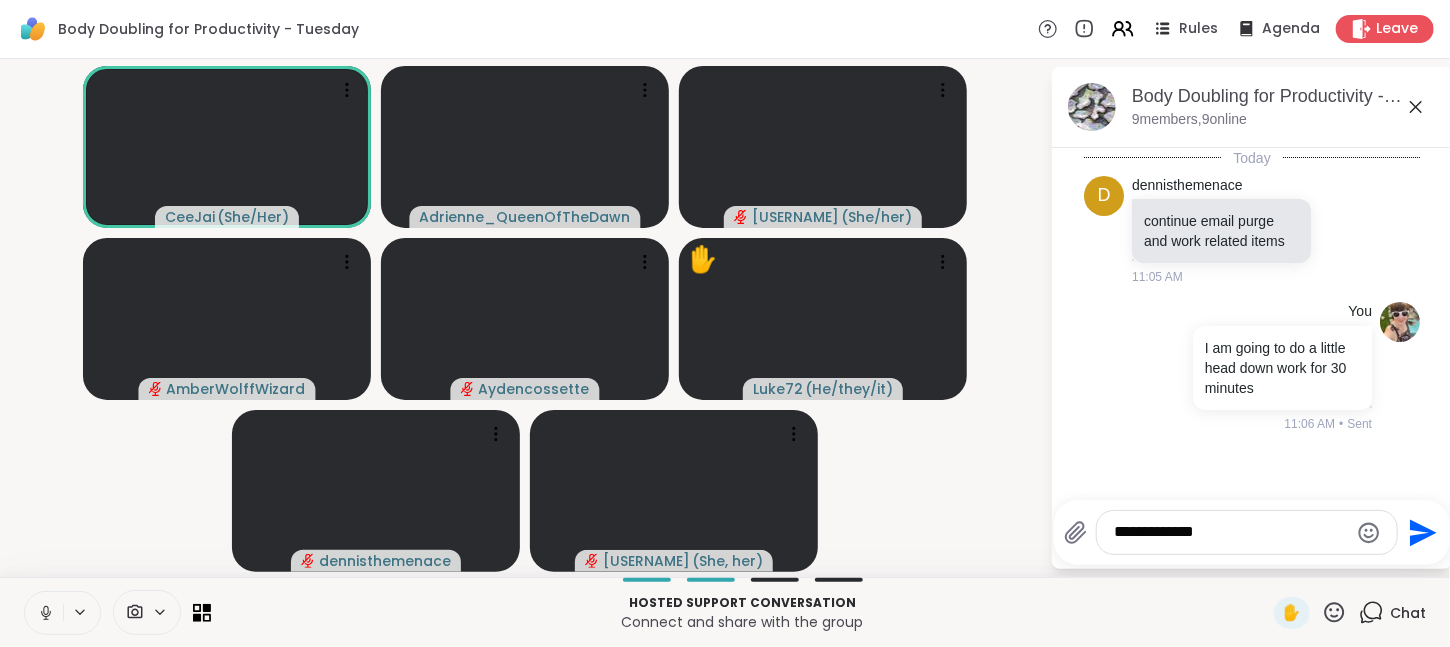 type on "**********" 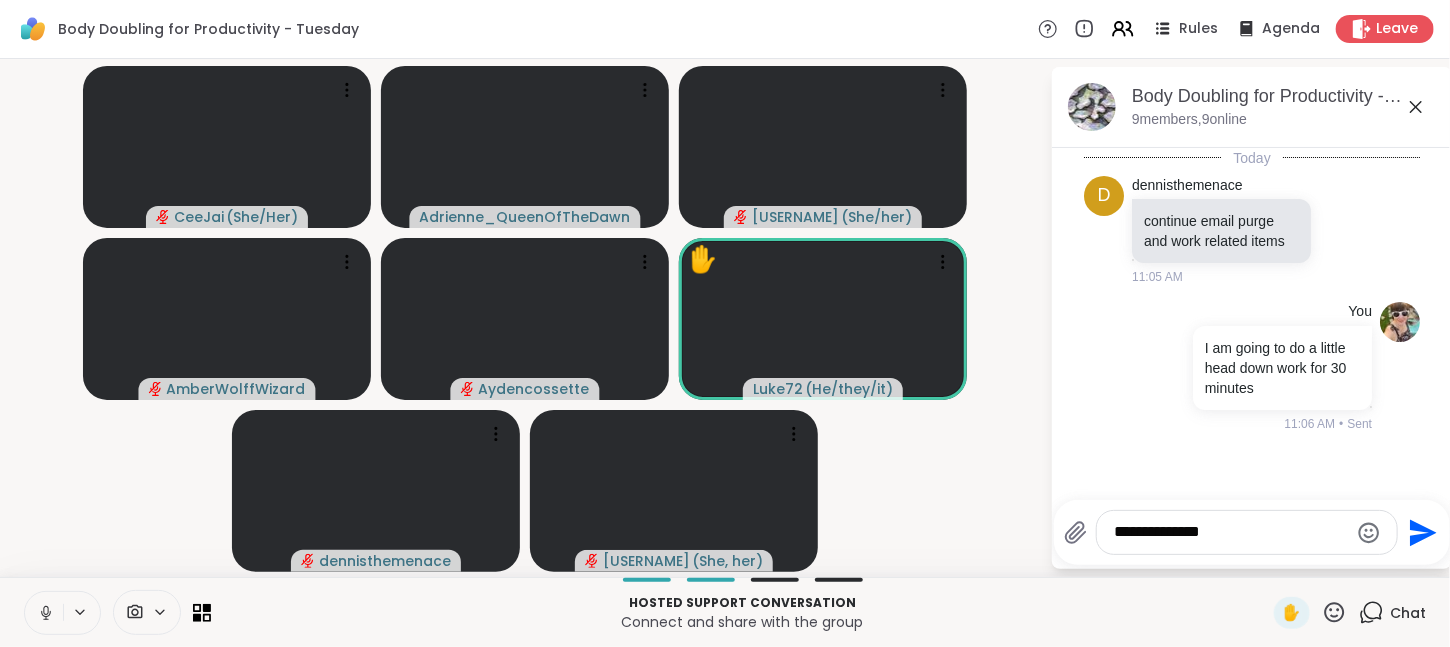 type 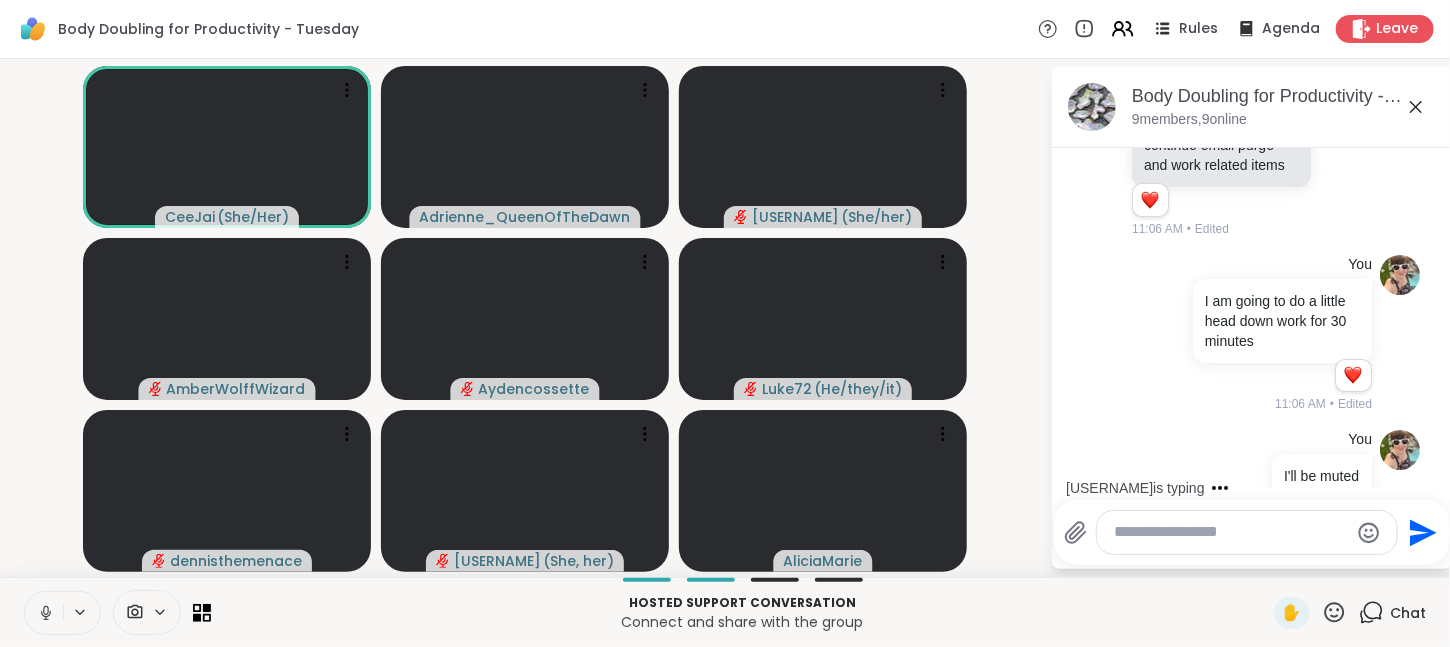 scroll, scrollTop: 260, scrollLeft: 0, axis: vertical 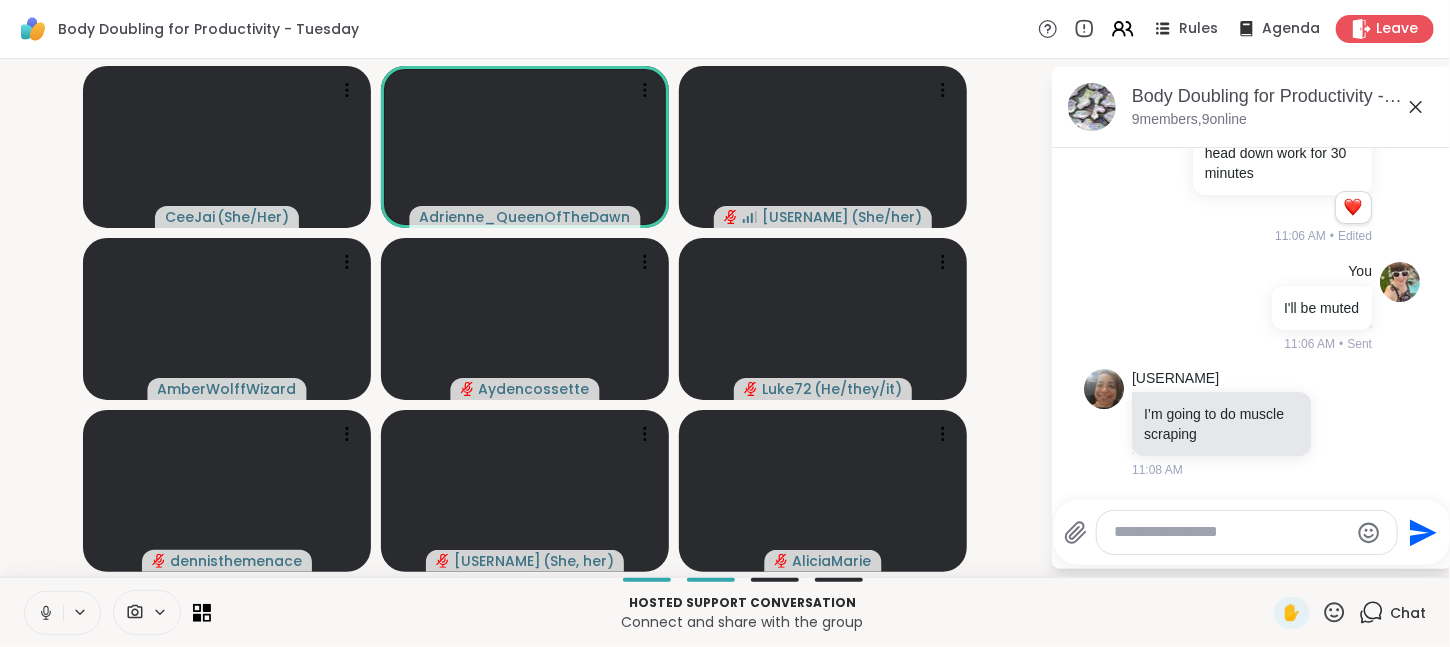 click 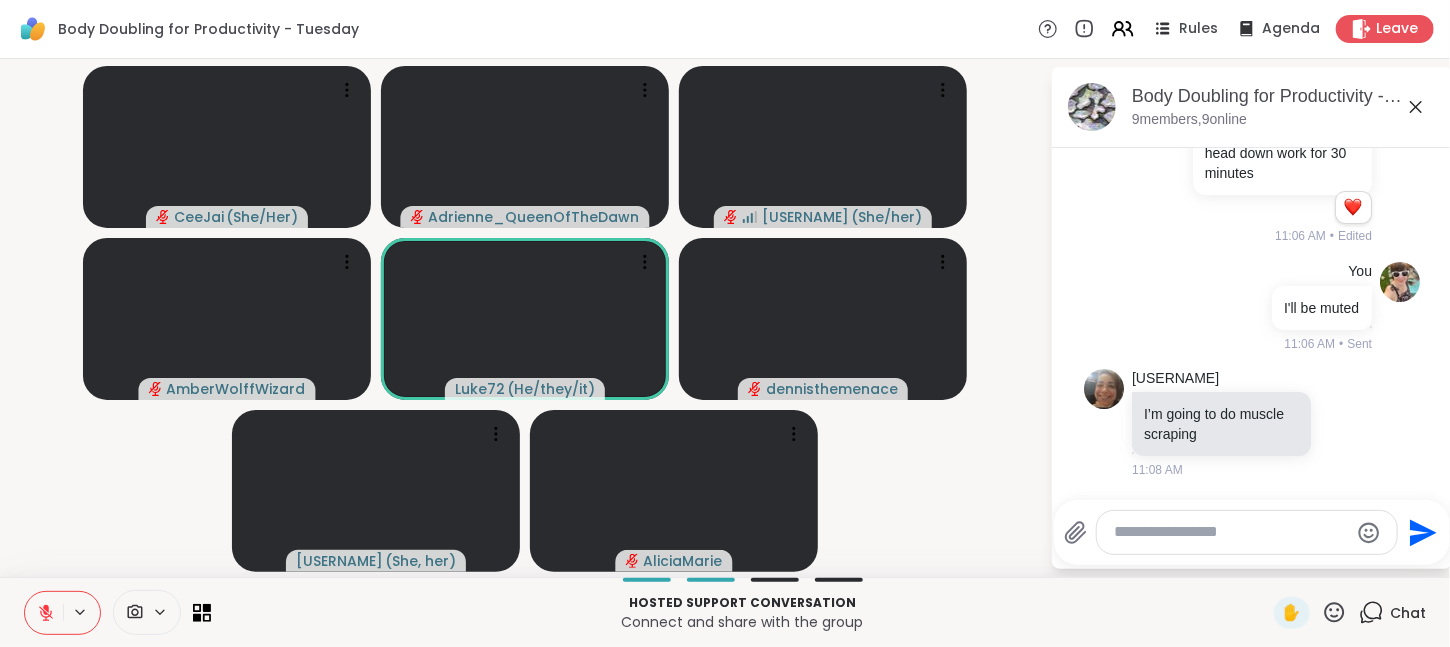 scroll, scrollTop: 288, scrollLeft: 0, axis: vertical 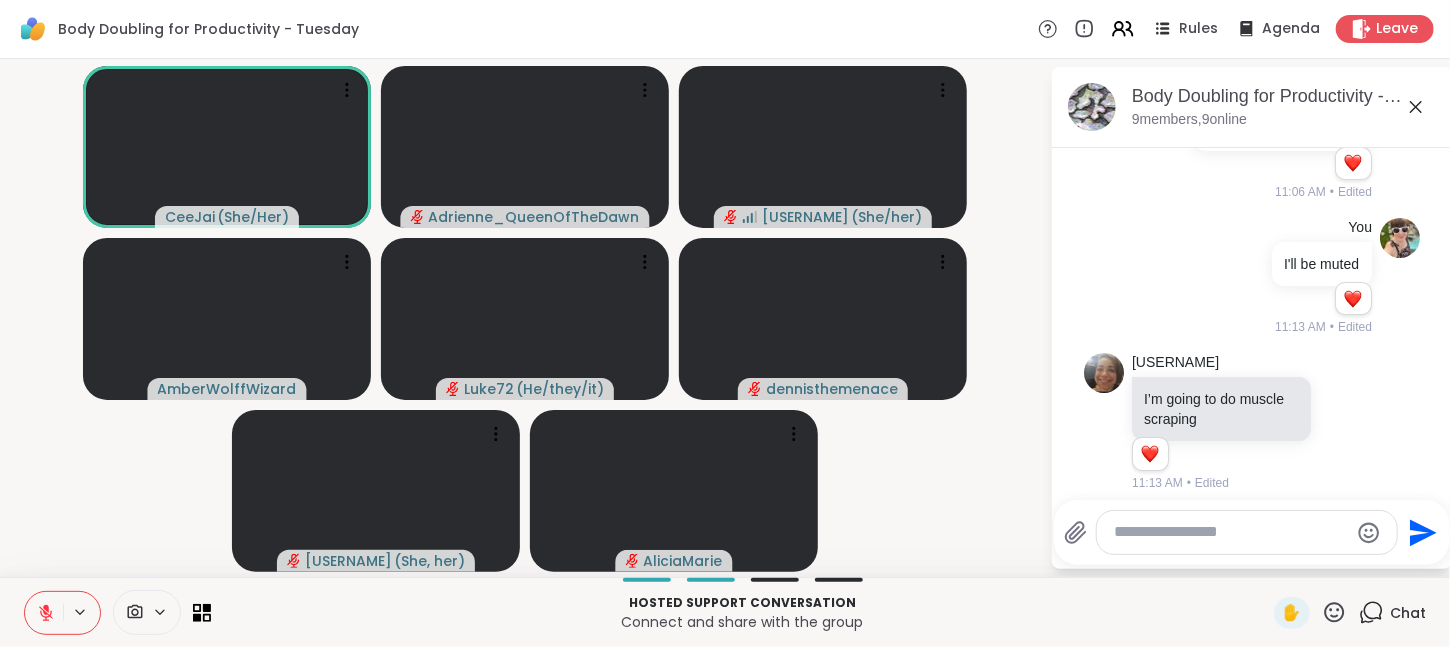 type 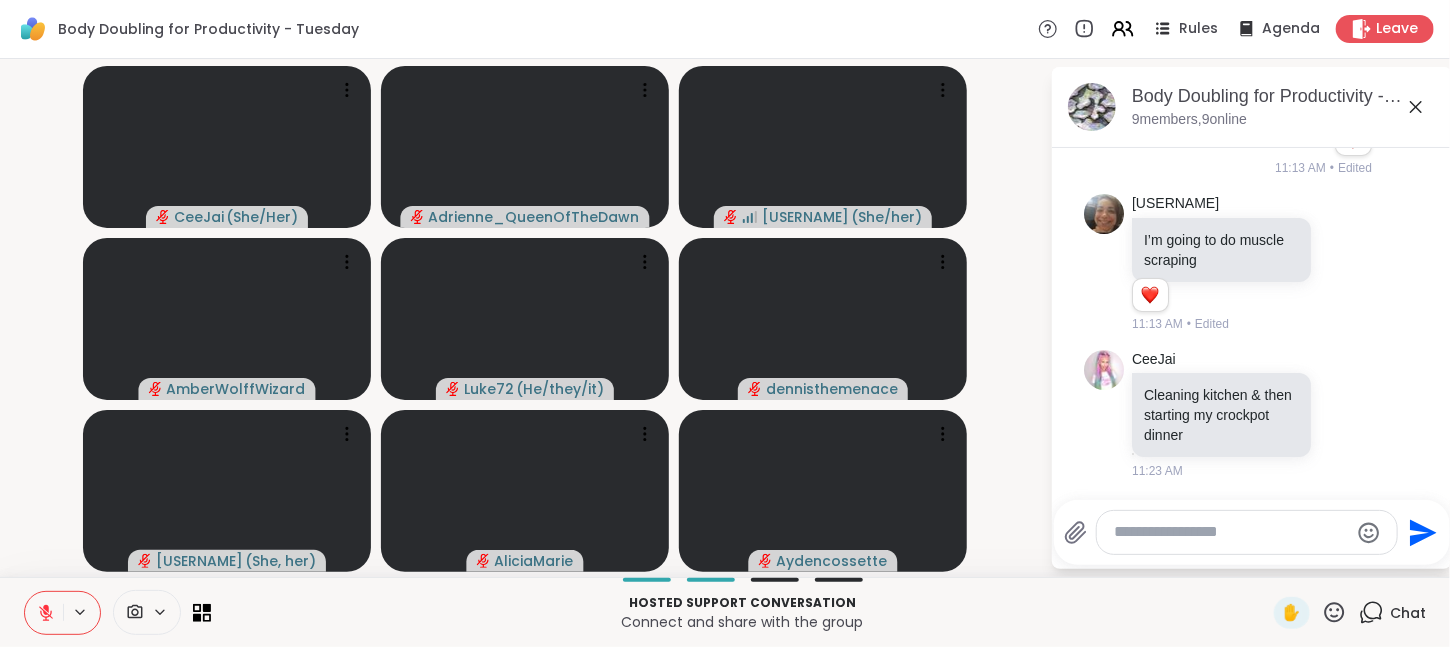 scroll, scrollTop: 492, scrollLeft: 0, axis: vertical 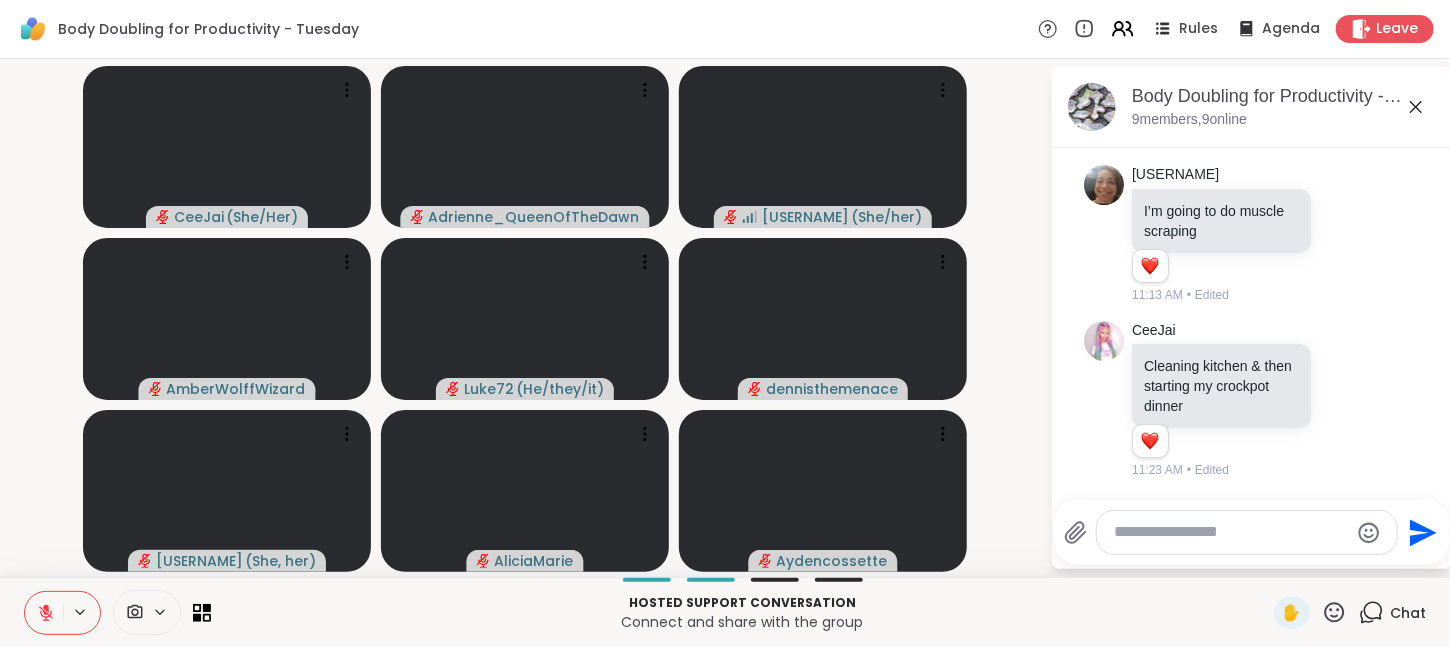 click at bounding box center (1231, 532) 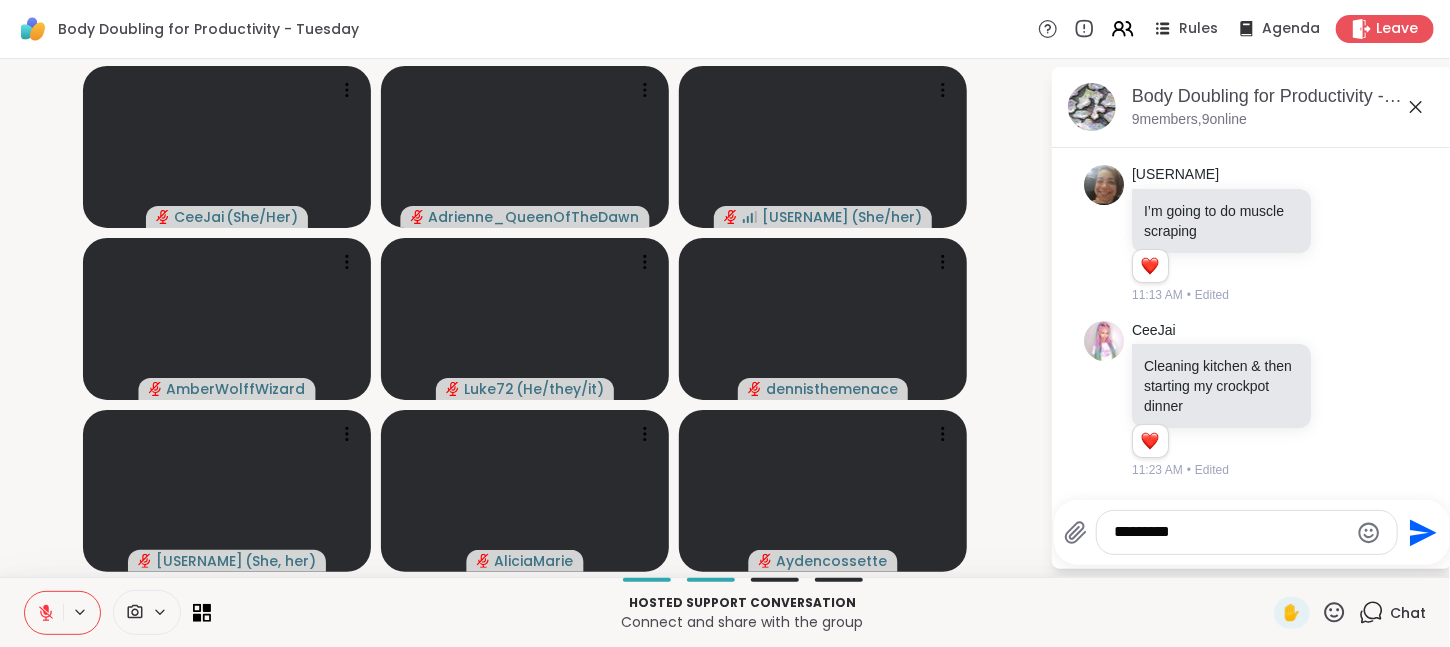 type on "*********" 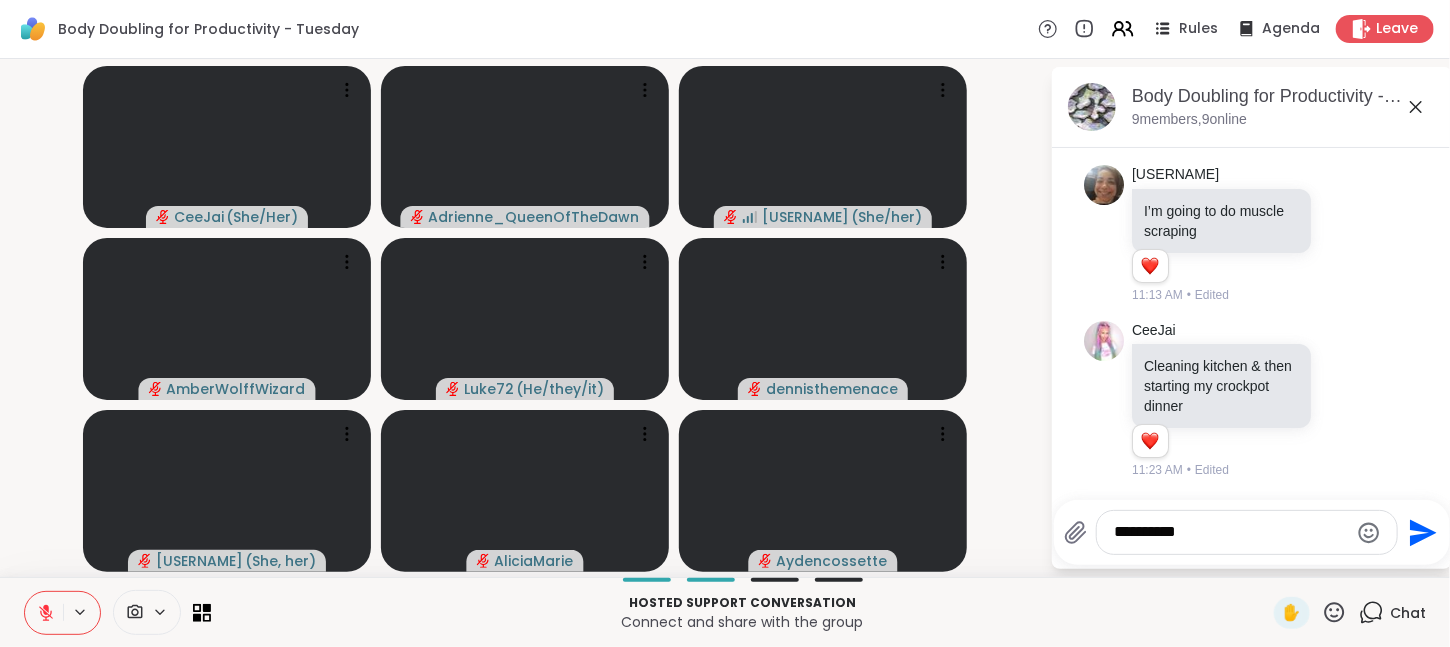 type 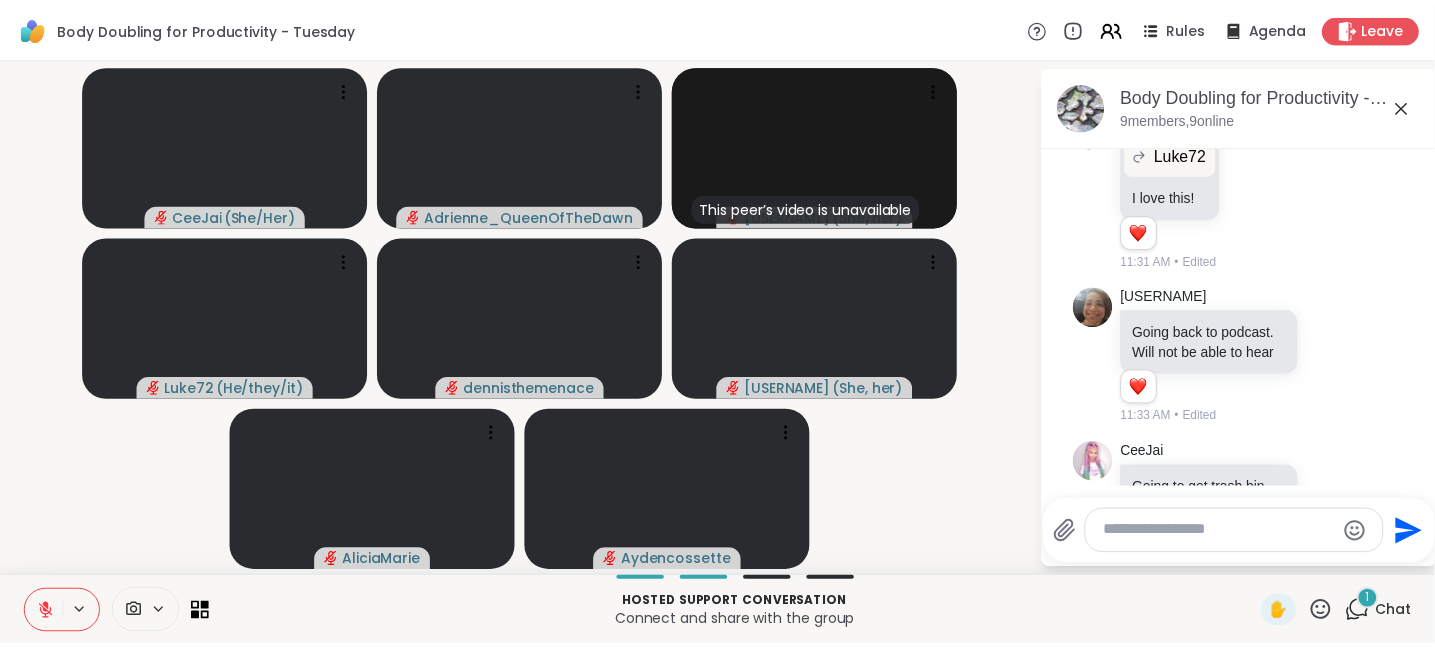scroll, scrollTop: 2840, scrollLeft: 0, axis: vertical 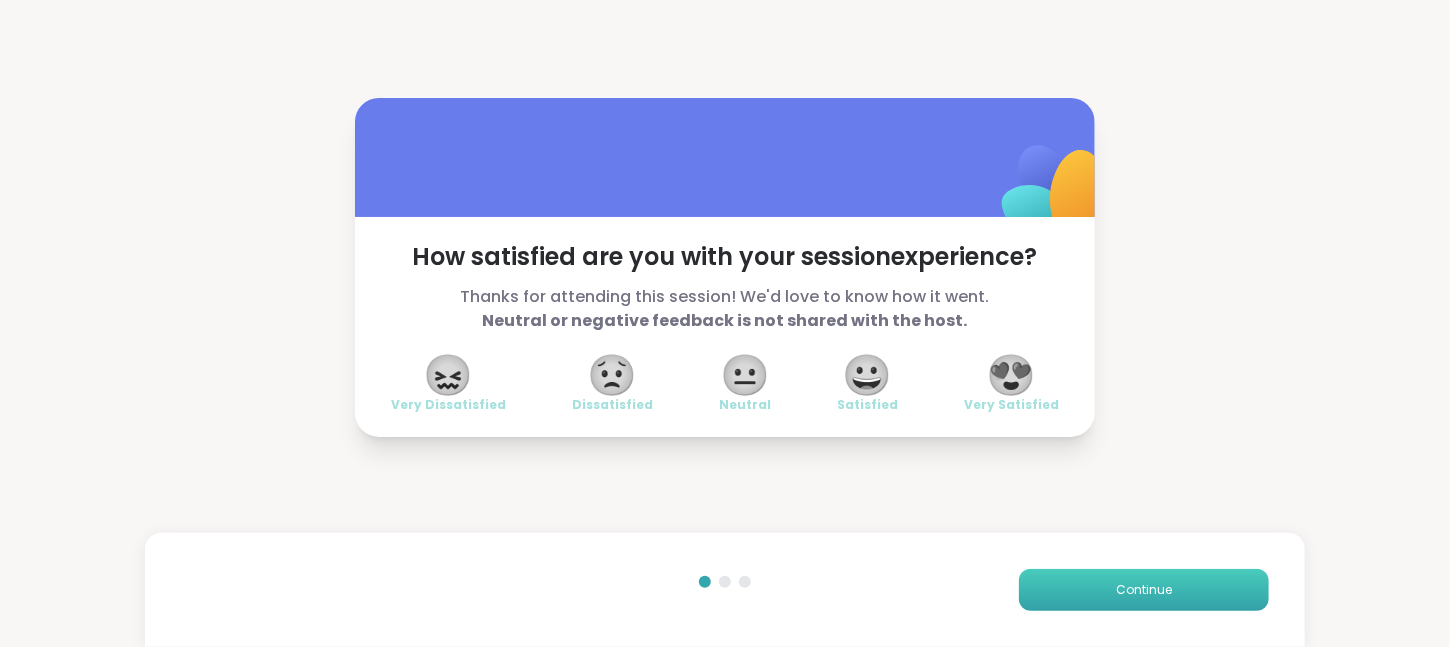 click on "Continue" at bounding box center (1144, 590) 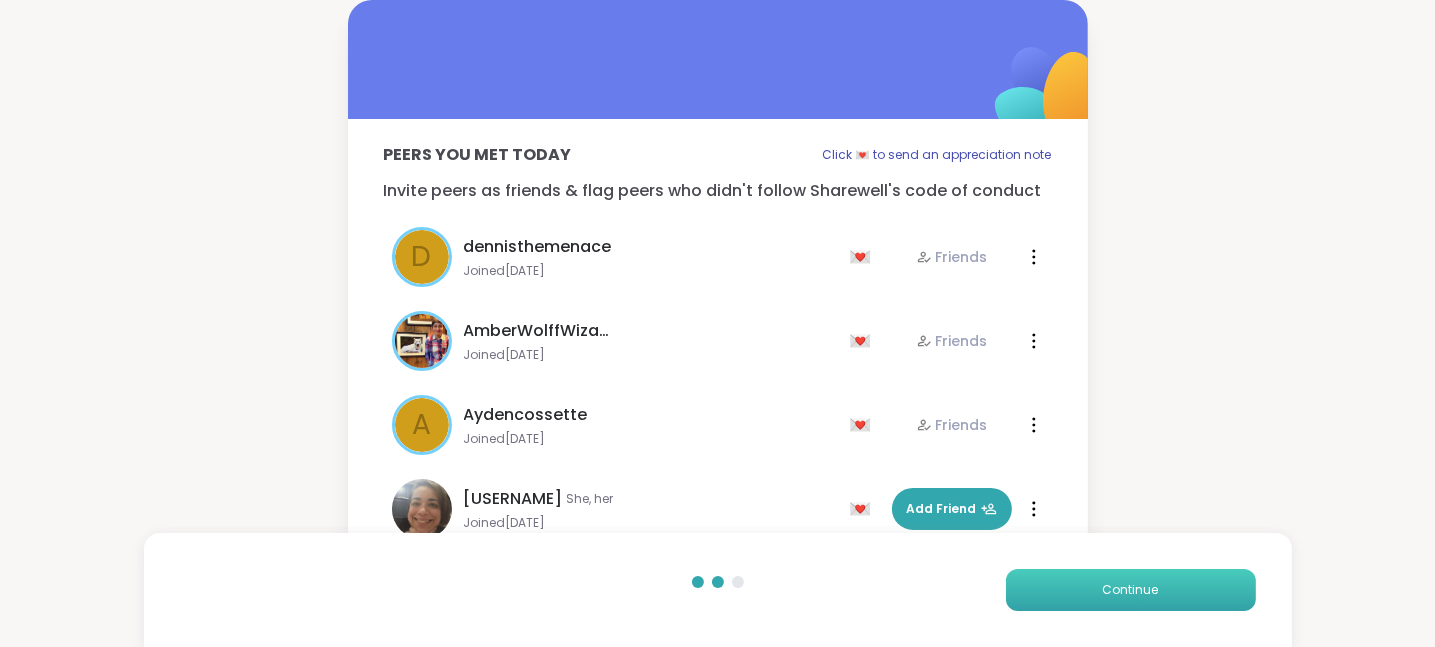click on "Continue" at bounding box center (1131, 590) 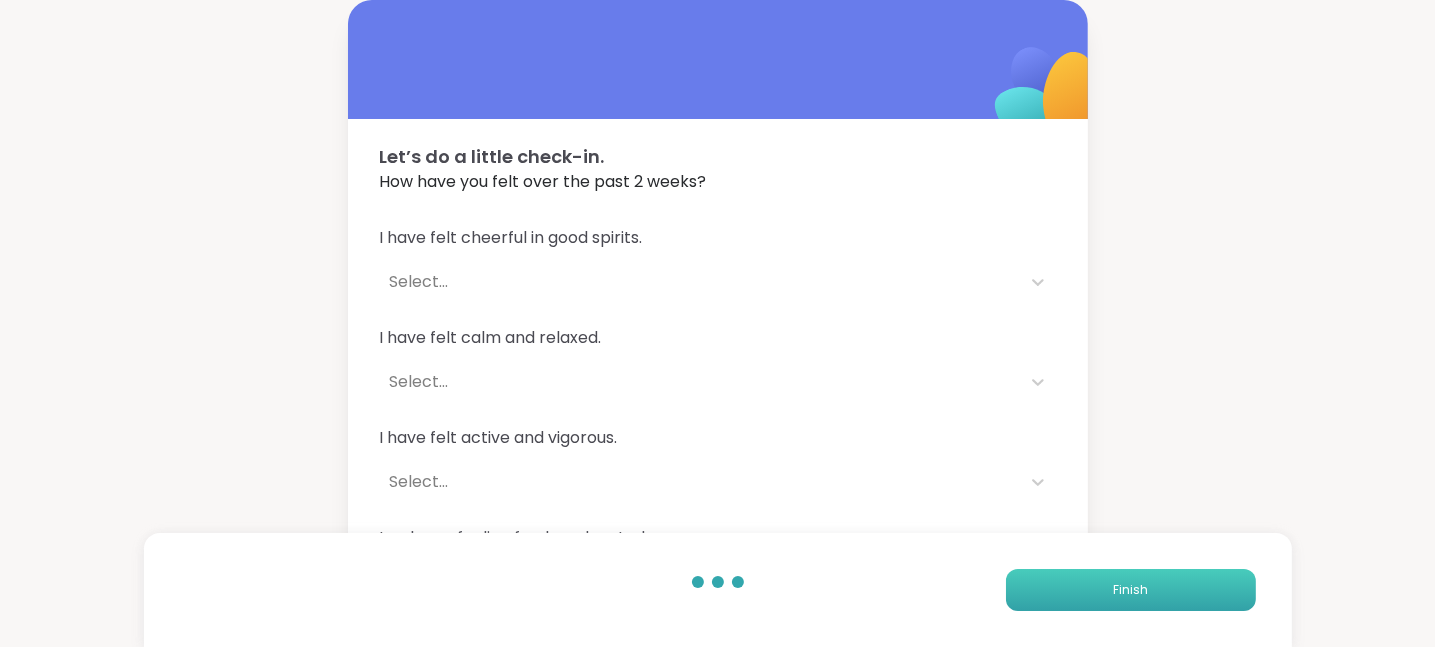 click on "Finish" at bounding box center [1131, 590] 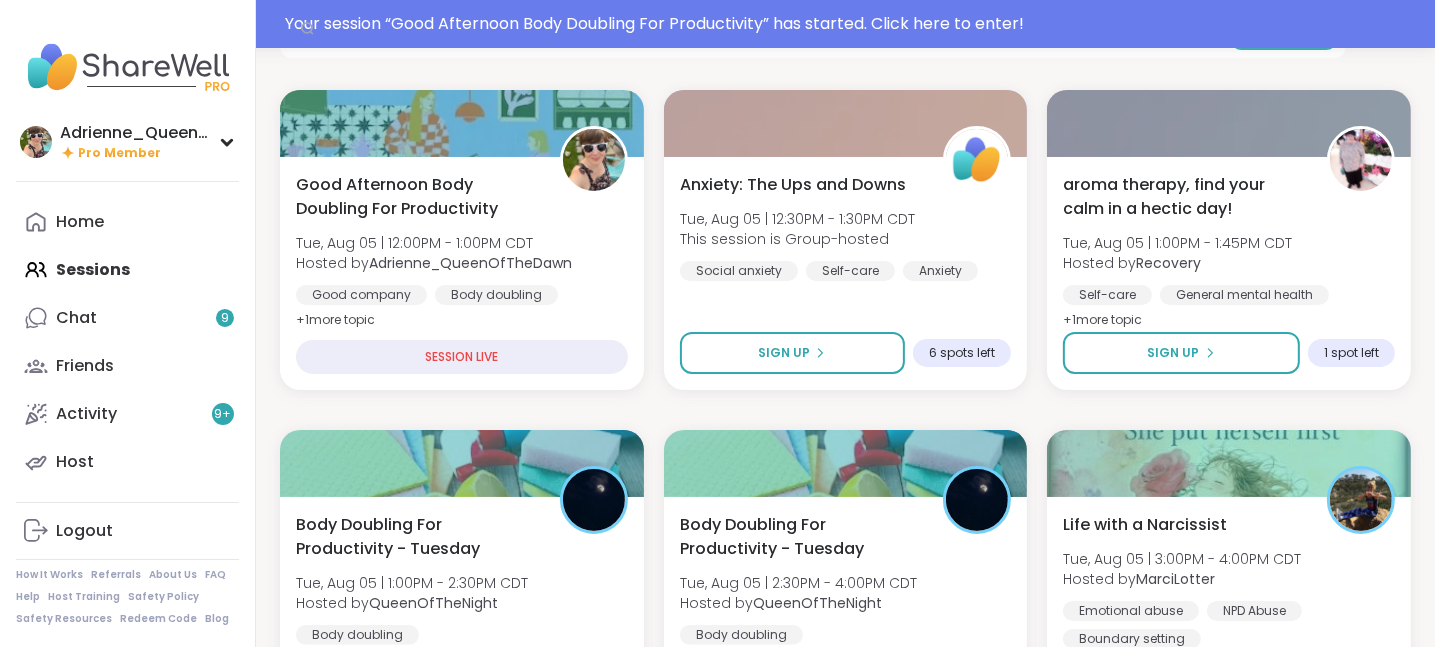 scroll, scrollTop: 268, scrollLeft: 0, axis: vertical 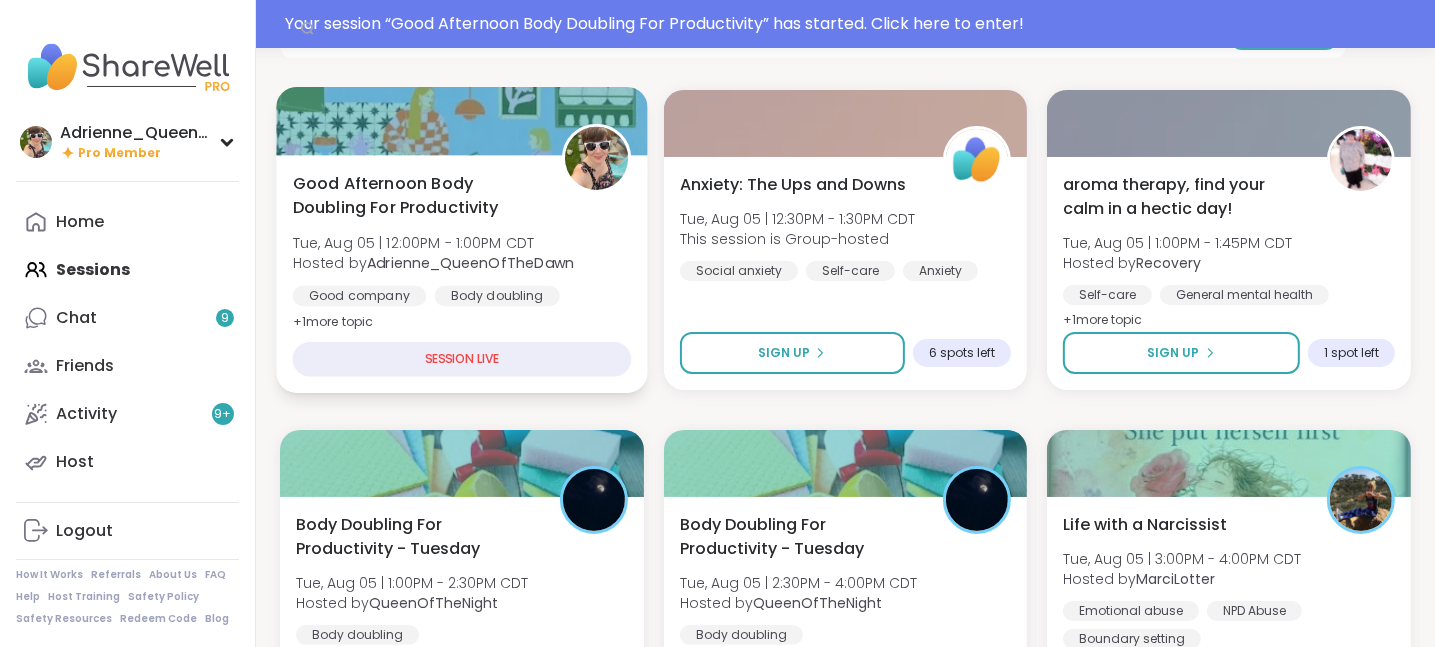 click on "Body doubling" at bounding box center [496, 296] 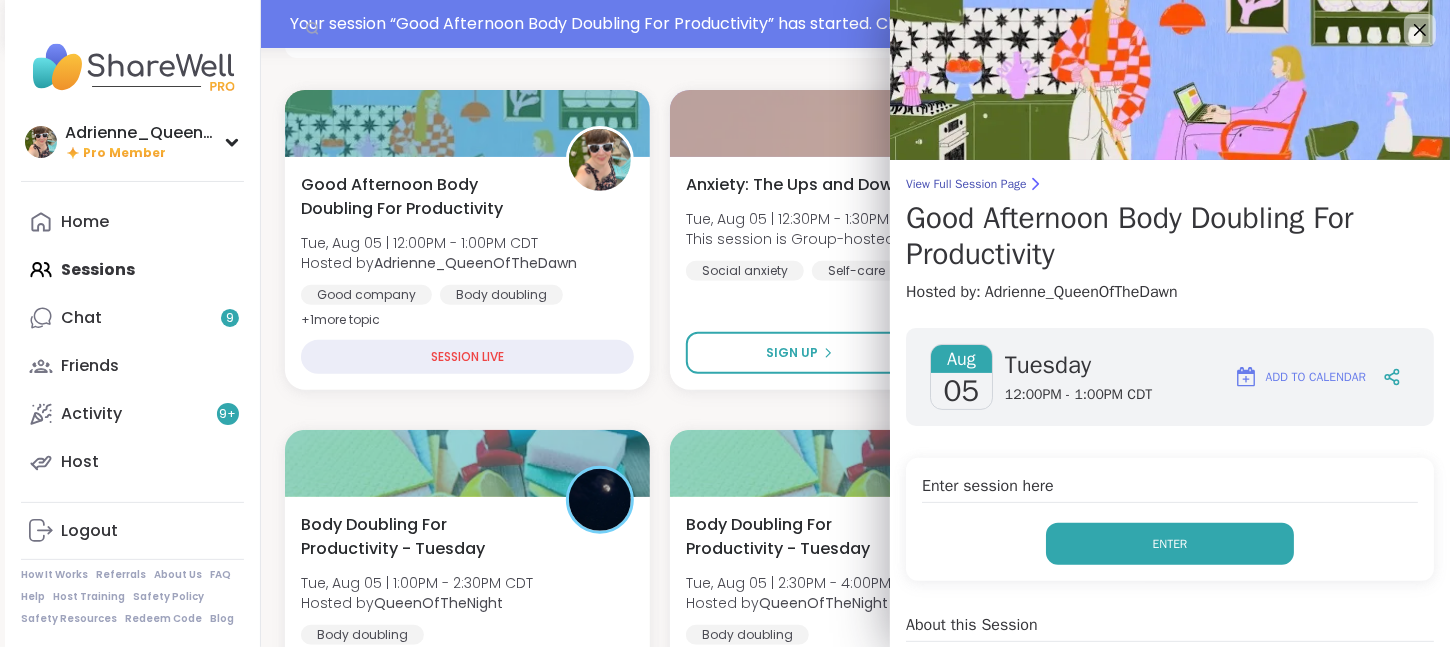 click on "Enter" at bounding box center [1170, 544] 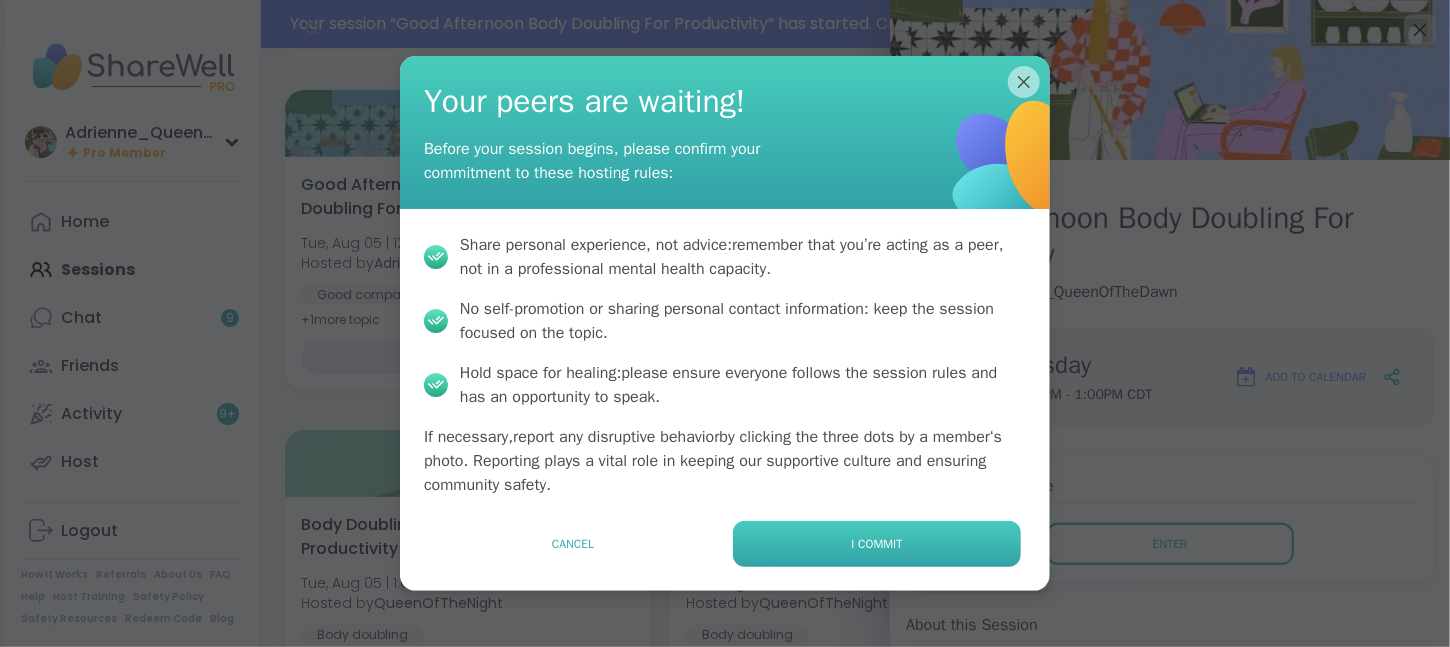 click on "I commit" at bounding box center (877, 544) 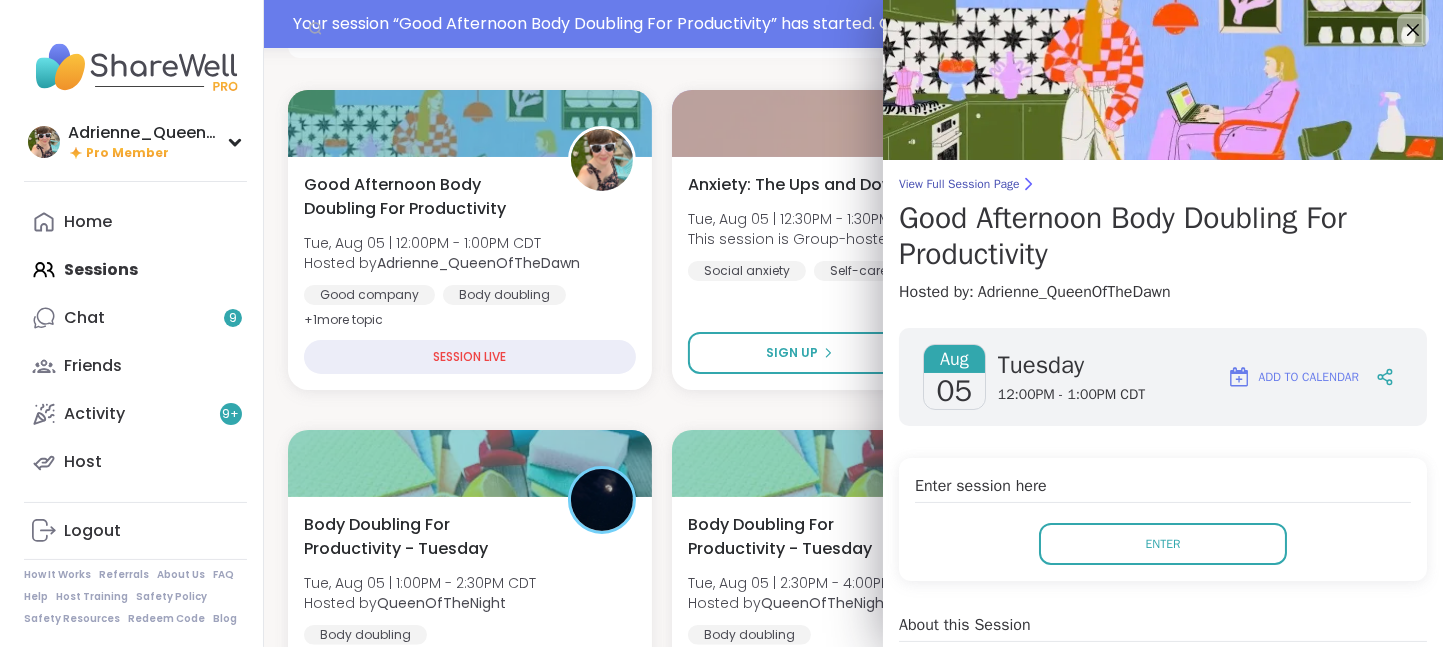 scroll, scrollTop: 0, scrollLeft: 0, axis: both 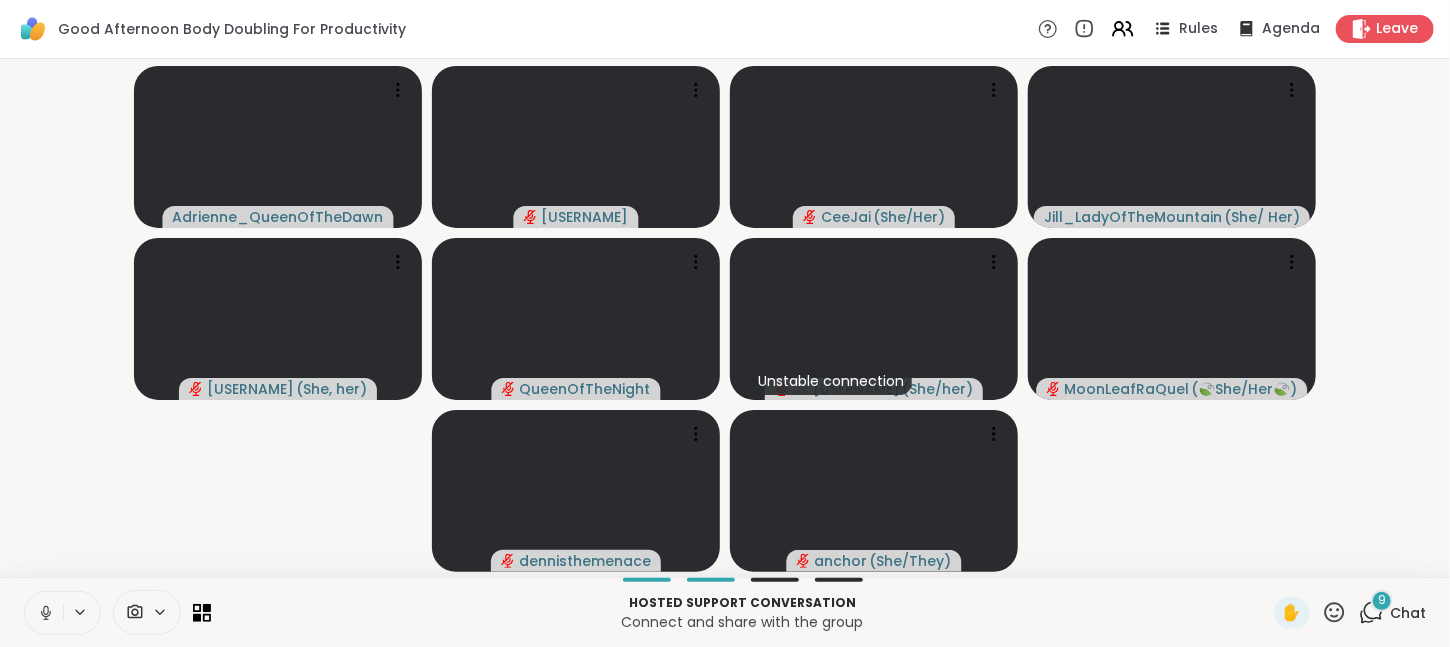 click at bounding box center (44, 613) 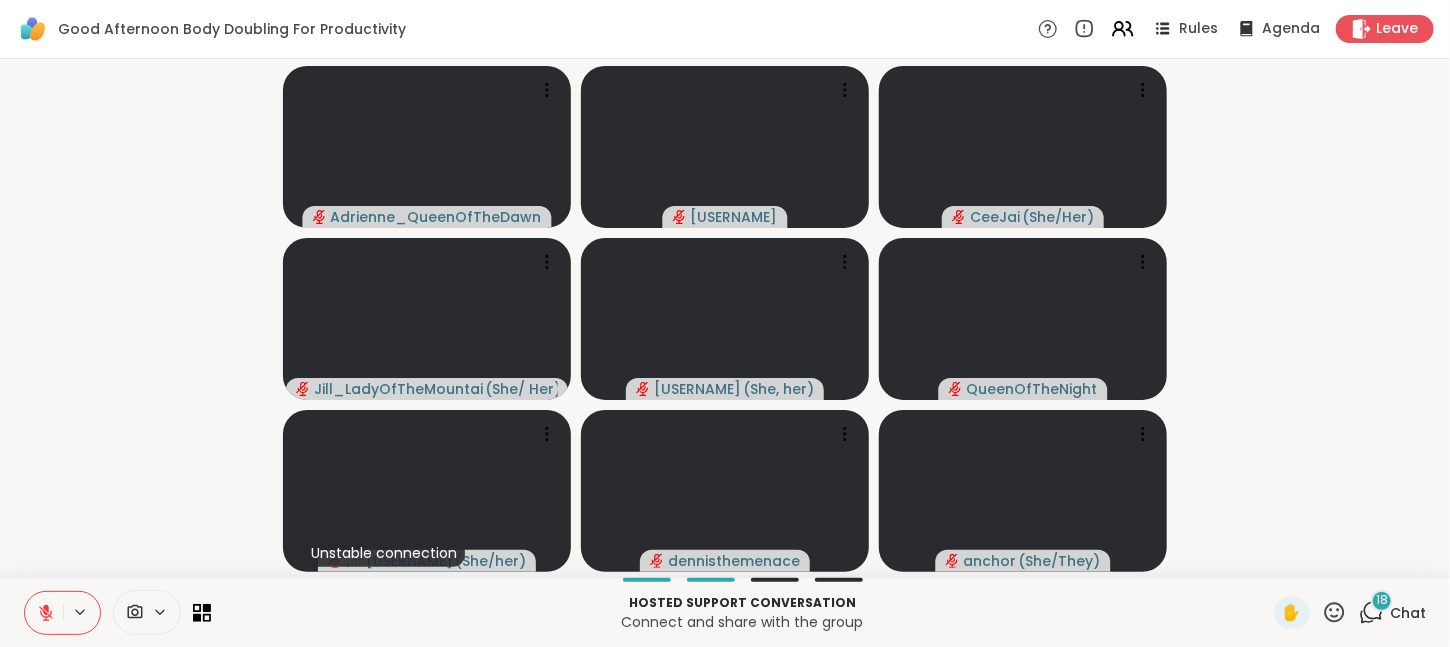 click 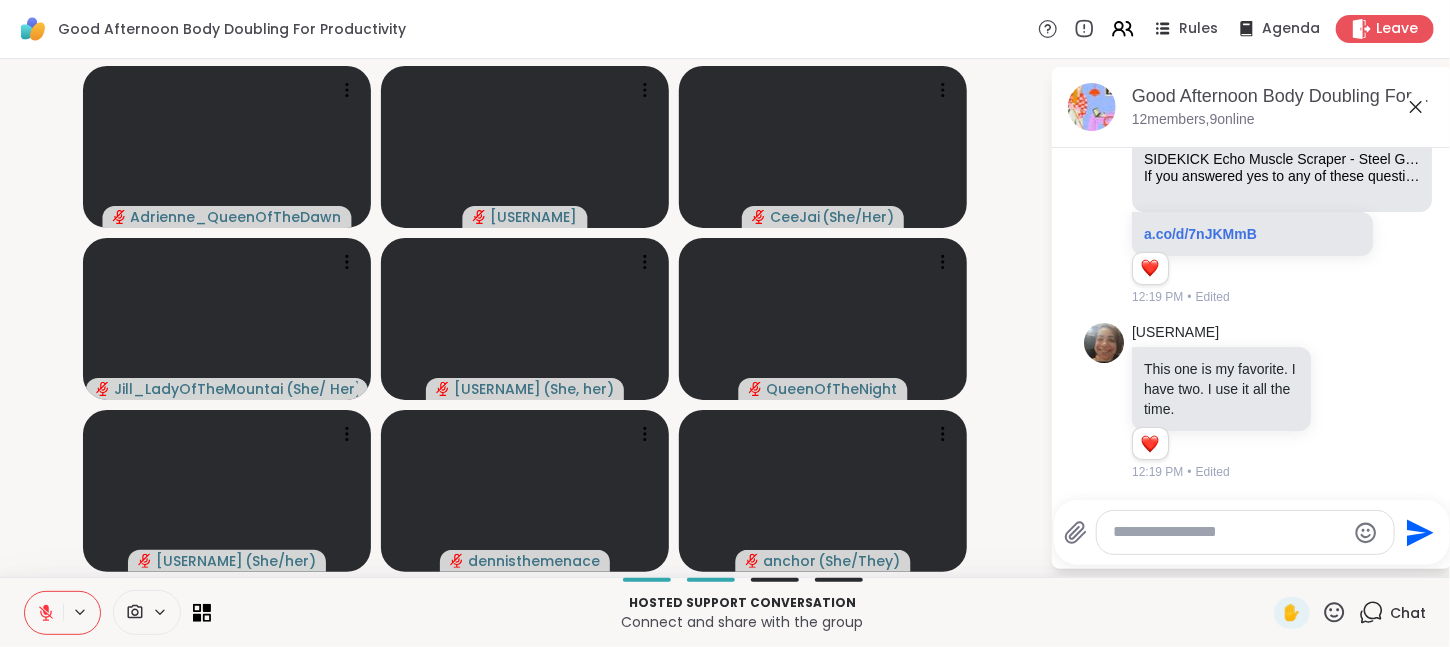 scroll, scrollTop: 1930, scrollLeft: 0, axis: vertical 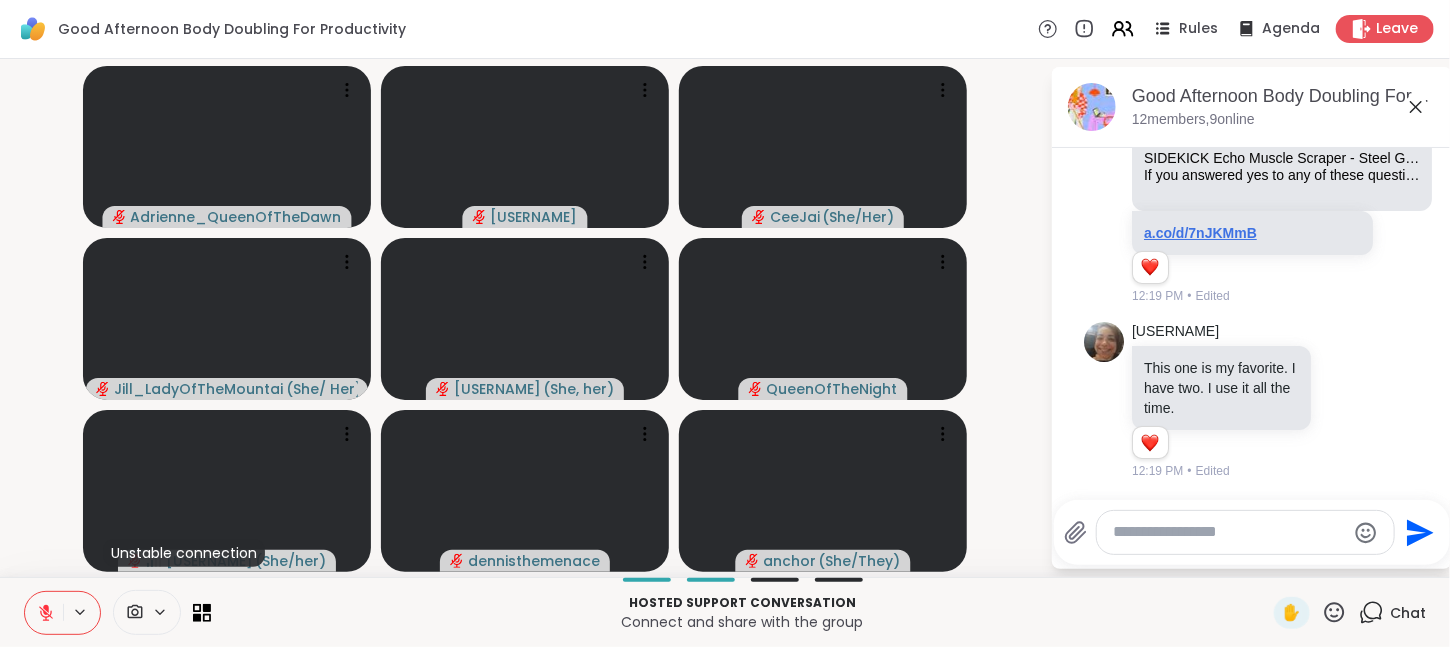 click on "a.co/d/7nJKMmB" at bounding box center [1200, 233] 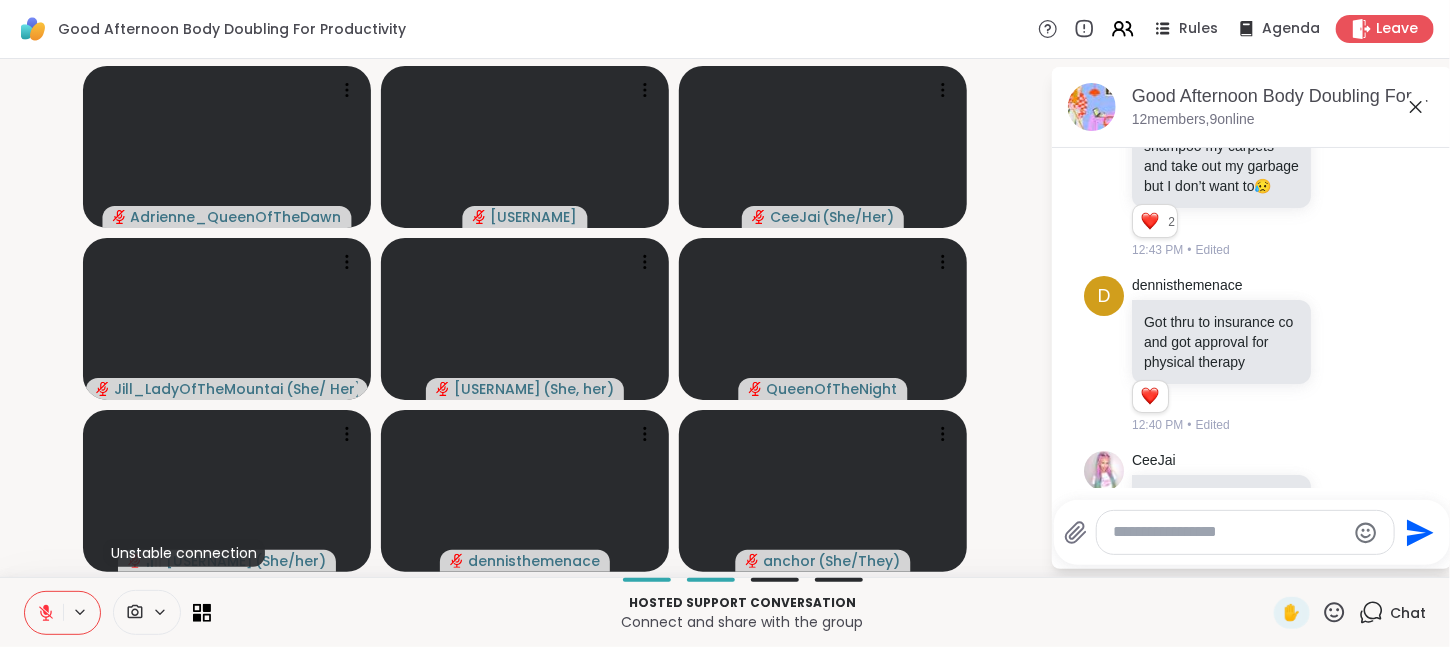 scroll, scrollTop: 5408, scrollLeft: 0, axis: vertical 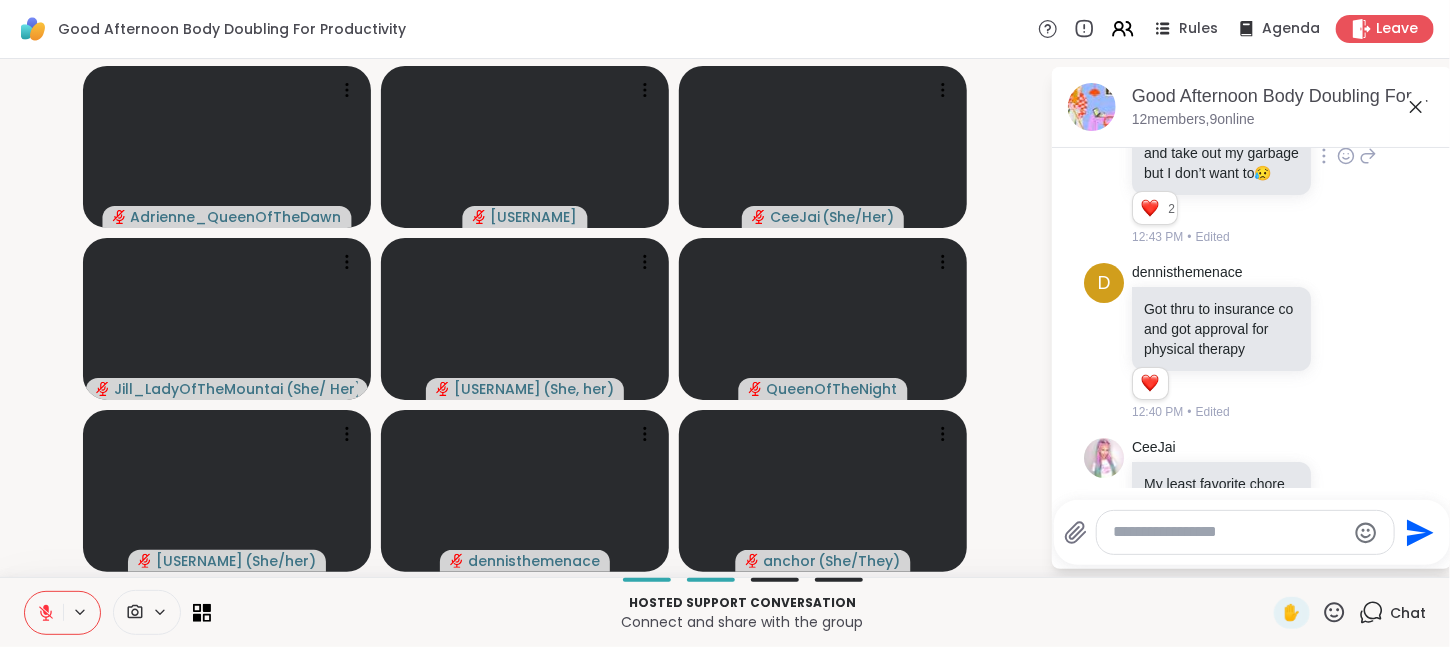 click 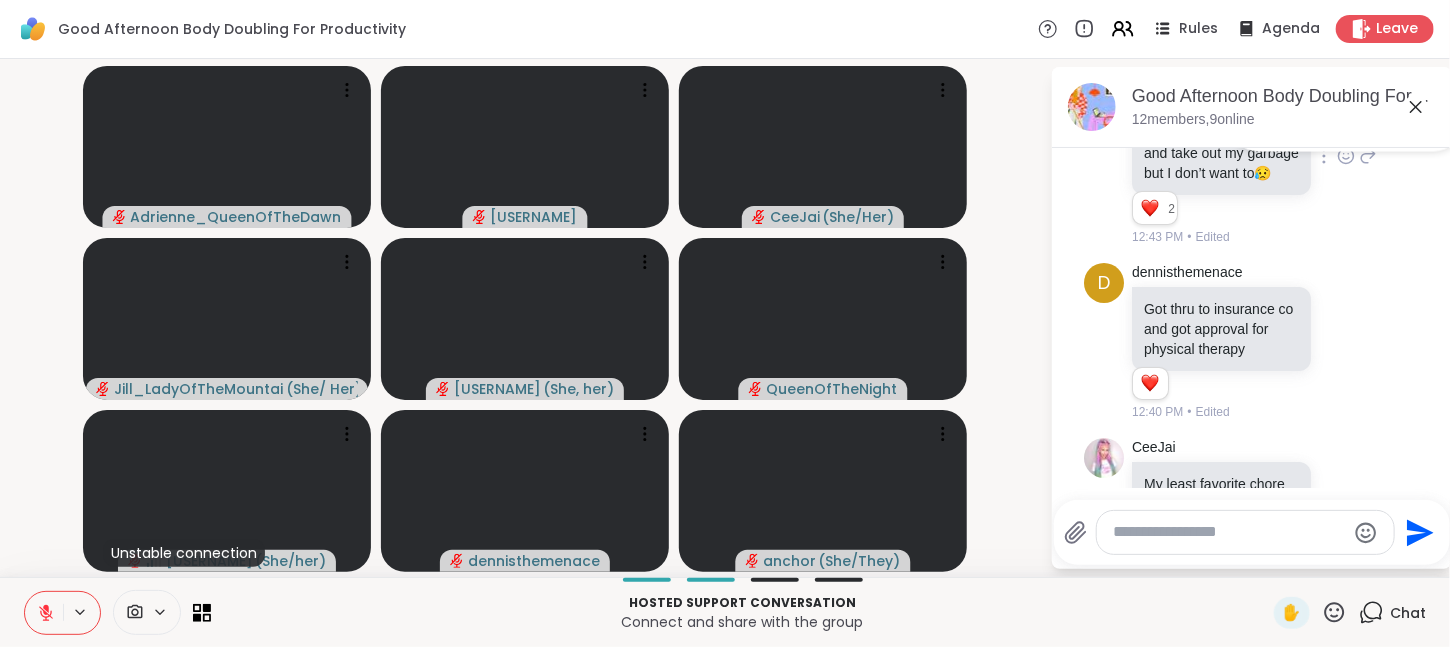 click at bounding box center (1346, 124) 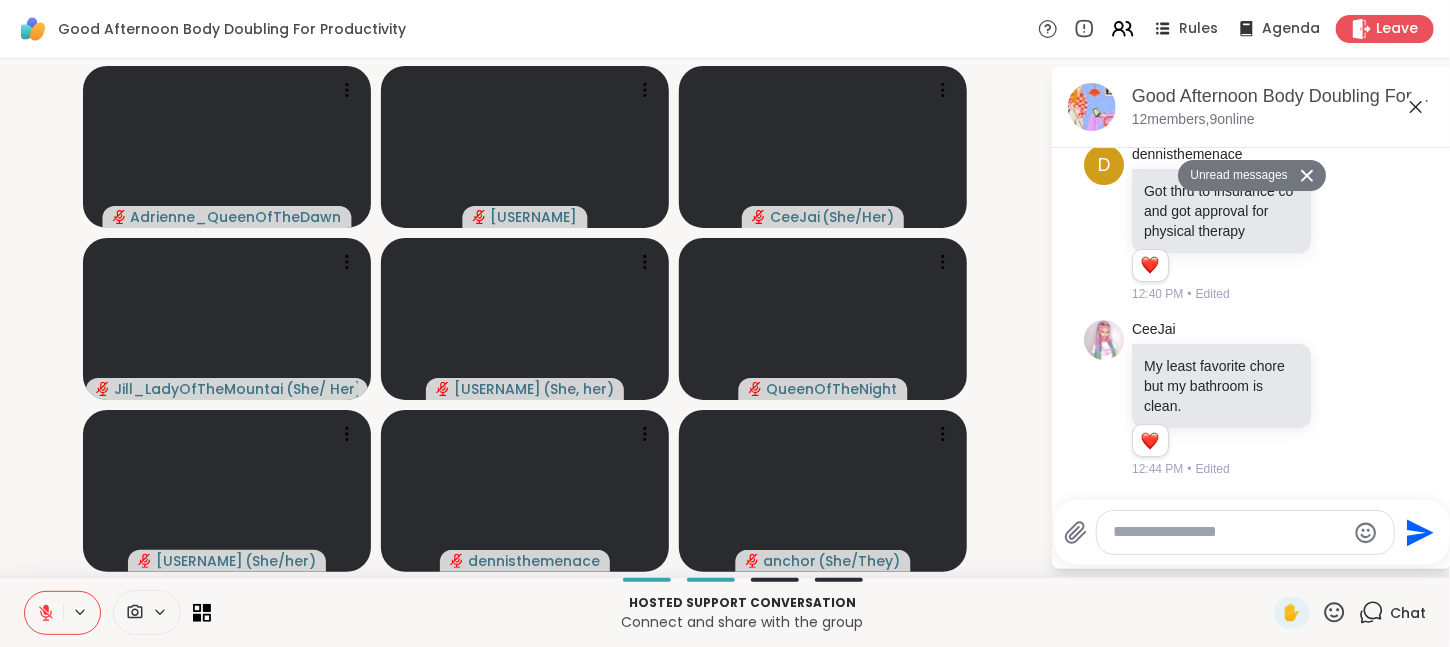 scroll, scrollTop: 5595, scrollLeft: 0, axis: vertical 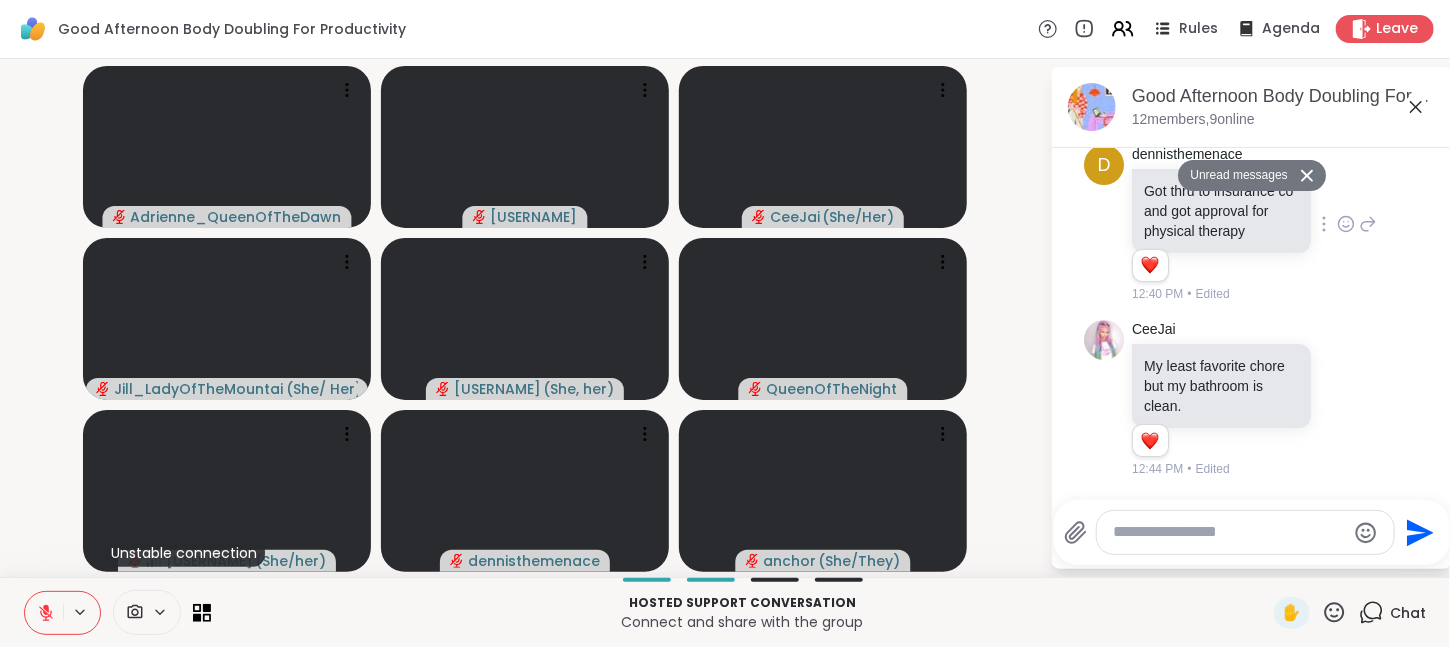 click 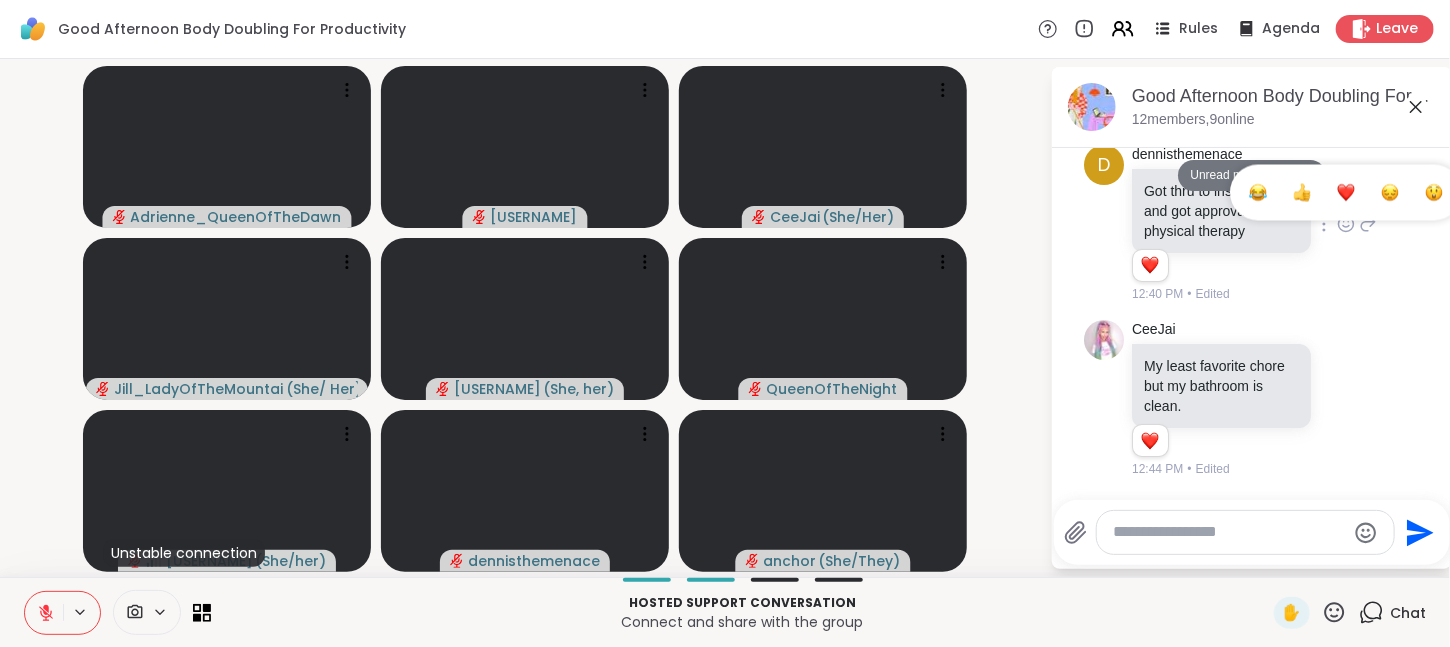 click at bounding box center [1346, 192] 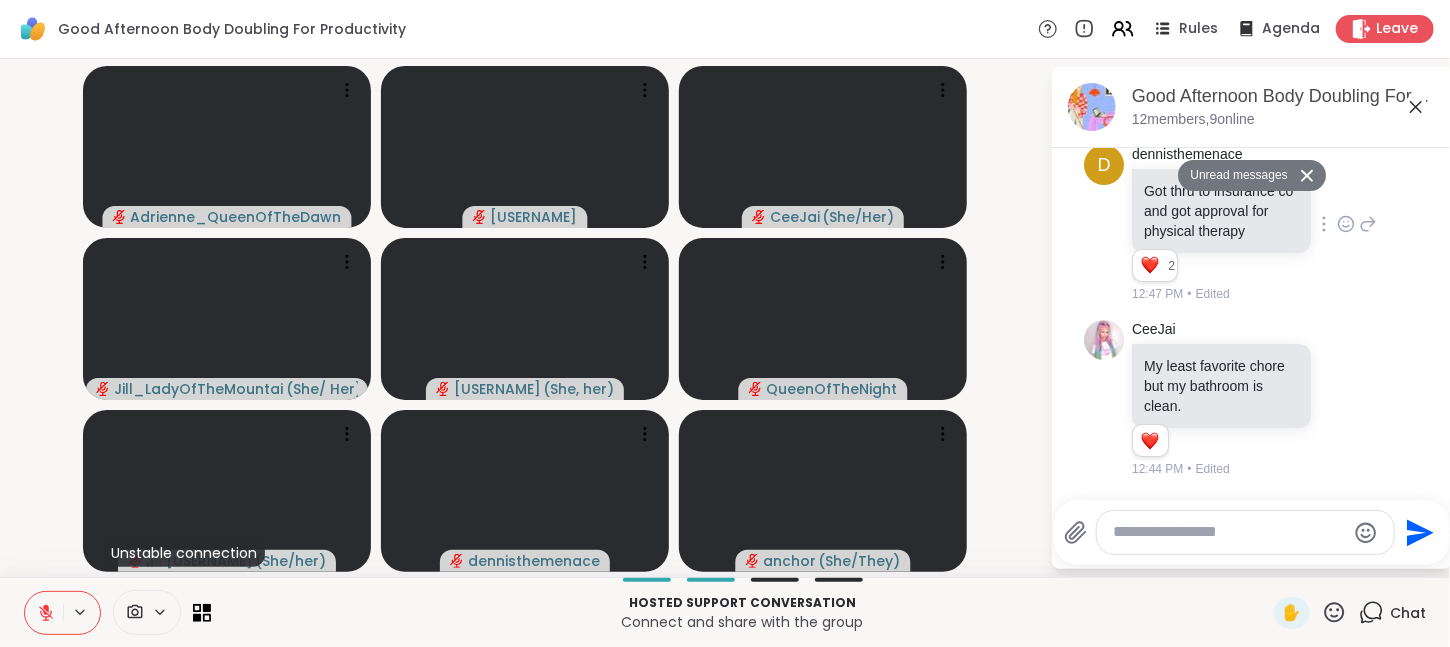scroll, scrollTop: 5694, scrollLeft: 0, axis: vertical 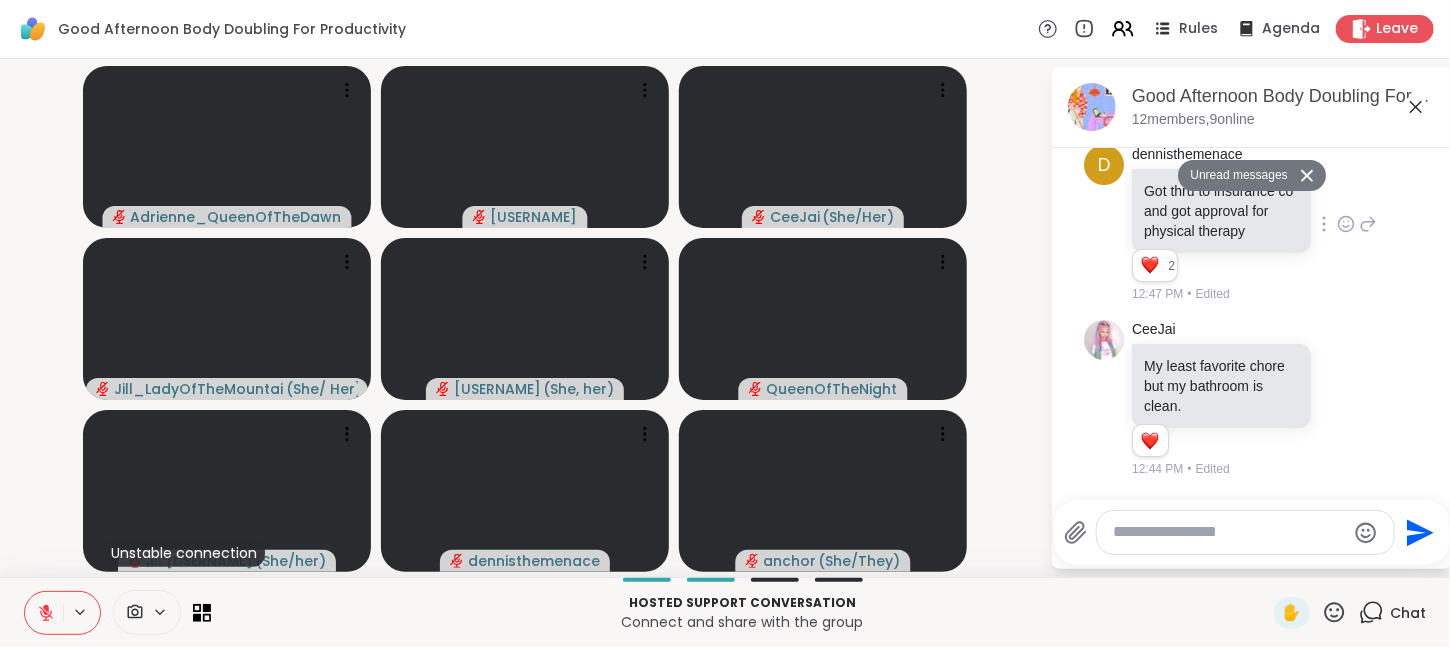 click at bounding box center [1229, 532] 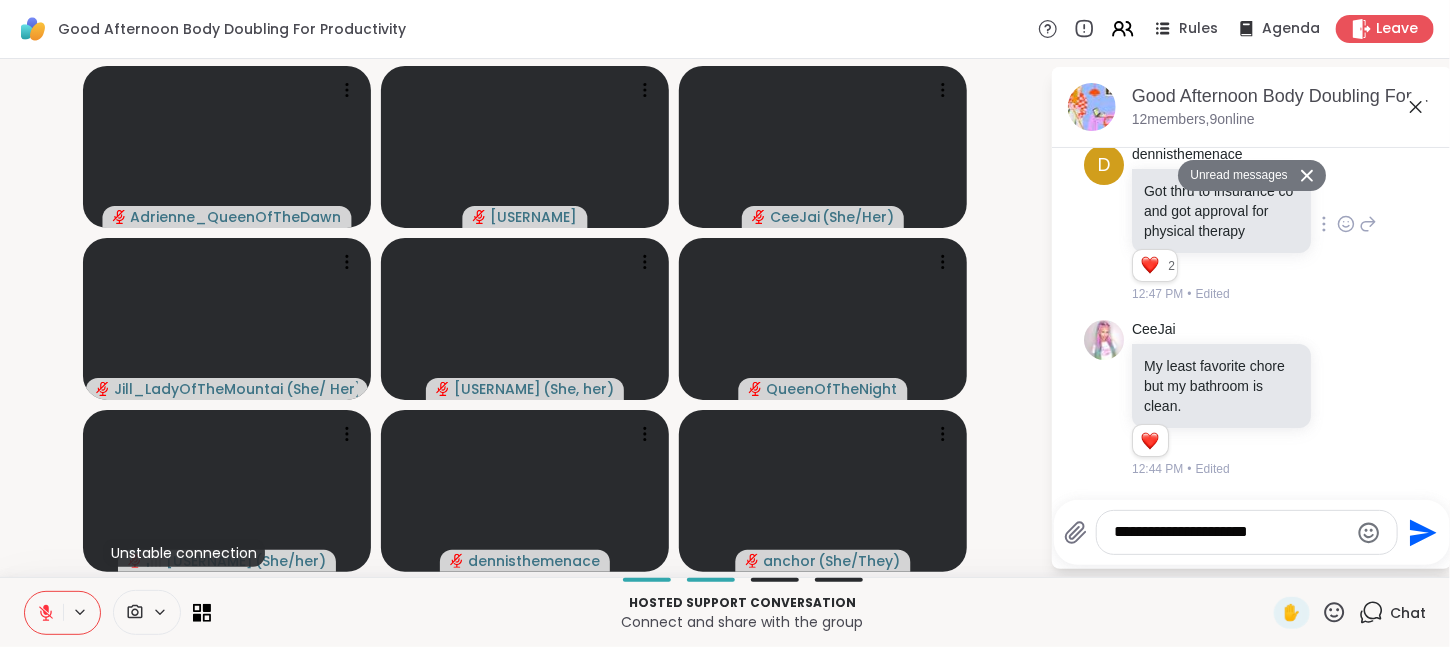 type on "**********" 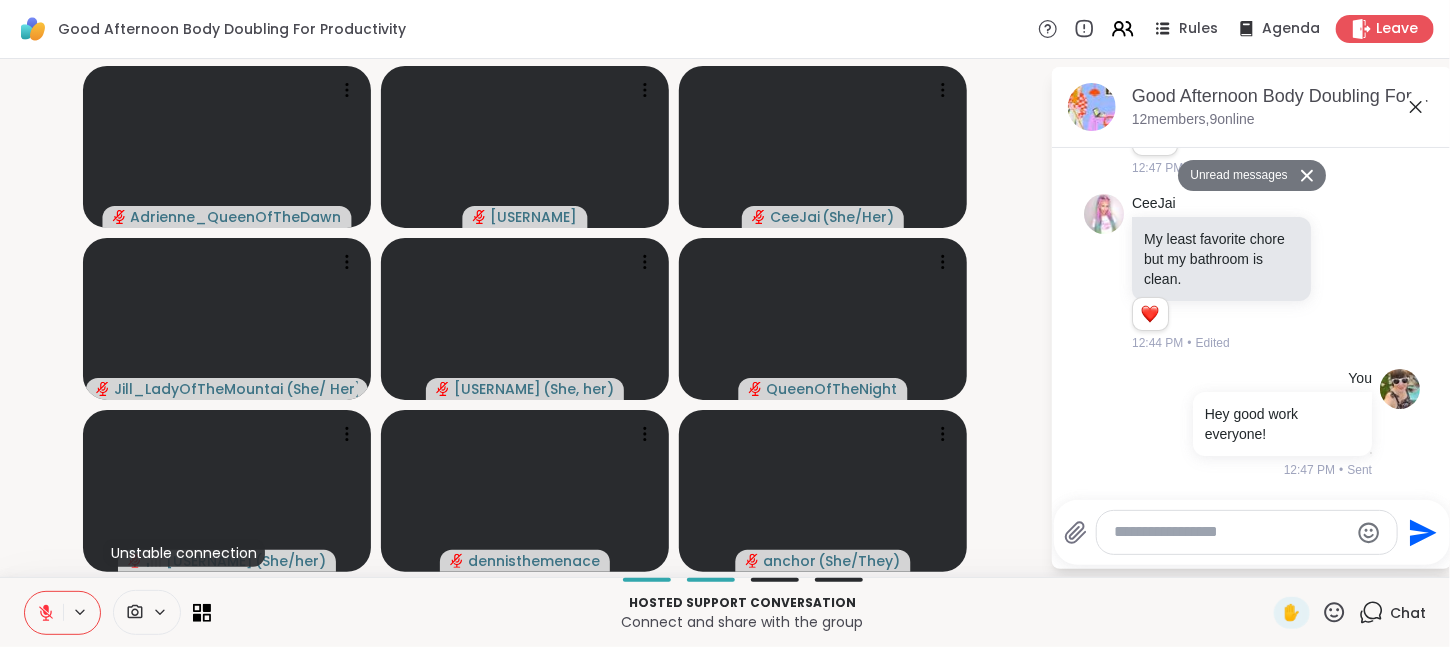scroll, scrollTop: 5772, scrollLeft: 0, axis: vertical 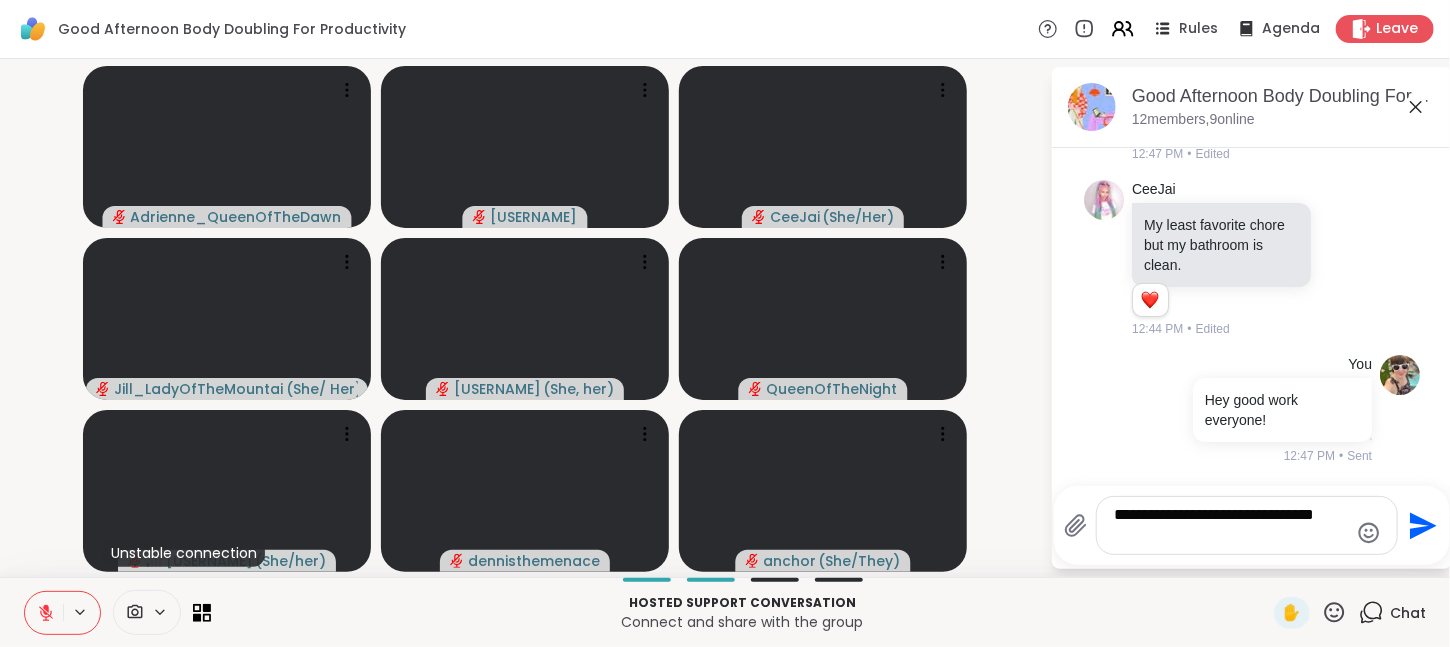 type on "**********" 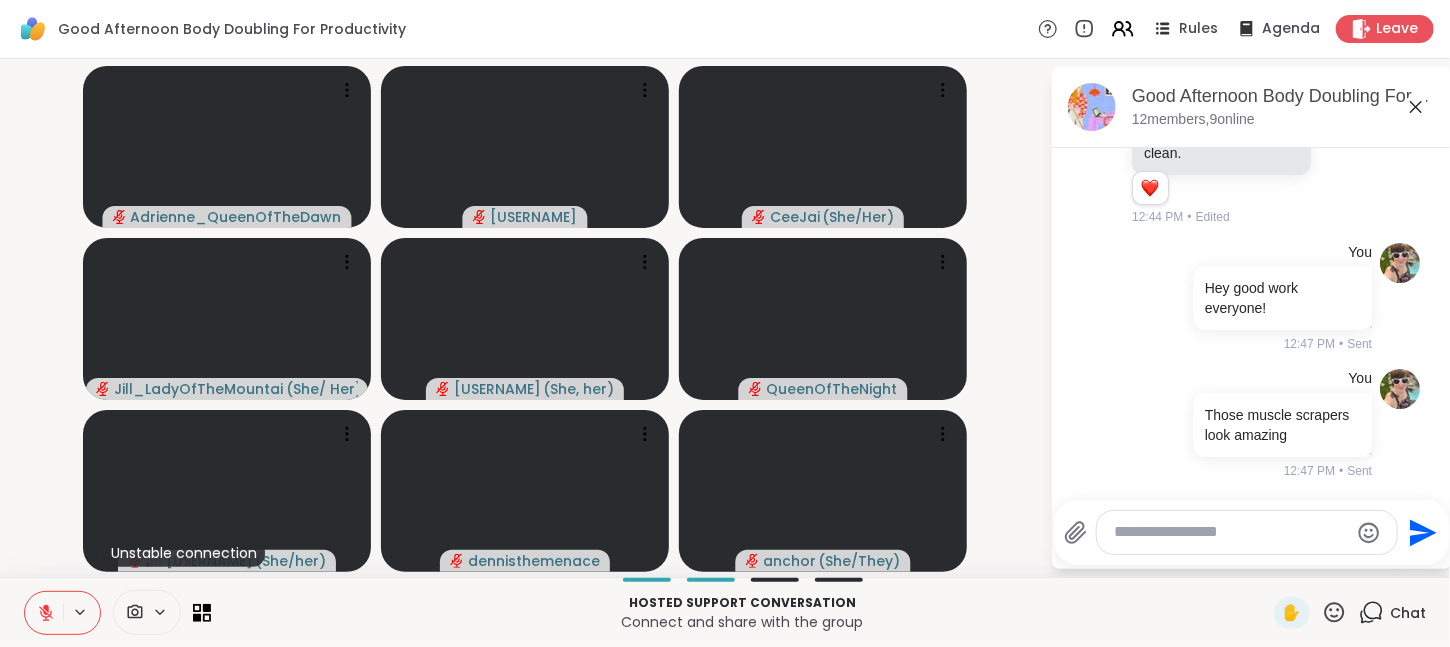 scroll, scrollTop: 5919, scrollLeft: 0, axis: vertical 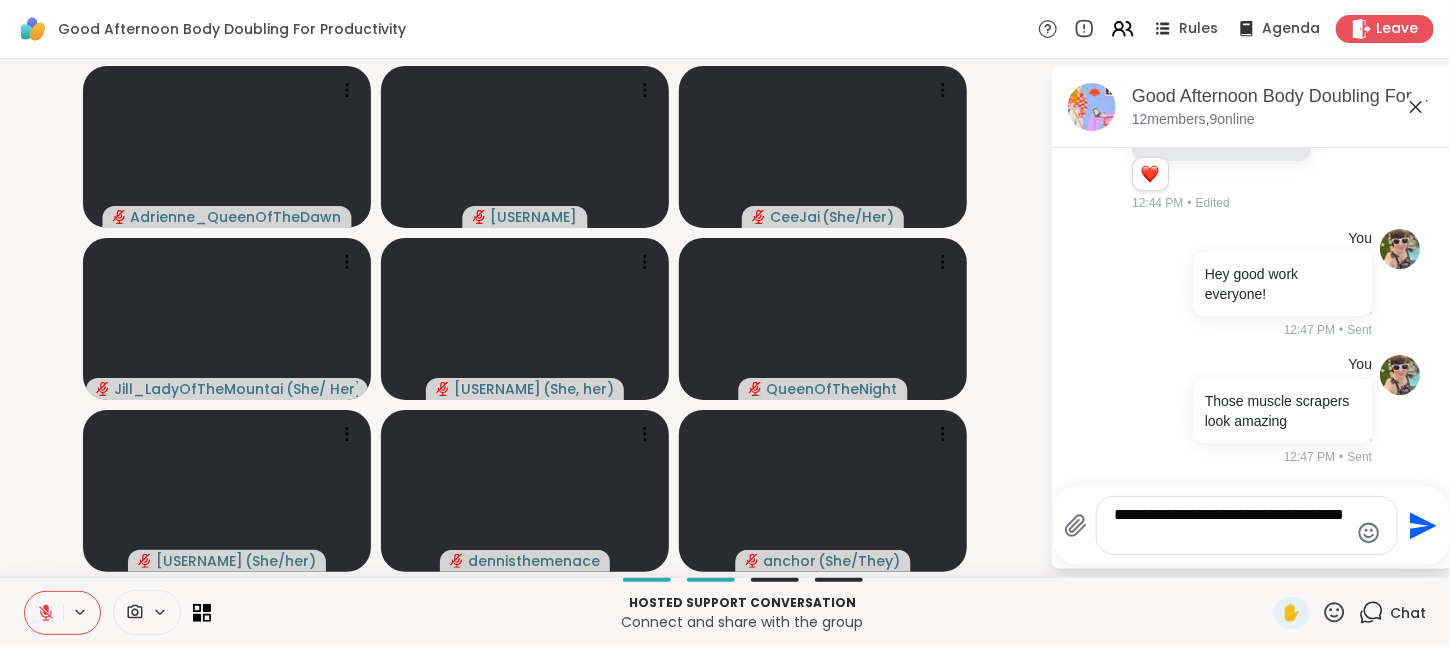 type on "**********" 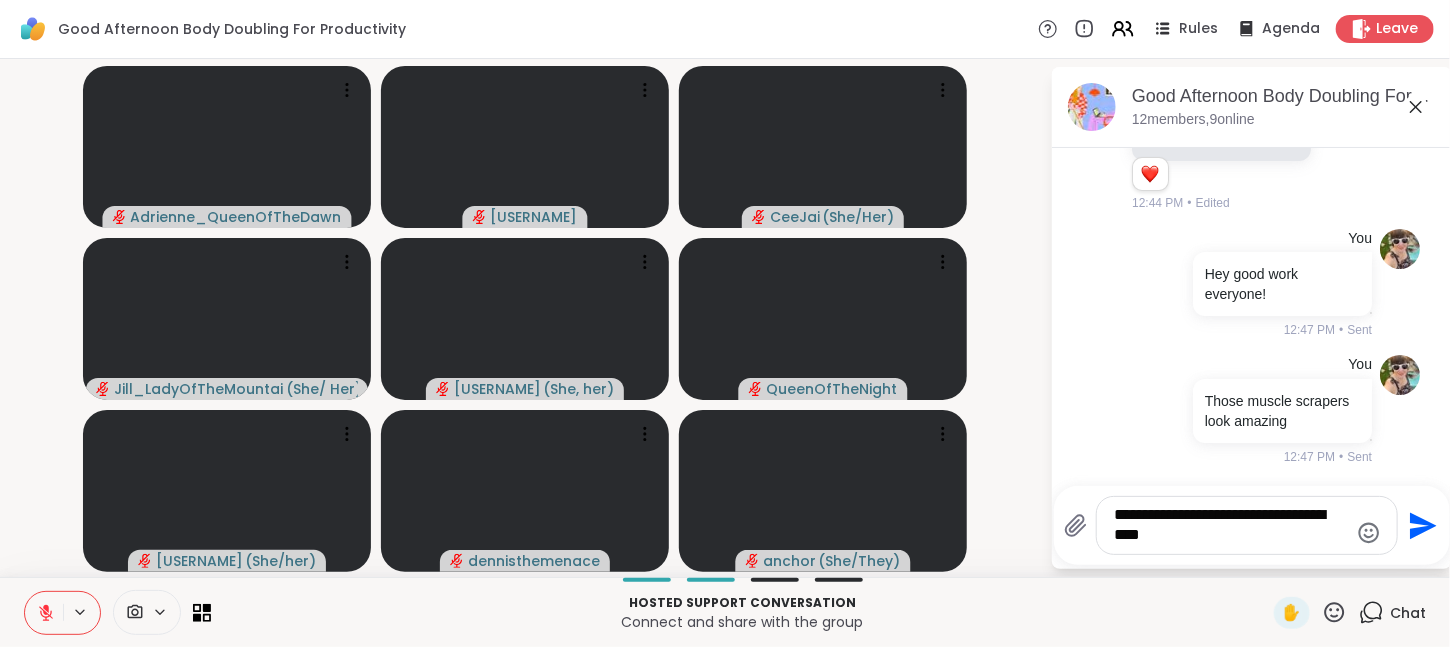 type 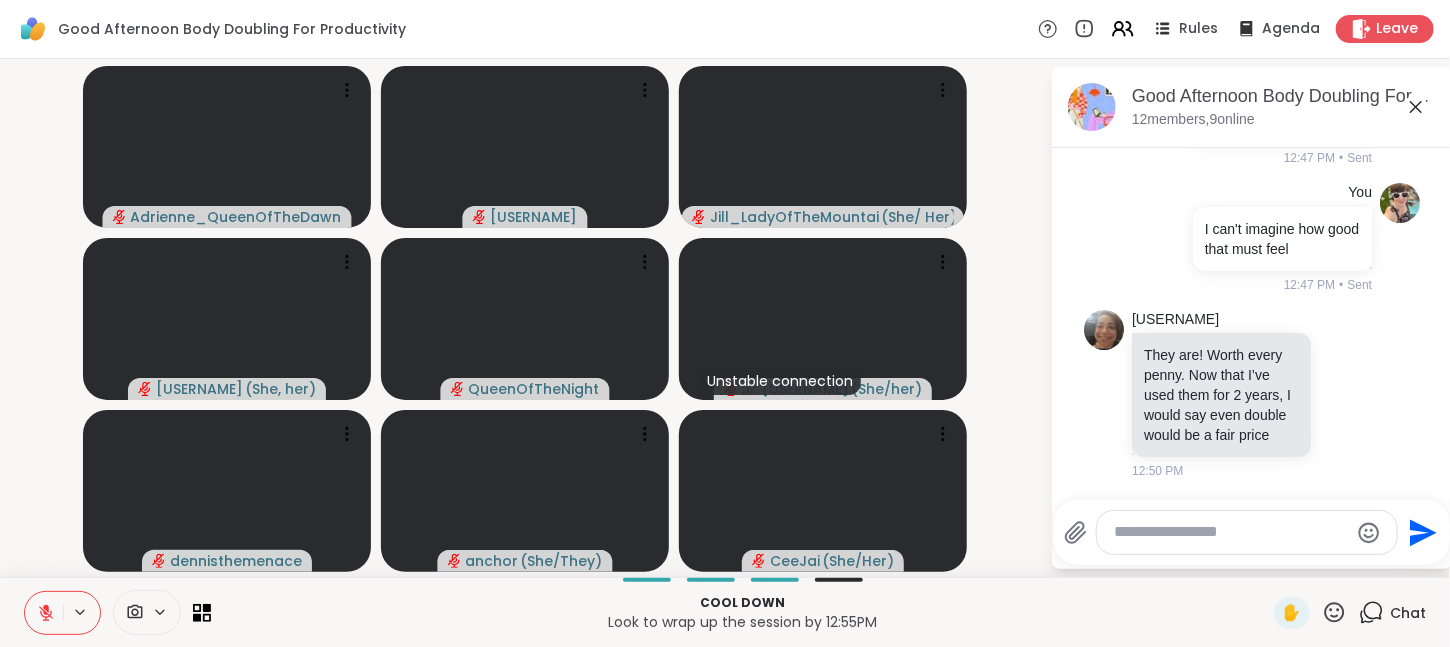 scroll, scrollTop: 6251, scrollLeft: 0, axis: vertical 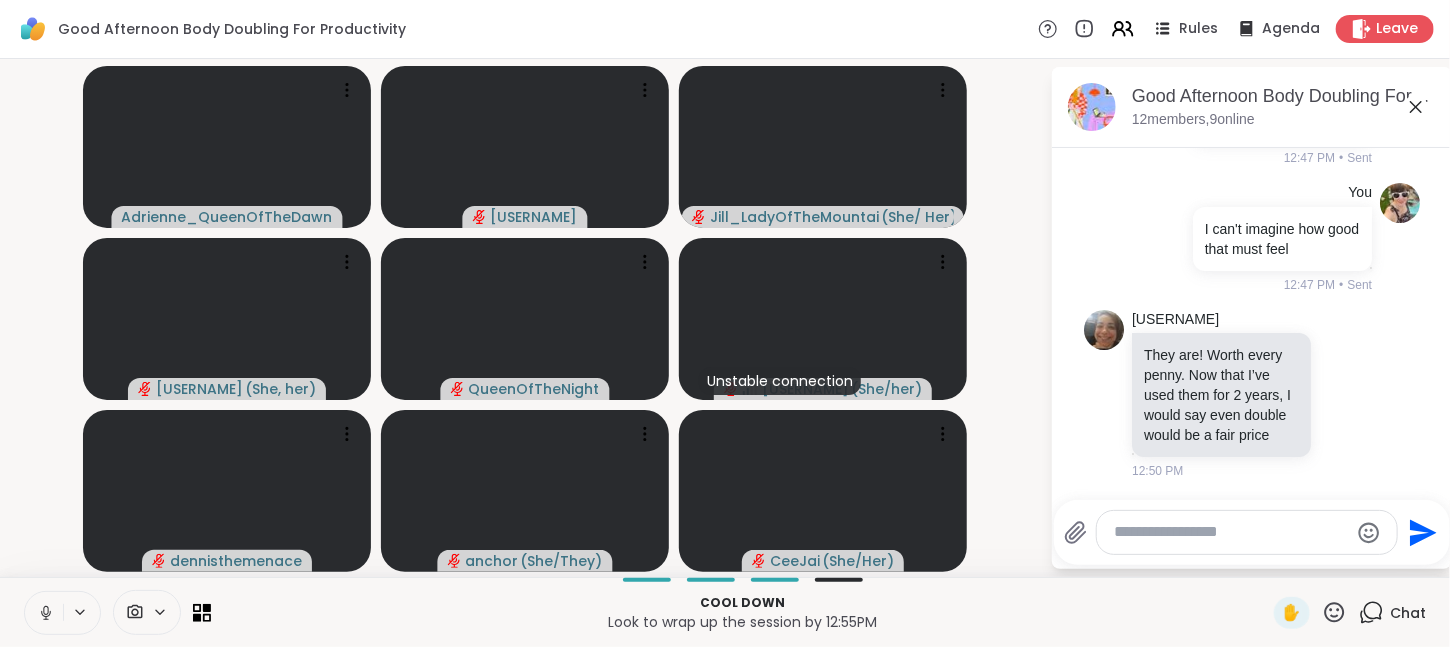 type 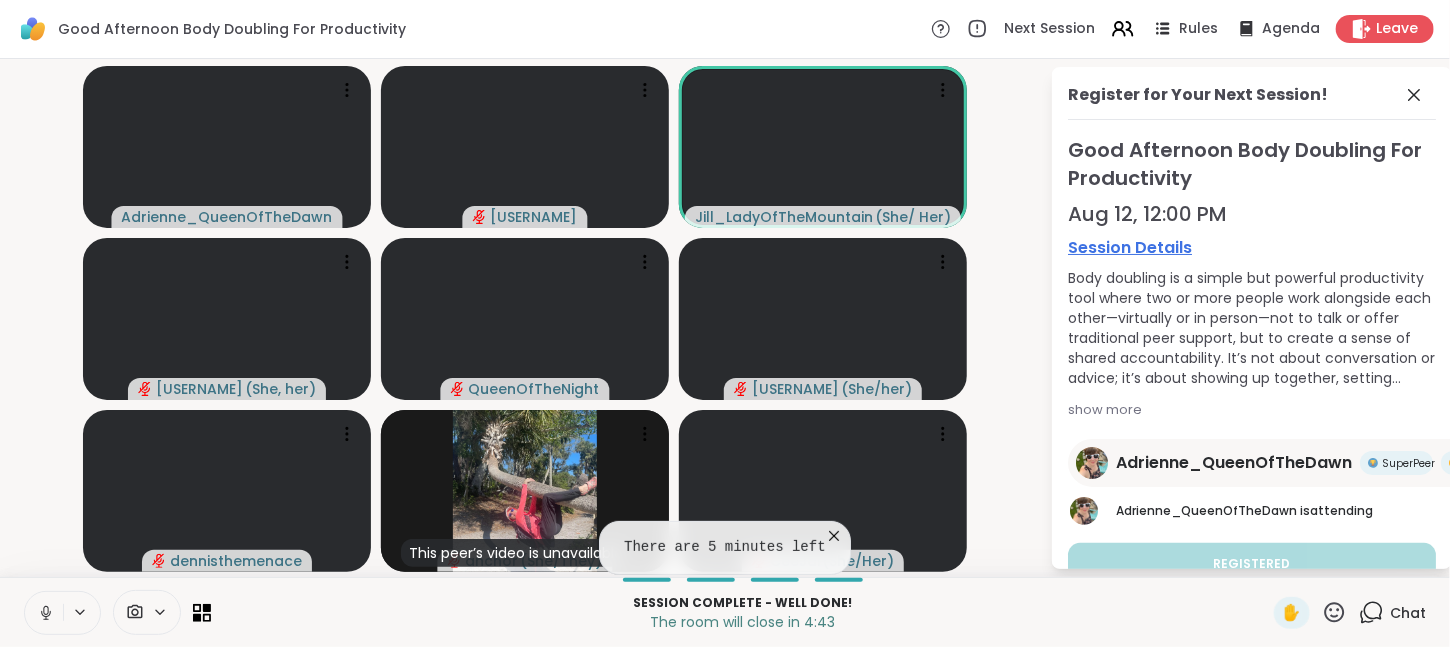 click 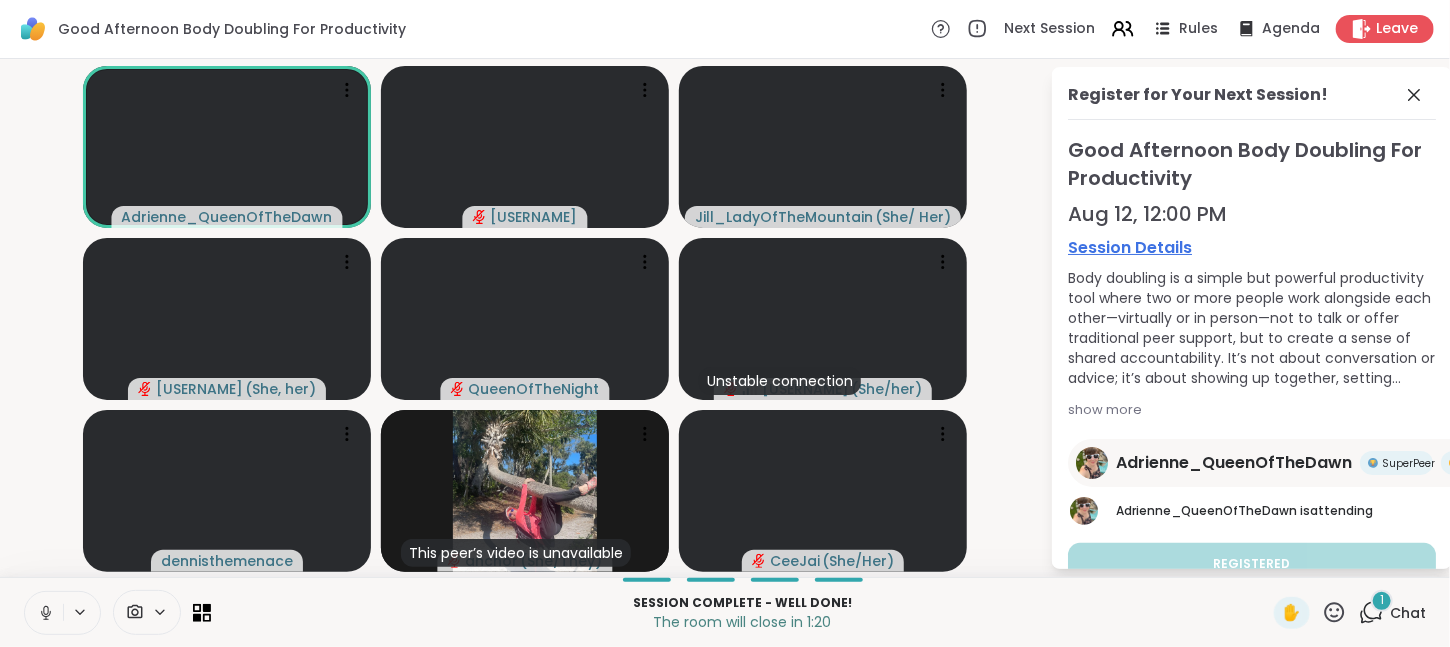 click 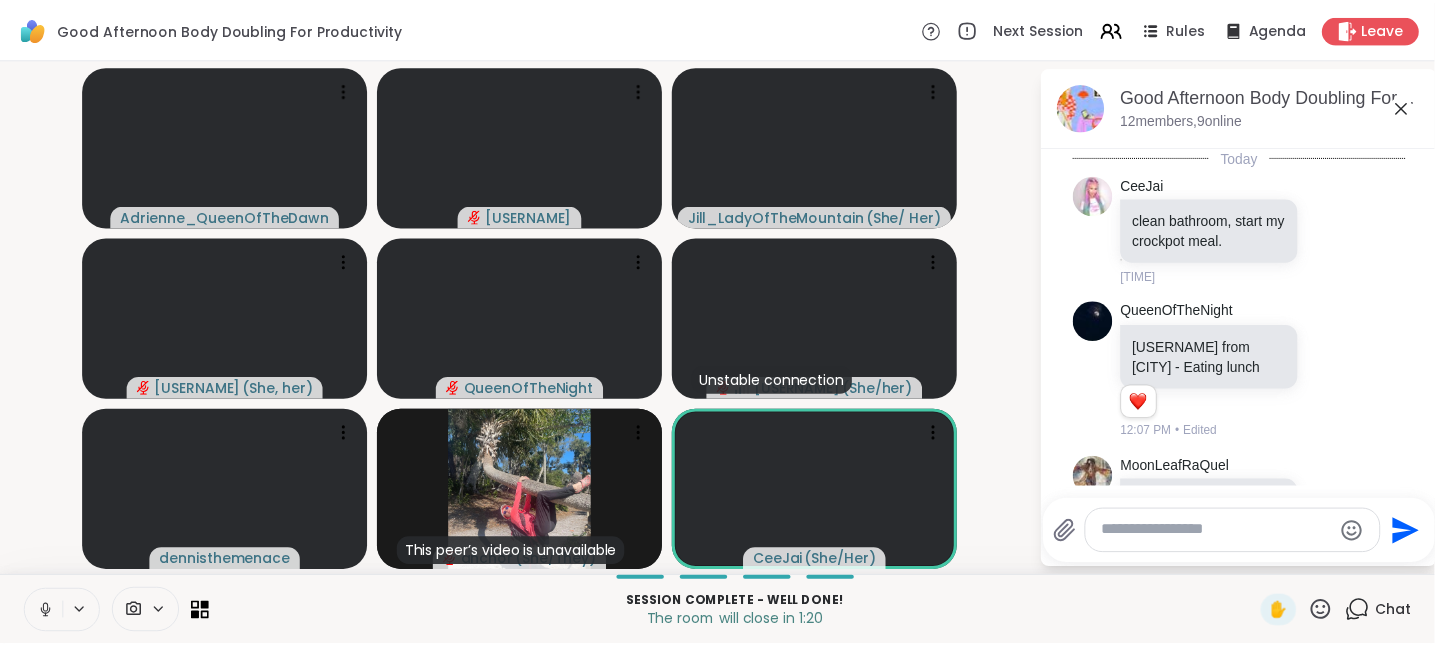 scroll, scrollTop: 6580, scrollLeft: 0, axis: vertical 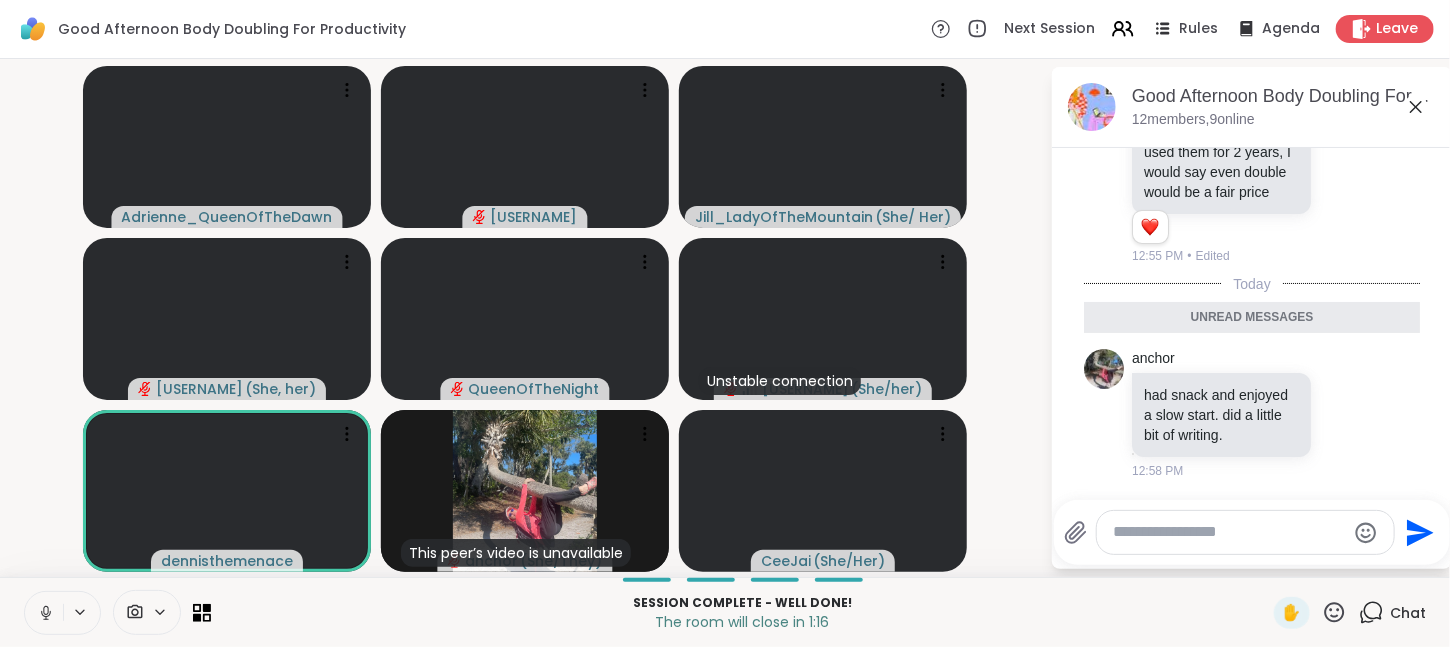 click on "Chat" at bounding box center [1408, 613] 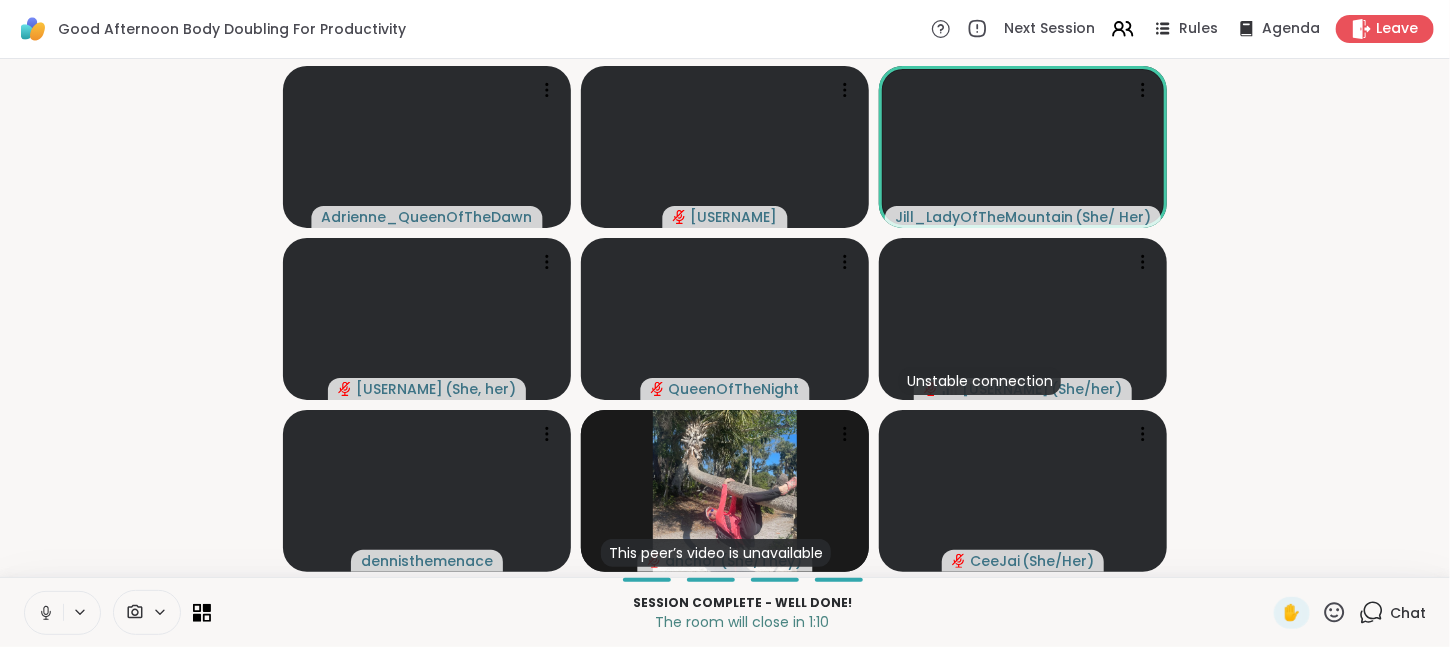 click on "Adrienne_QueenOfTheDawn danigirlphotos Jill_LadyOfTheMountain ( She/ Her ) Monica2025 ( She, her ) QueenOfTheNight Unstable connection Gwendolyn79 ( She/her ) dennisthemenace This peer’s video is unavailable anchor ( She/They ) CeeJai ( She/Her )" at bounding box center [725, 318] 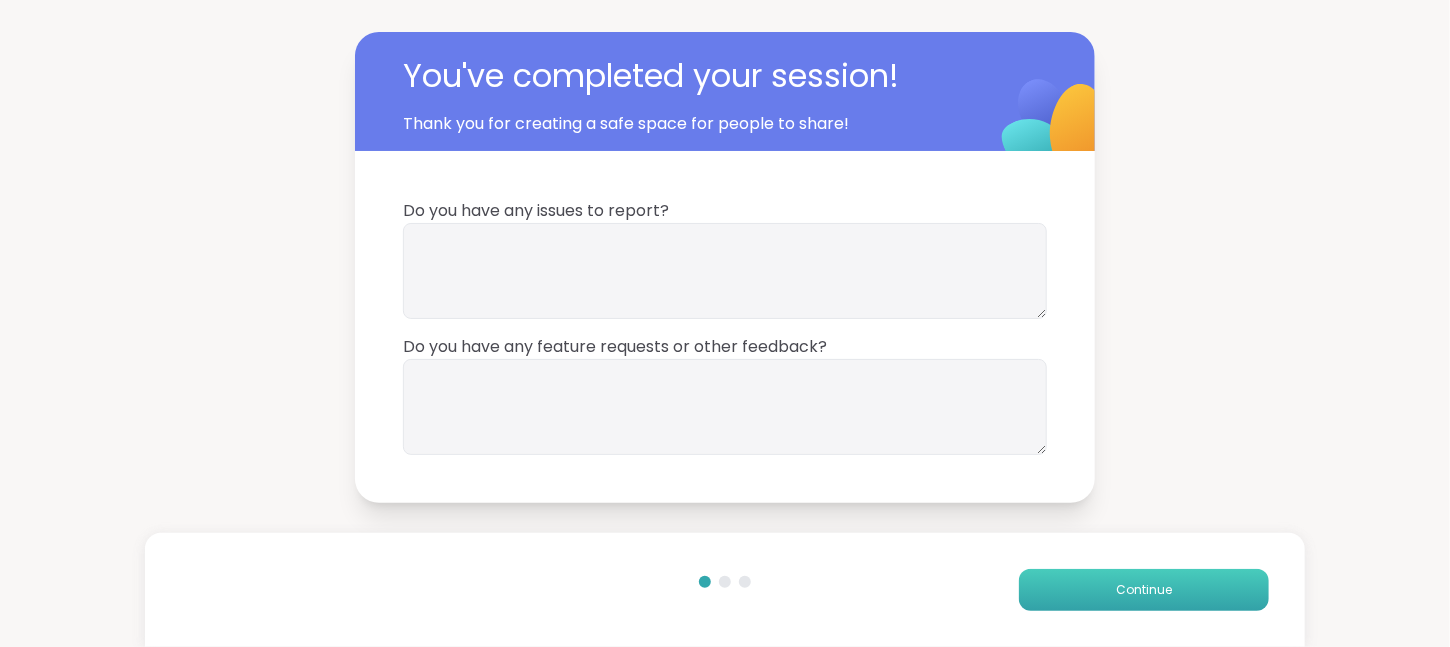 click on "Continue" at bounding box center [1144, 590] 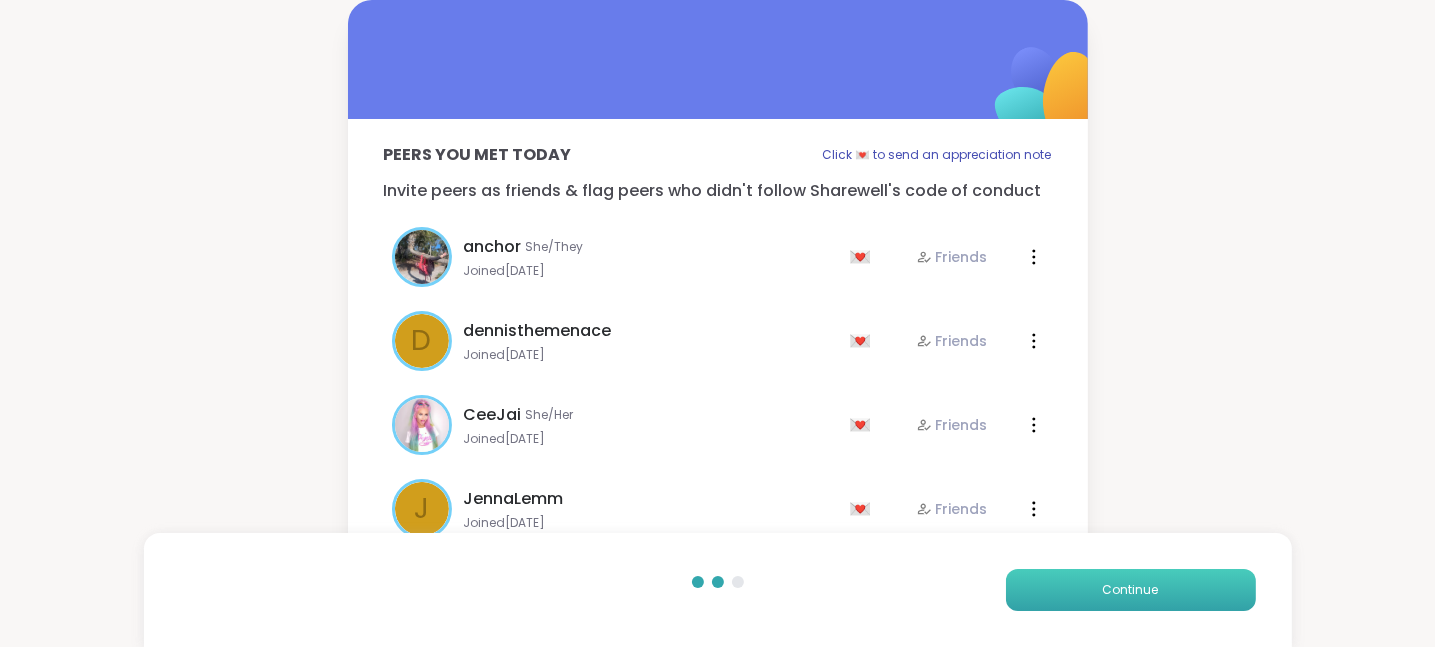 click on "Continue" at bounding box center [1131, 590] 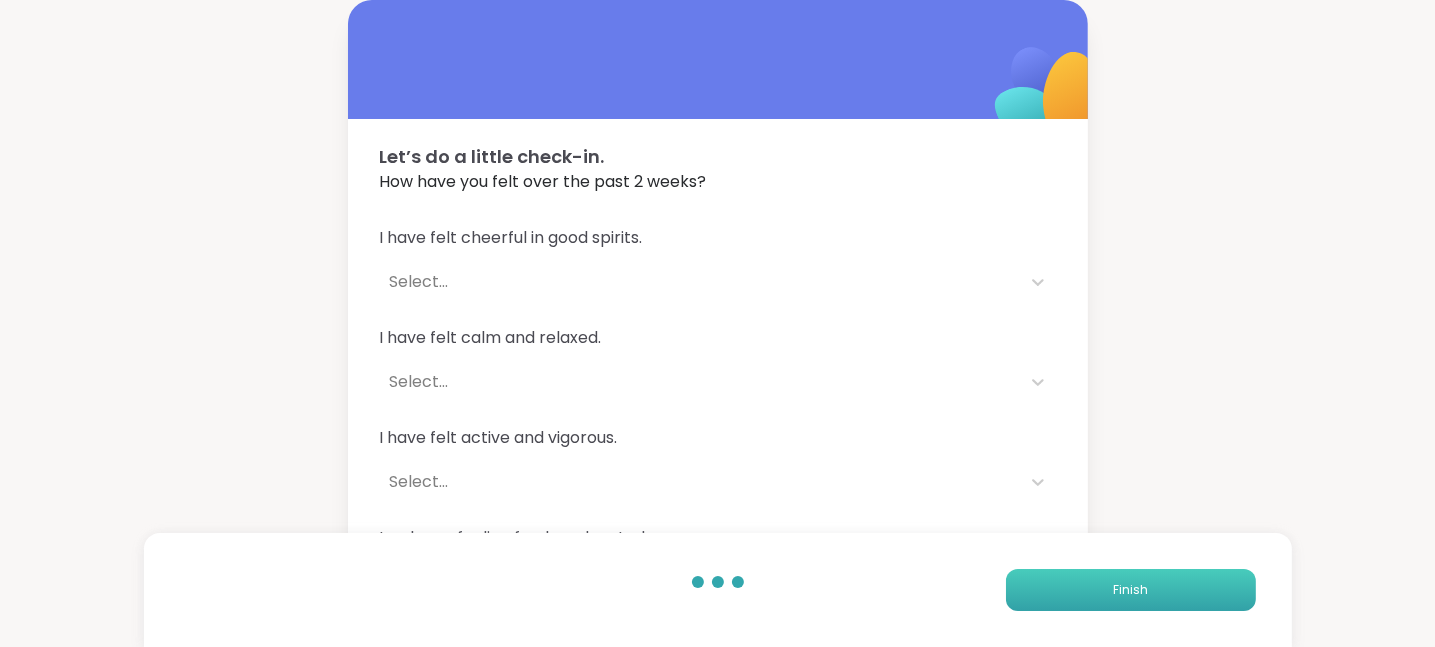click on "Finish" at bounding box center [1131, 590] 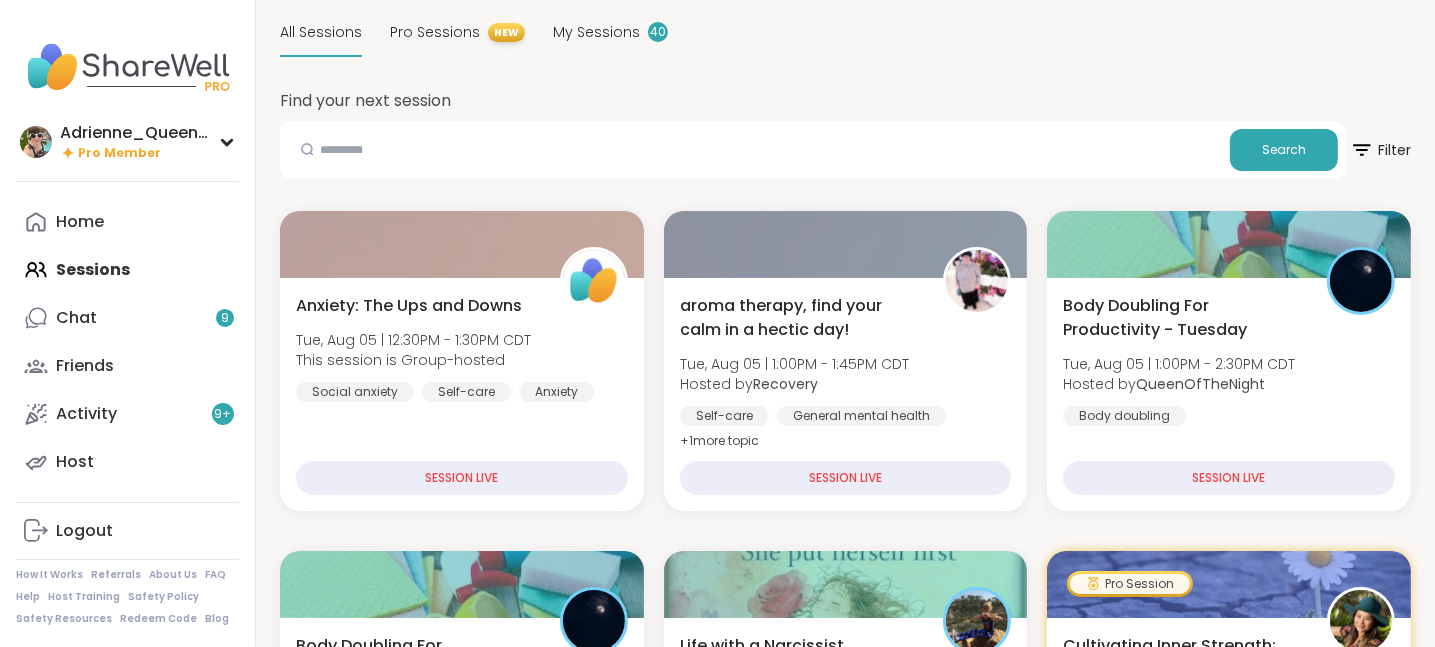 scroll, scrollTop: 100, scrollLeft: 0, axis: vertical 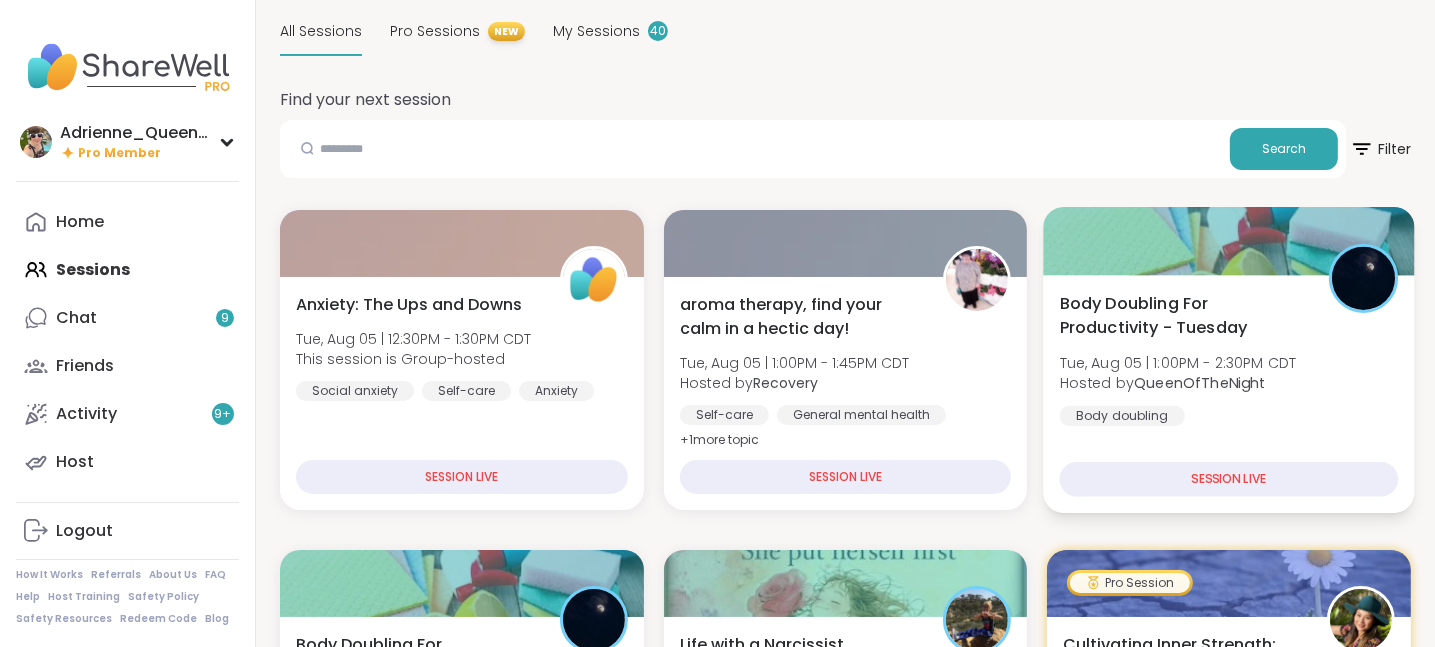 click on "Body Doubling For Productivity - Tuesday" at bounding box center [1183, 315] 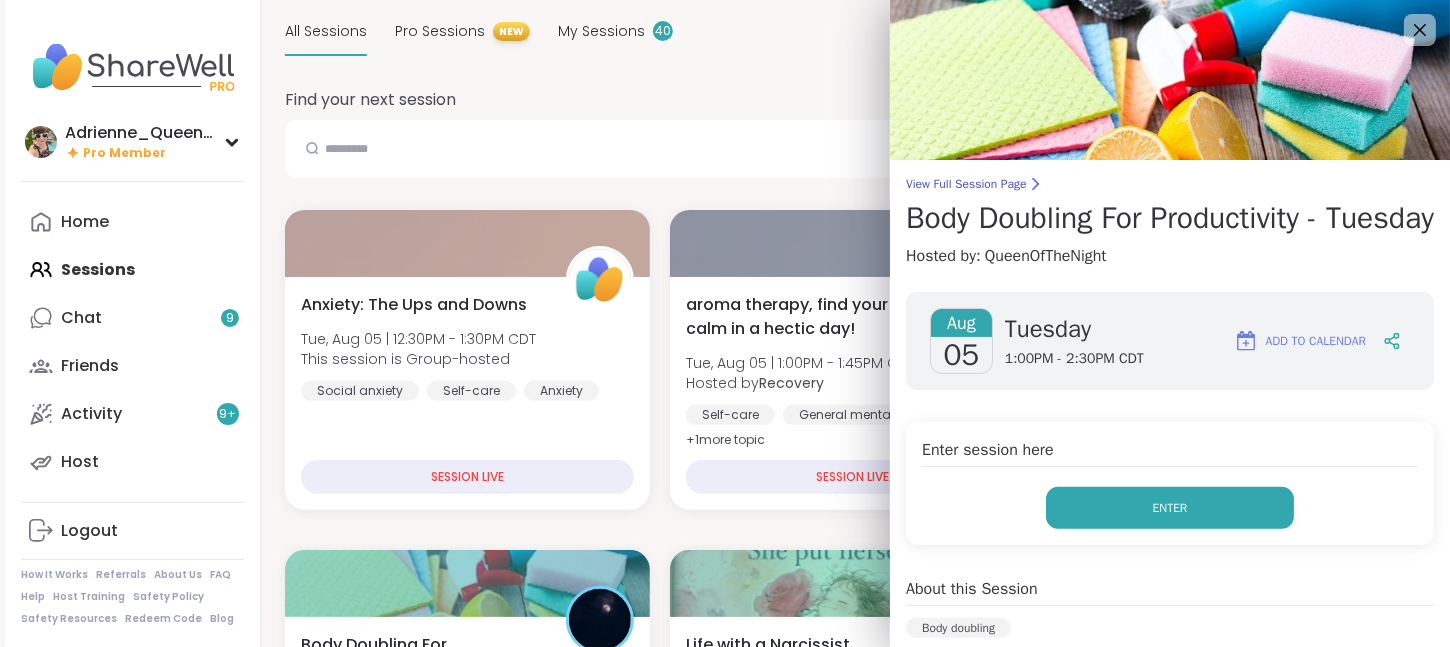 click on "Enter" at bounding box center [1170, 508] 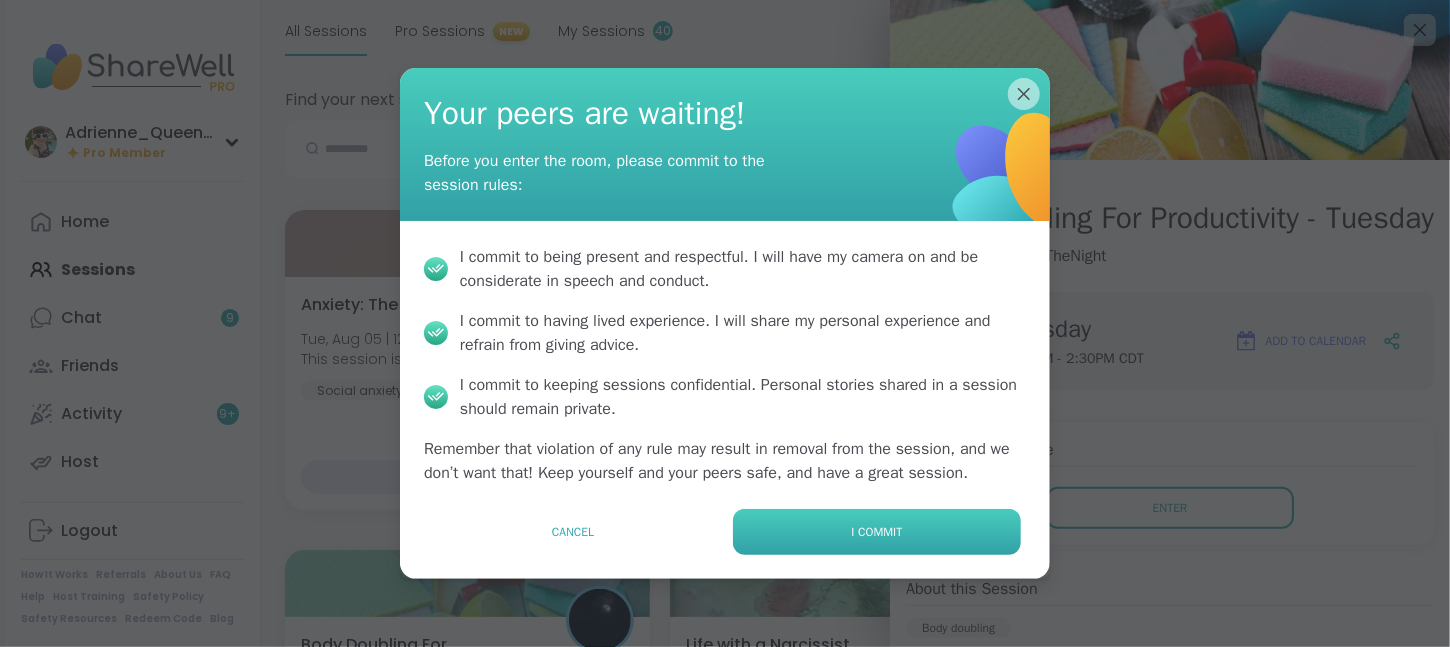 click on "I commit" at bounding box center [877, 532] 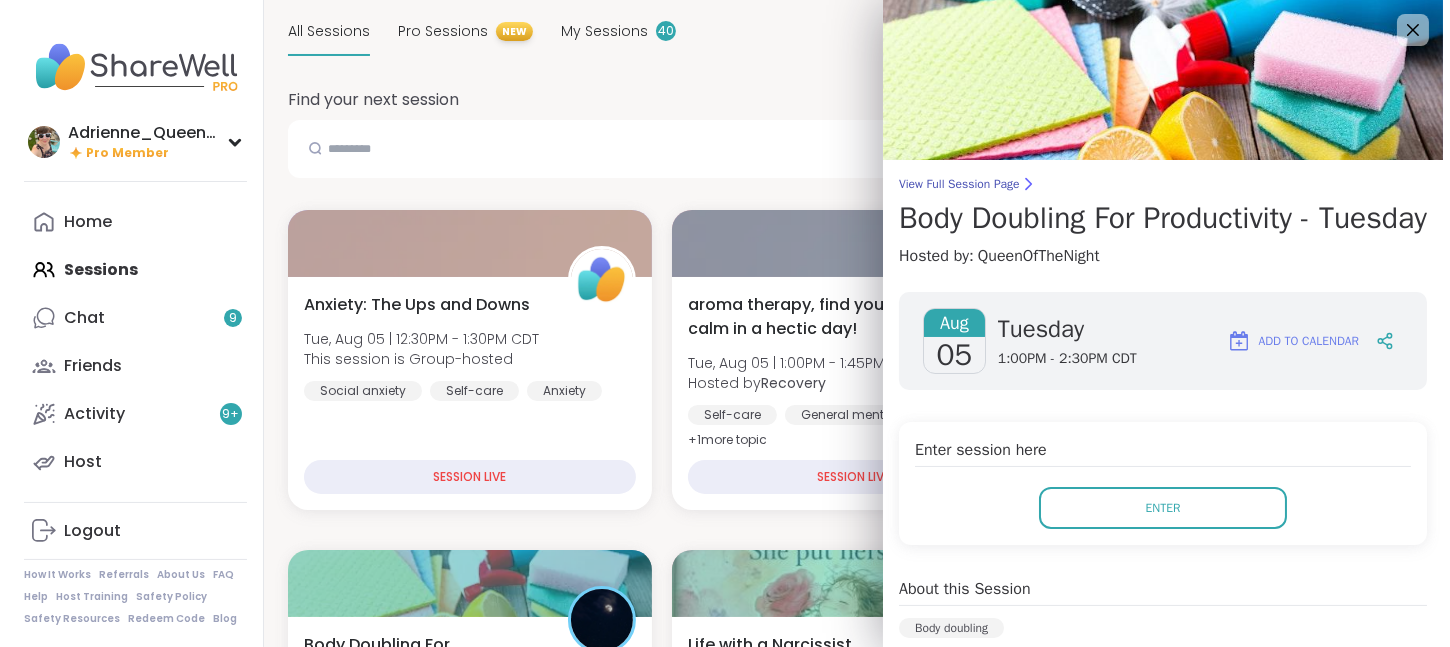 scroll, scrollTop: 0, scrollLeft: 0, axis: both 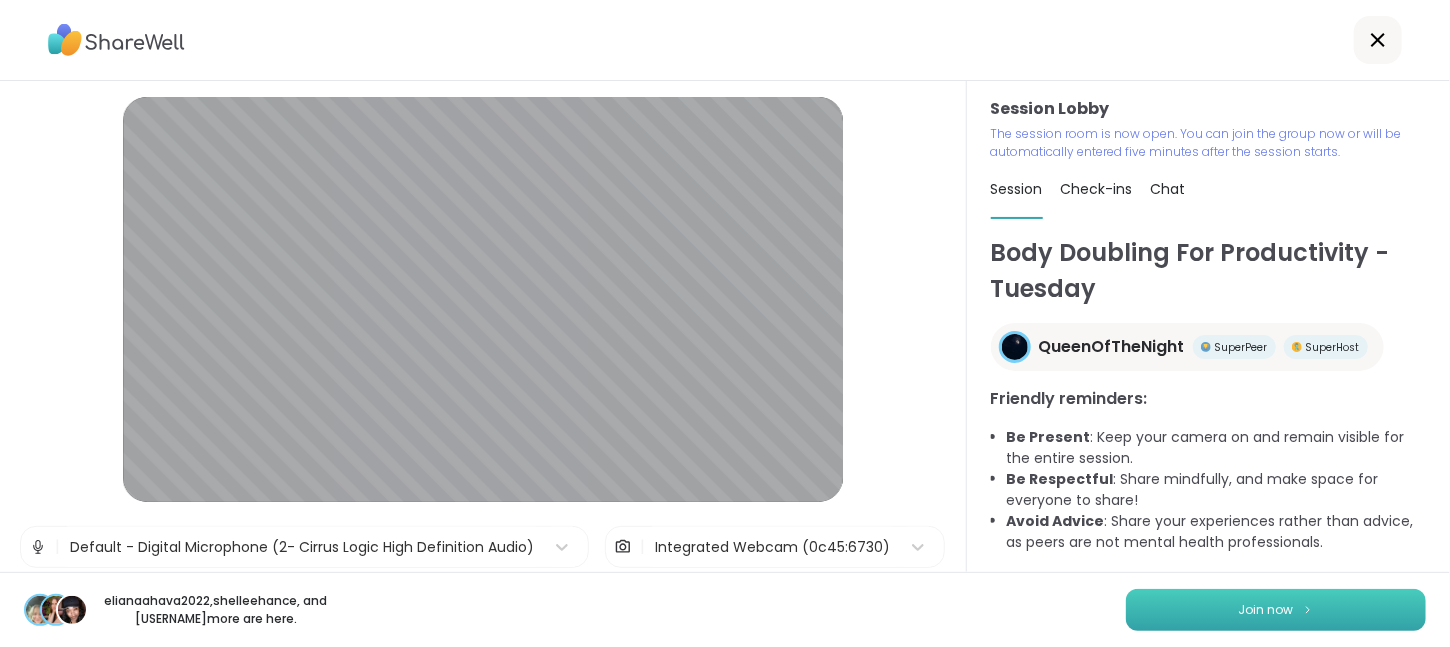click on "Join now" at bounding box center (1276, 610) 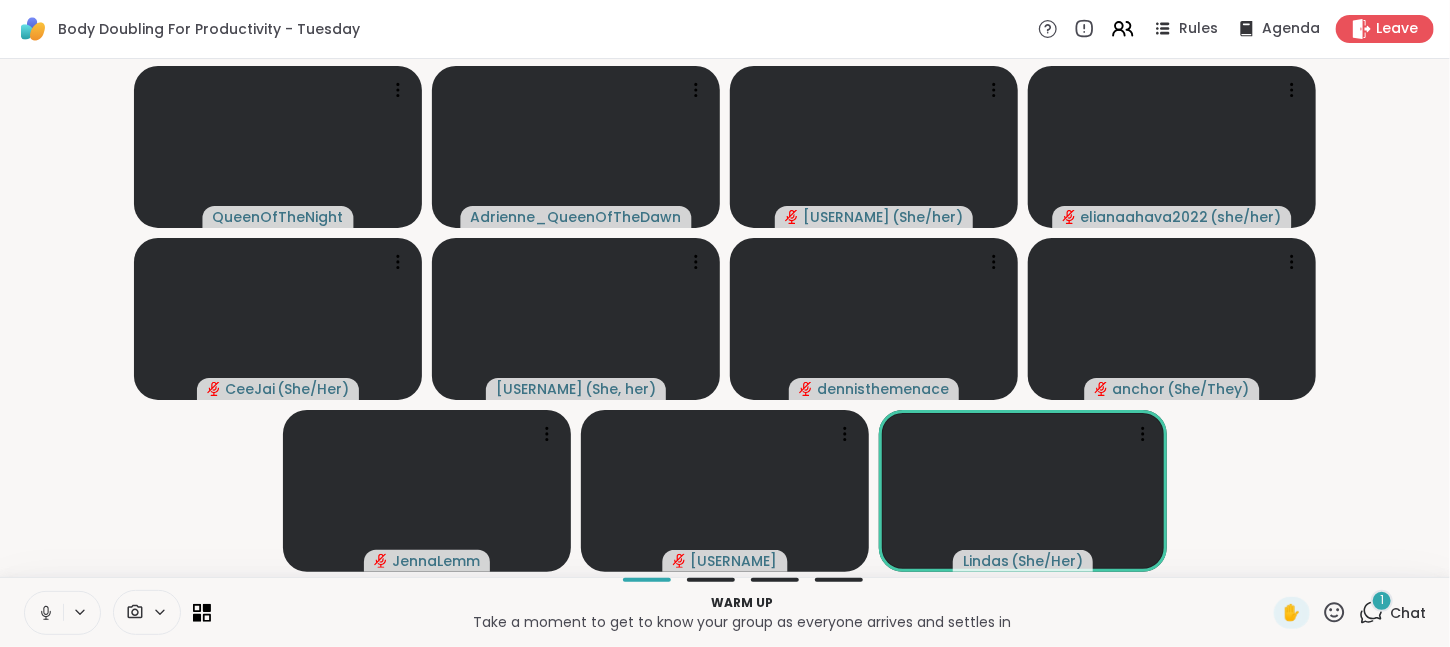 click on "1" at bounding box center (1382, 601) 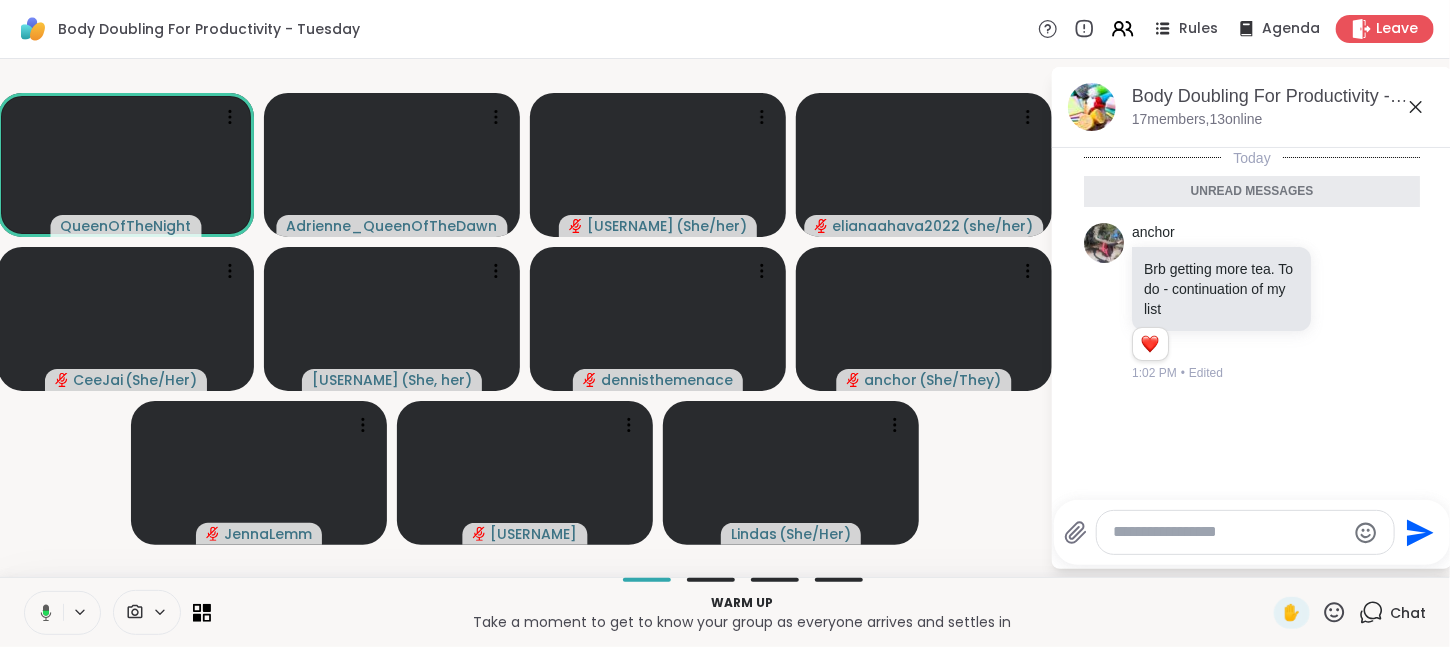 scroll, scrollTop: 4, scrollLeft: 0, axis: vertical 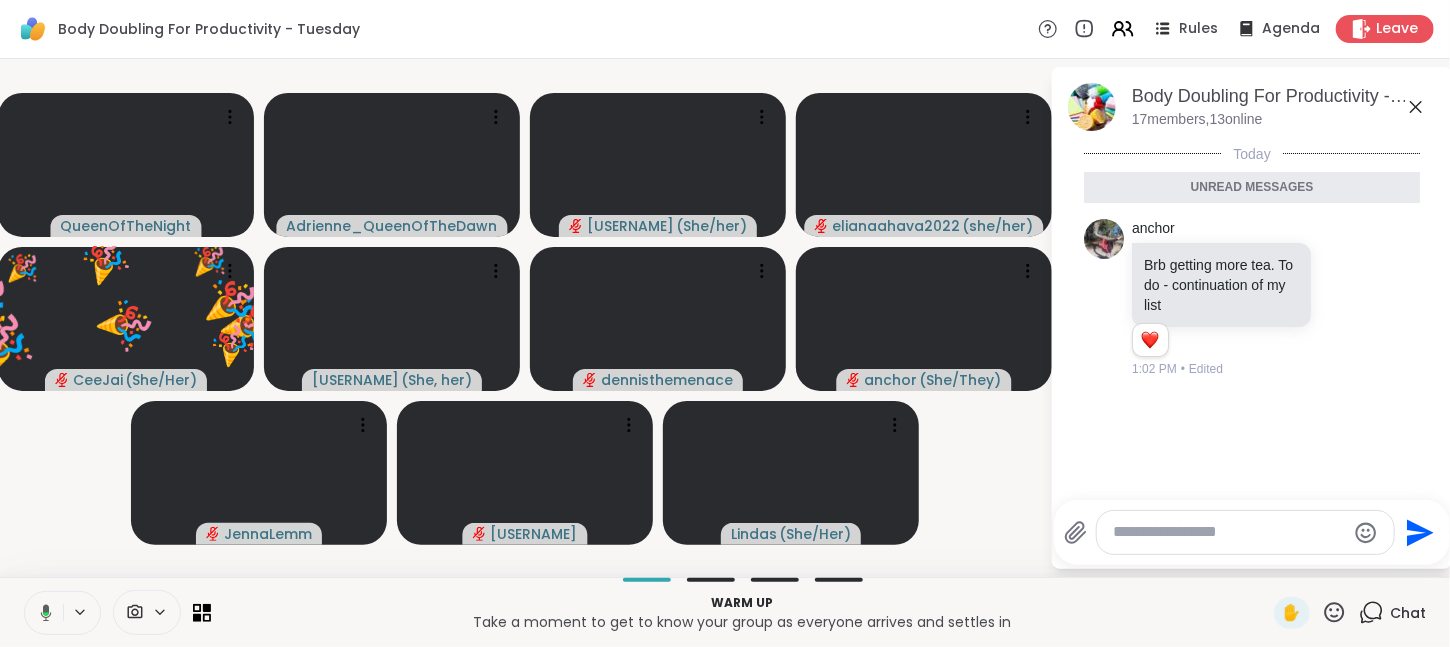 click at bounding box center (1229, 532) 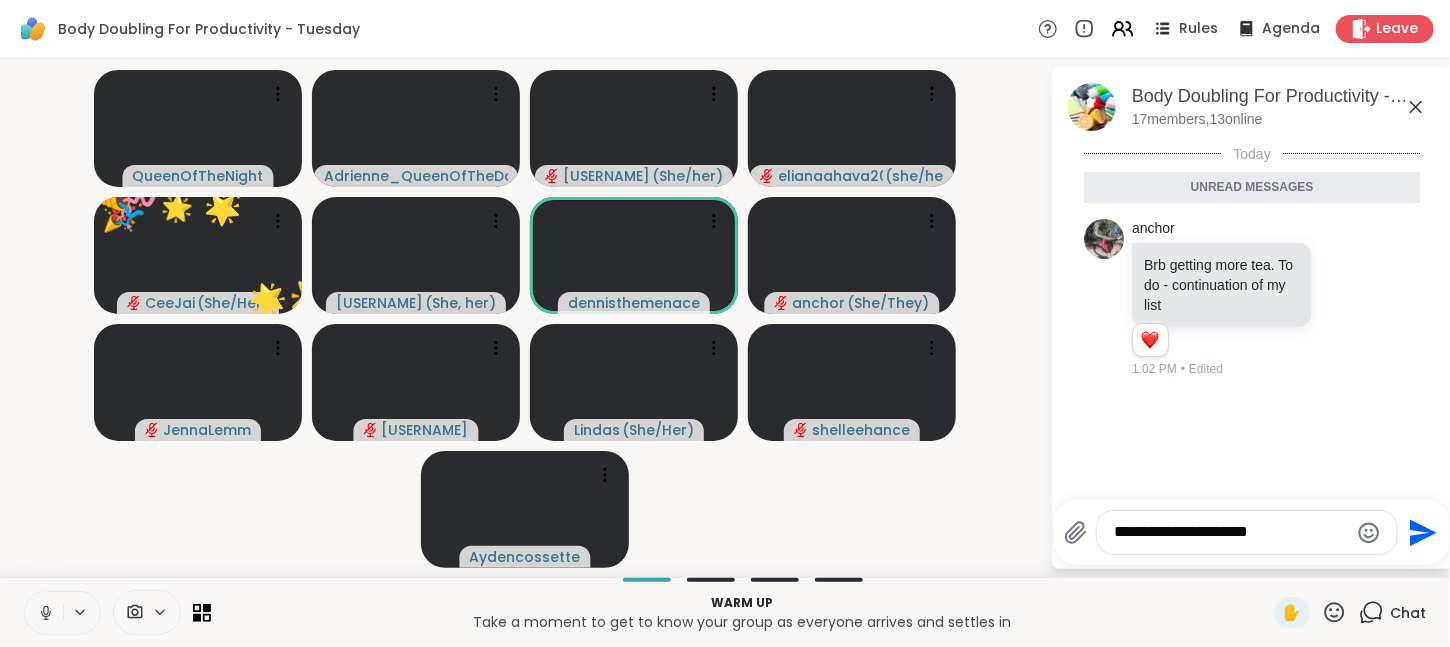 type on "**********" 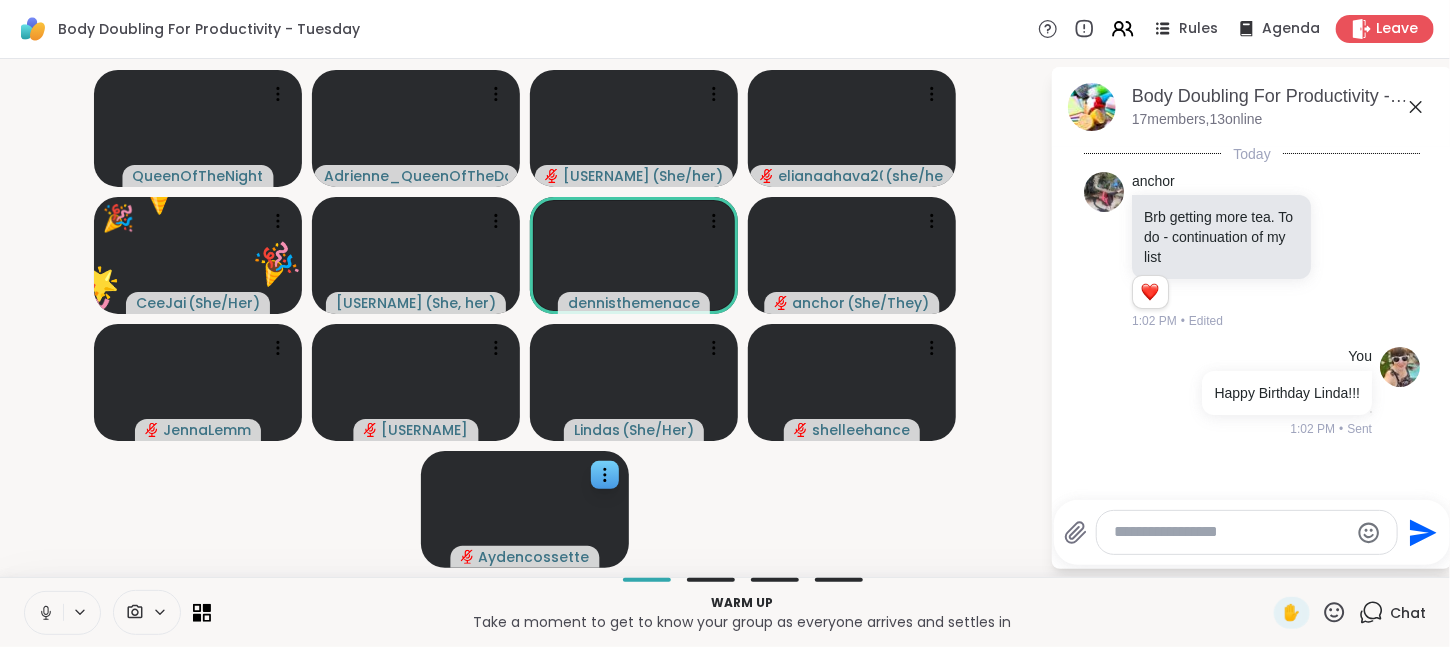 scroll, scrollTop: 0, scrollLeft: 0, axis: both 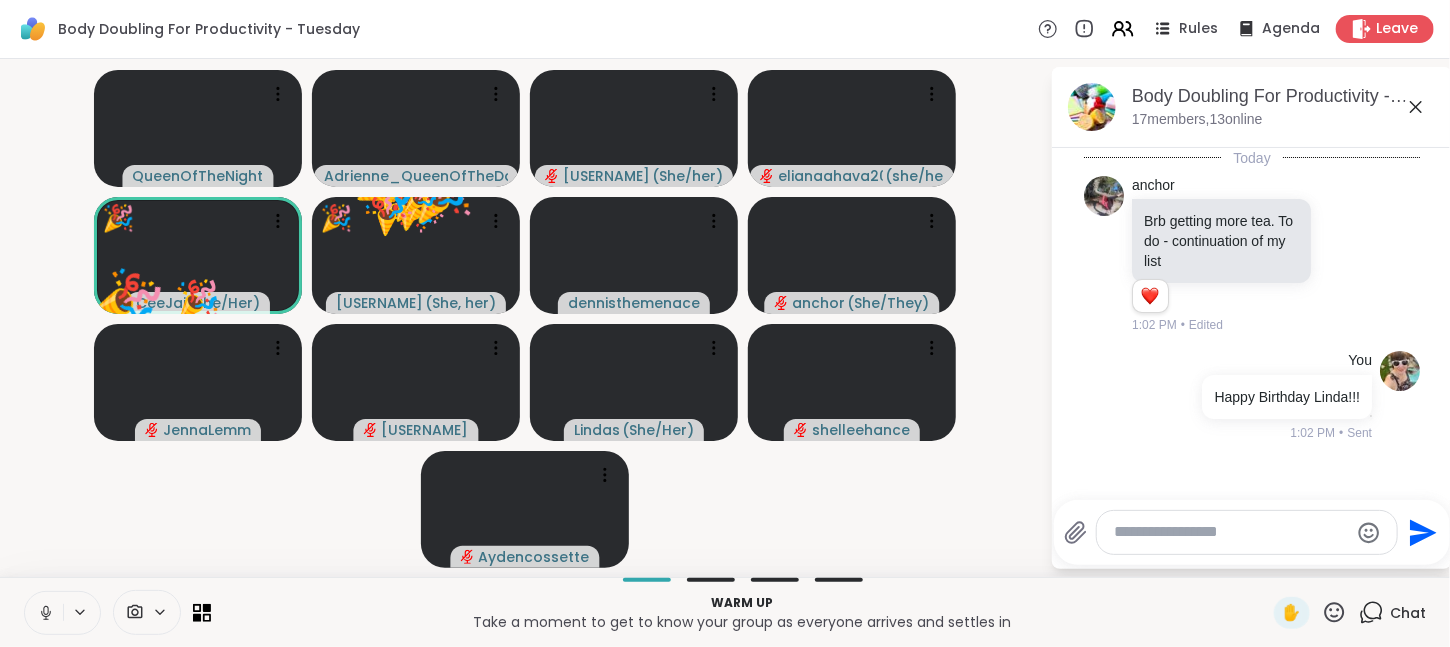 click 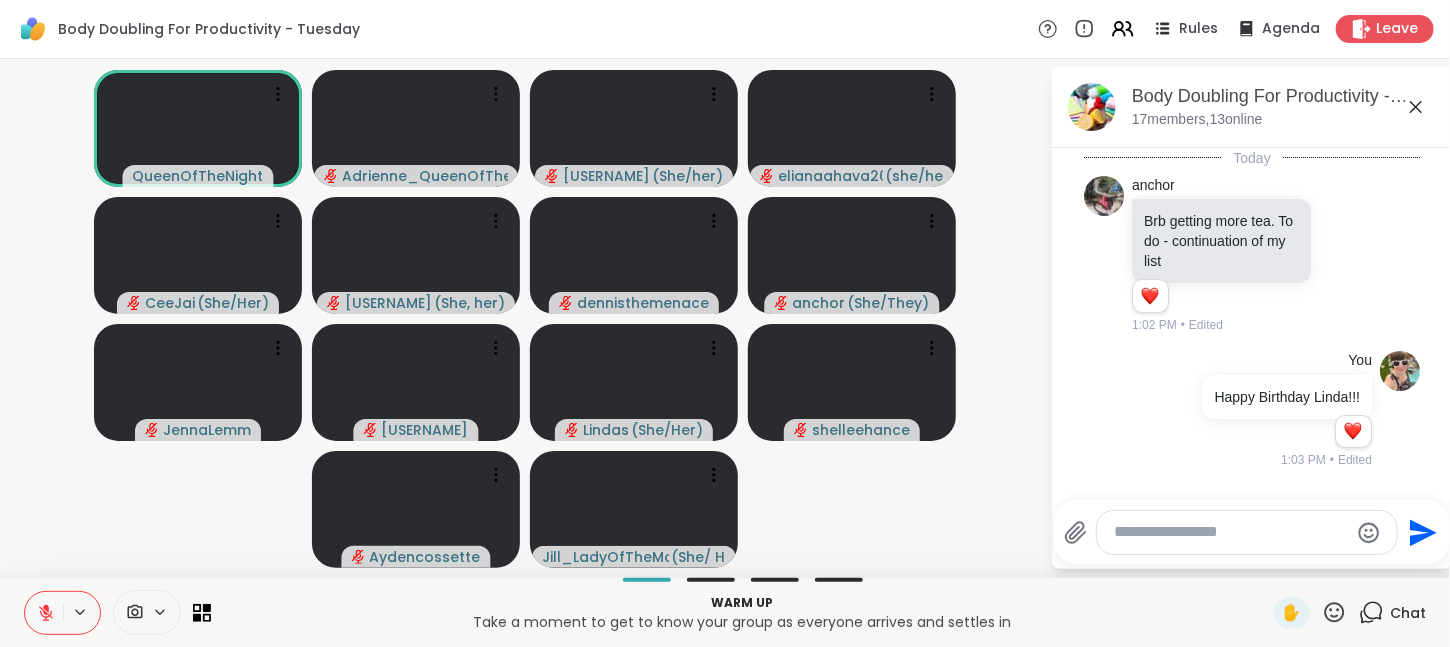 click 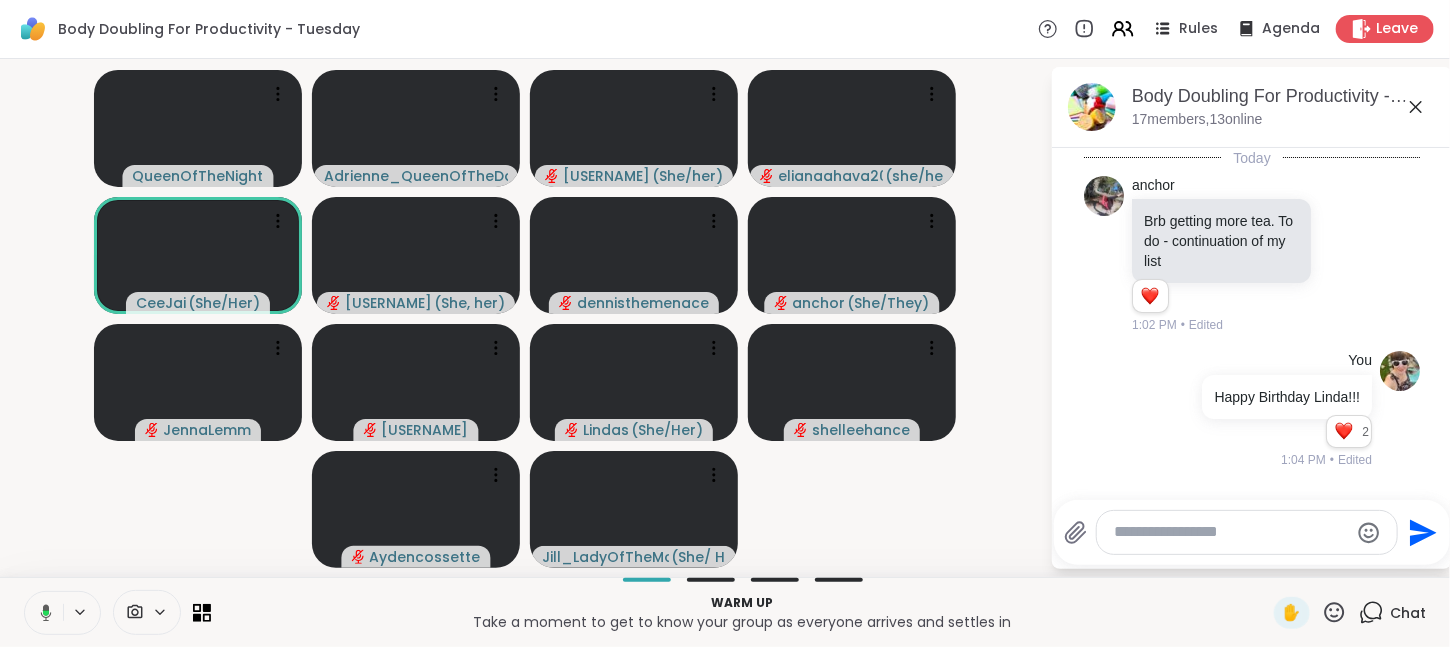 click 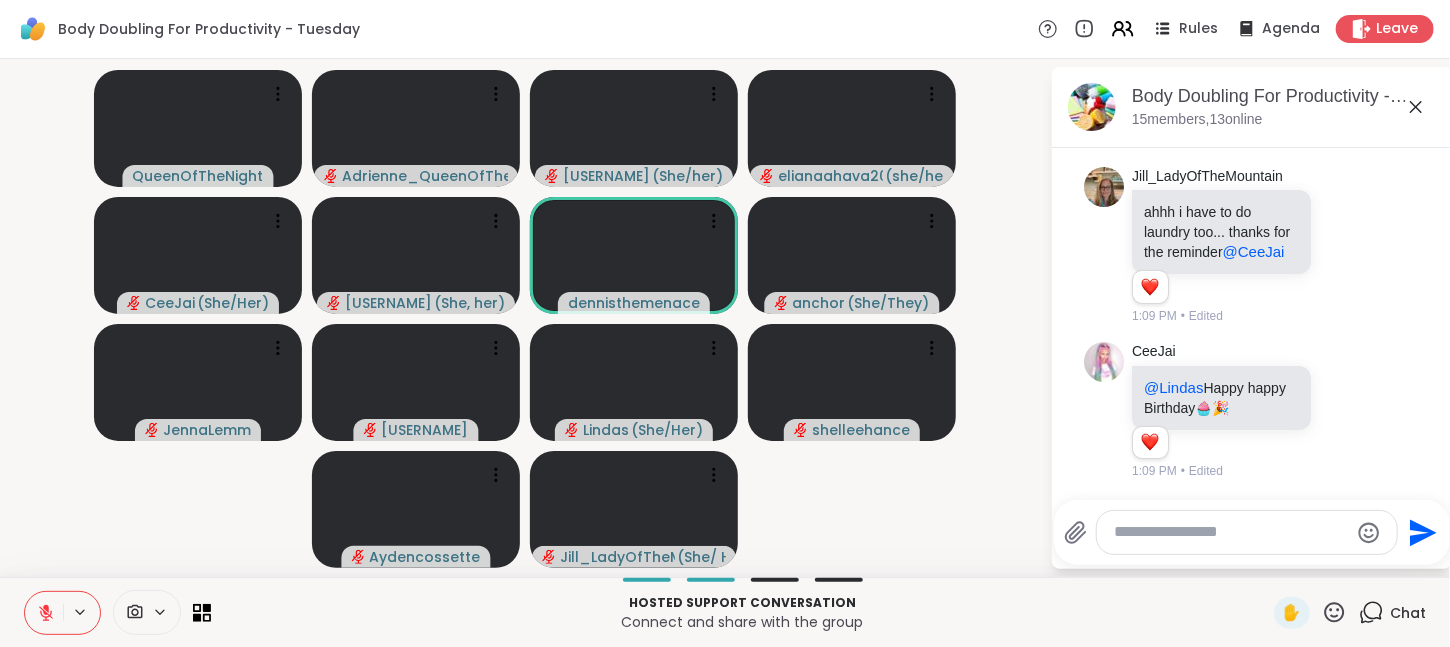 scroll, scrollTop: 524, scrollLeft: 0, axis: vertical 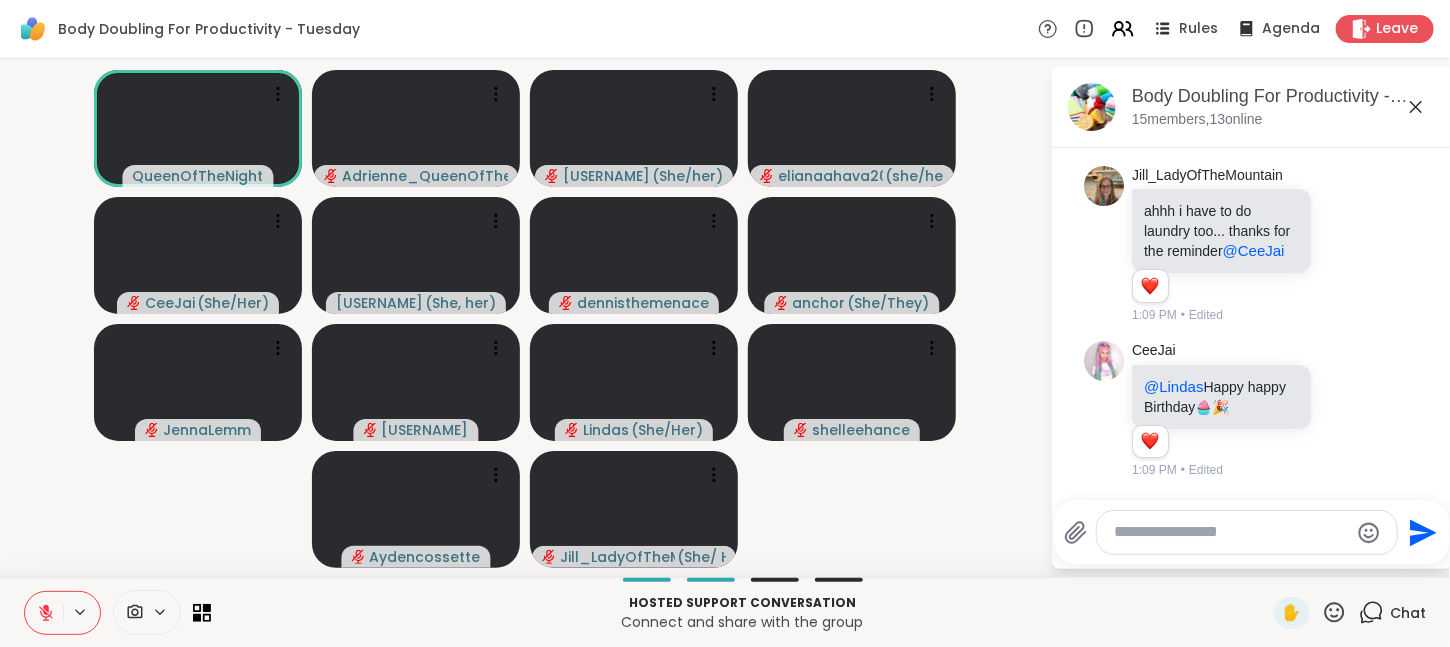 click 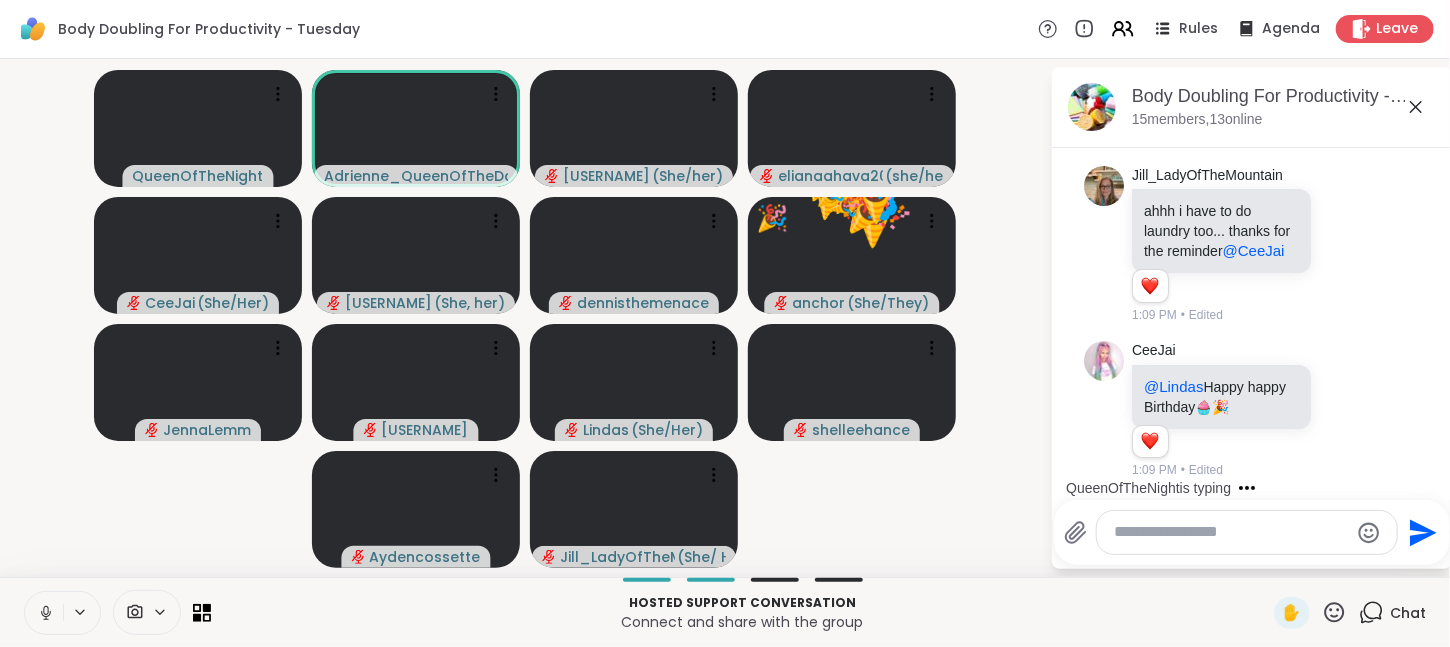 scroll, scrollTop: 670, scrollLeft: 0, axis: vertical 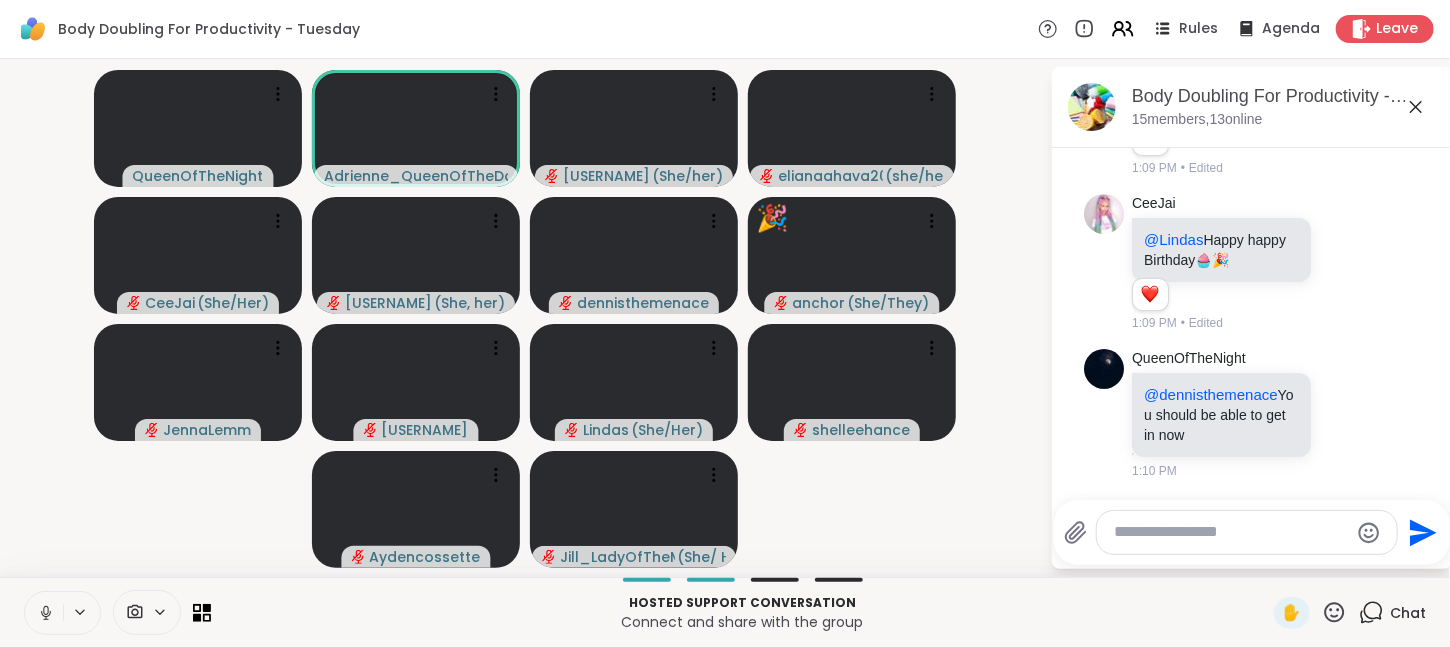 click 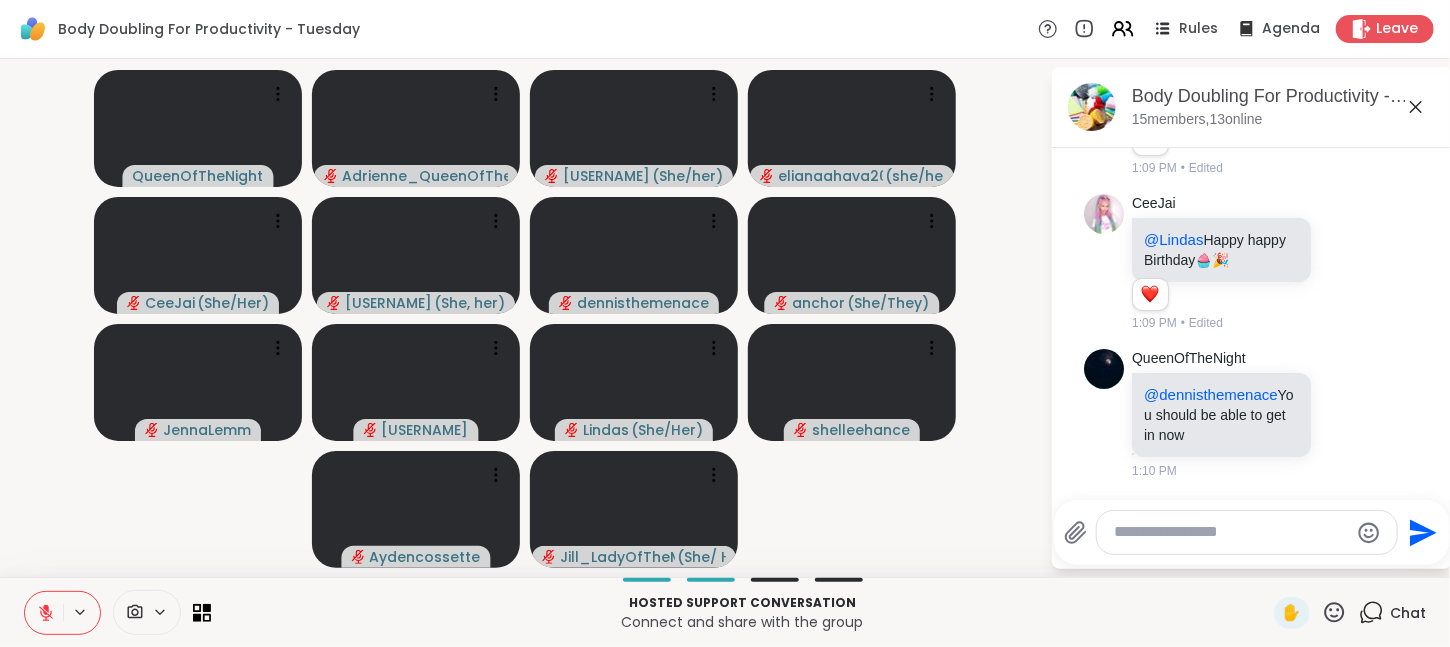 click 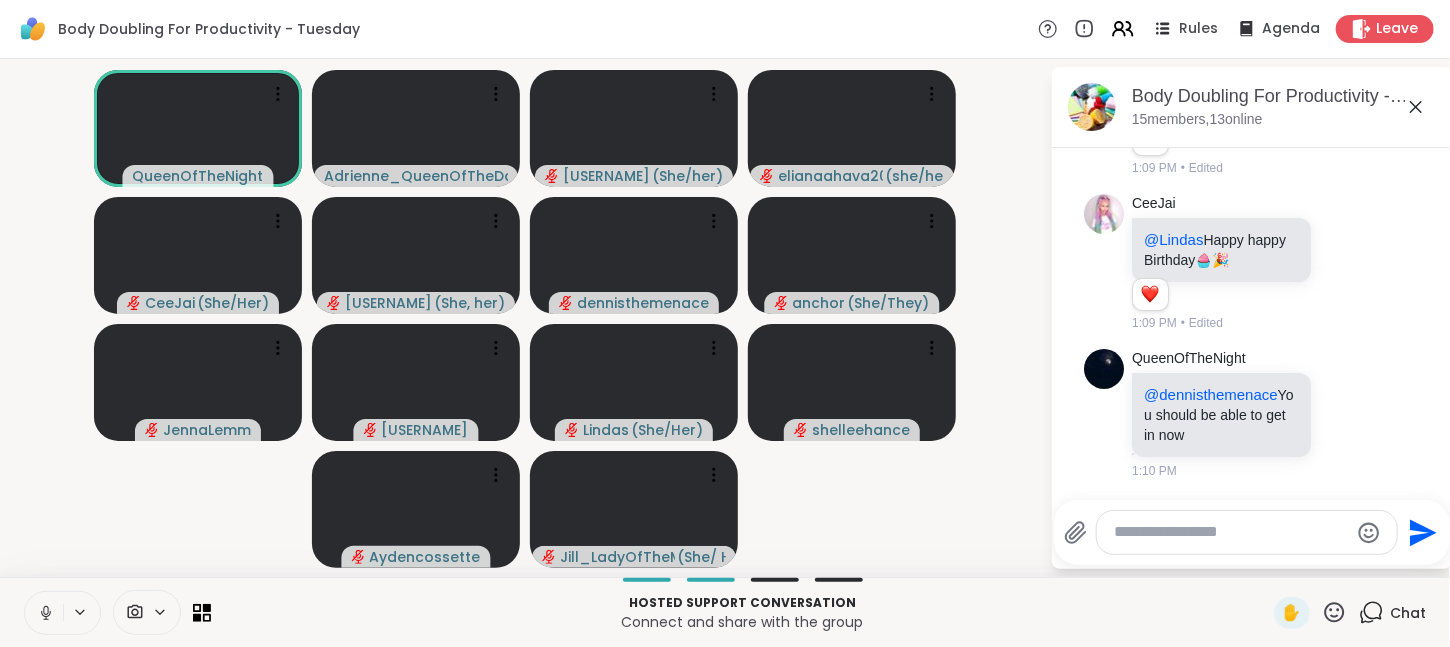 click 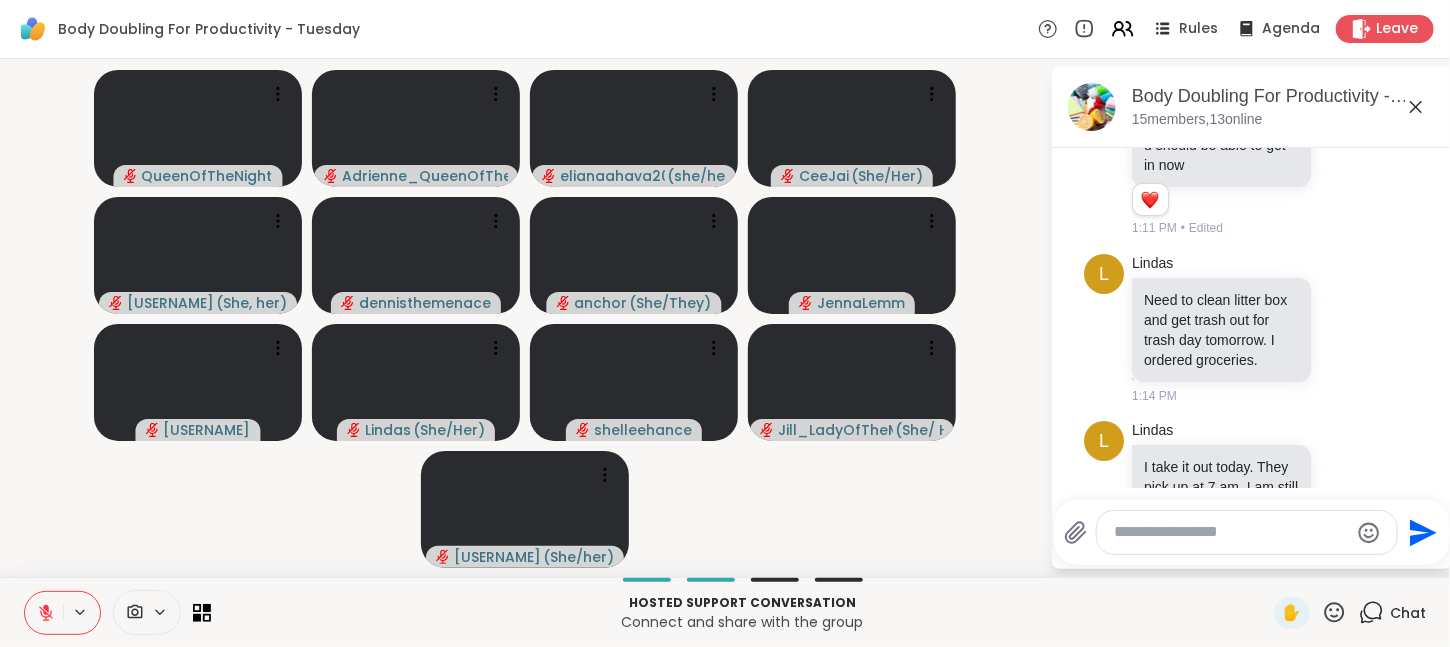 scroll, scrollTop: 1051, scrollLeft: 0, axis: vertical 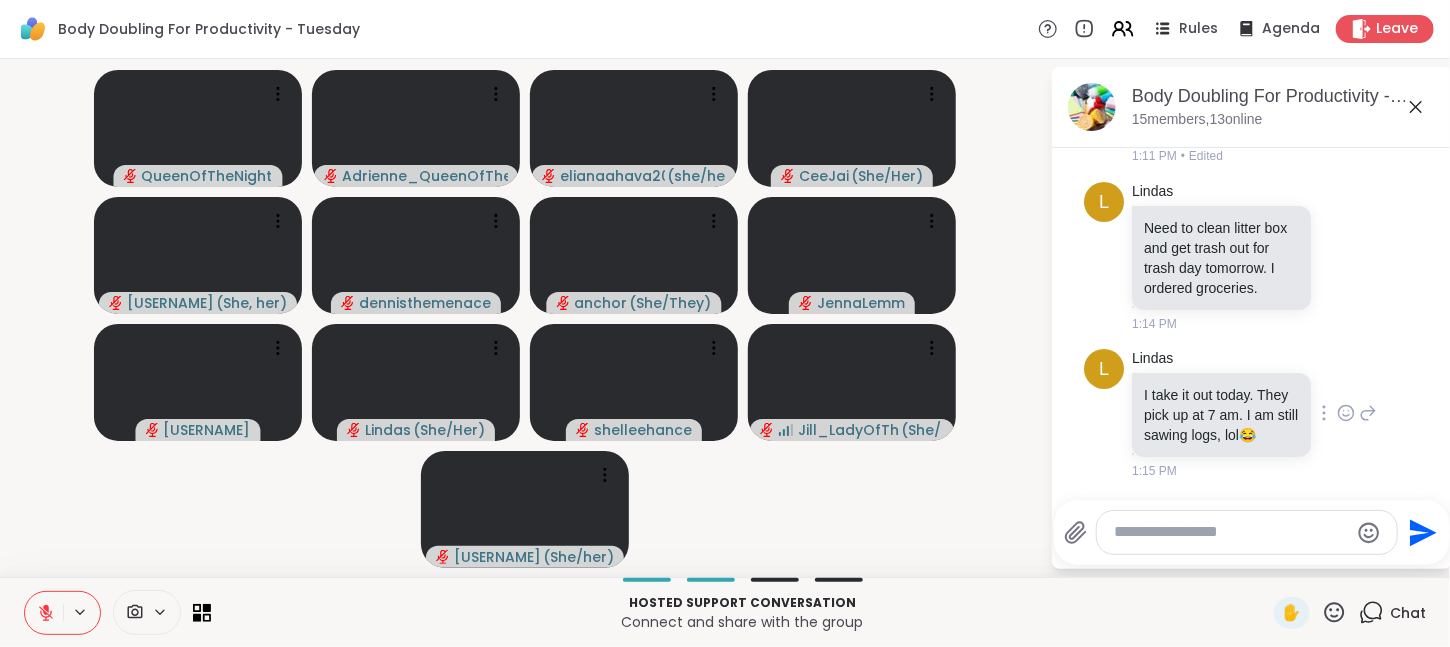 click 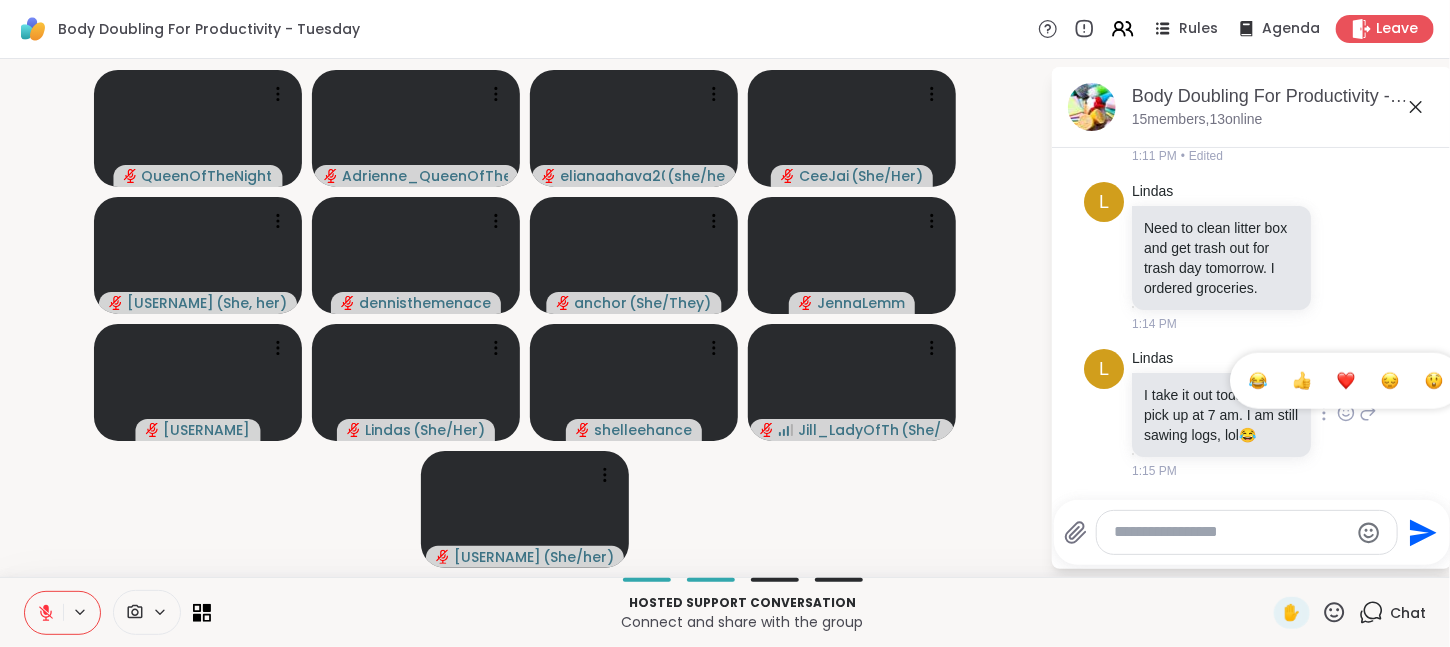click at bounding box center [1258, 381] 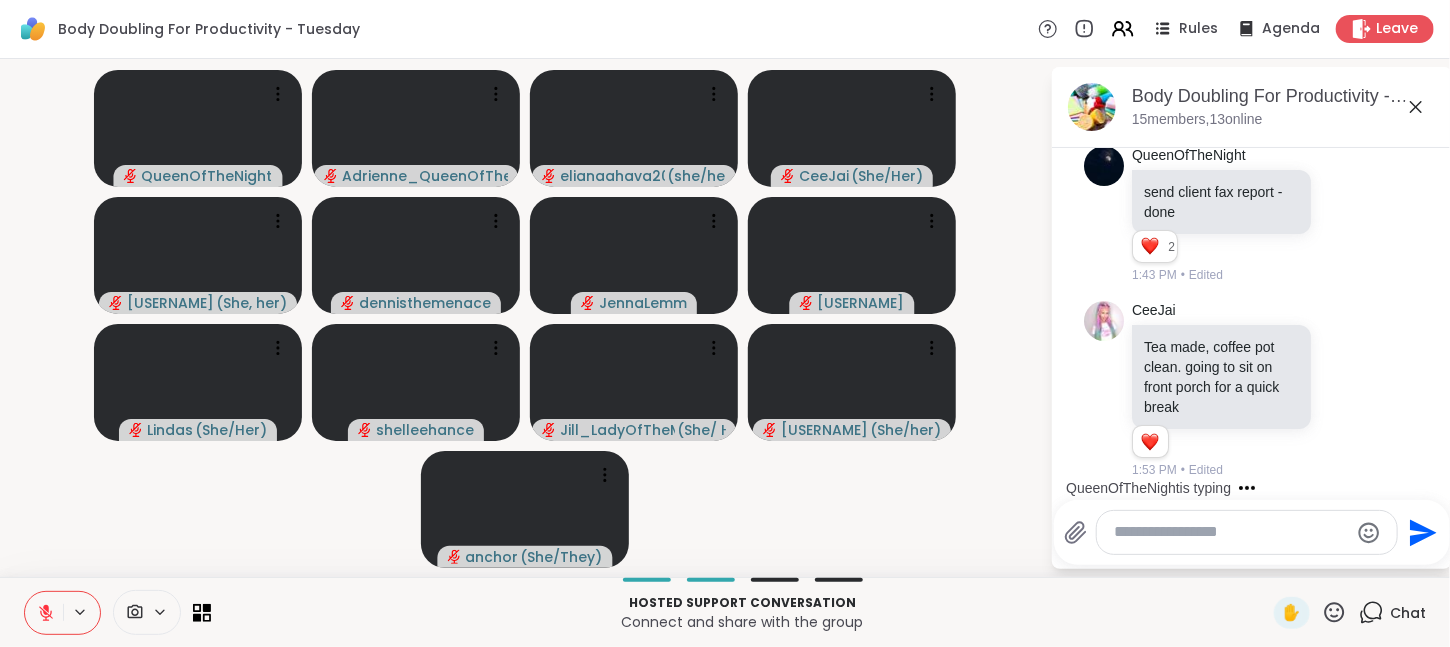 scroll, scrollTop: 1759, scrollLeft: 0, axis: vertical 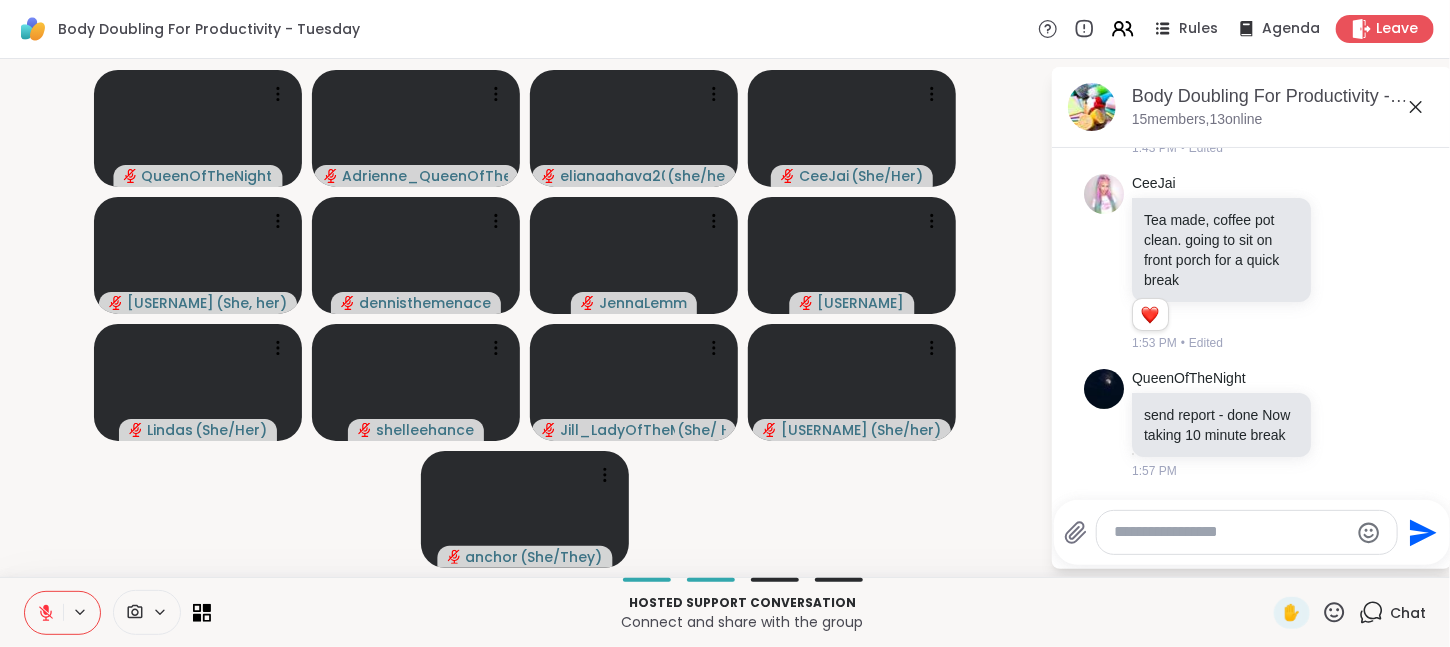 click at bounding box center (1231, 532) 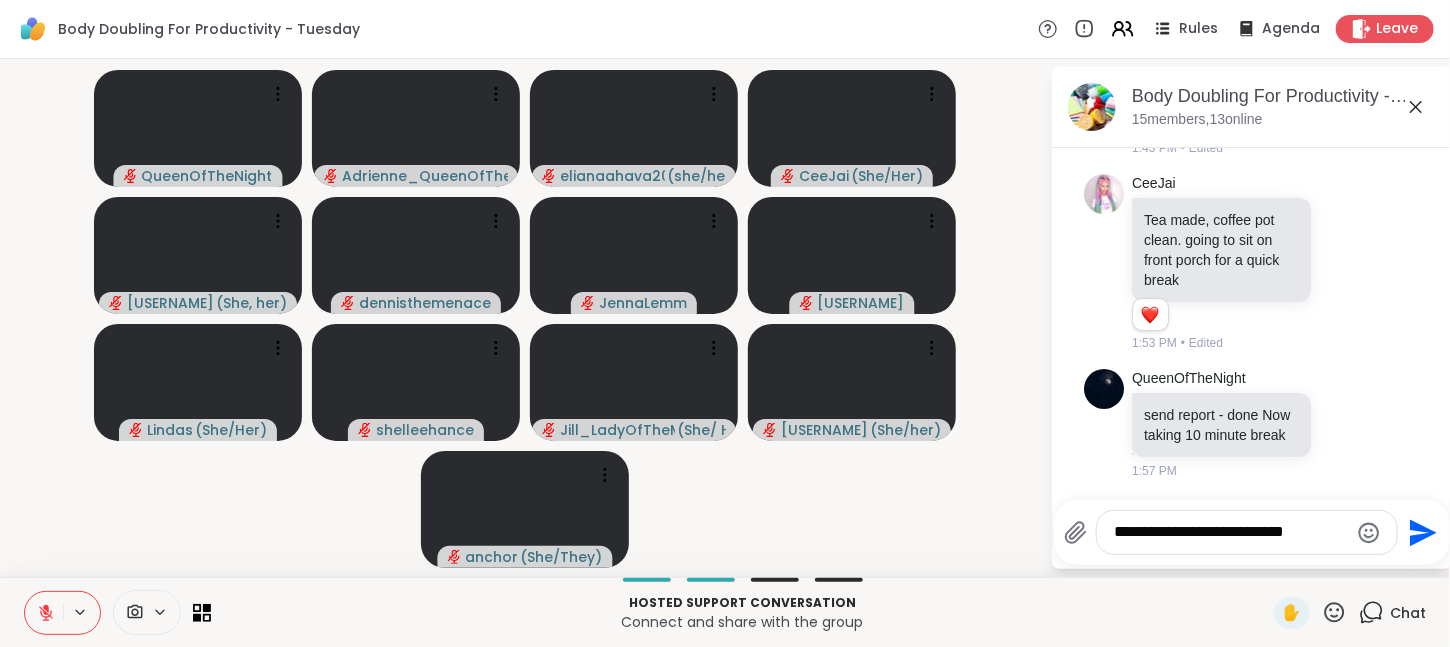 type on "**********" 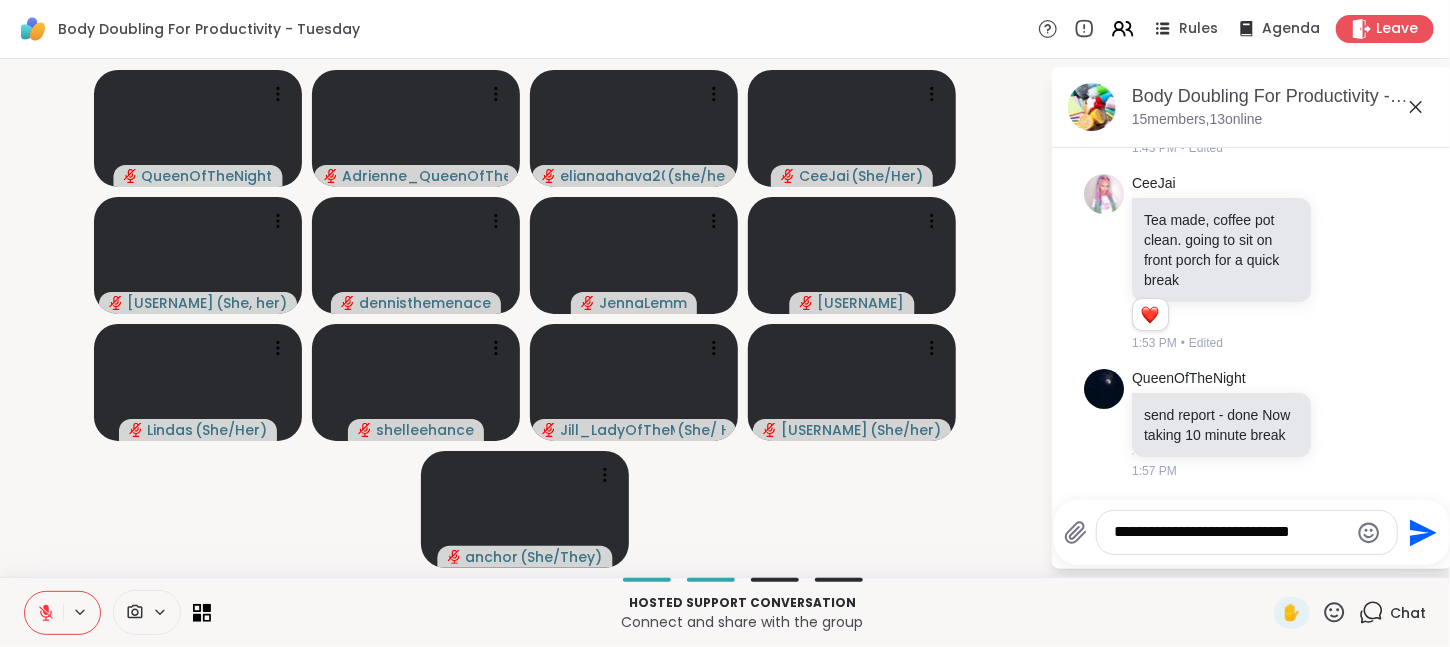 type 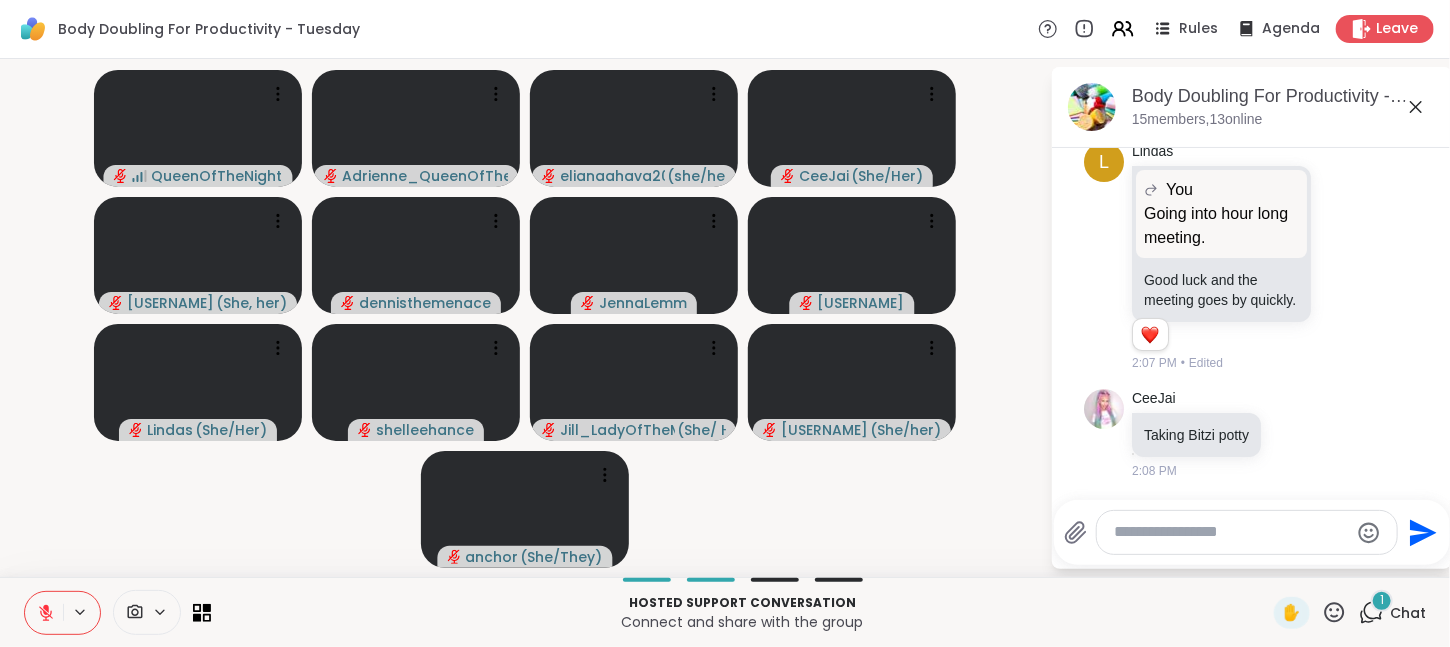 scroll, scrollTop: 2286, scrollLeft: 0, axis: vertical 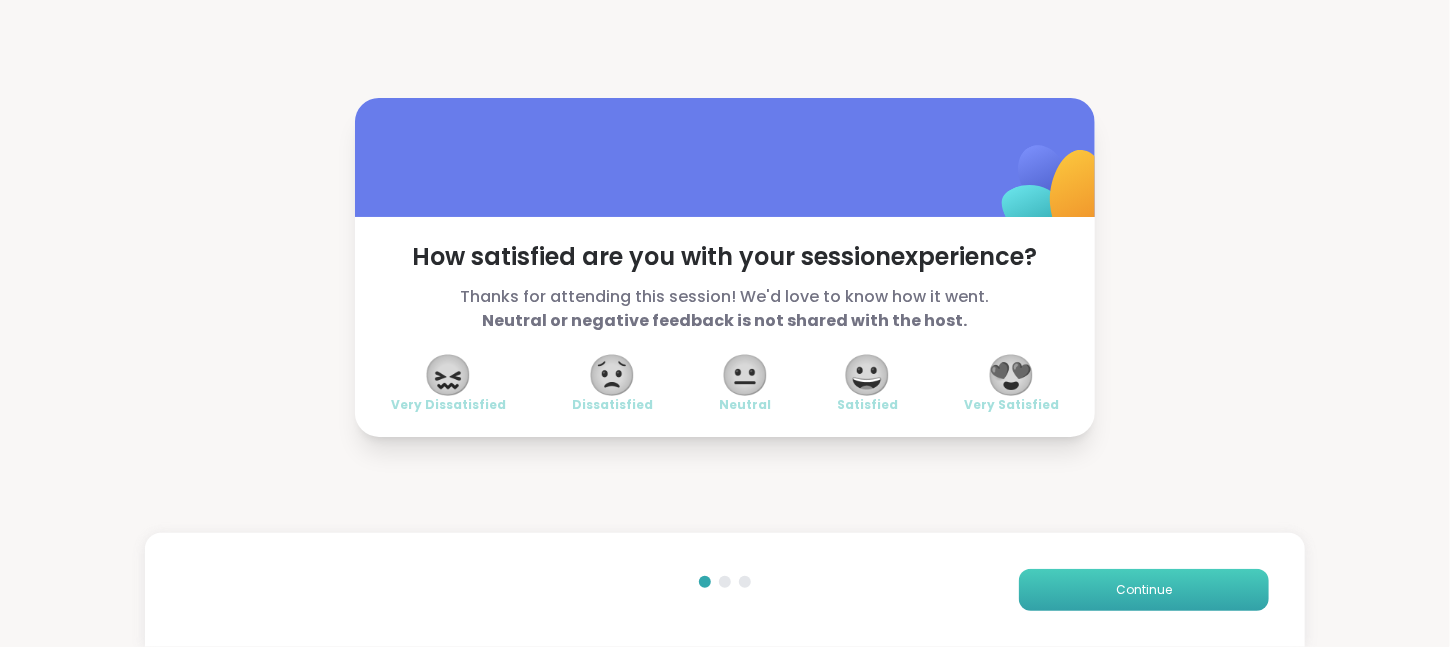 click on "Continue" at bounding box center (1144, 590) 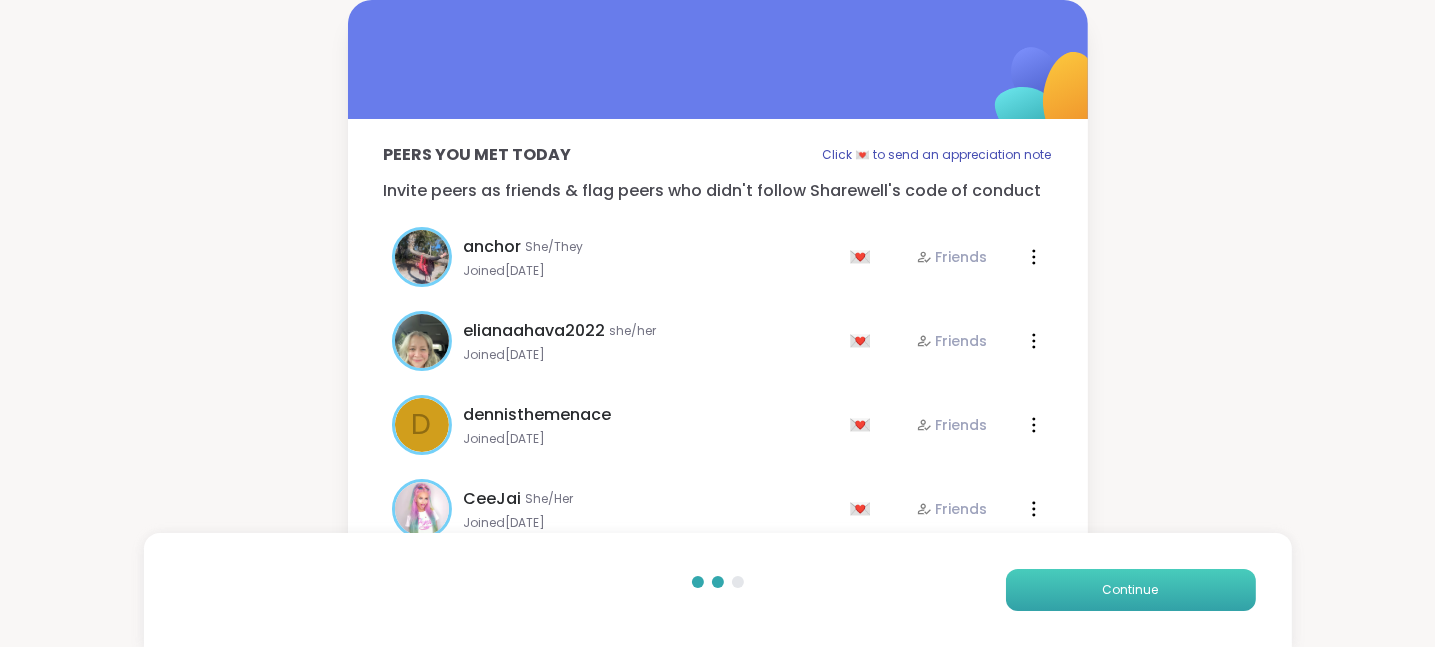 click on "Continue" at bounding box center (1131, 590) 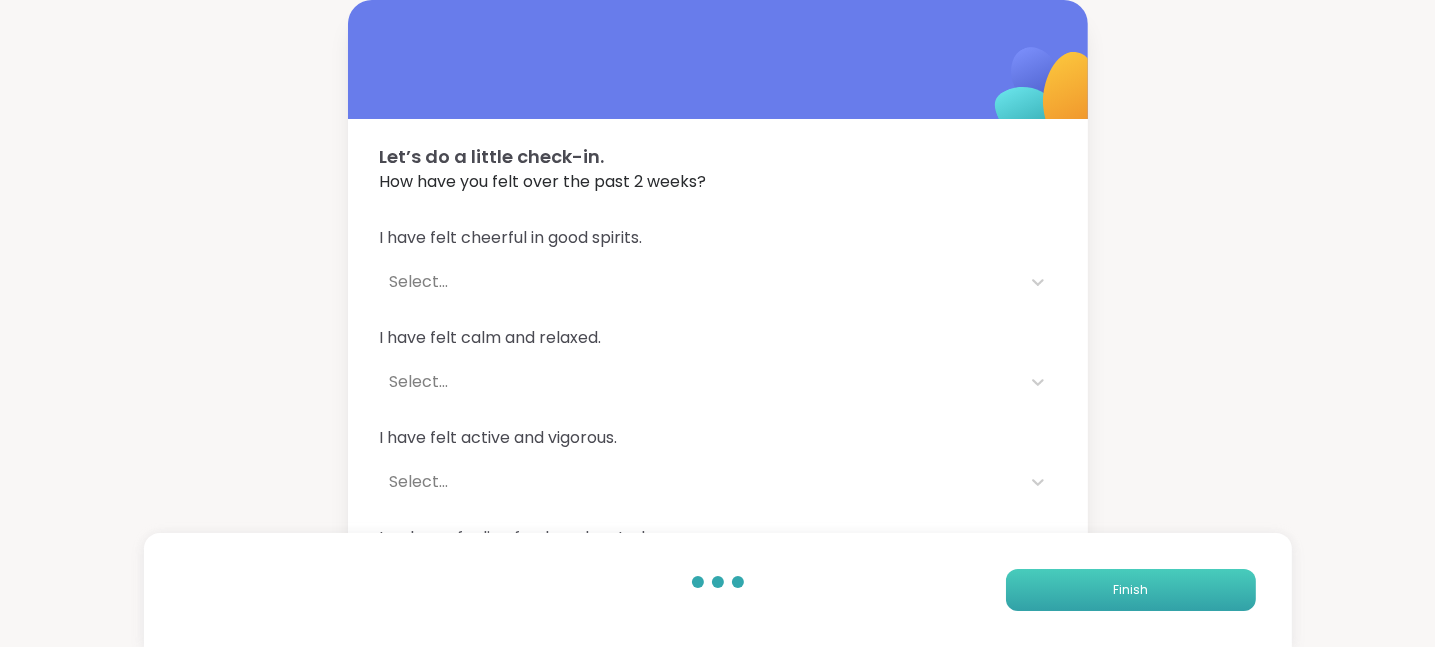 click on "Finish" at bounding box center [1131, 590] 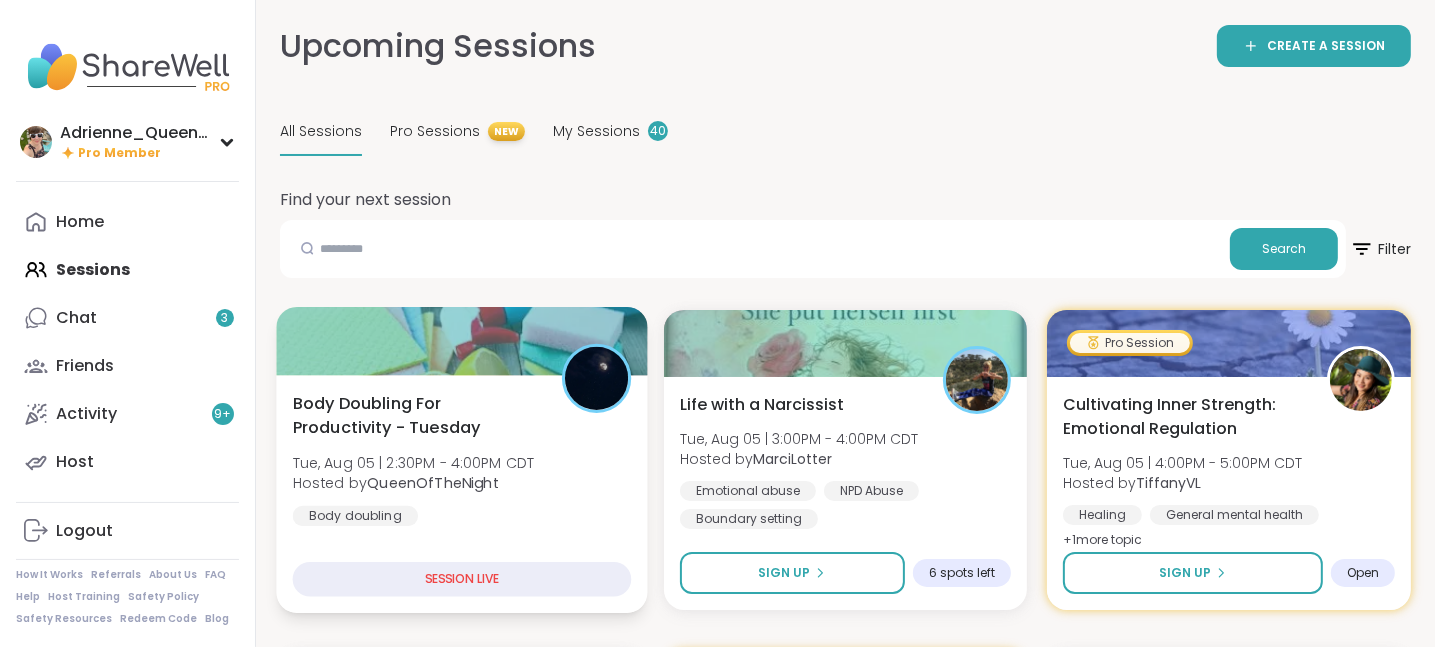 click on "Body Doubling For Productivity - Tuesday Tue, Aug 05 | 2:30PM - 4:00PM CDT Hosted by  QueenOfTheNight Body doubling" at bounding box center (462, 458) 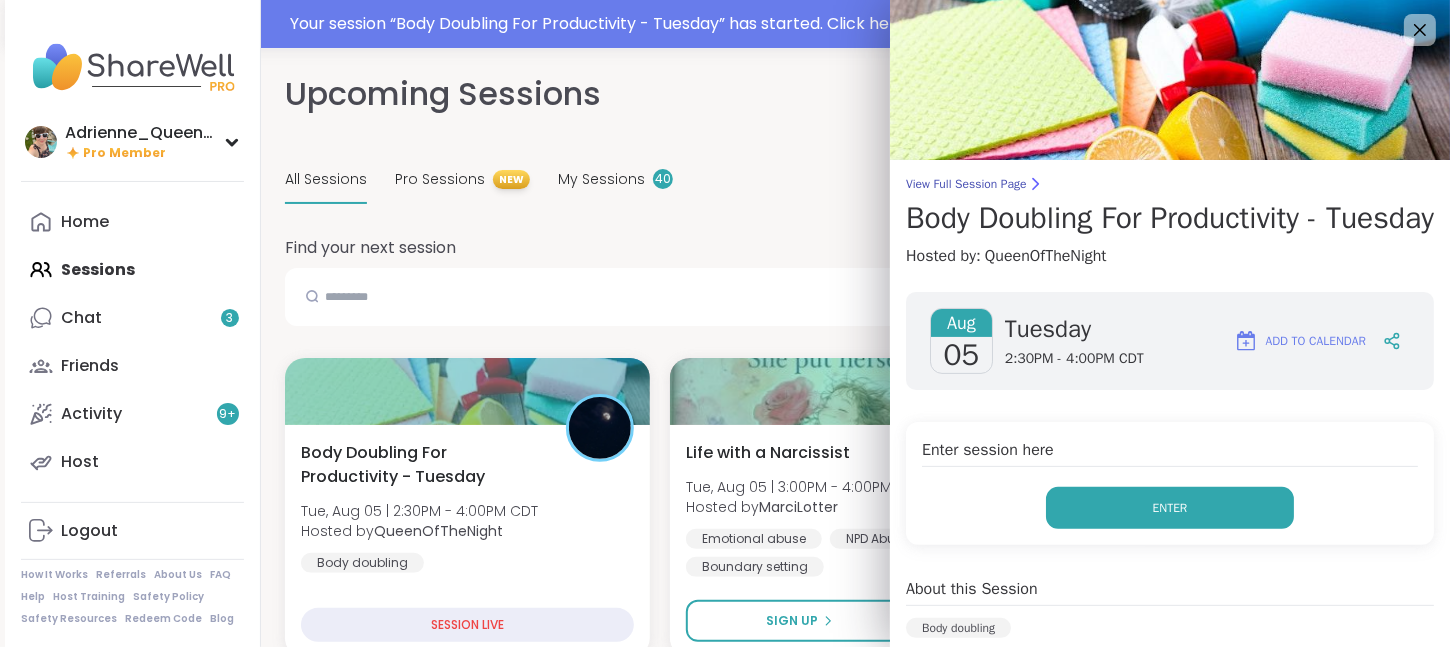 click on "Enter" at bounding box center [1170, 508] 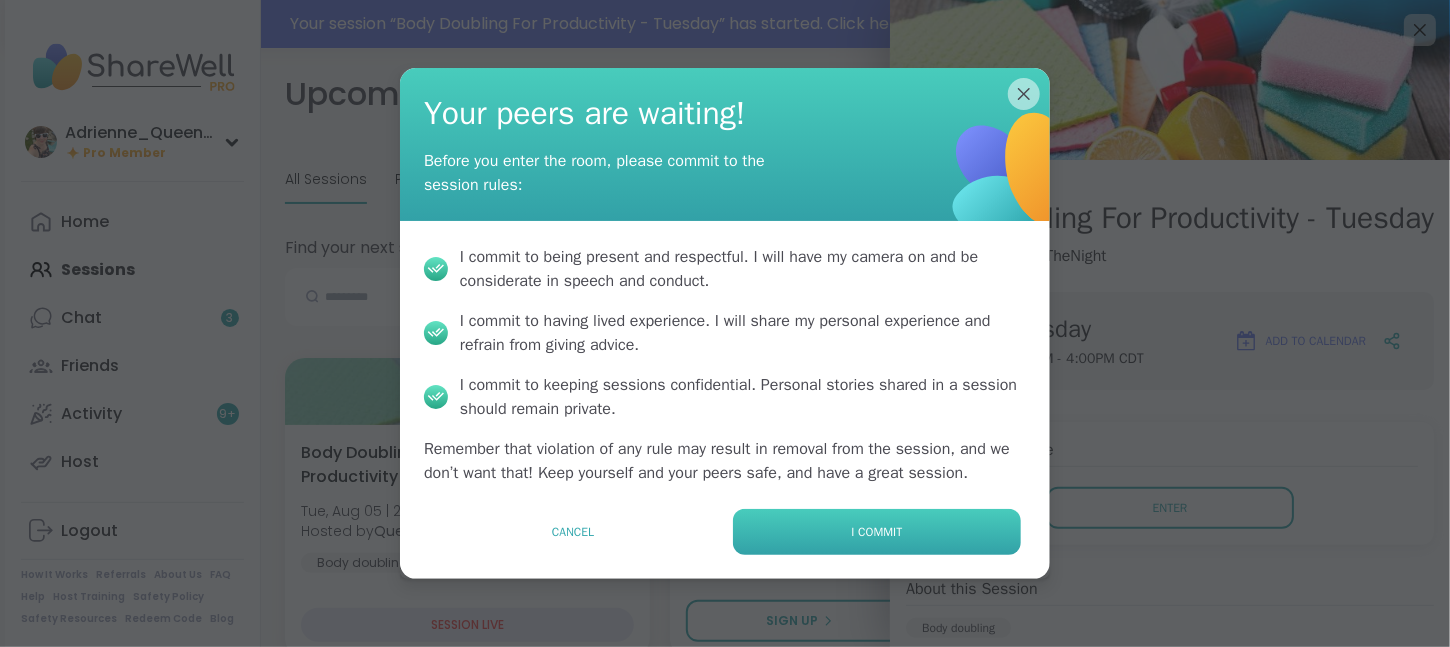 click on "I commit" at bounding box center (877, 532) 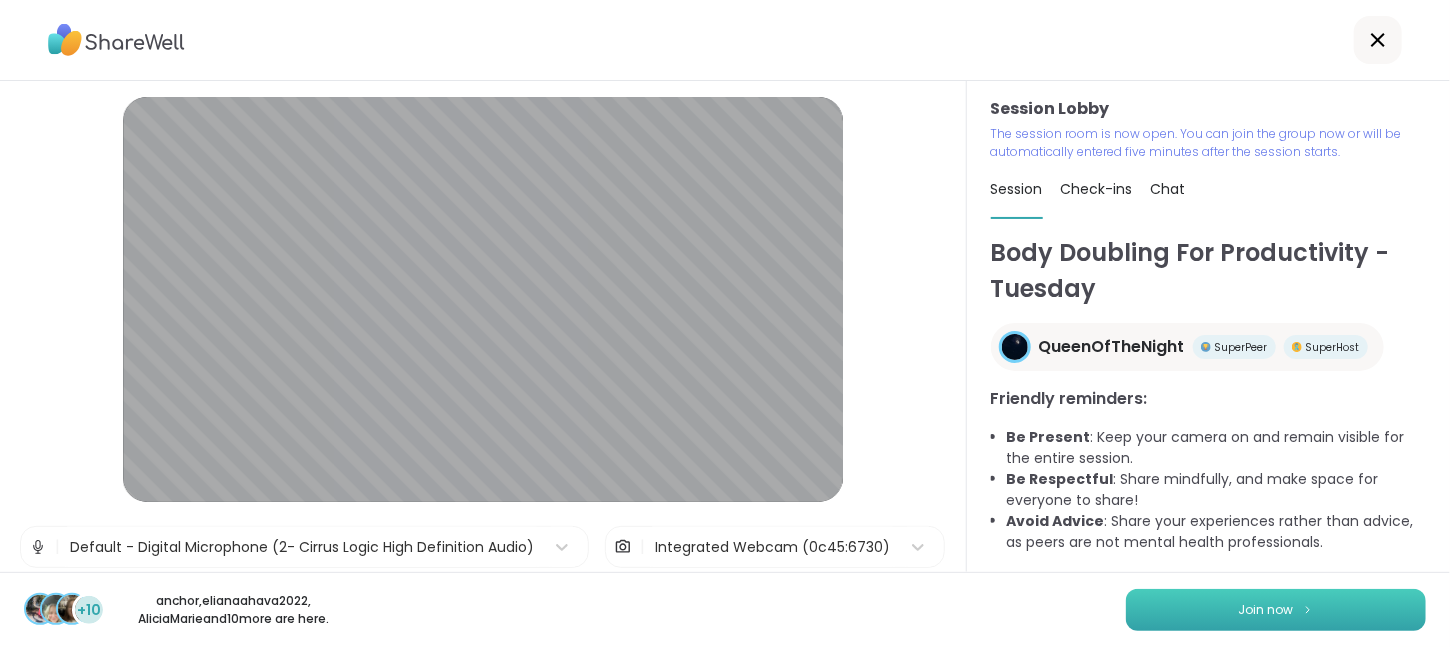 click on "Join now" at bounding box center [1276, 610] 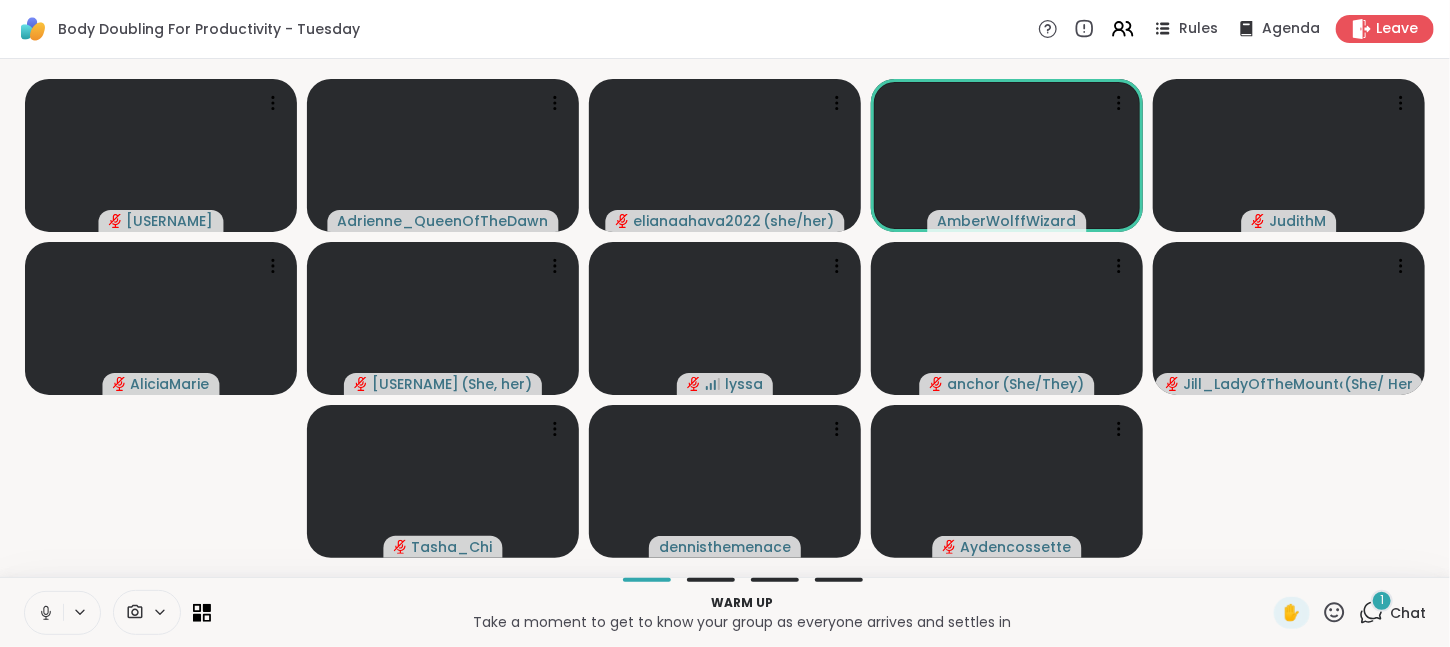 click 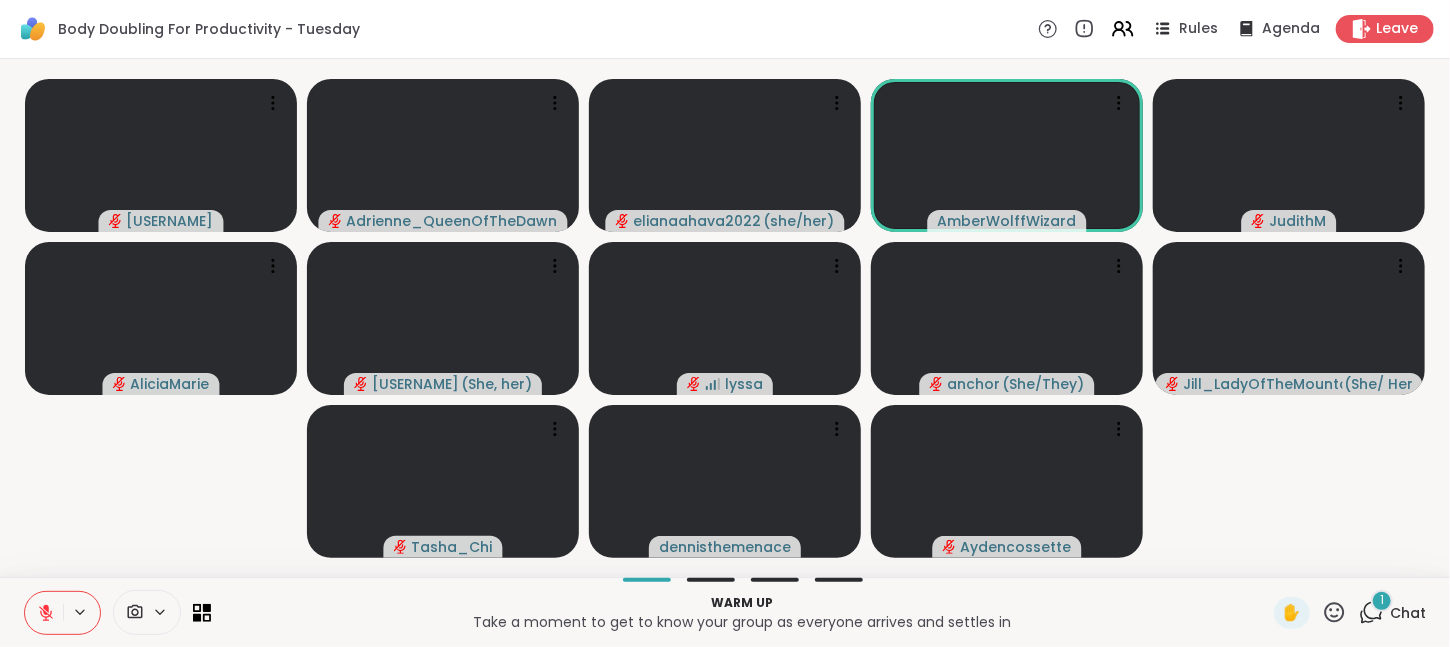 click on "Chat" at bounding box center (1408, 613) 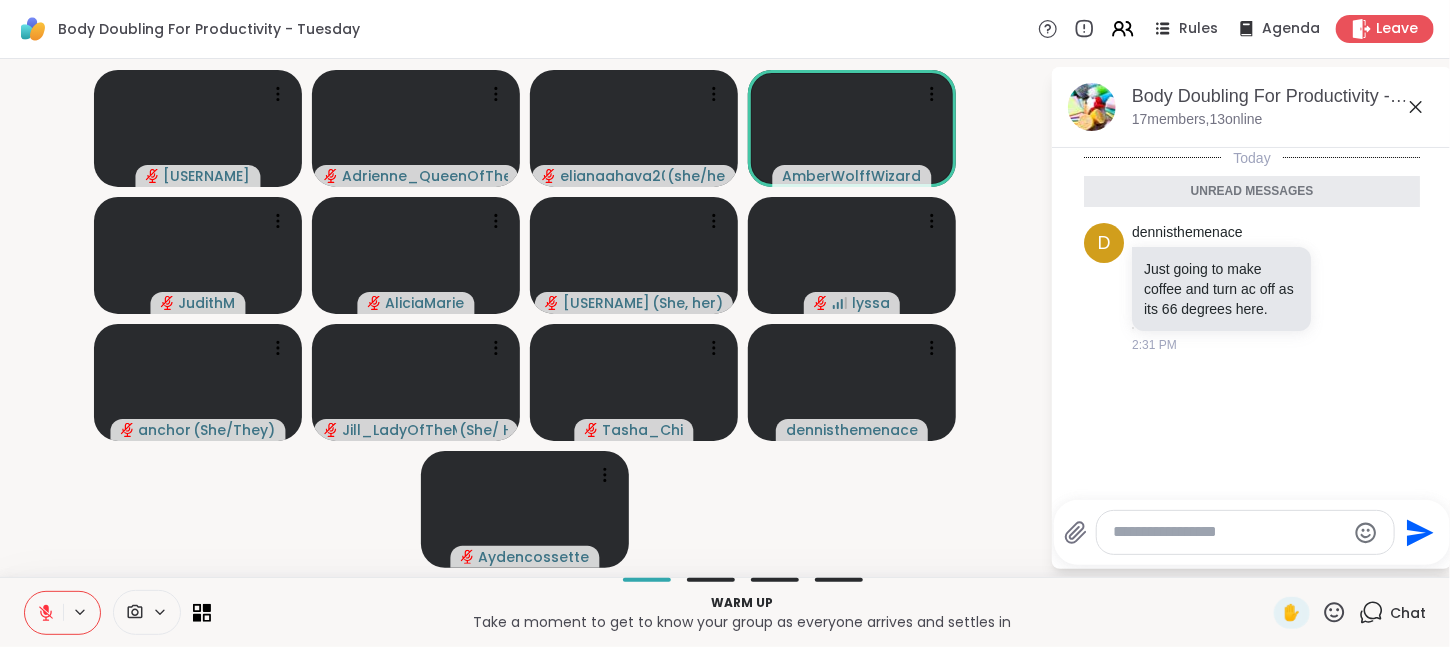click at bounding box center (1229, 532) 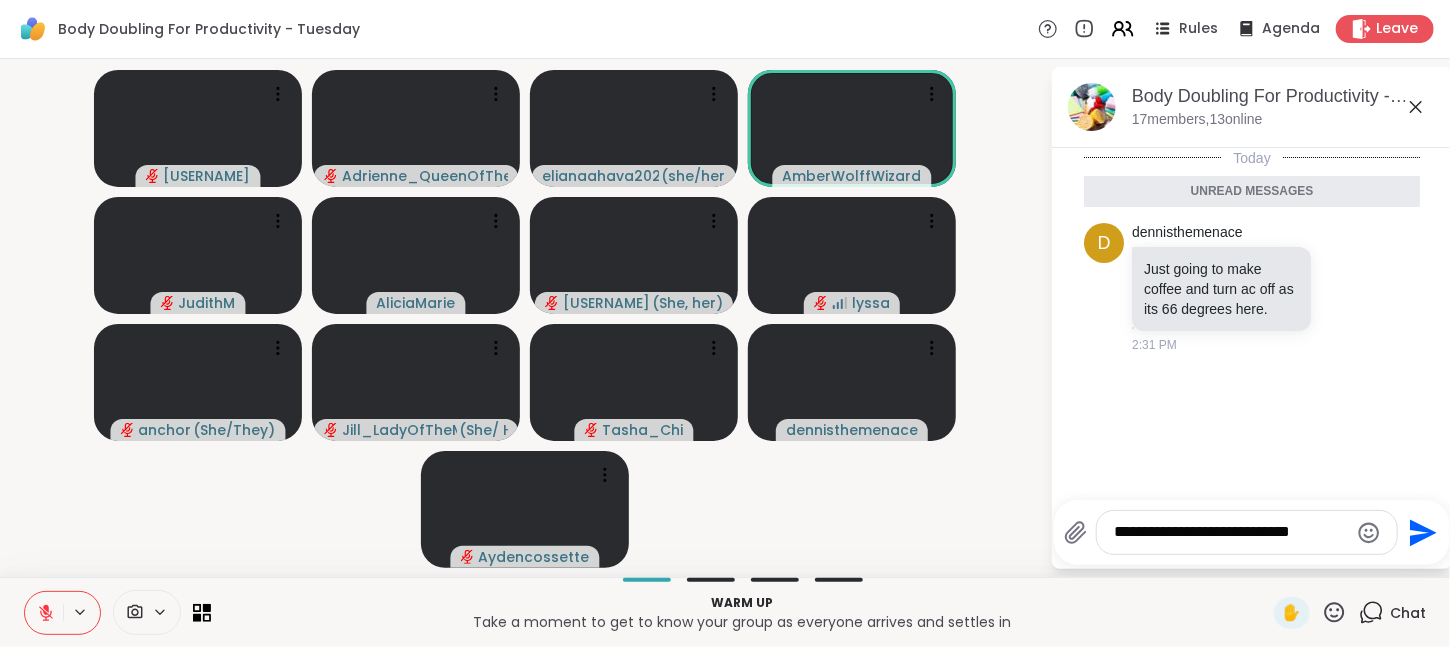 type on "**********" 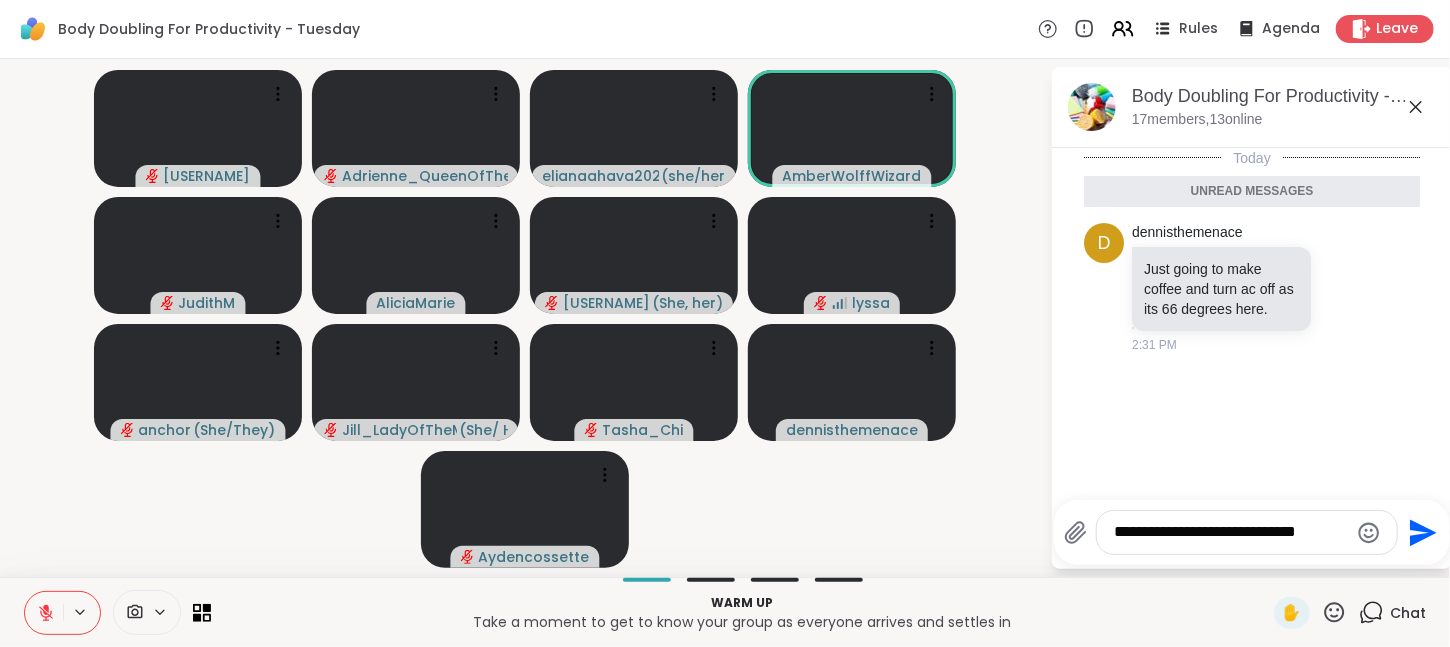 type 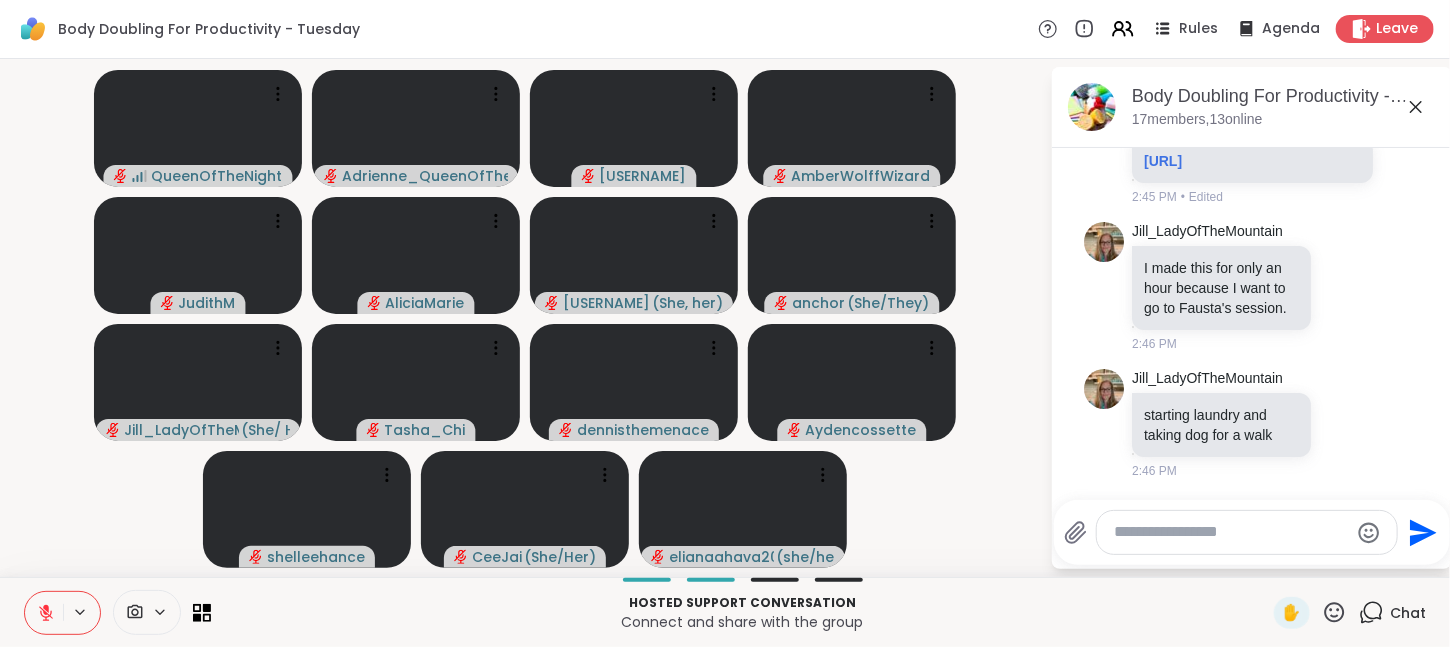 scroll, scrollTop: 1920, scrollLeft: 0, axis: vertical 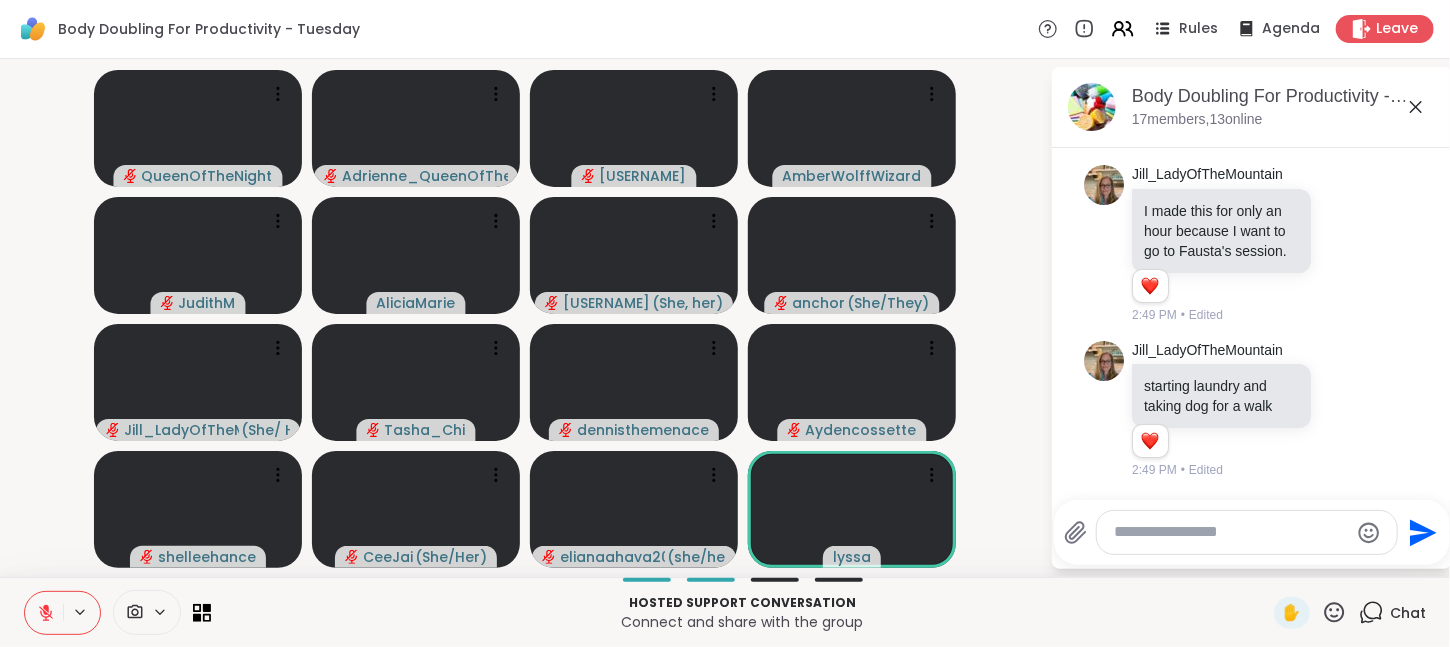 click 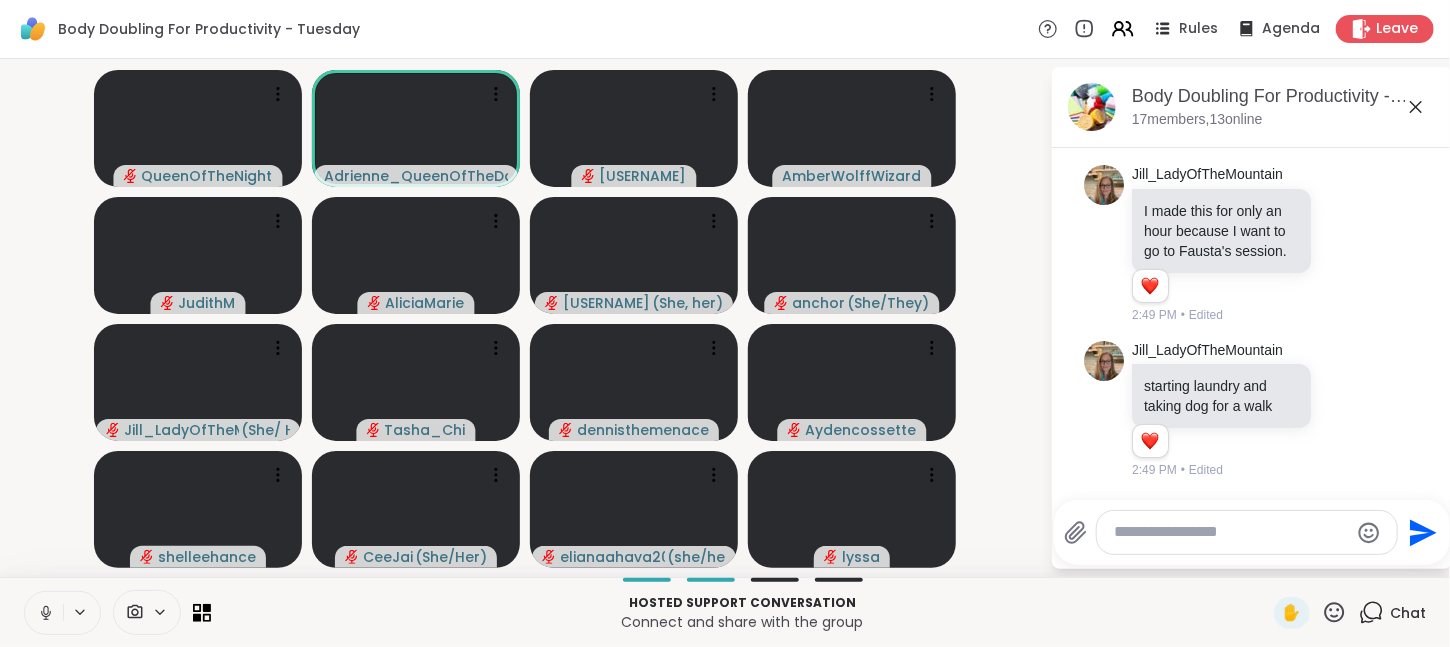 click 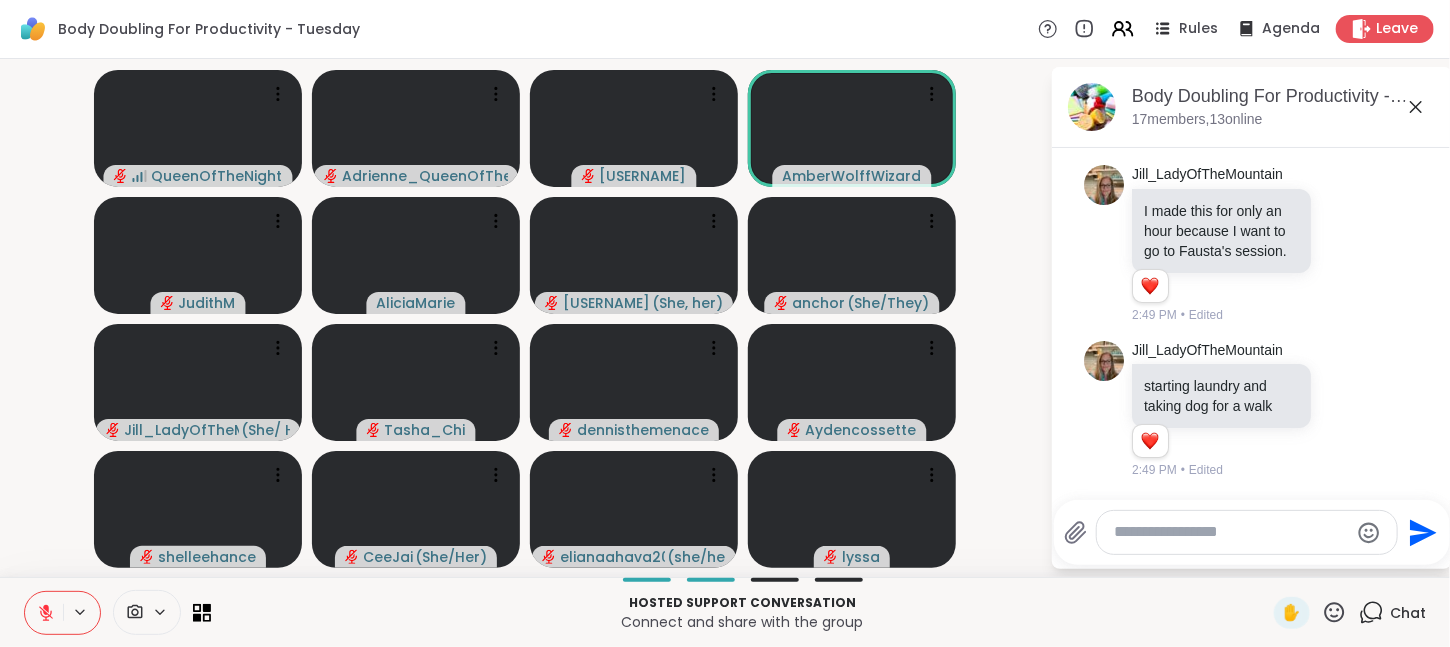 click 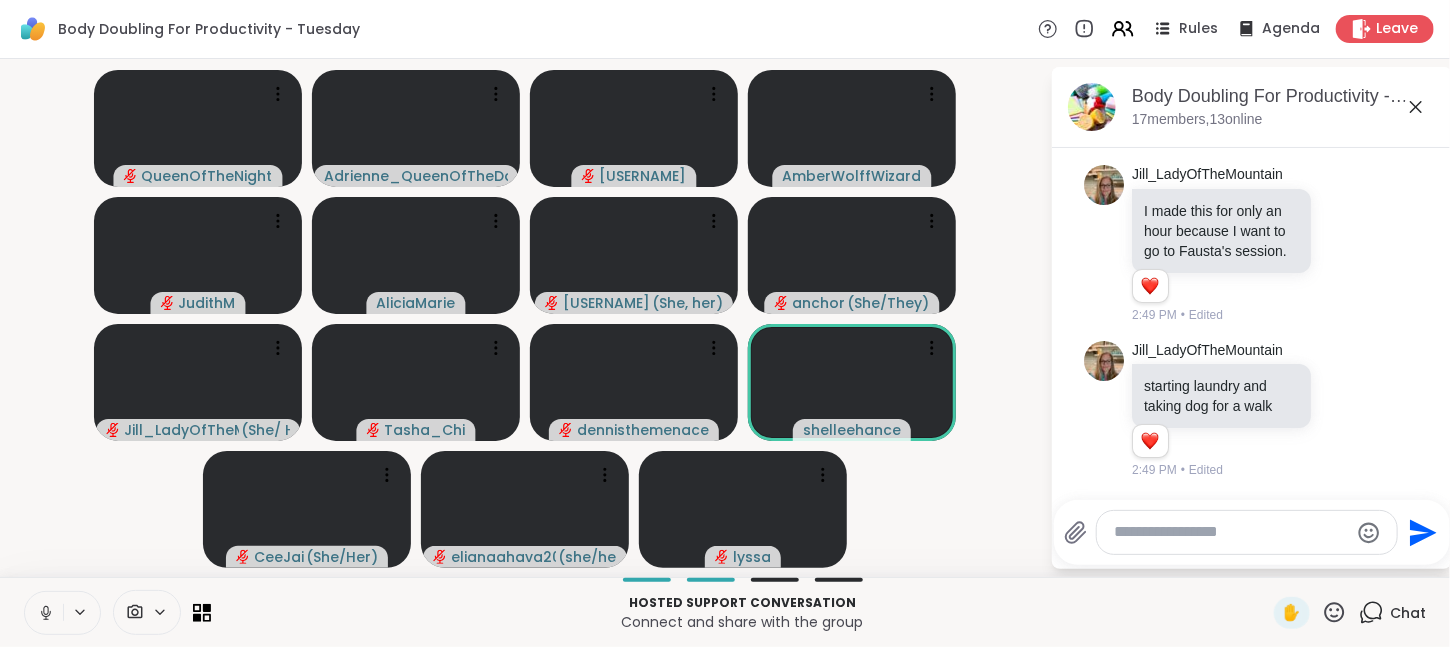 click 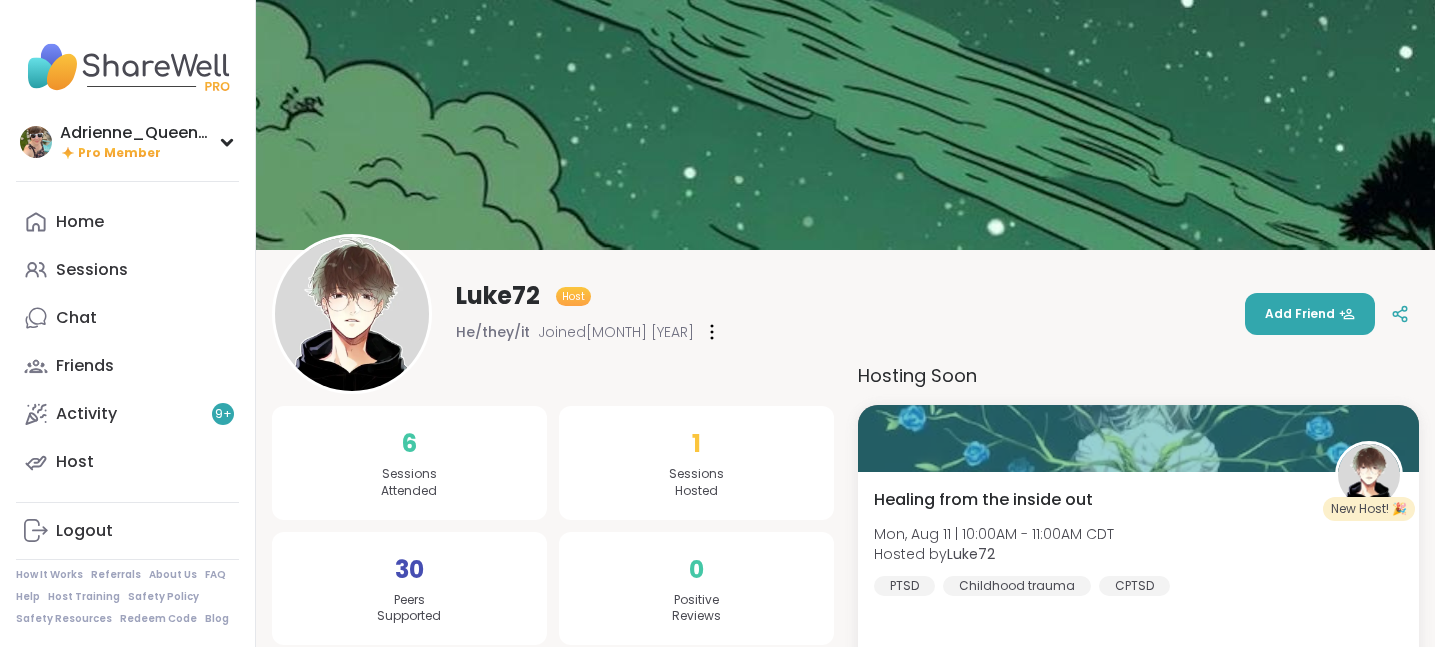 scroll, scrollTop: 0, scrollLeft: 0, axis: both 